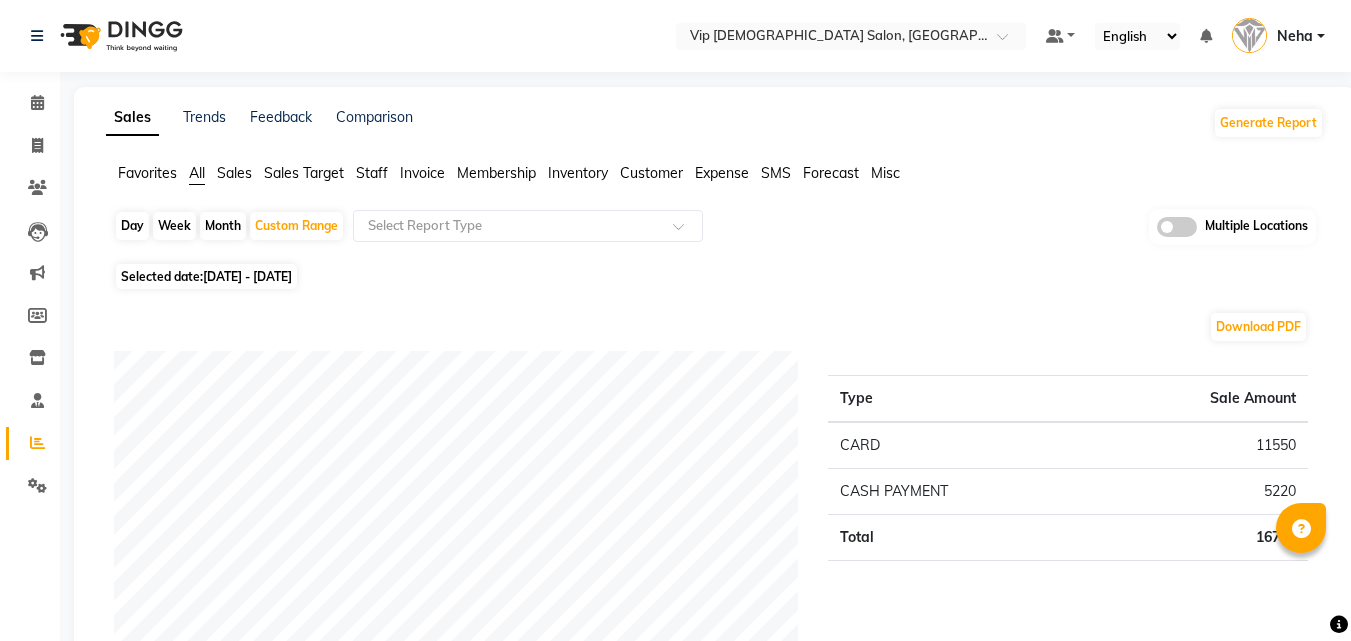 scroll, scrollTop: 707, scrollLeft: 0, axis: vertical 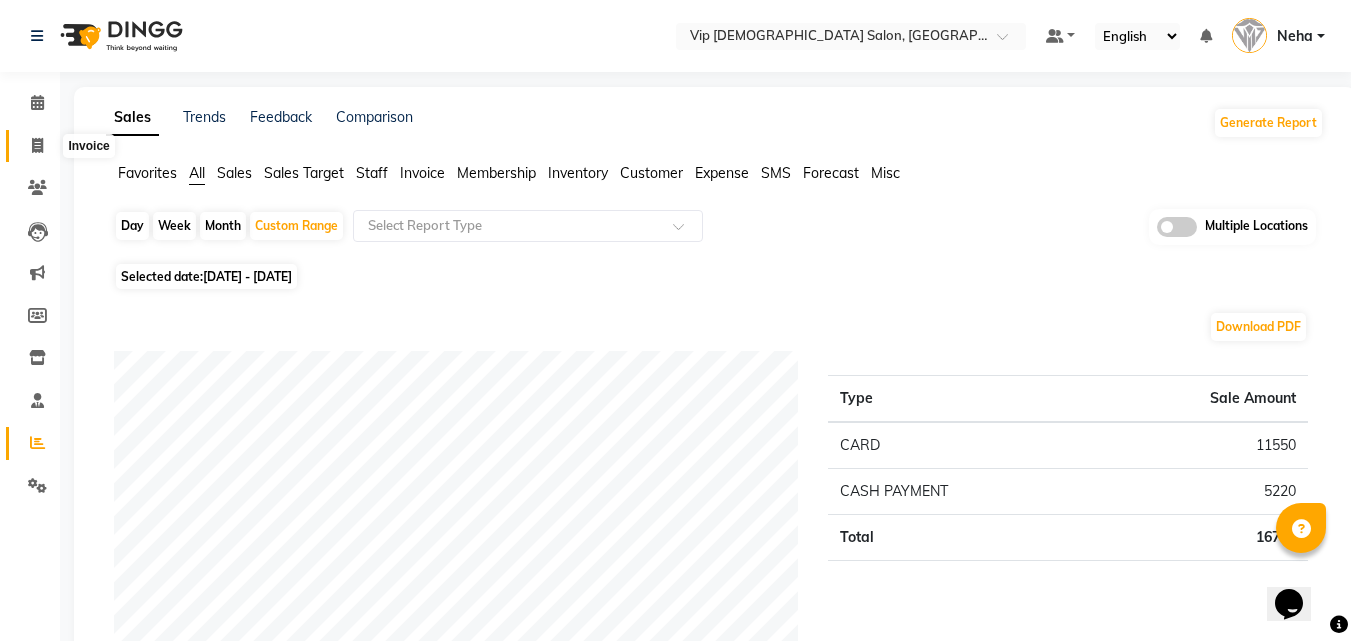 click 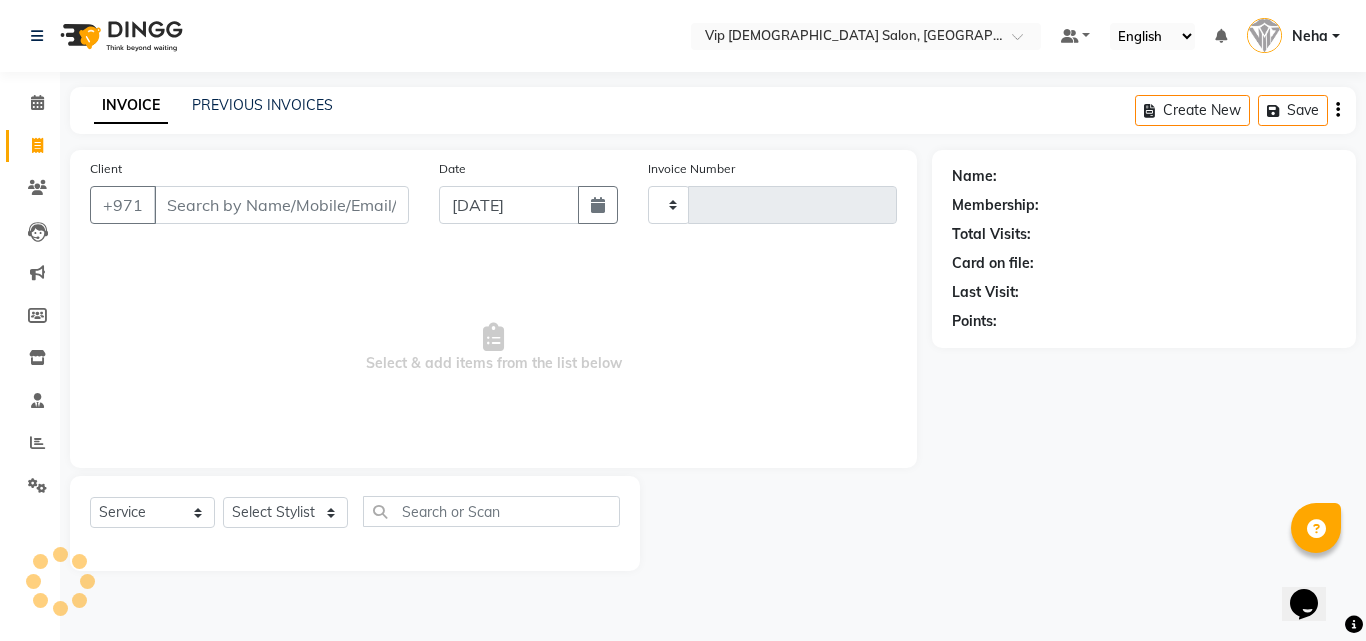 type on "0766" 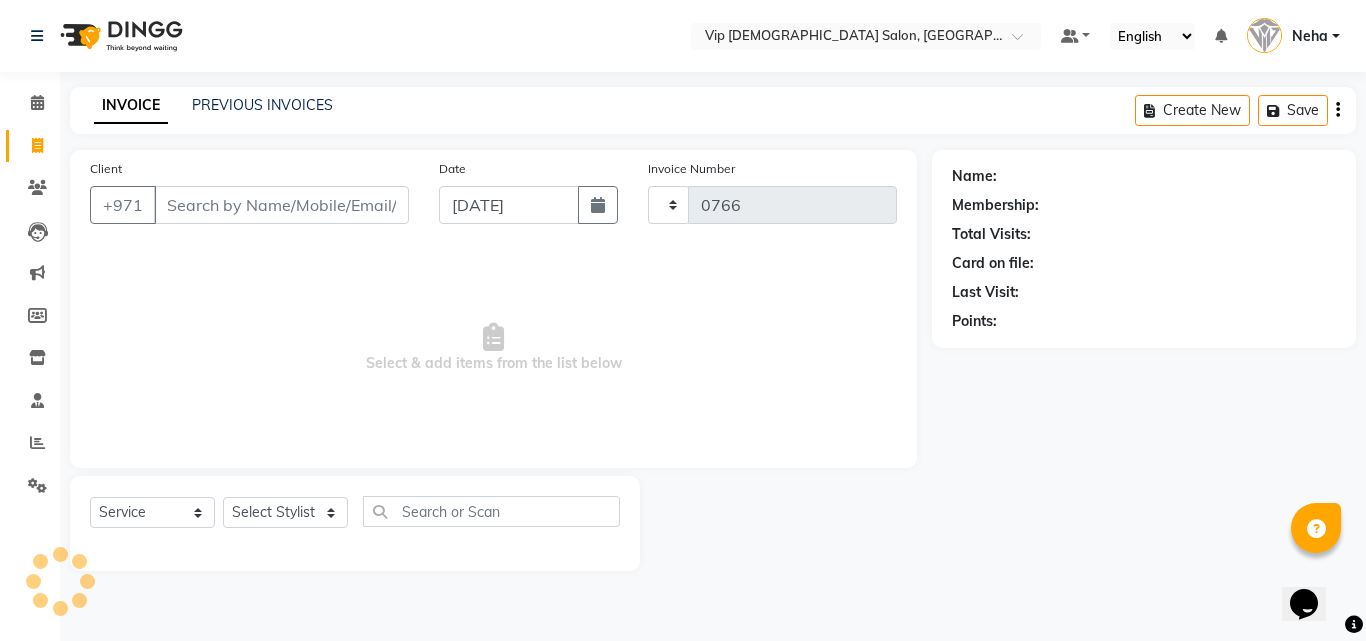 select on "8415" 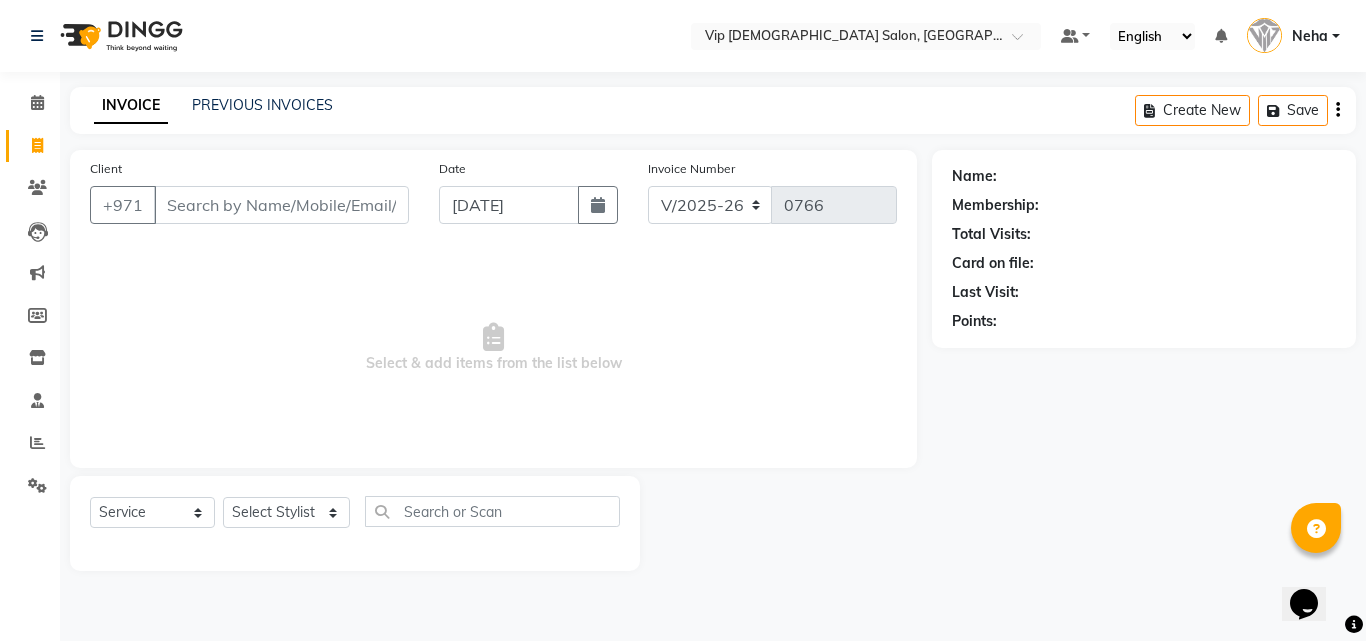 click 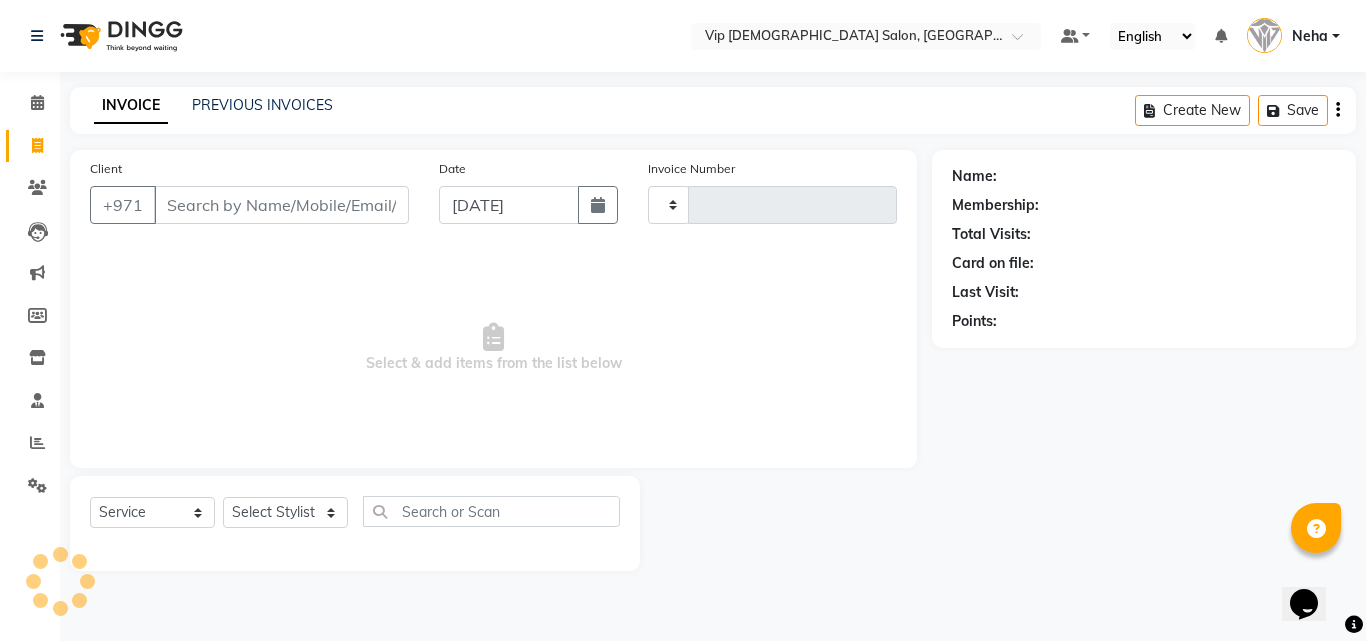 type on "0766" 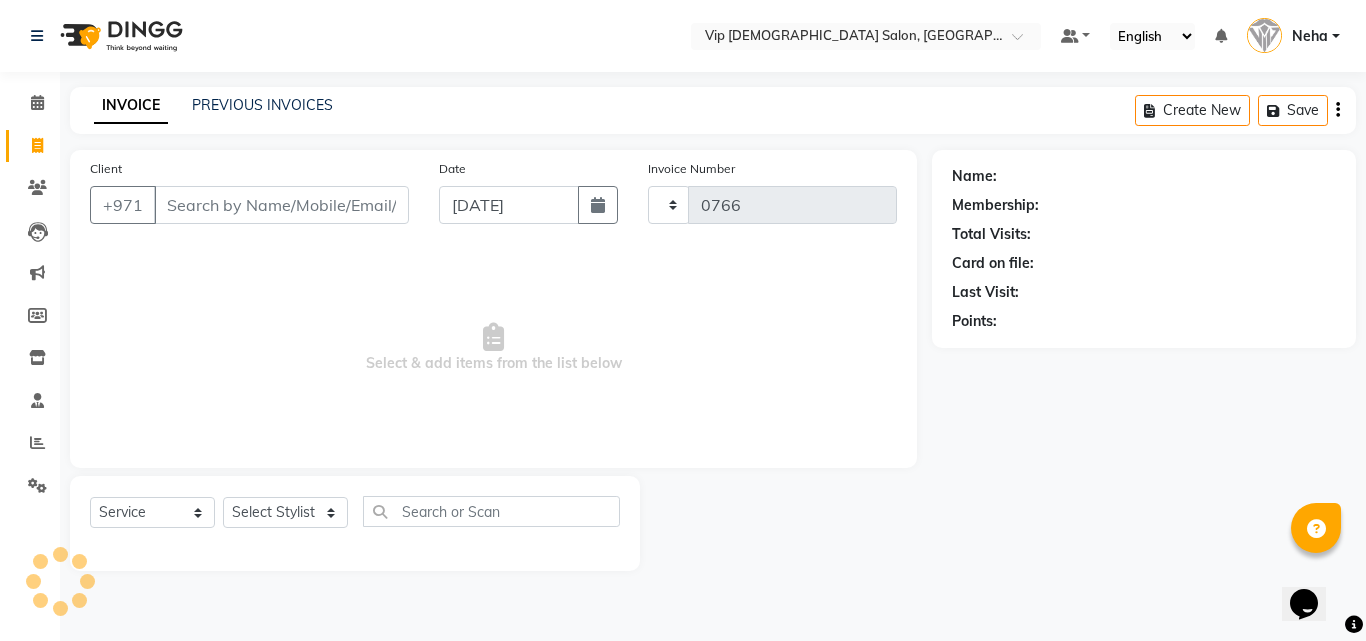 select on "8415" 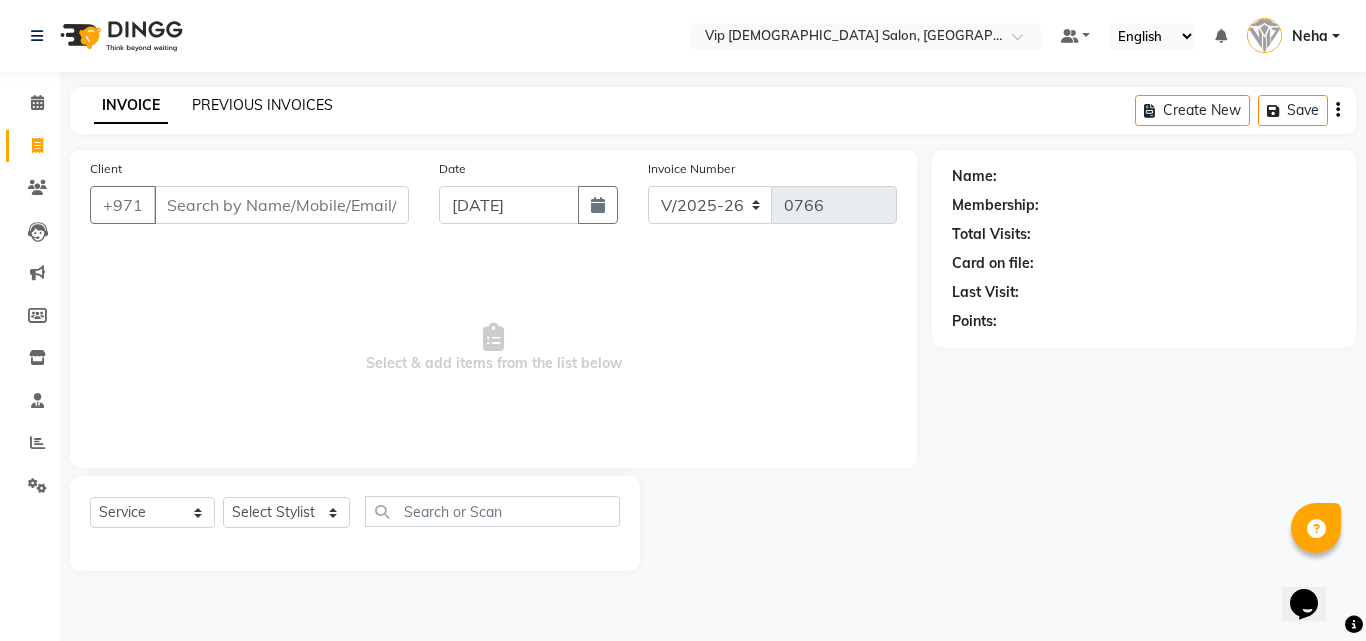 click on "PREVIOUS INVOICES" 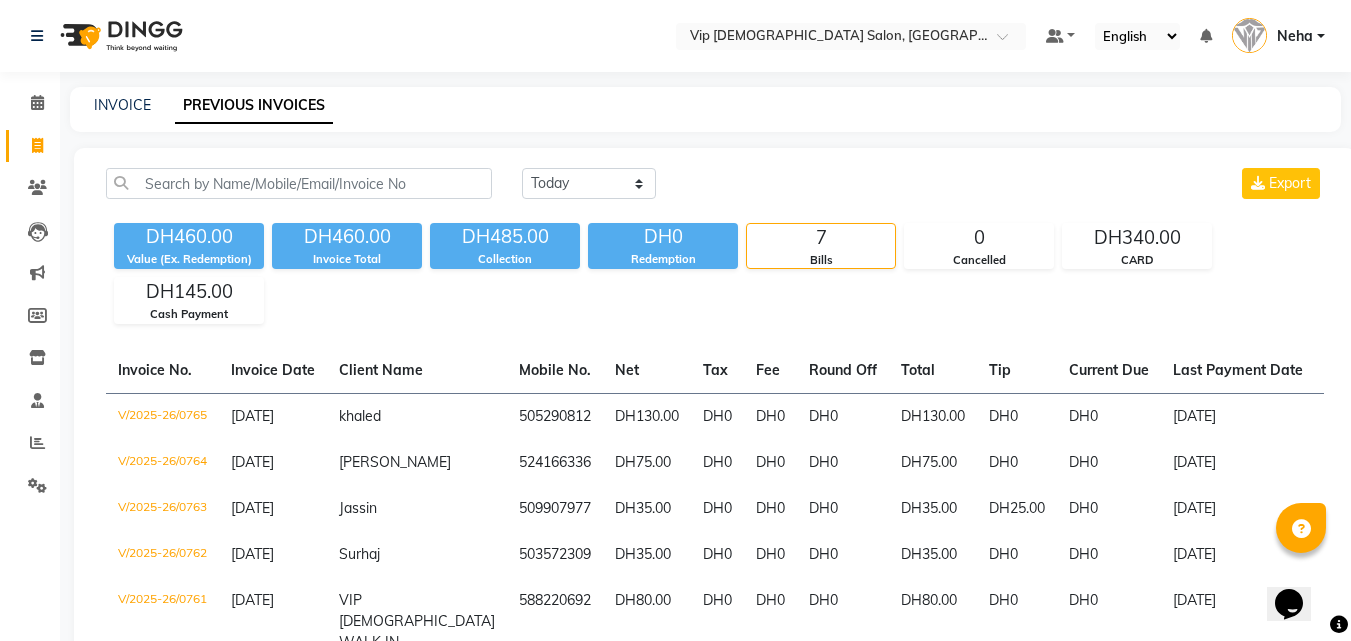 click on "Today Yesterday Custom Range Export DH460.00 Value (Ex. Redemption) DH460.00 Invoice Total  DH485.00 Collection DH0 Redemption 7 Bills 0 Cancelled DH340.00 CARD DH145.00 Cash Payment  Invoice No.   Invoice Date   Client Name   Mobile No.   Net   Tax   Fee   Round Off   Total   Tip   Current Due   Last Payment Date   Payment Amount   Payment Methods   Cancel Reason   Status   V/2025-26/0765  13-07-2025 khaled   505290812 DH130.00 DH0  DH0  DH0 DH130.00 DH0 DH0 13-07-2025 DH130.00  CARD - PAID  V/2025-26/0764  13-07-2025 adnan   524166336 DH75.00 DH0  DH0  DH0 DH75.00 DH0 DH0 13-07-2025 DH75.00  Cash Payment - PAID  V/2025-26/0763  13-07-2025 Jassin   509907977 DH35.00 DH0  DH0  DH0 DH35.00 DH25.00 DH0 13-07-2025 DH60.00  CARD,  CARD - PAID  V/2025-26/0762  13-07-2025 Surhaj   503572309 DH35.00 DH0  DH0  DH0 DH35.00 DH0 DH0 13-07-2025 DH35.00  CARD - PAID  V/2025-26/0761  13-07-2025 VIP GENTS WALK IN   588220692 DH80.00 DH0  DH0  DH0 DH80.00 DH0 DH0 13-07-2025 DH80.00  CARD - PAID  V/2025-26/0760  13-07-2025" 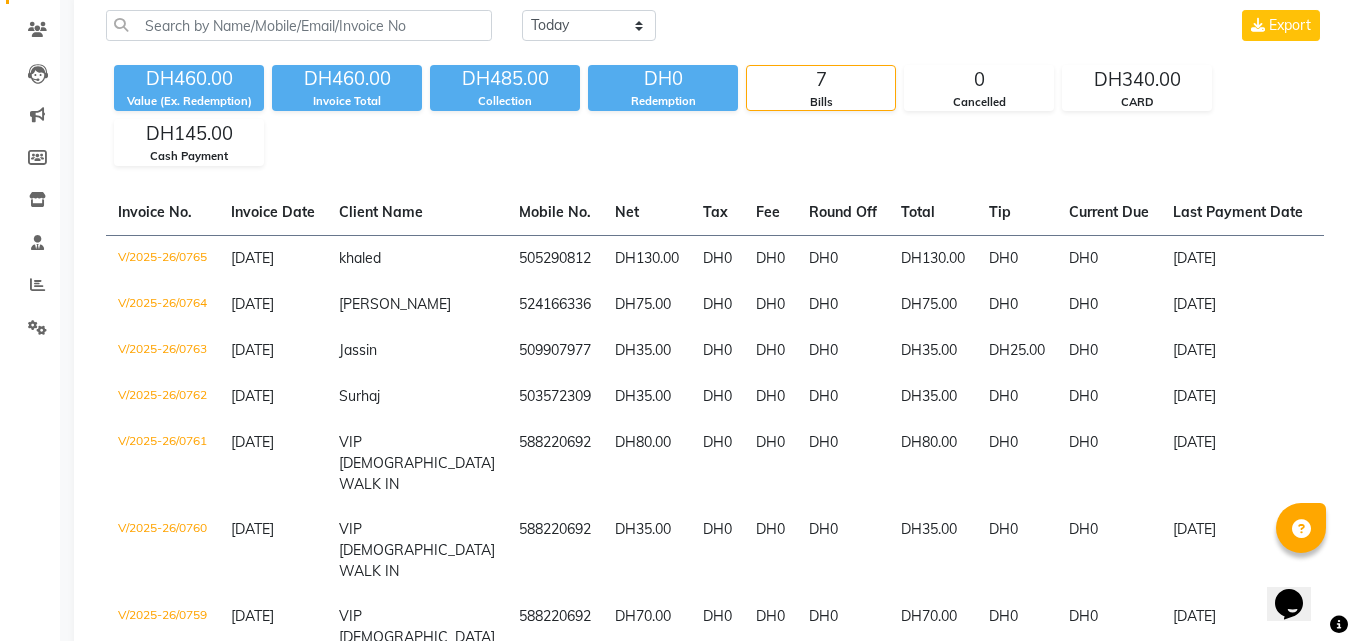 scroll, scrollTop: 160, scrollLeft: 0, axis: vertical 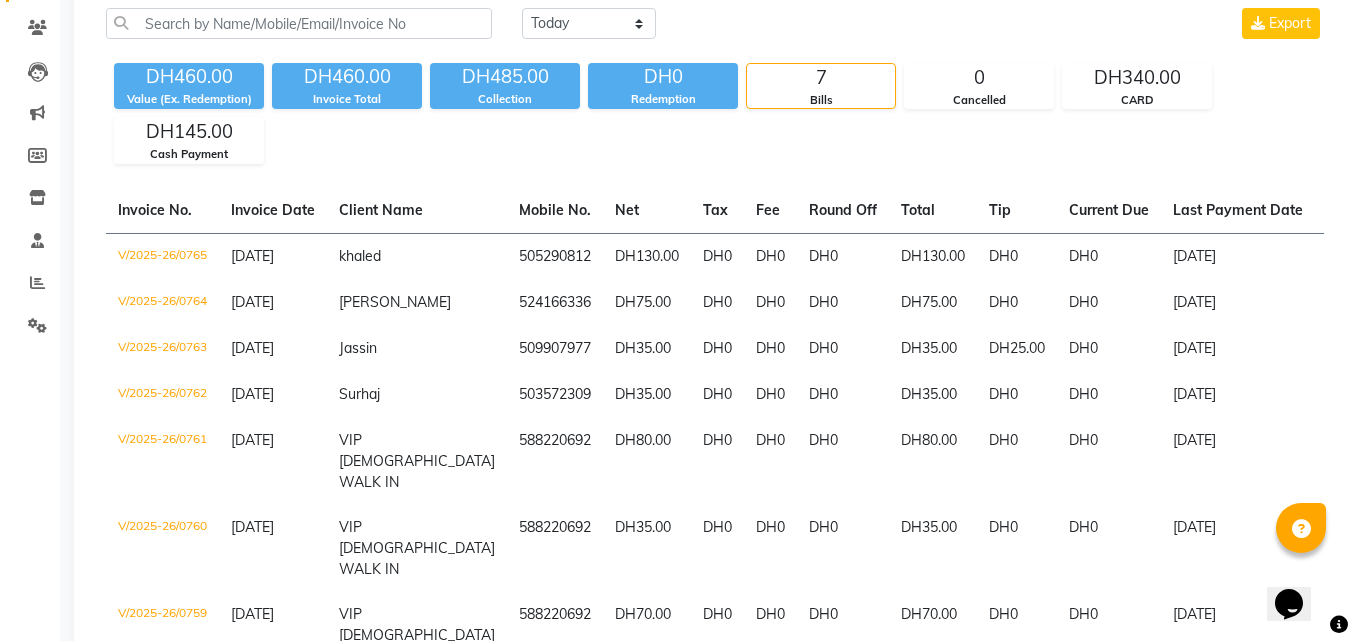 click on "DH460.00 Value (Ex. Redemption) DH460.00 Invoice Total  DH485.00 Collection DH0 Redemption 7 Bills 0 Cancelled DH340.00 CARD DH145.00 Cash Payment" 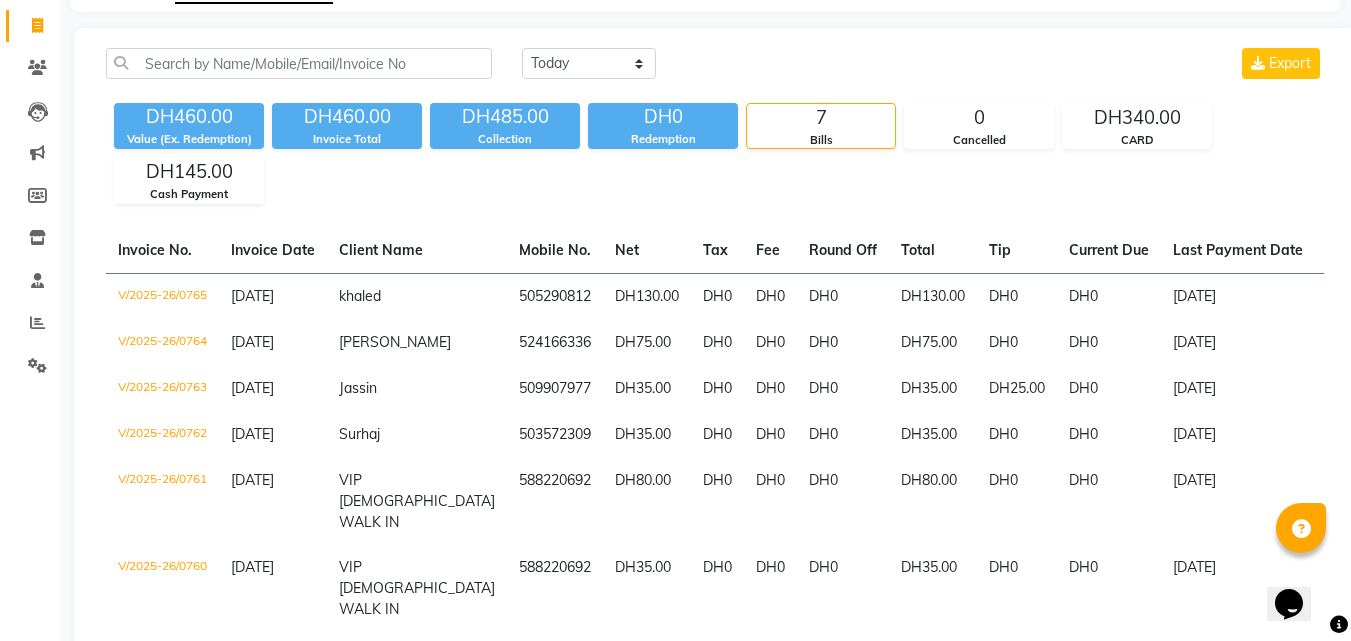 scroll, scrollTop: 80, scrollLeft: 0, axis: vertical 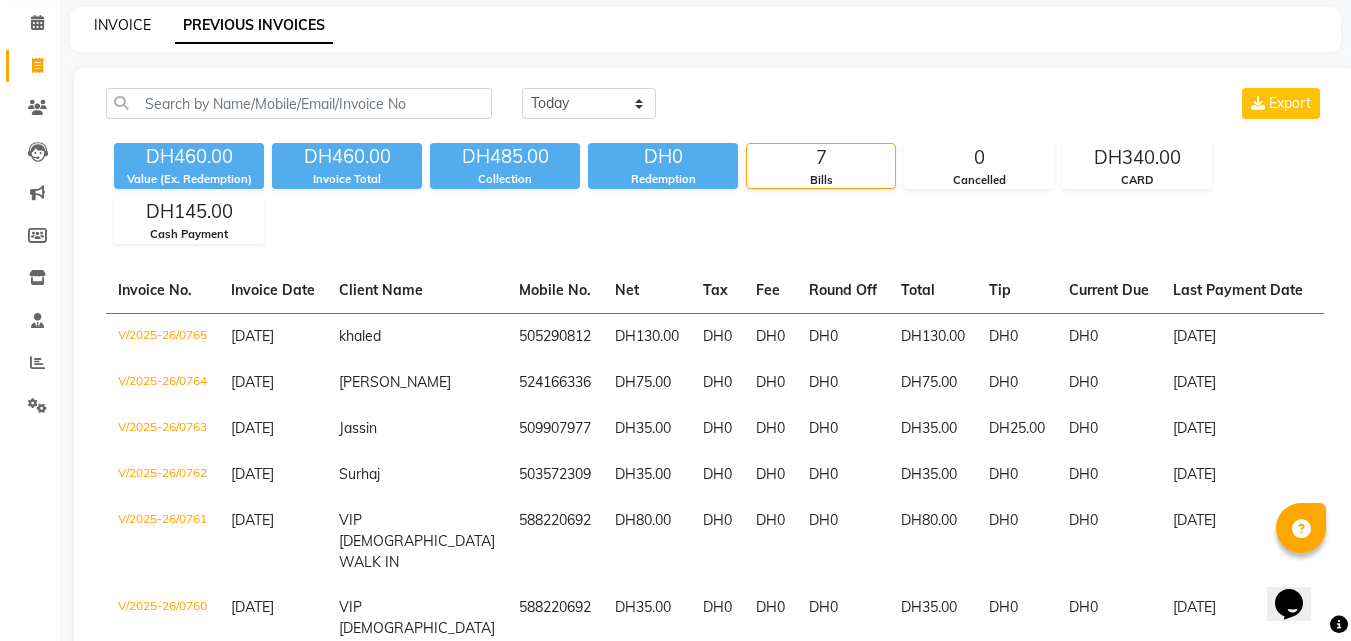 click on "INVOICE" 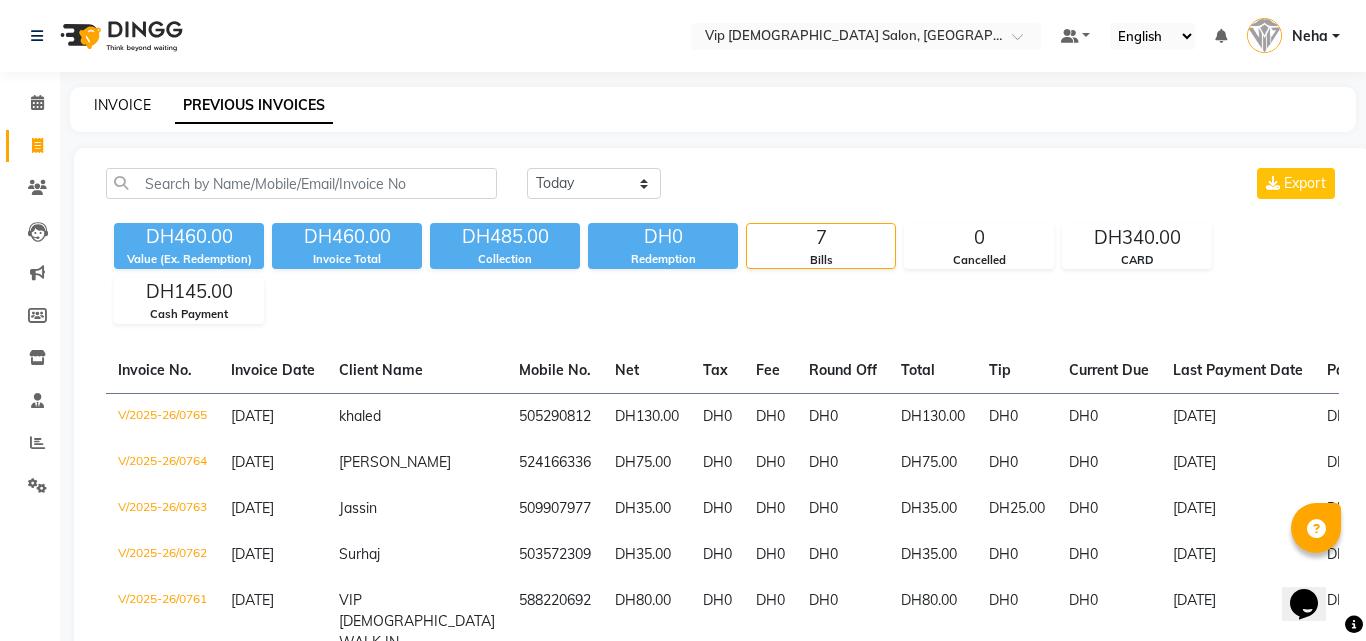 select on "service" 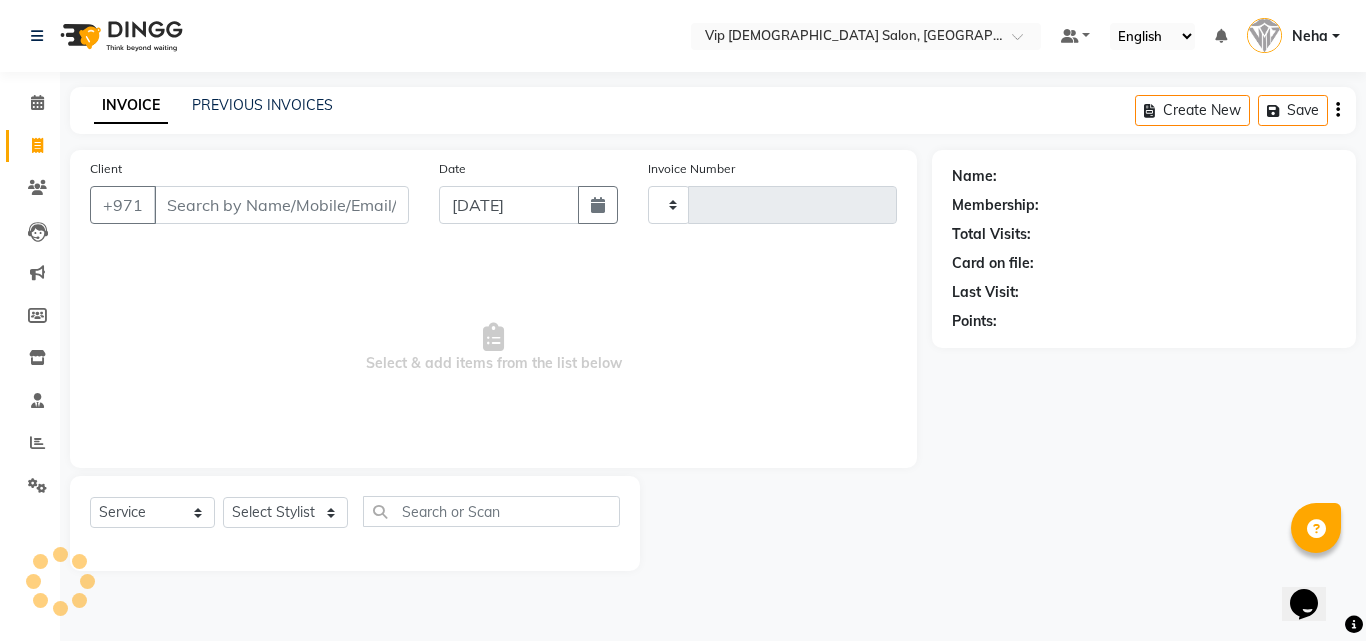 type on "0766" 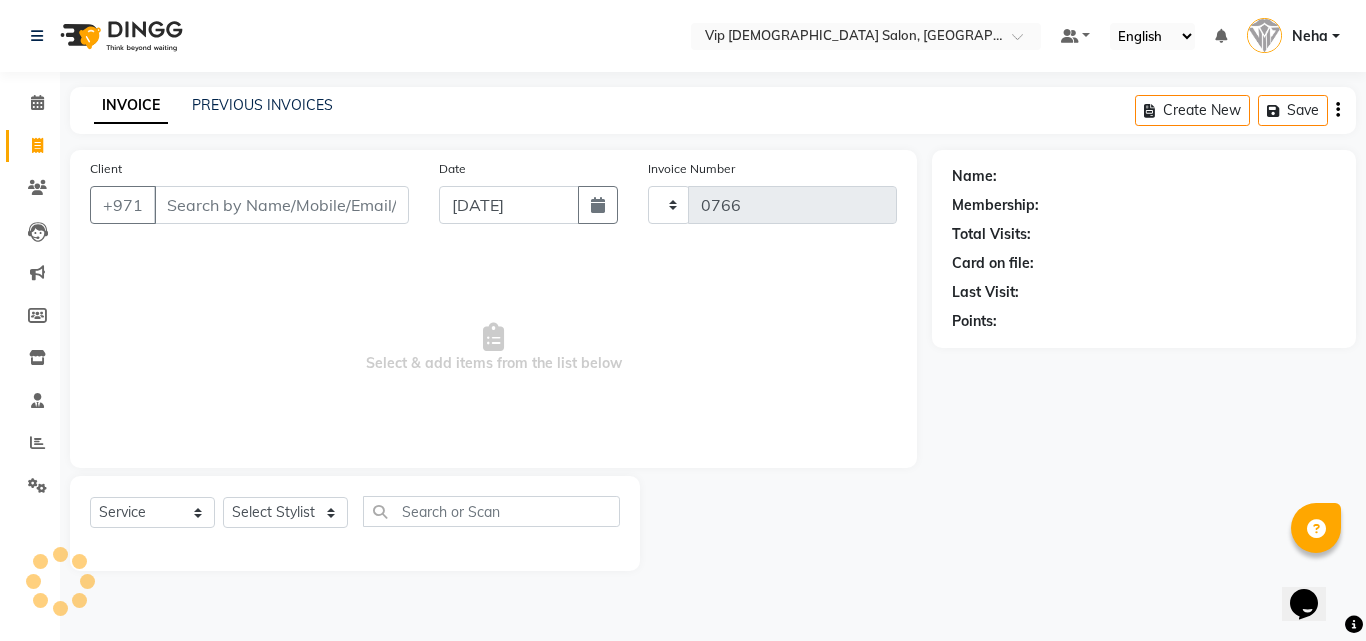 select on "8415" 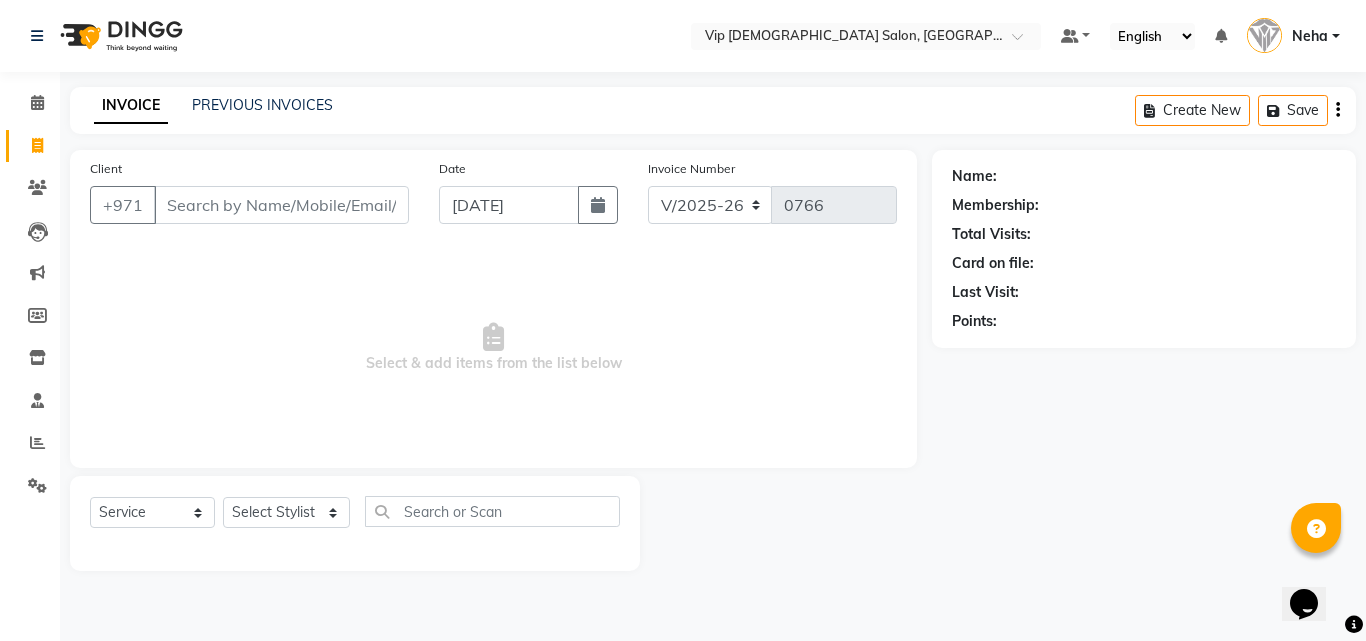 click on "Client +971" 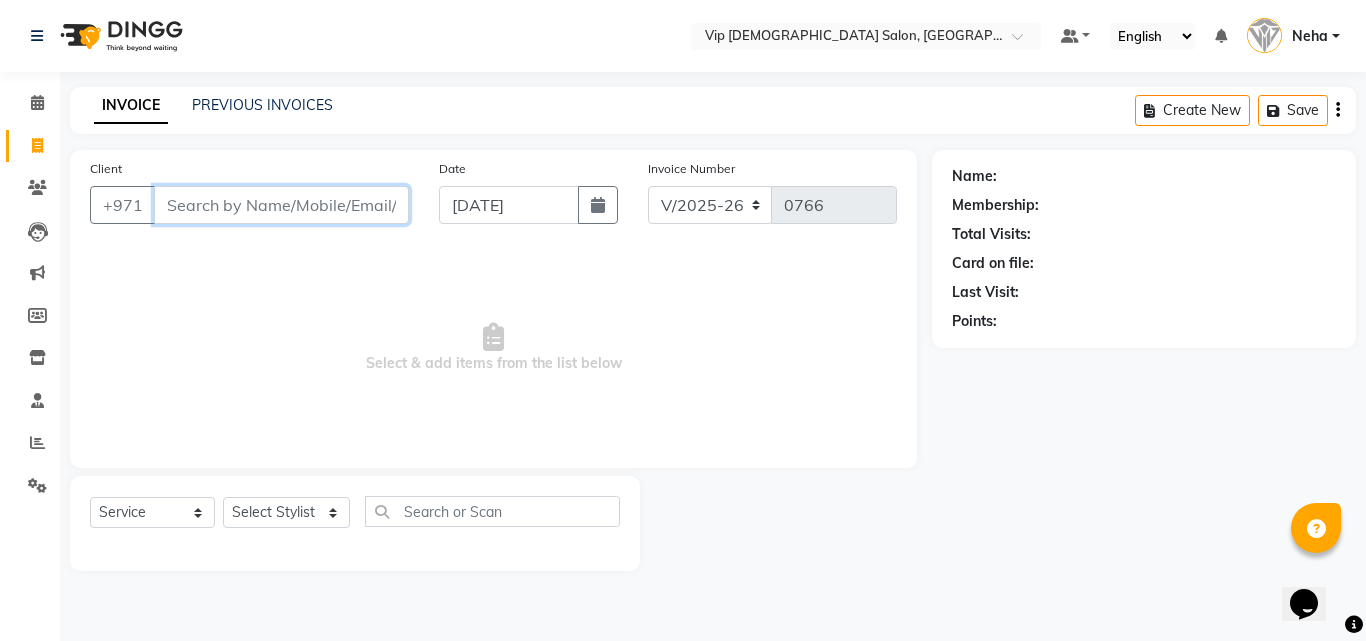 click on "Client" at bounding box center [281, 205] 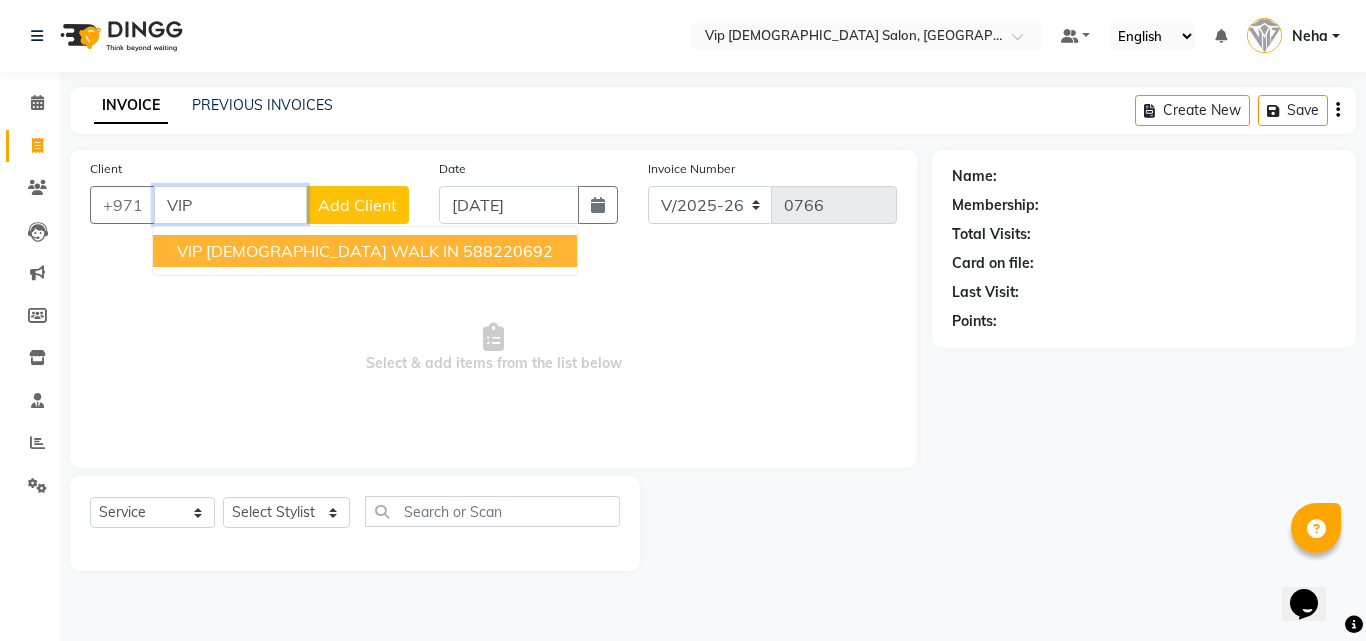 click on "VIP GENTS WALK IN" at bounding box center [318, 251] 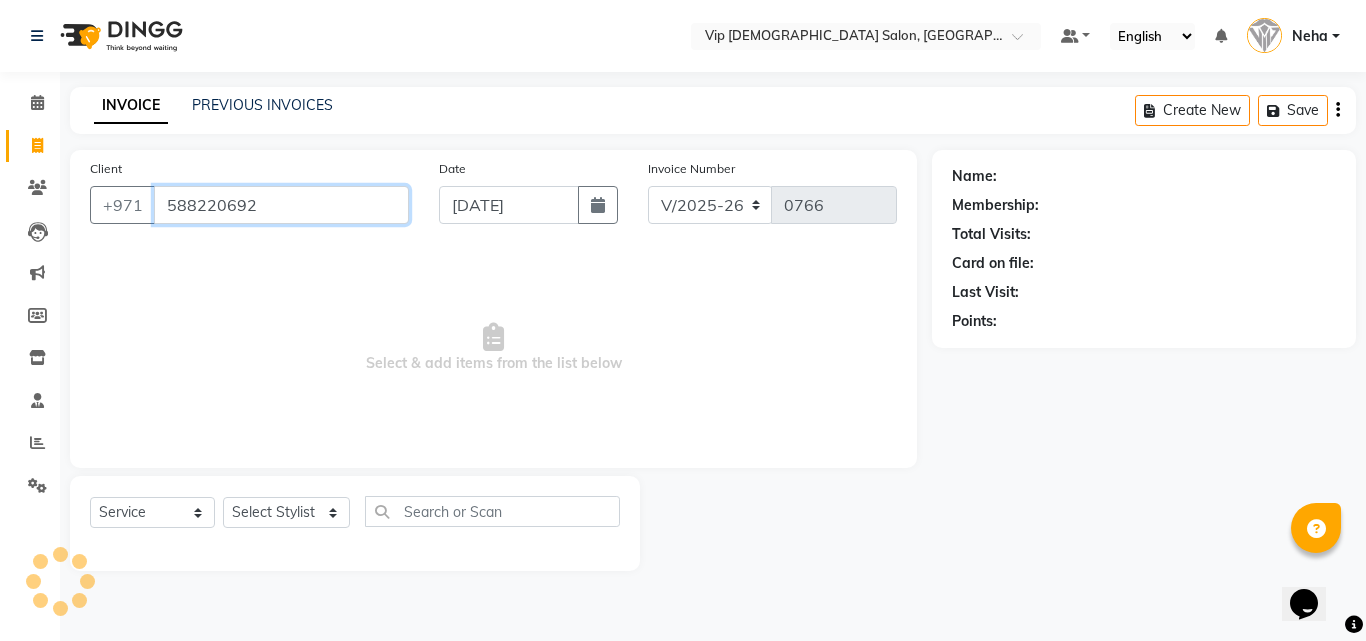 type on "588220692" 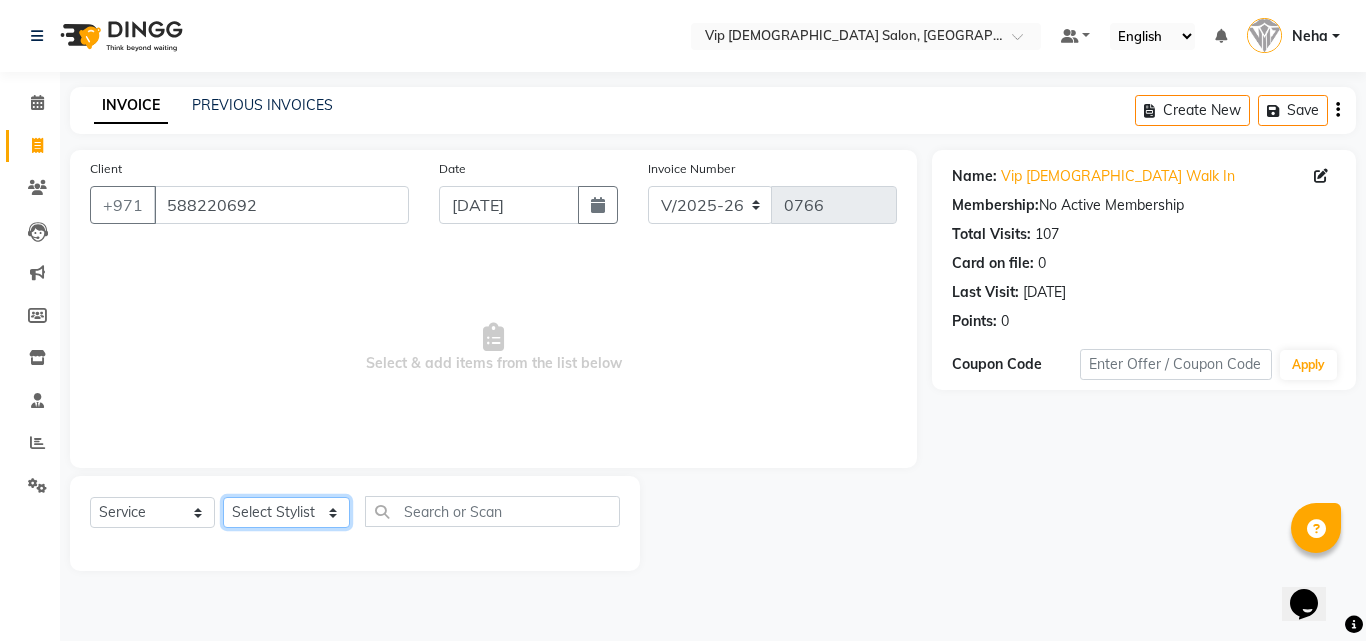 click on "Select Stylist [PERSON_NAME] [PERSON_NAME] [PERSON_NAME] [PERSON_NAME] [PERSON_NAME] [PERSON_NAME] [PERSON_NAME] Lakhbizi Jairah Mr. Mohannad [PERSON_NAME] [PERSON_NAME] [PERSON_NAME] [PERSON_NAME] [PERSON_NAME]  Akhilaque [PERSON_NAME]." 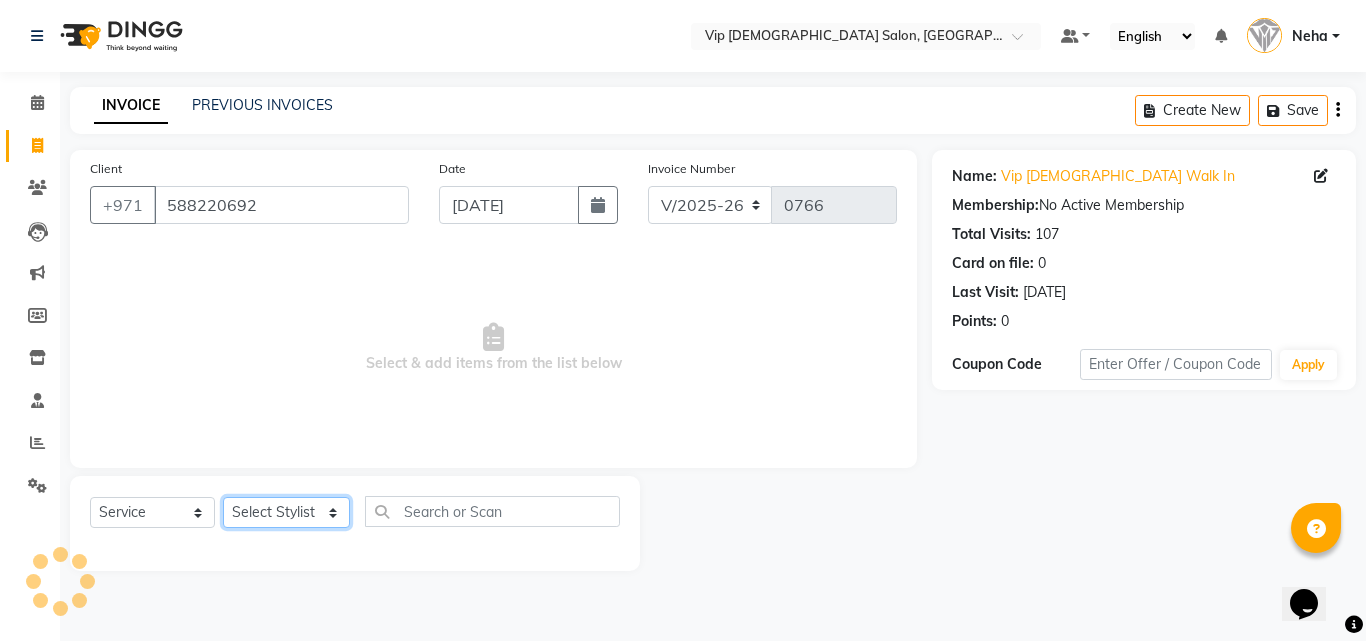 select on "83273" 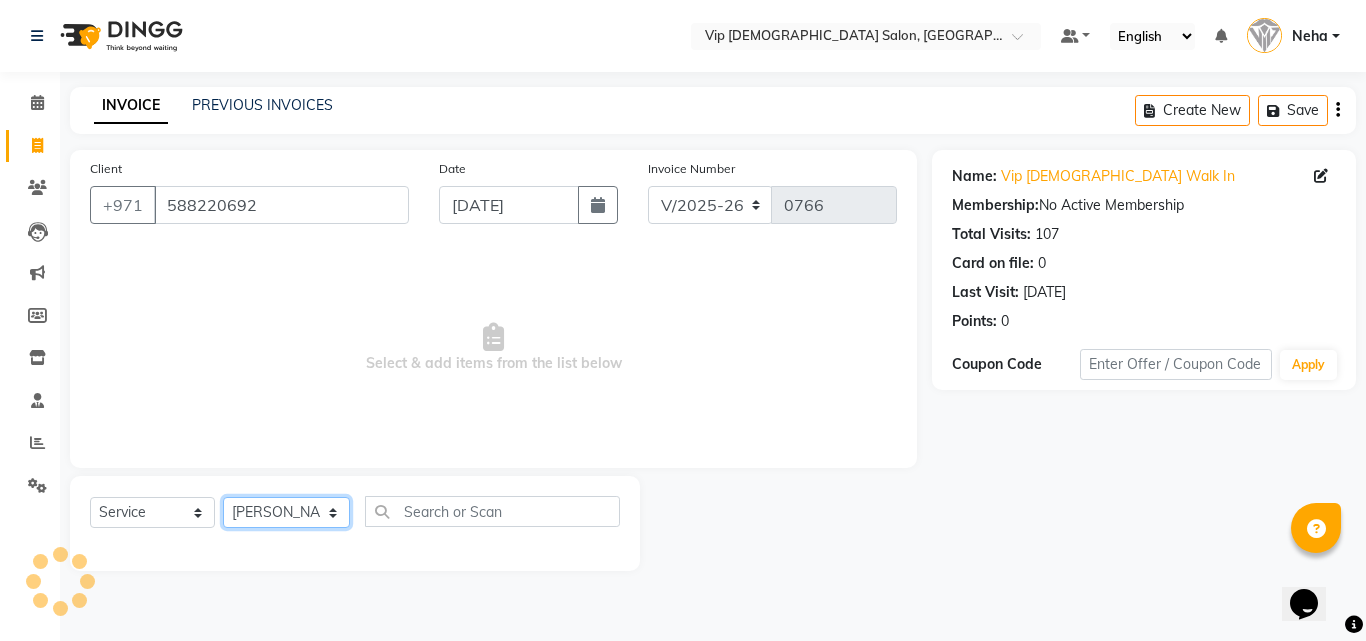 click on "Select Stylist [PERSON_NAME] [PERSON_NAME] [PERSON_NAME] [PERSON_NAME] [PERSON_NAME] [PERSON_NAME] [PERSON_NAME] Lakhbizi Jairah Mr. Mohannad [PERSON_NAME] [PERSON_NAME] [PERSON_NAME] [PERSON_NAME] [PERSON_NAME]  Akhilaque [PERSON_NAME]." 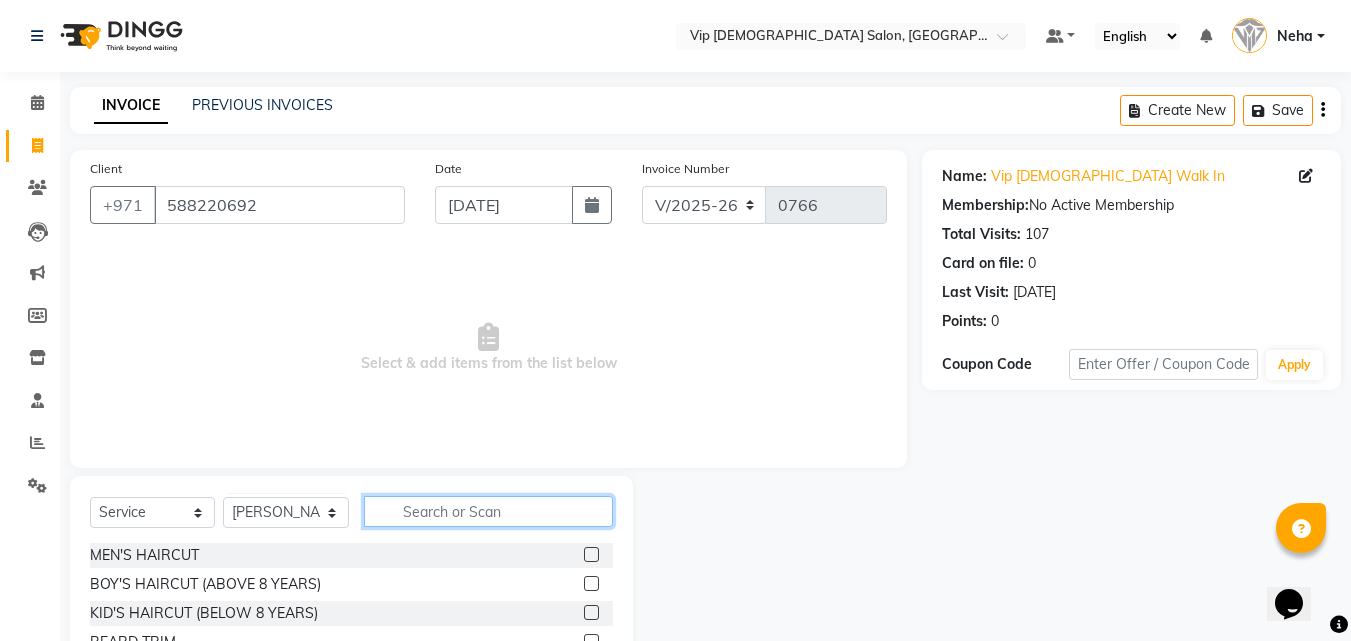 click 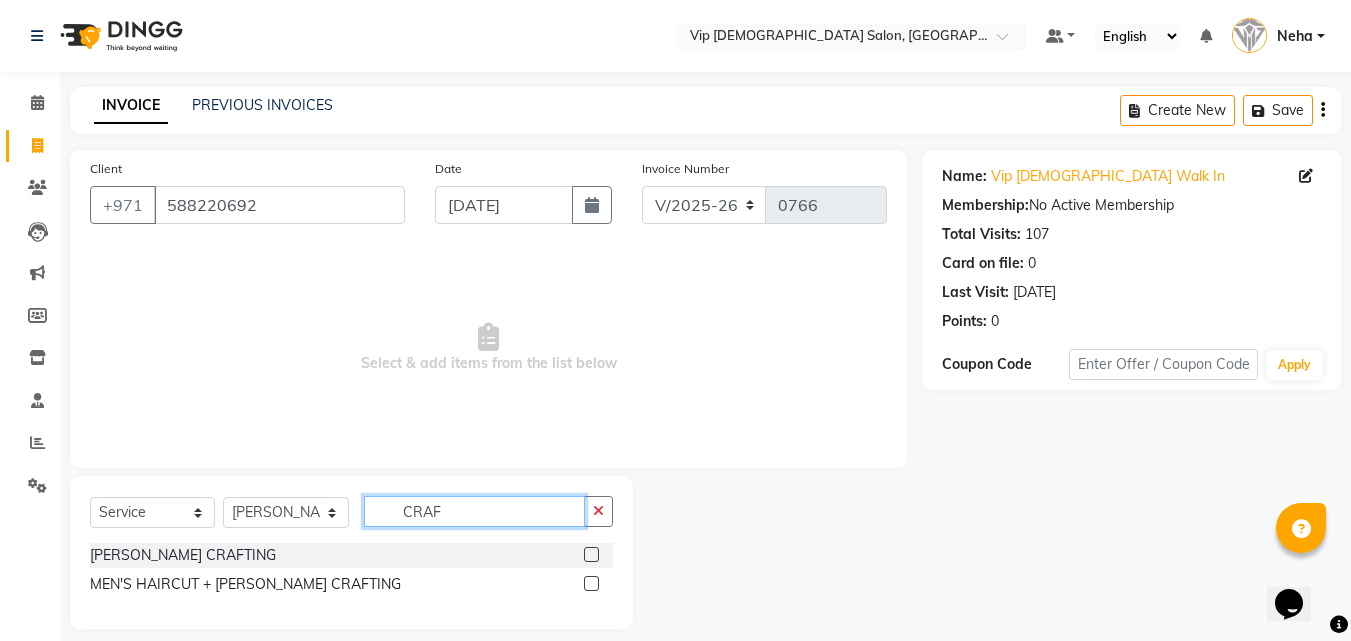 type on "CRAF" 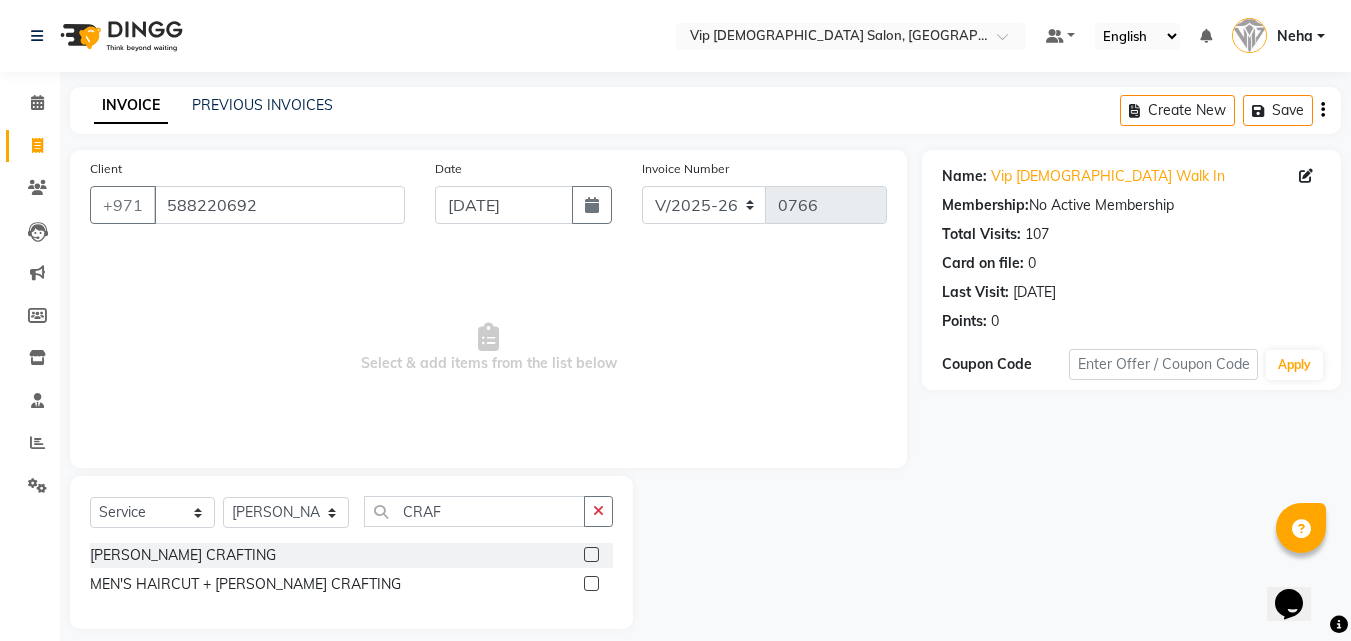 click 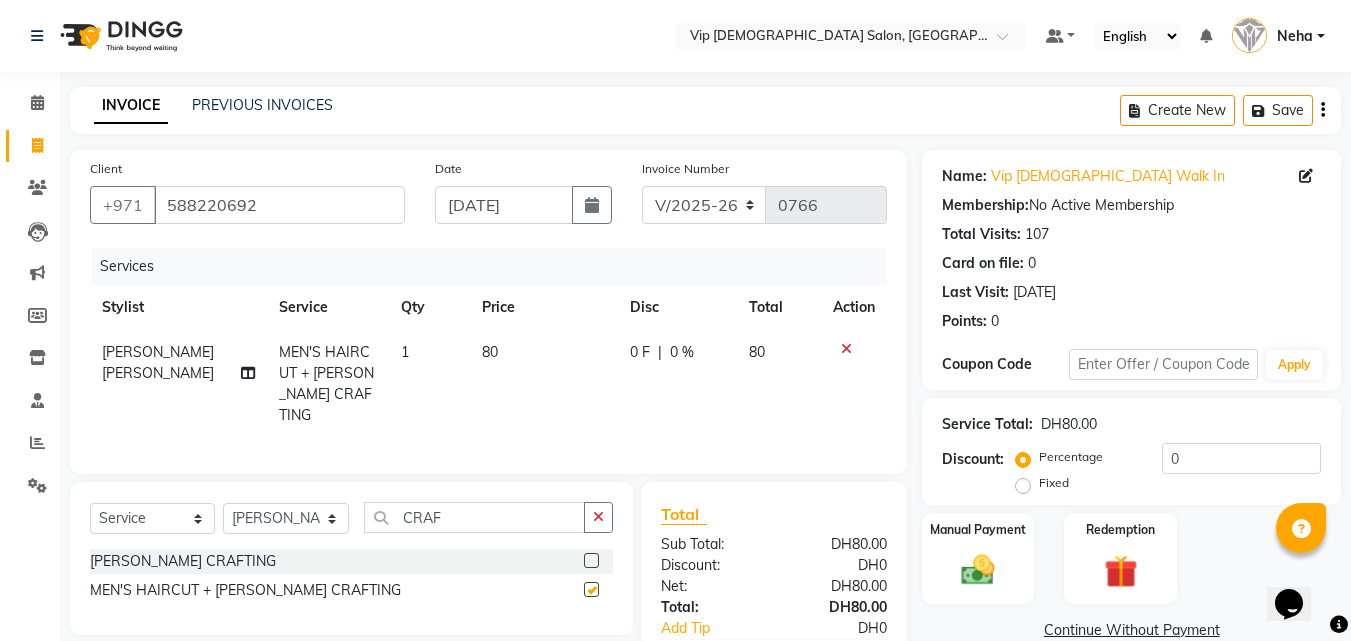 checkbox on "false" 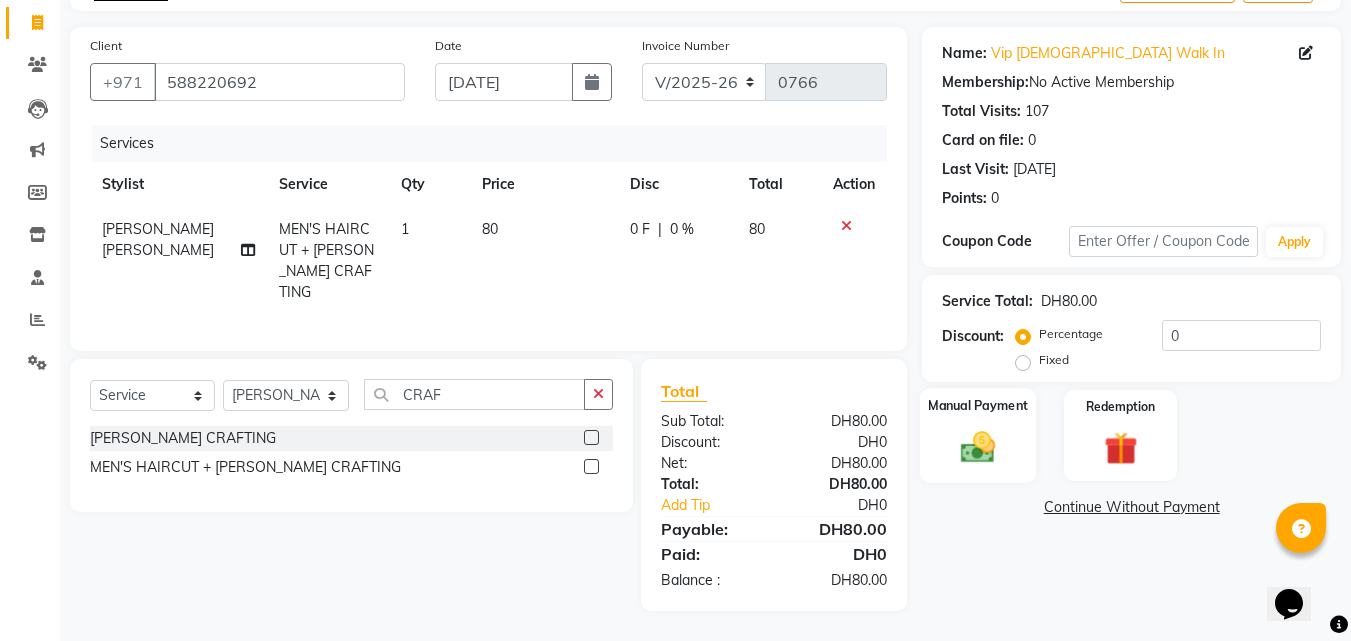 scroll, scrollTop: 138, scrollLeft: 0, axis: vertical 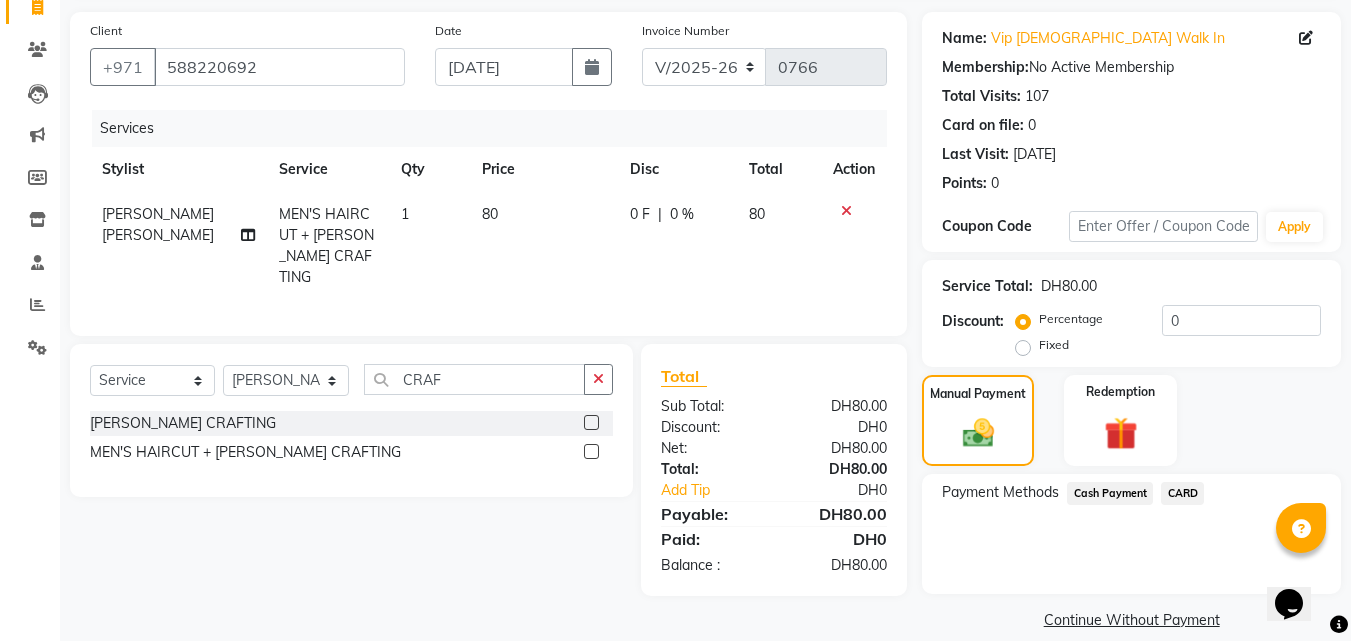 click on "Cash Payment" 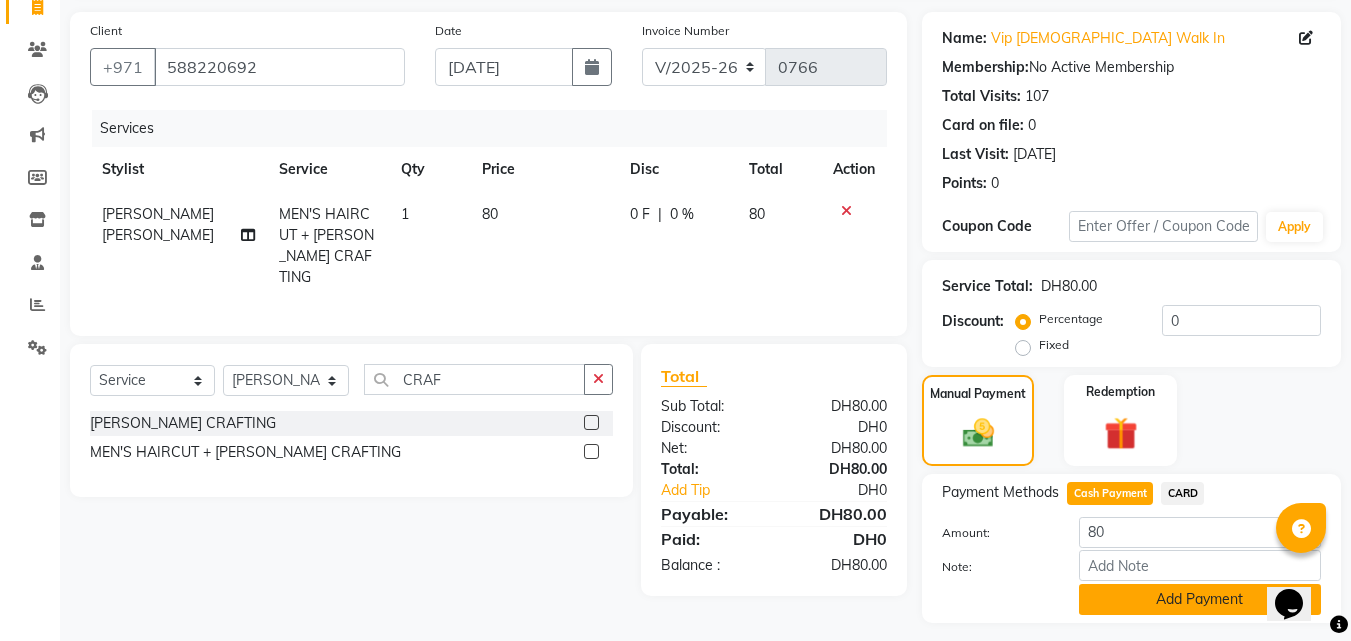 click on "Add Payment" 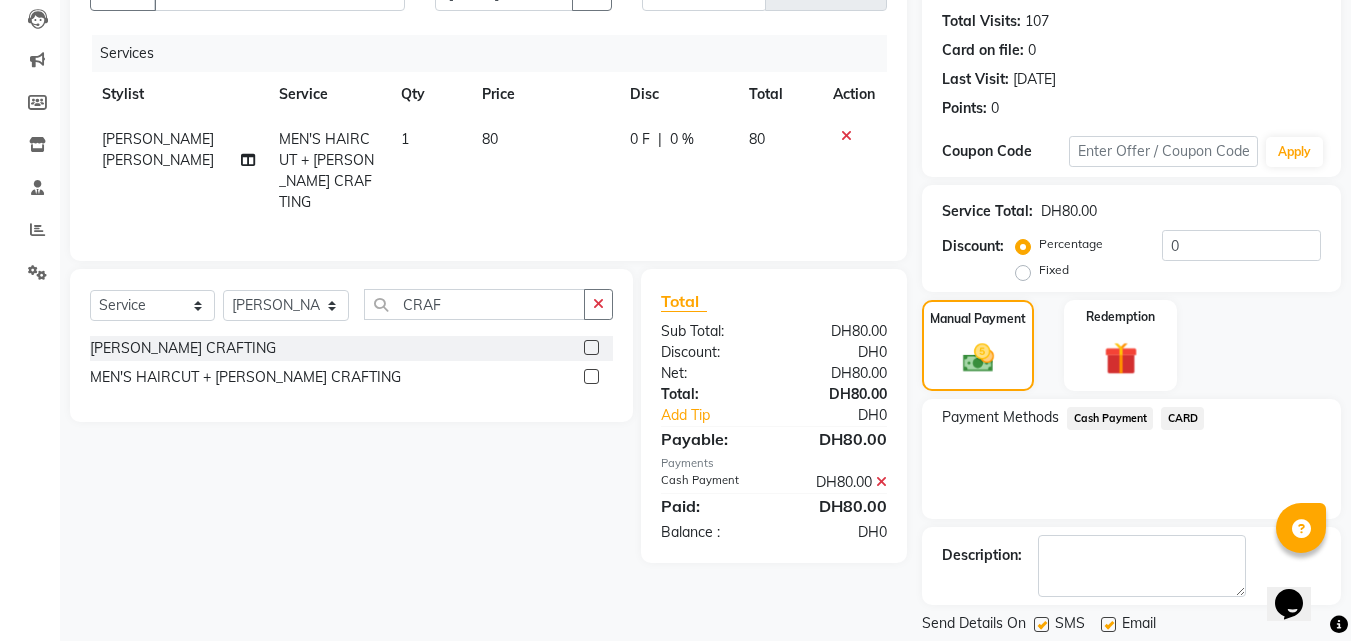 scroll, scrollTop: 258, scrollLeft: 0, axis: vertical 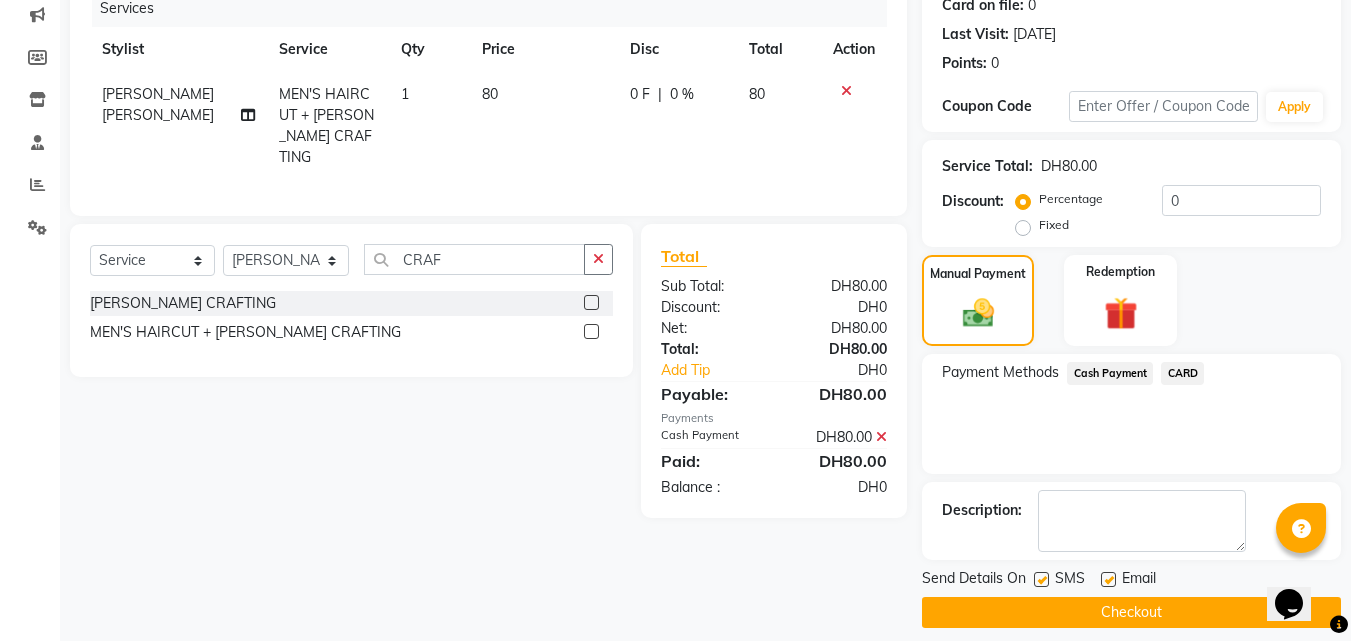 click on "Checkout" 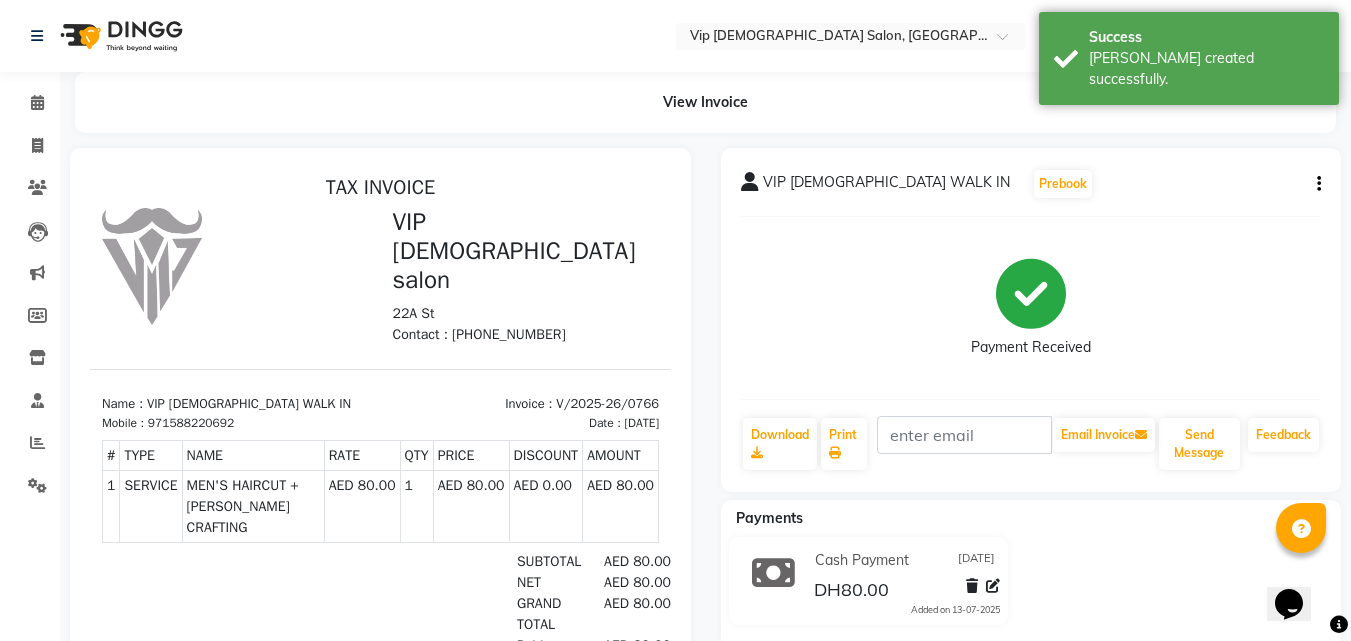 scroll, scrollTop: 0, scrollLeft: 0, axis: both 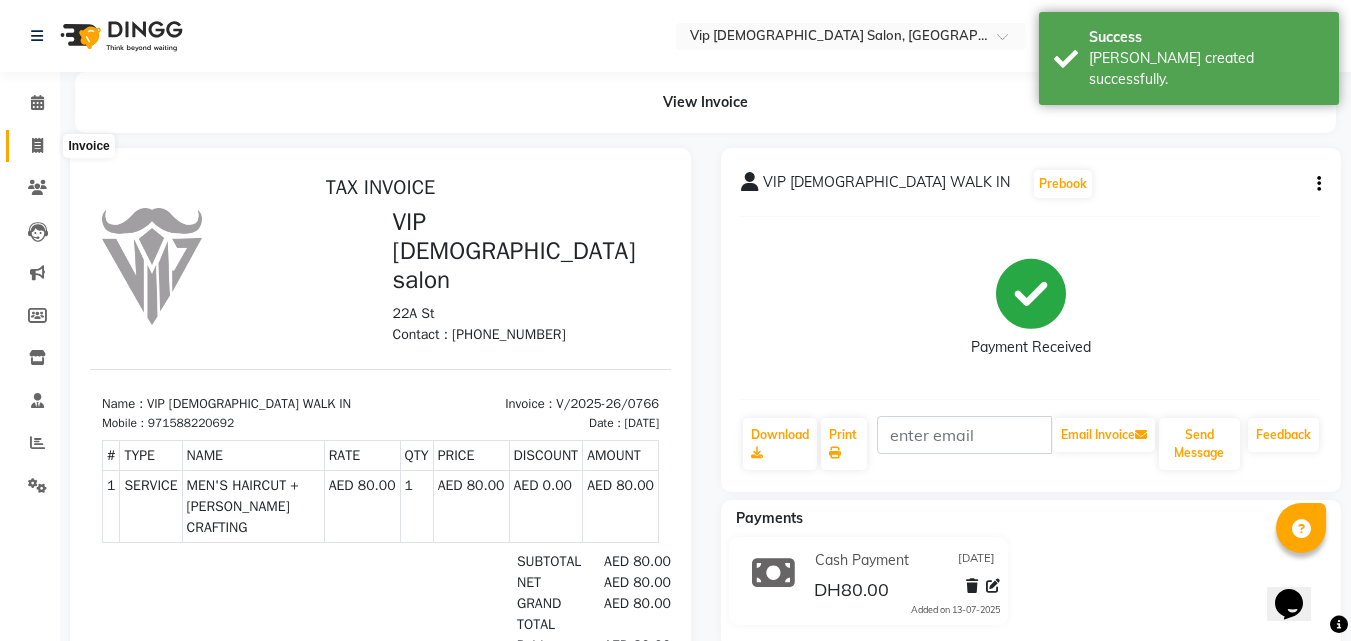 click 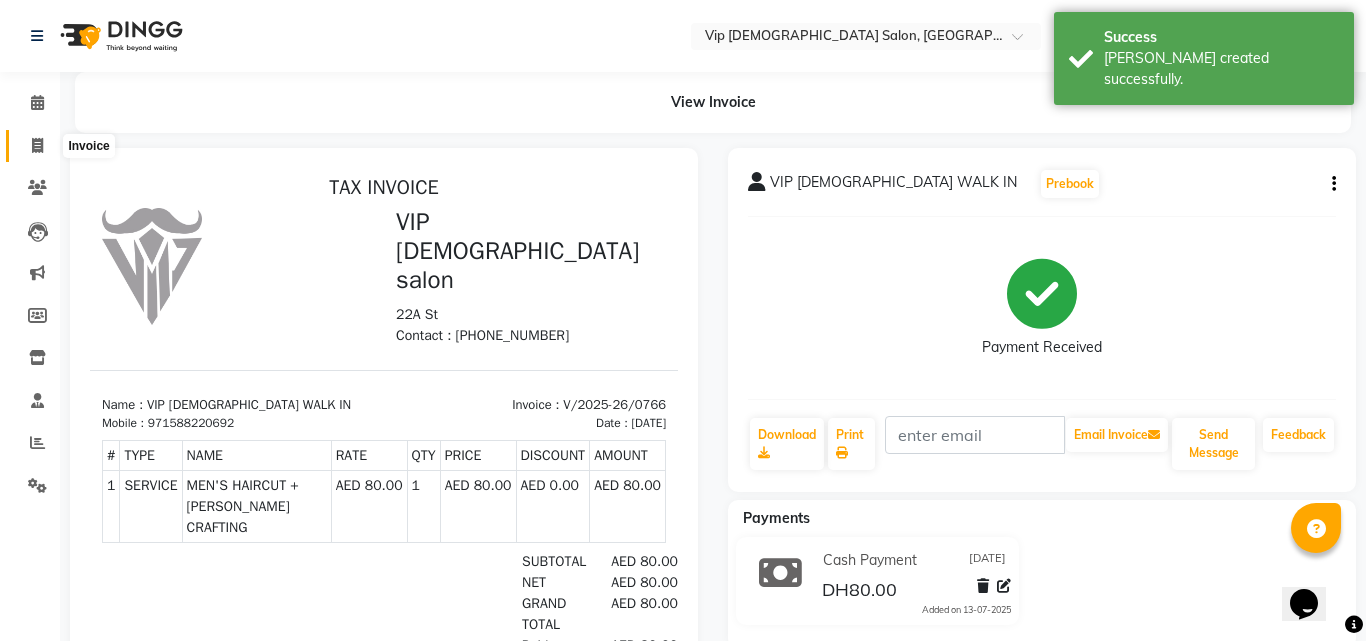 select on "8415" 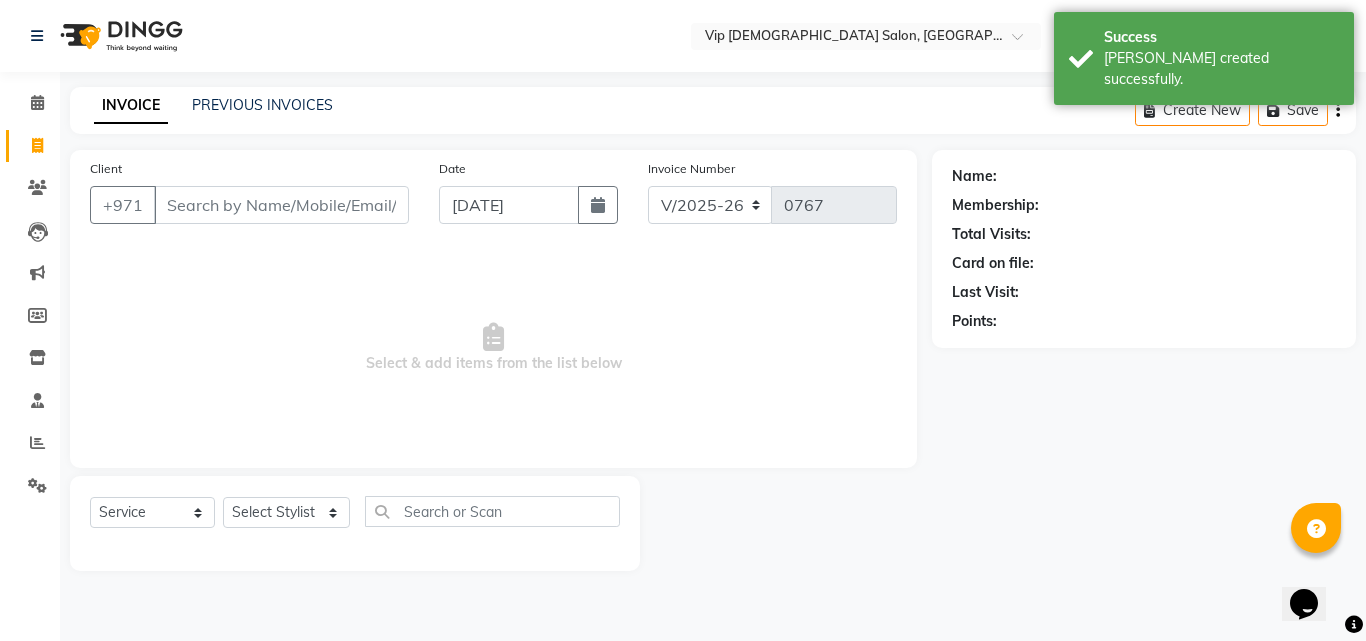 click on "Client" at bounding box center (281, 205) 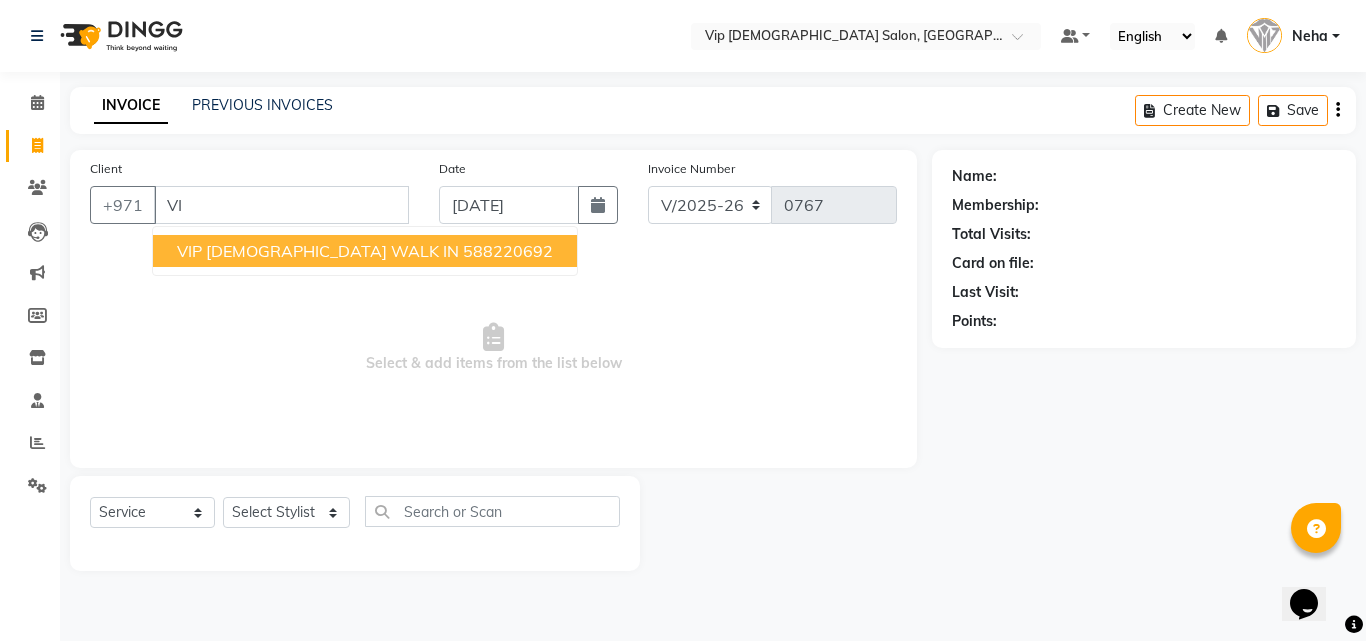 type on "V" 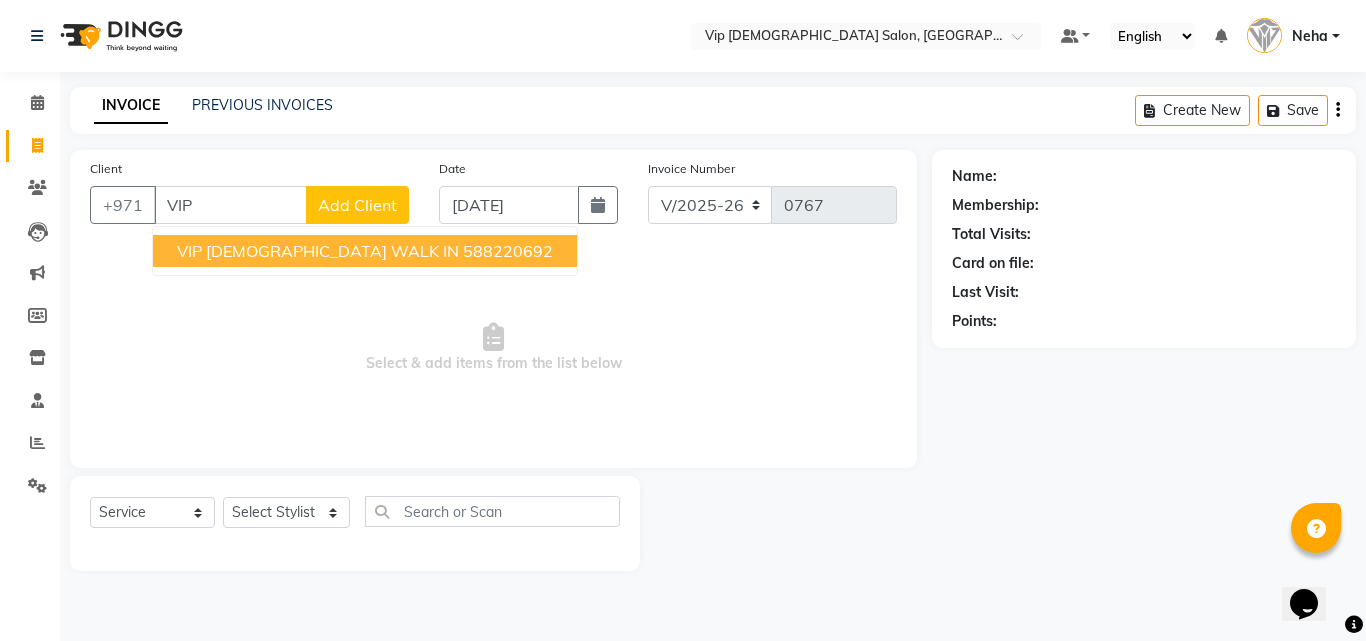 click on "VIP GENTS WALK IN  588220692" at bounding box center (365, 251) 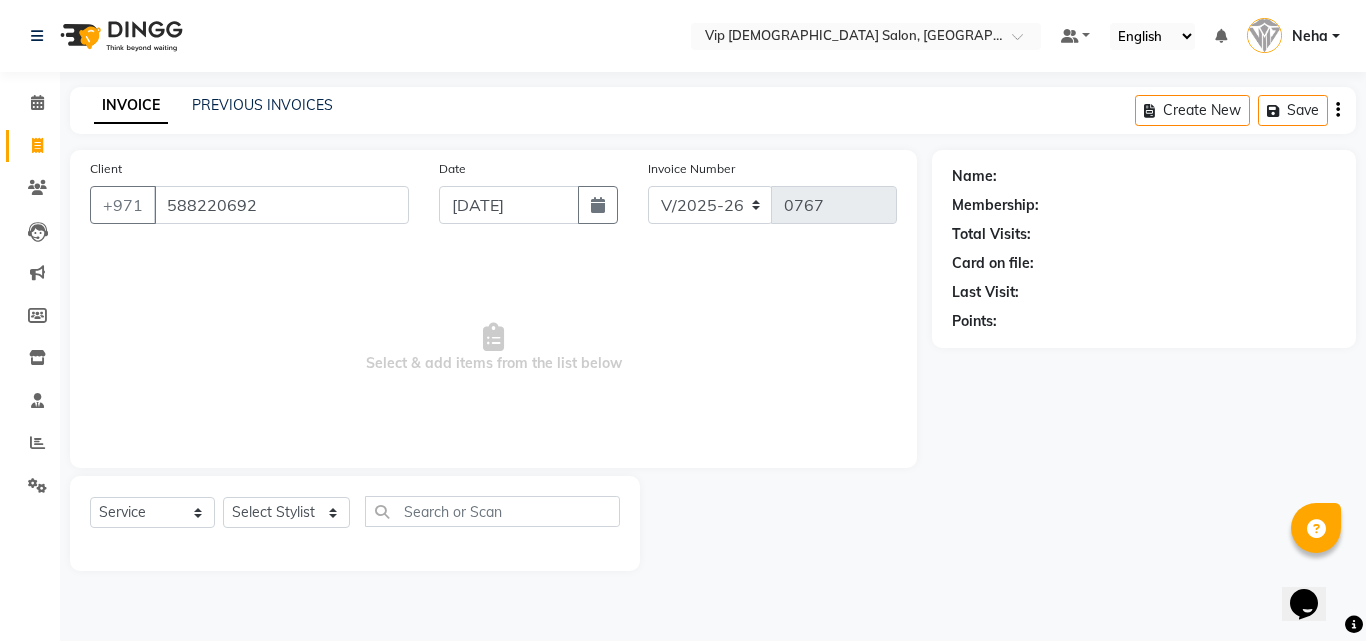 type on "588220692" 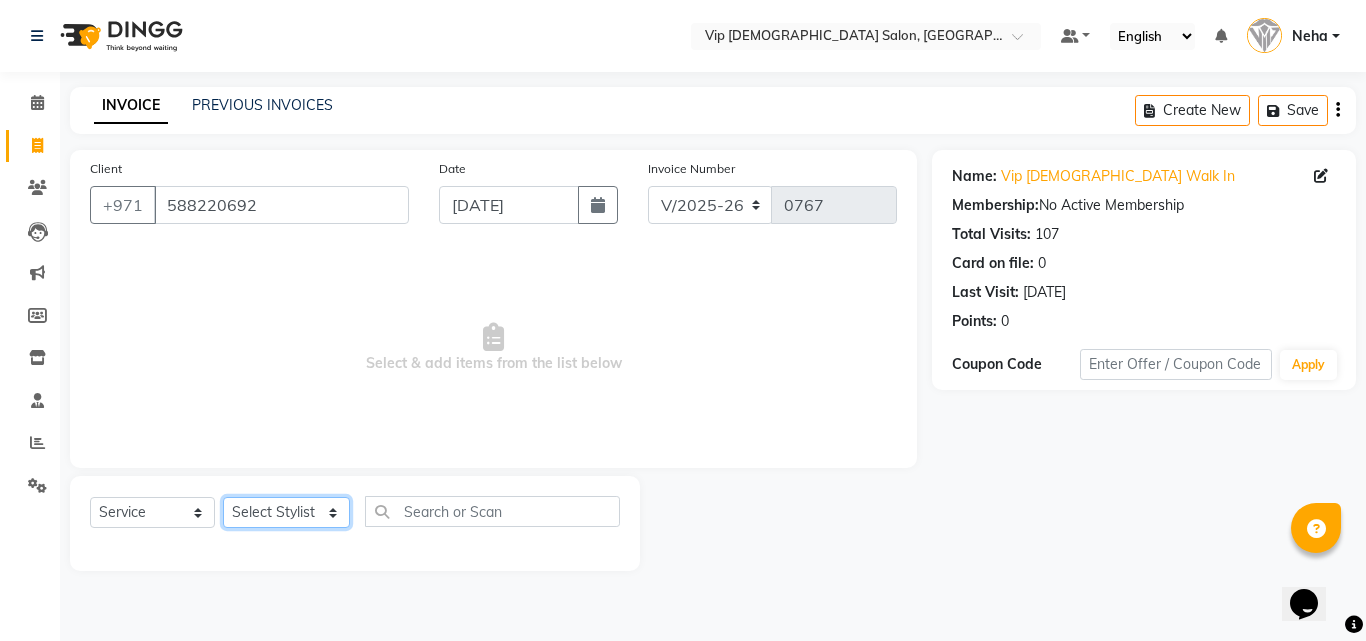 click on "Select Stylist [PERSON_NAME] [PERSON_NAME] [PERSON_NAME] [PERSON_NAME] [PERSON_NAME] [PERSON_NAME] [PERSON_NAME] Lakhbizi Jairah Mr. Mohannad [PERSON_NAME] [PERSON_NAME] [PERSON_NAME] [PERSON_NAME] [PERSON_NAME]  Akhilaque [PERSON_NAME]." 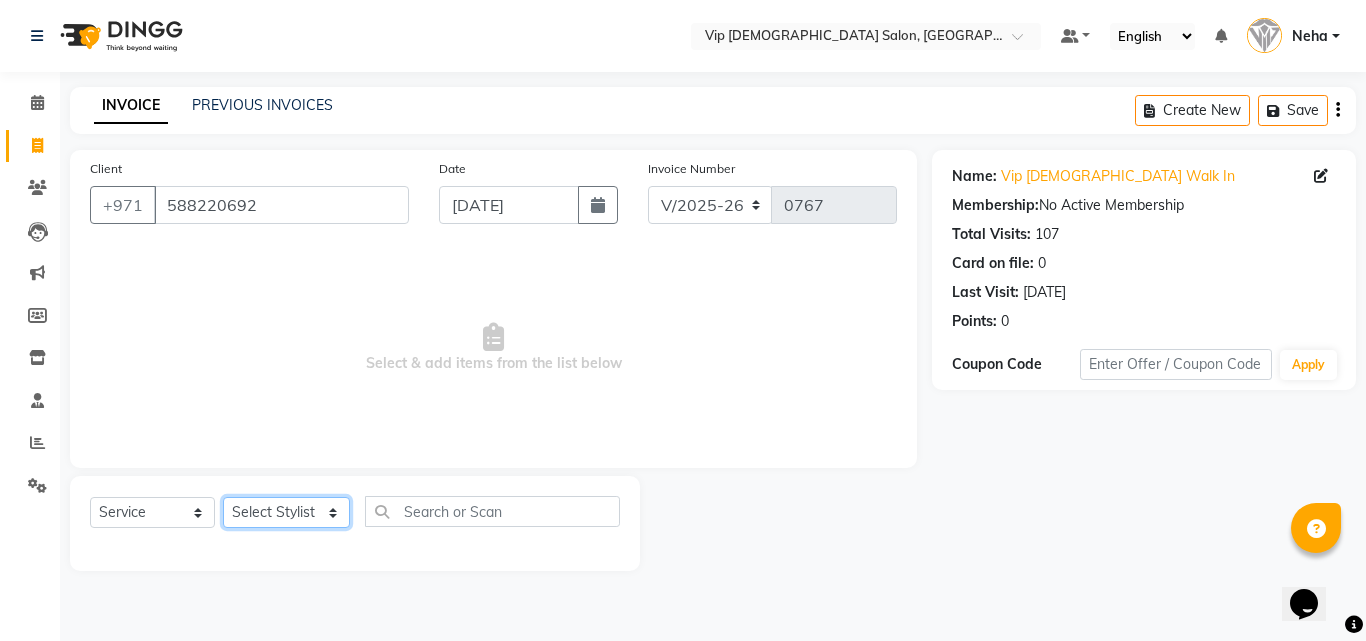 select on "81364" 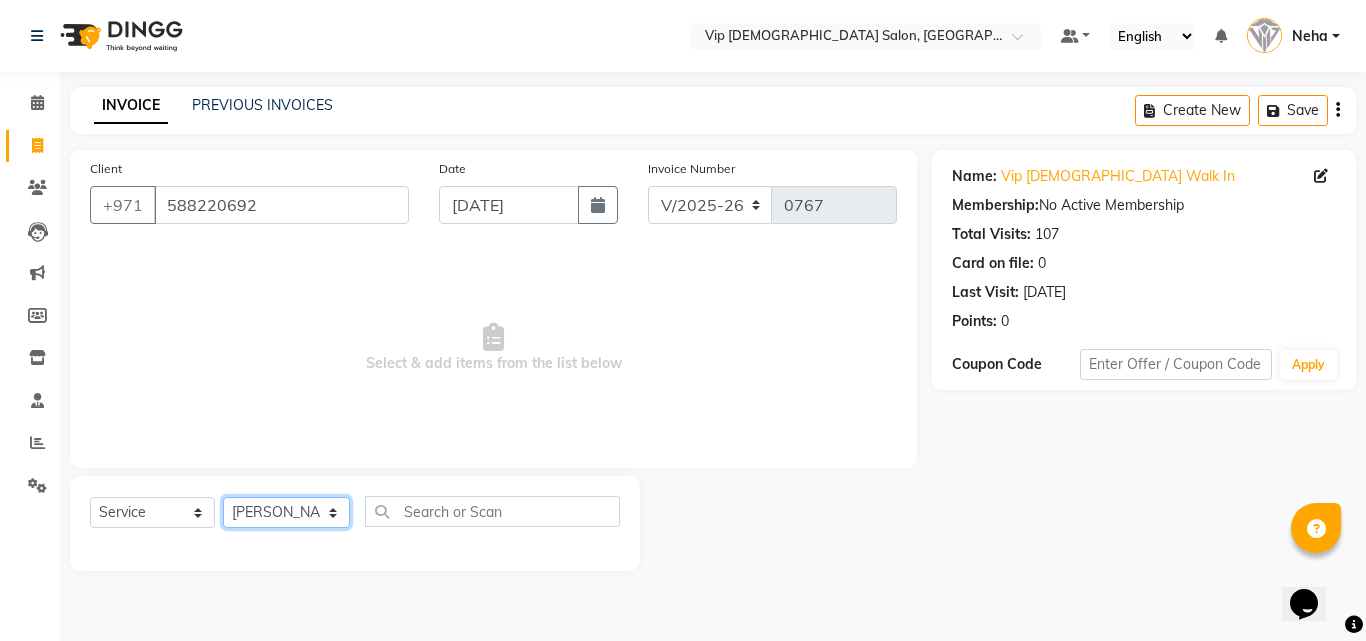 click on "Select Stylist [PERSON_NAME] [PERSON_NAME] [PERSON_NAME] [PERSON_NAME] [PERSON_NAME] [PERSON_NAME] [PERSON_NAME] Lakhbizi Jairah Mr. Mohannad [PERSON_NAME] [PERSON_NAME] [PERSON_NAME] [PERSON_NAME] [PERSON_NAME]  Akhilaque [PERSON_NAME]." 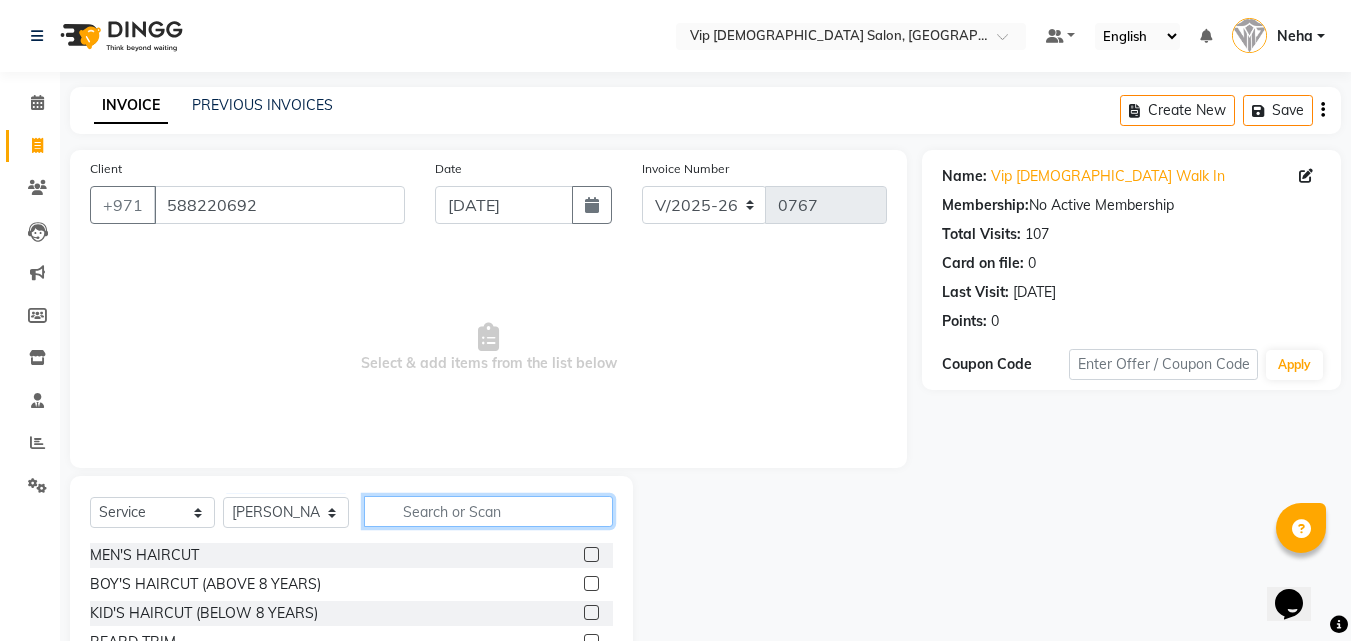 click 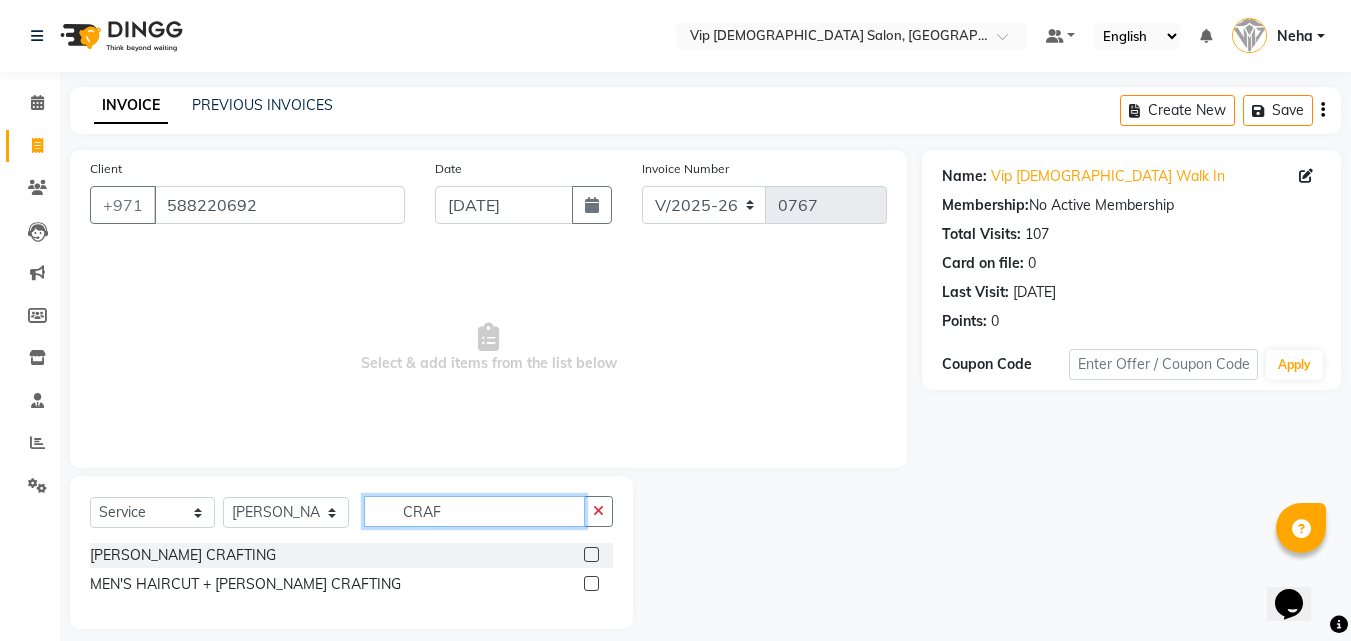type on "CRAF" 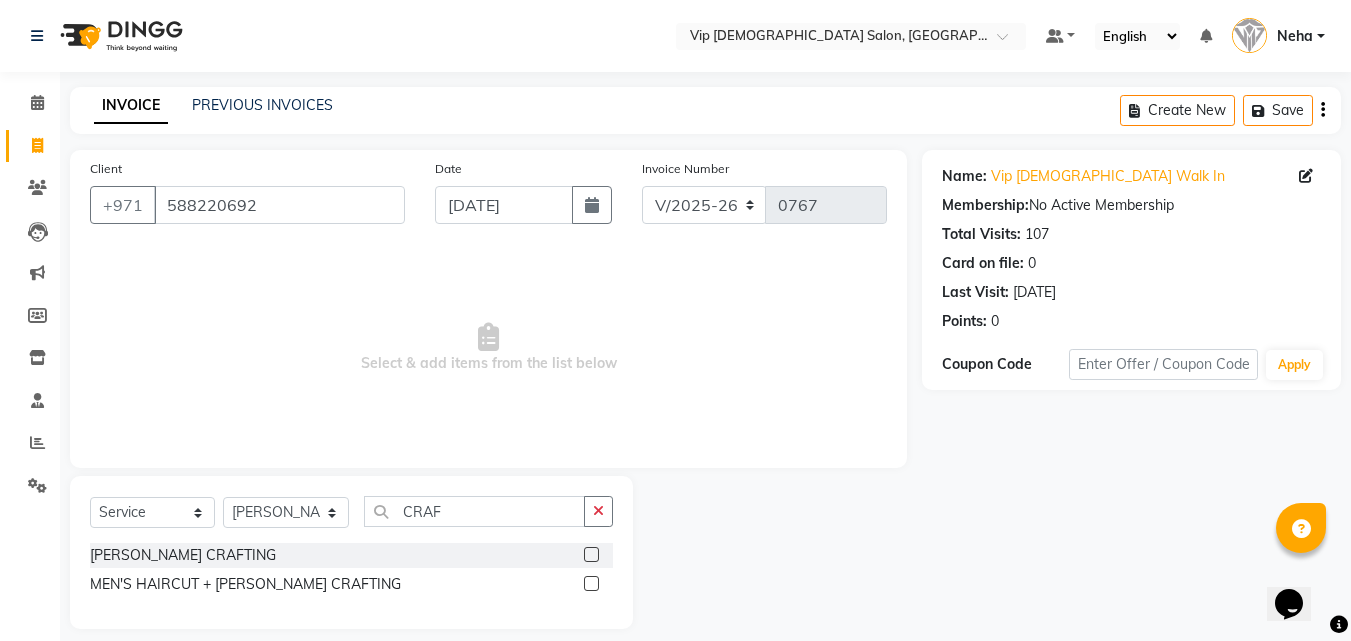 click 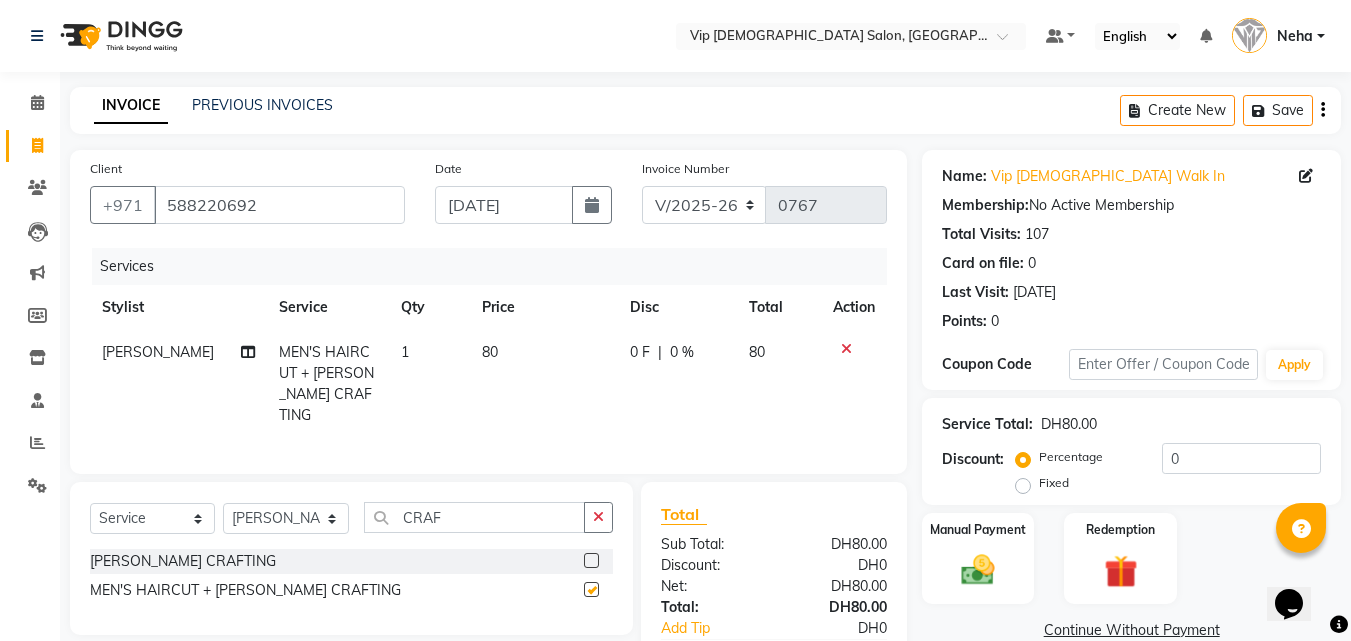 checkbox on "false" 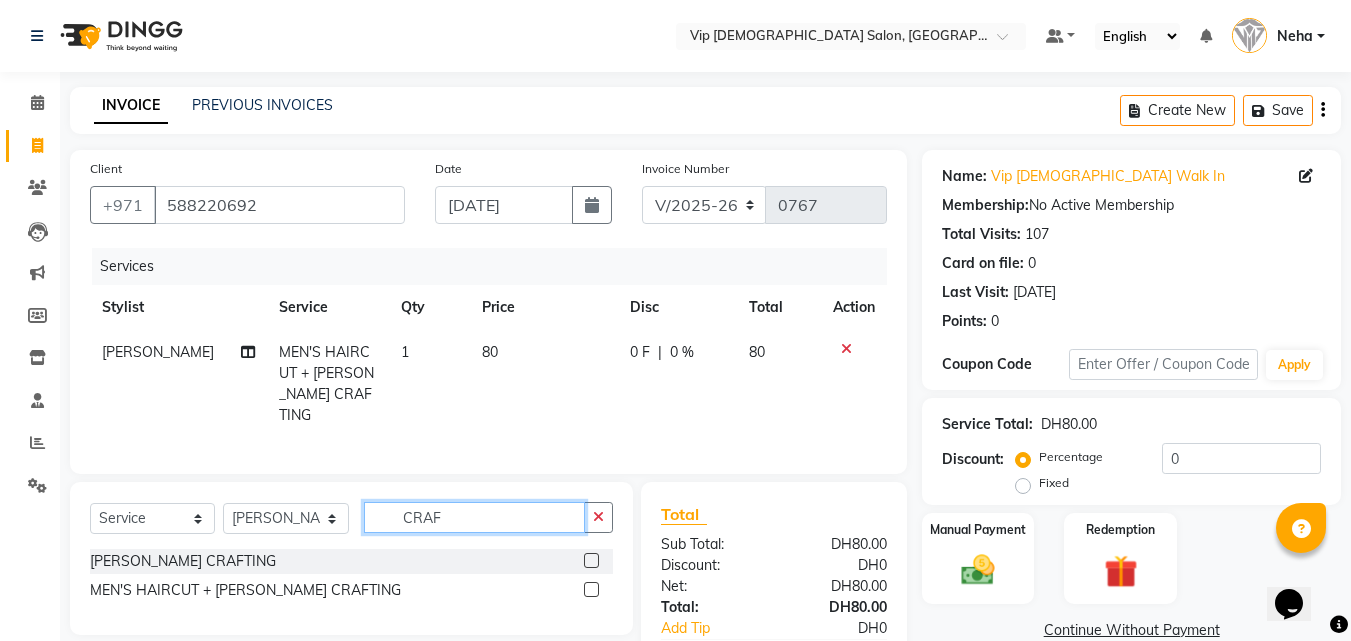click on "CRAF" 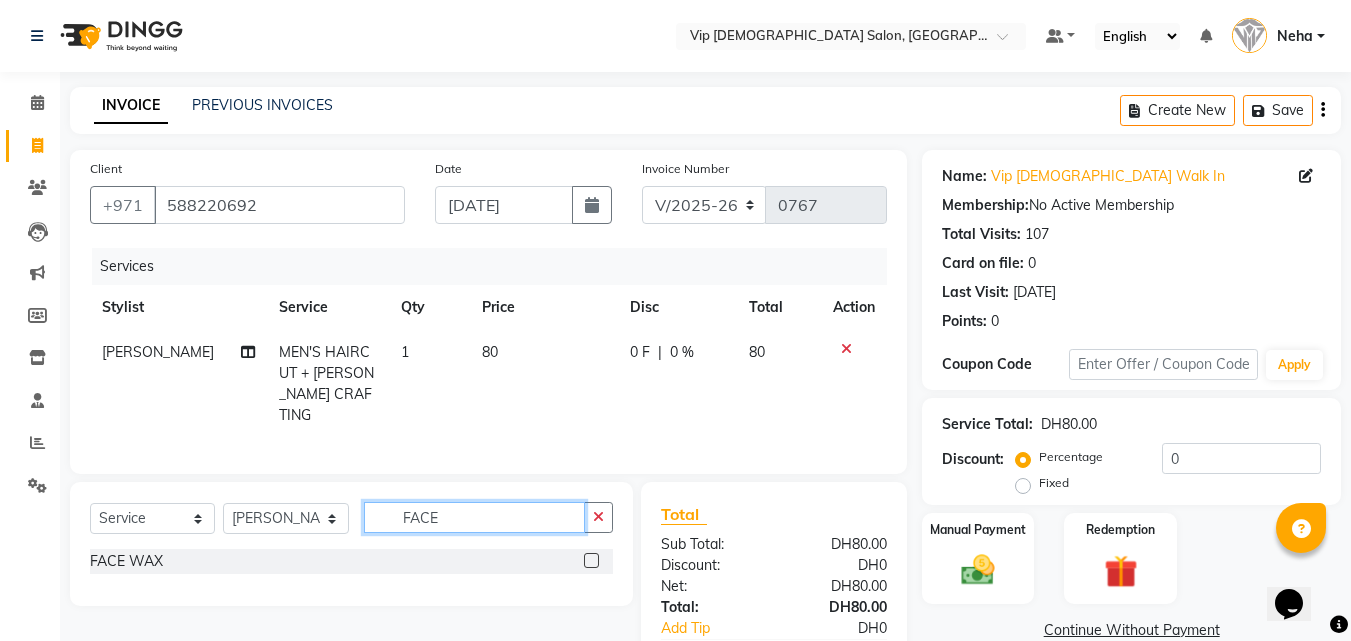 type on "FACE" 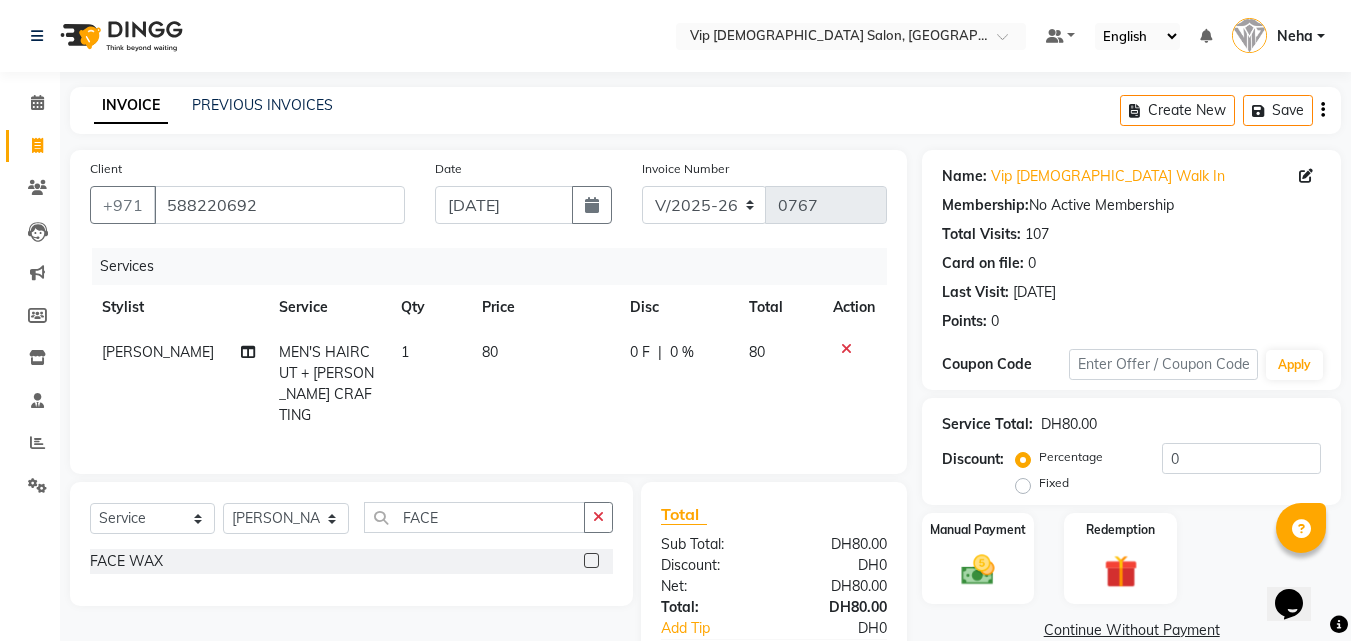 click 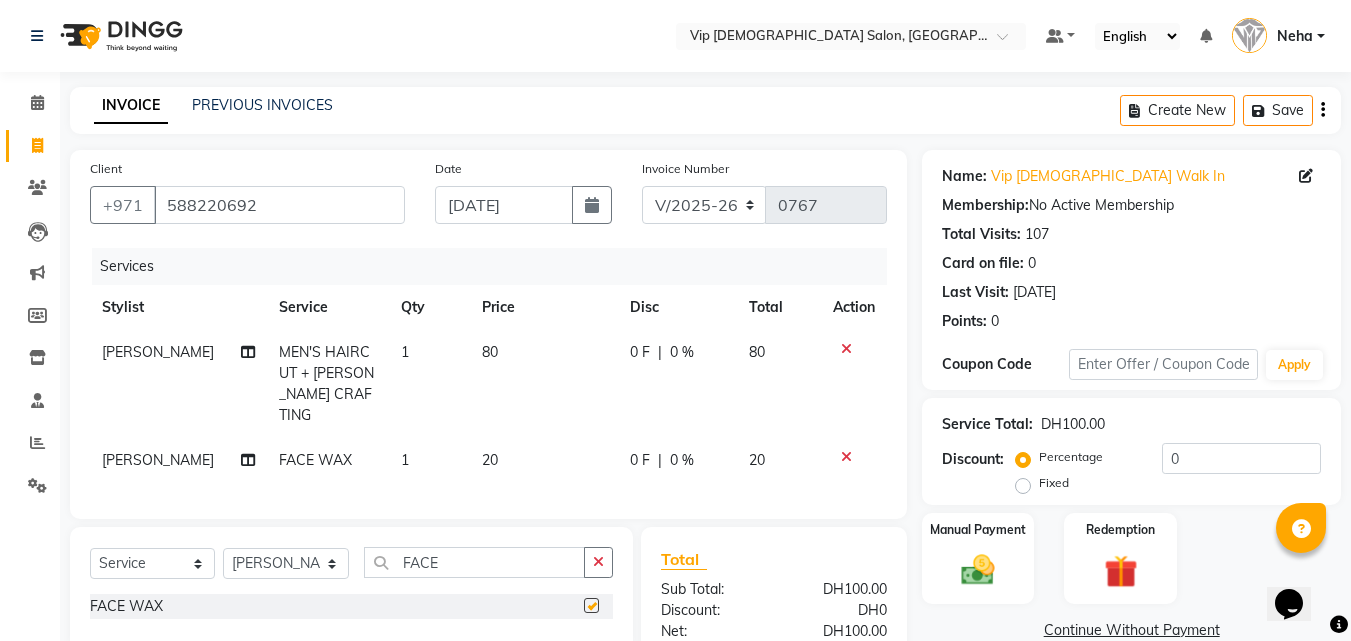 checkbox on "false" 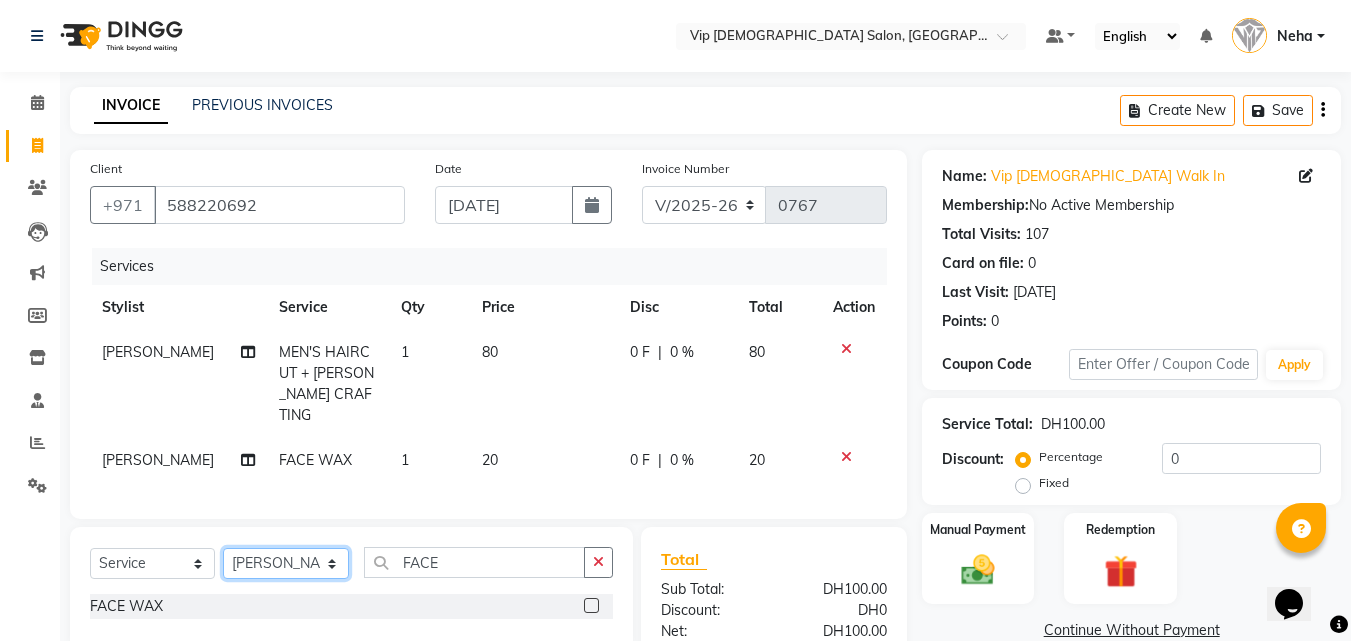 drag, startPoint x: 350, startPoint y: 575, endPoint x: 314, endPoint y: 171, distance: 405.6008 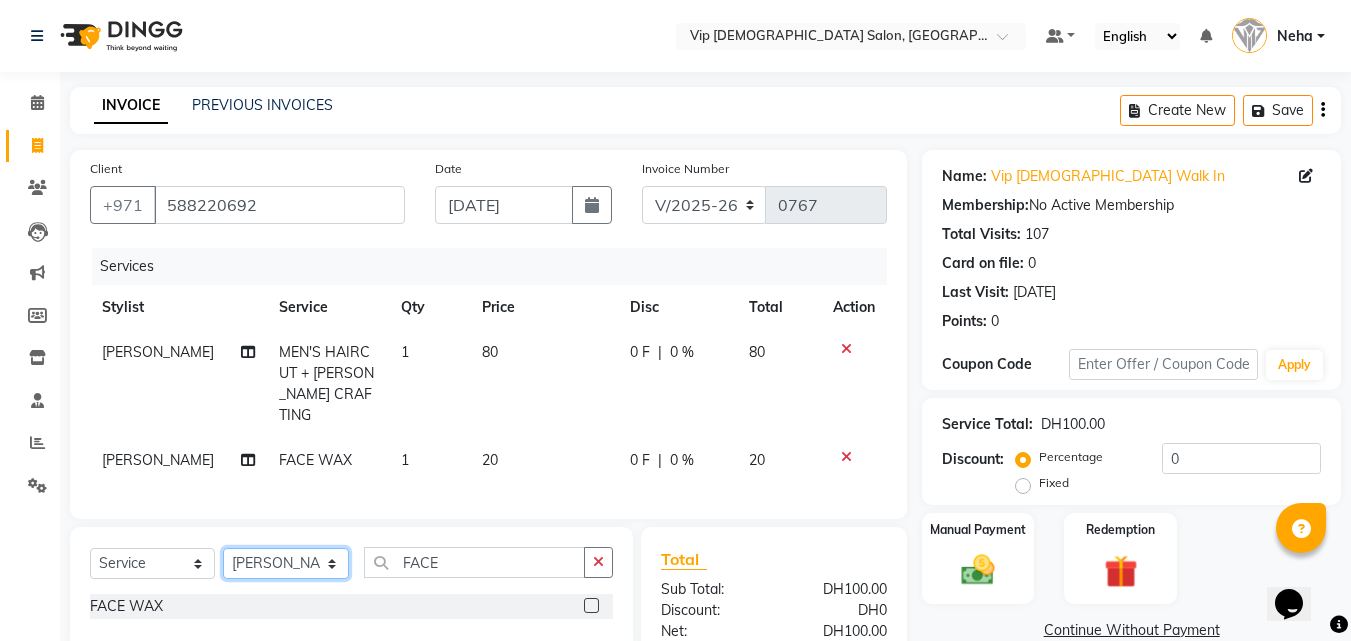 select on "81343" 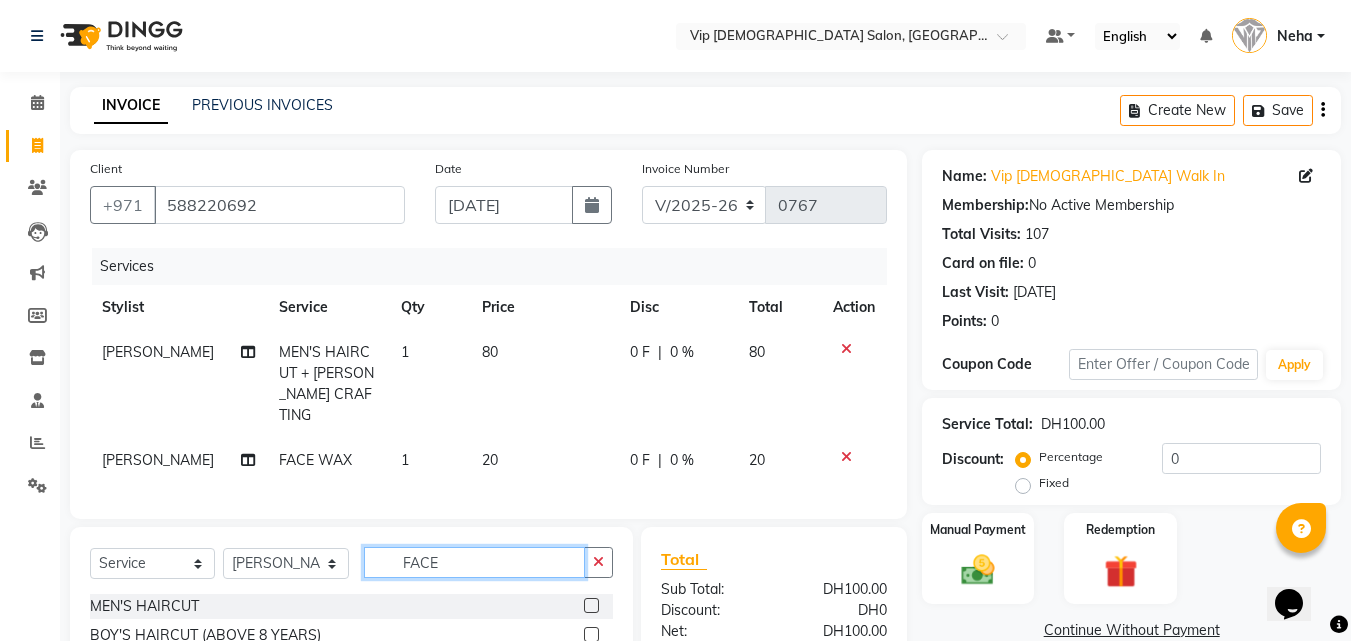click on "FACE" 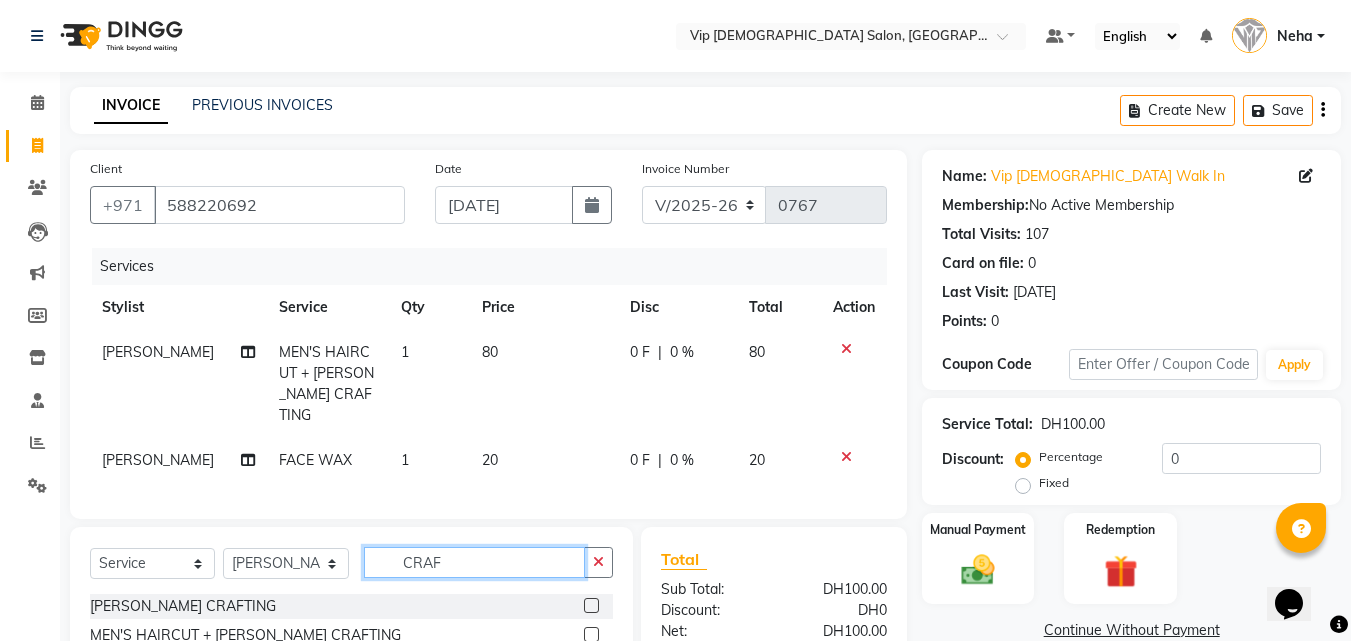 type on "CRAF" 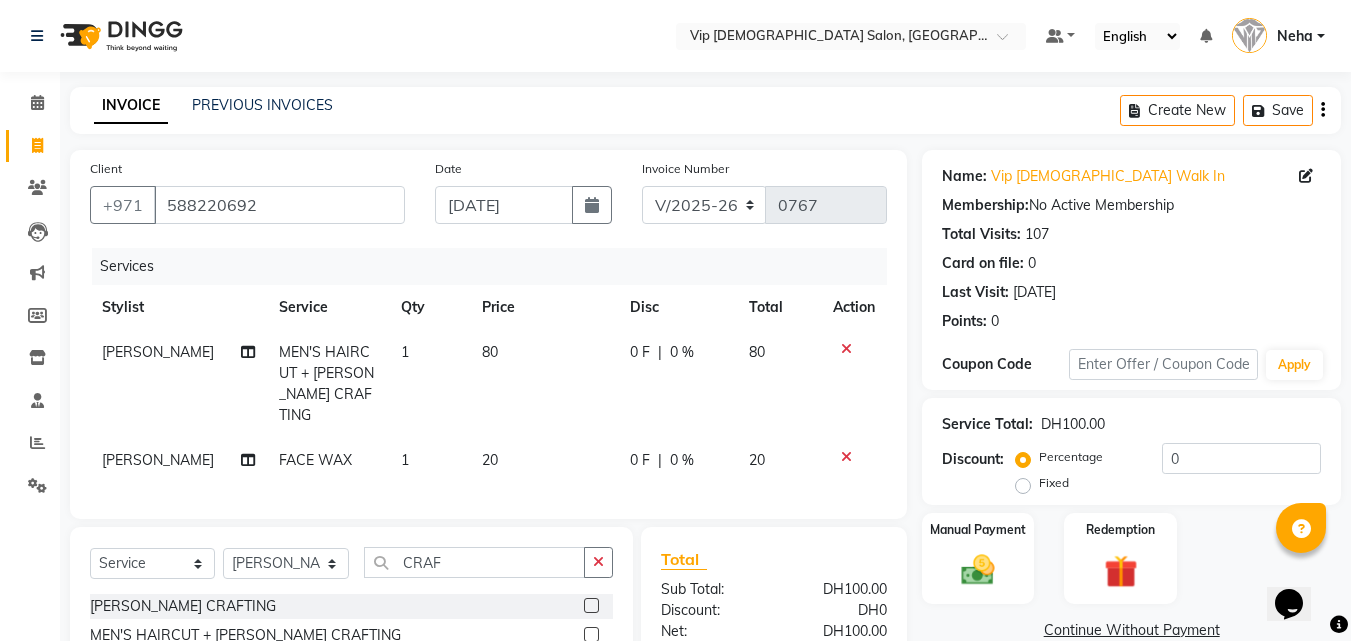 click 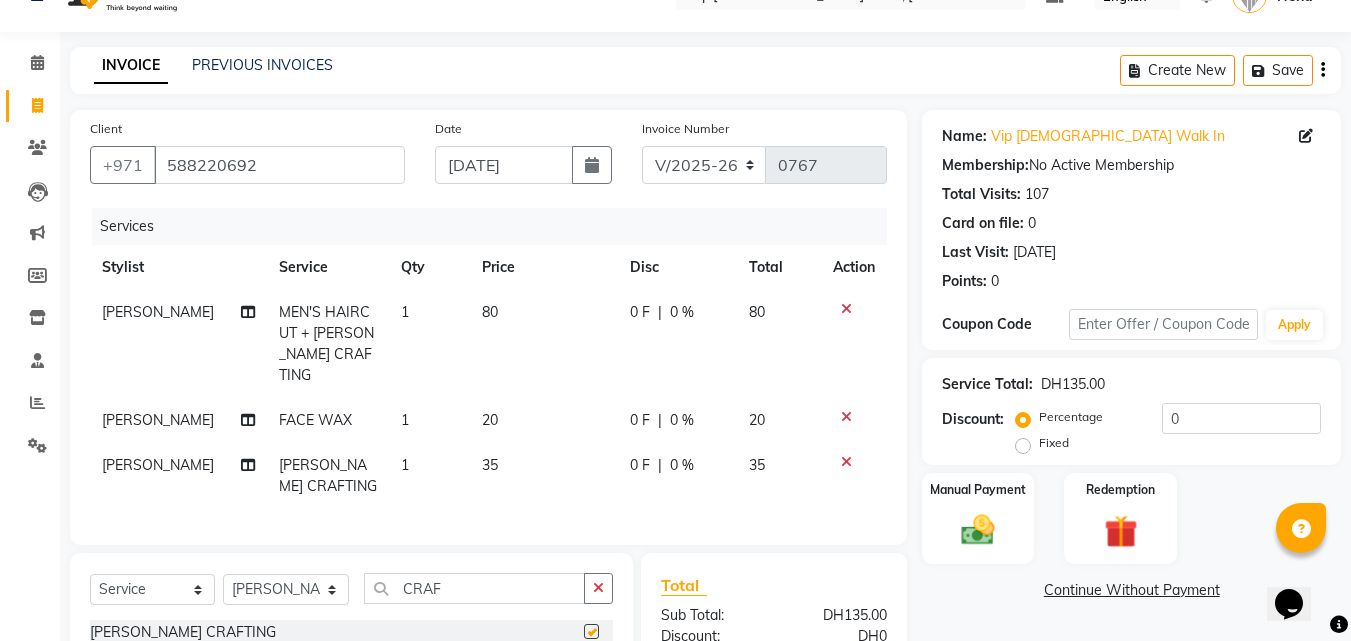checkbox on "false" 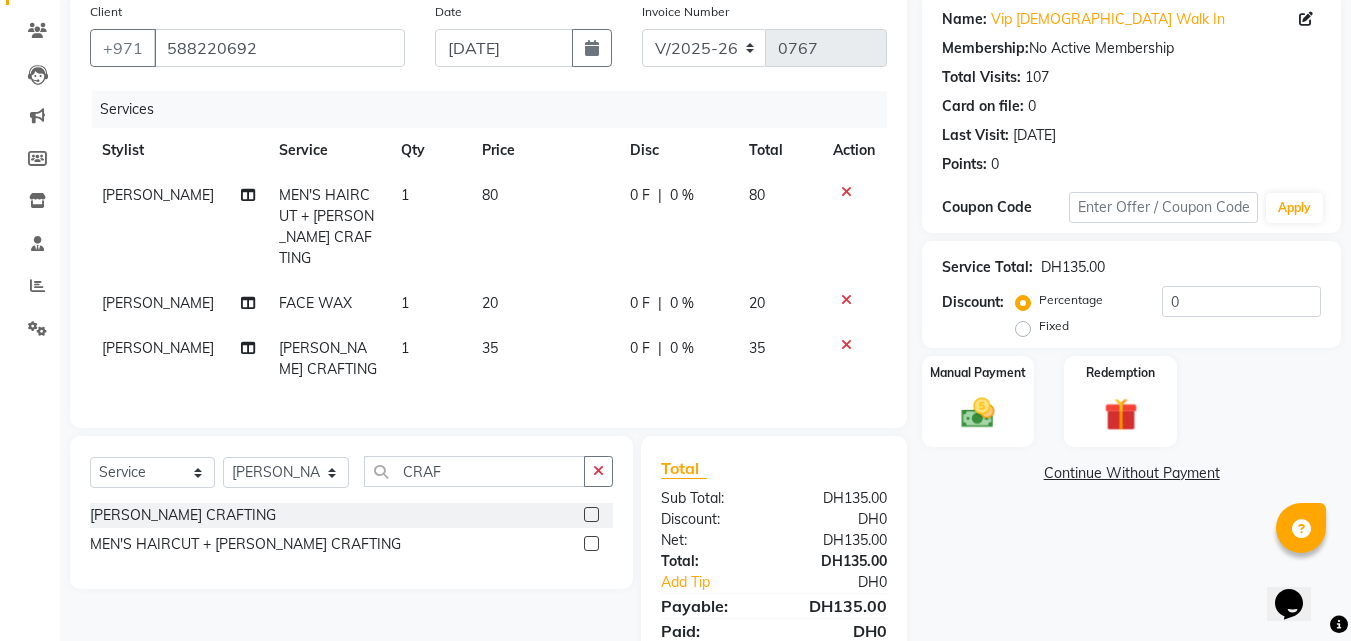 scroll, scrollTop: 160, scrollLeft: 0, axis: vertical 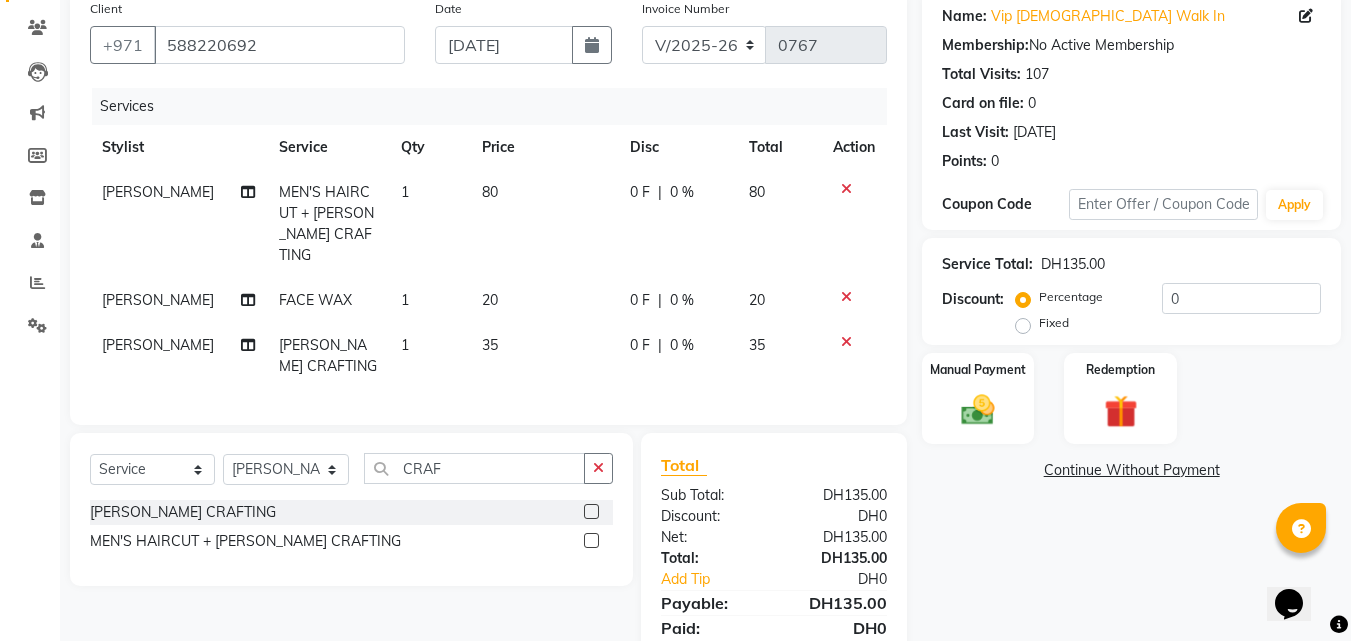 click 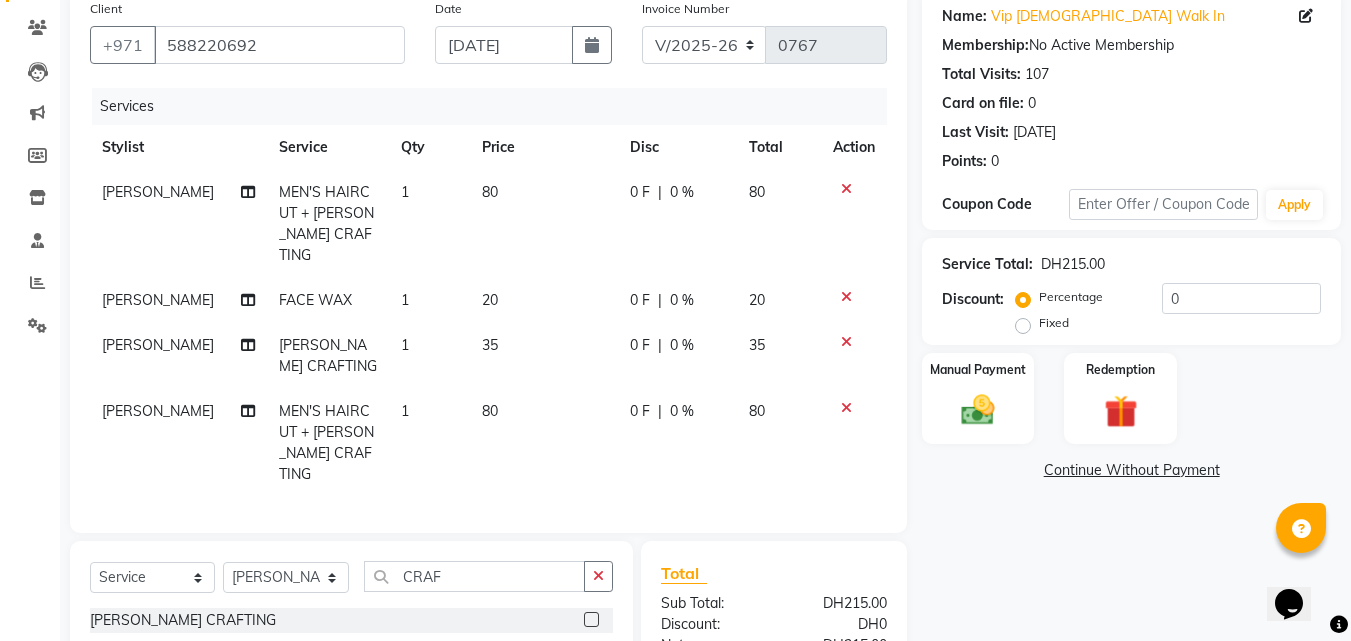 checkbox on "false" 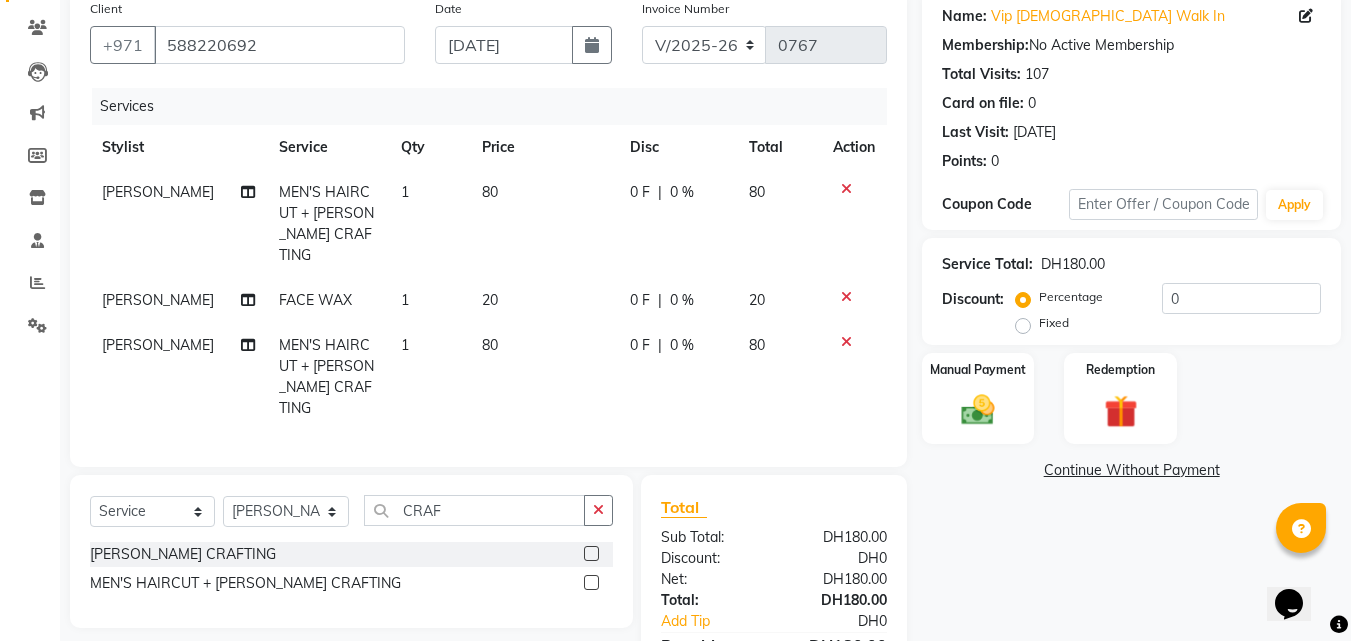 click on "80" 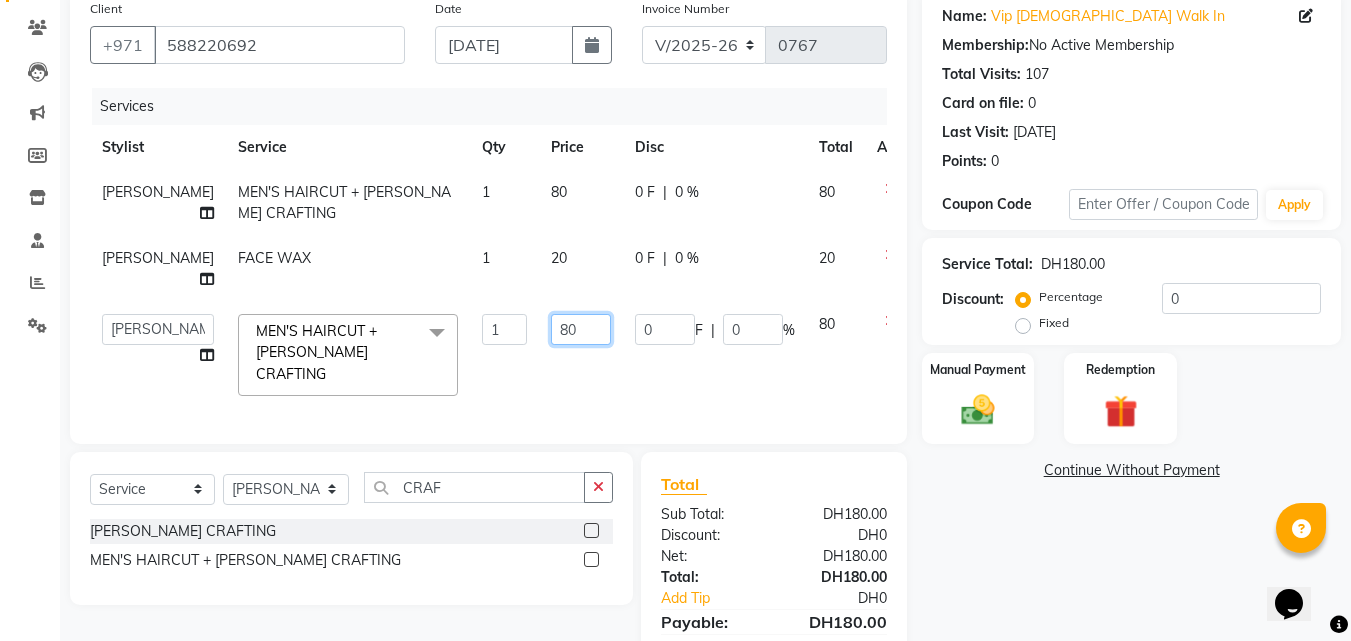 click on "80" 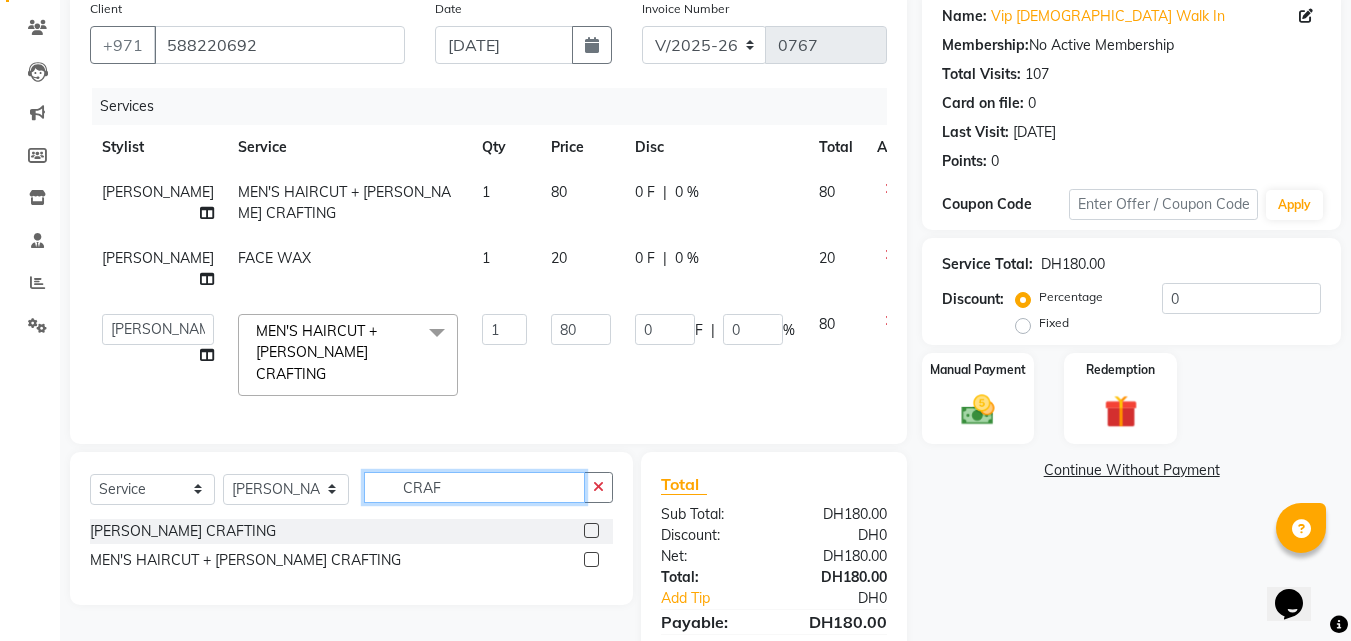 click on "Select  Service  Product  Membership  Package Voucher Prepaid Gift Card  Select Stylist Abdel aziz AHMED MOHAMED MOHAMED ELKHODARY ABDELHAMID Ali Rana Allauddin Anwar Ali Ameen Ayoub Lakhbizi Jairah Mr. Mohannad Neha Nelson Ricalyn Colcol Riffat Magdy Taufeeq Anwar Ali Tauseef  Akhilaque Zoya Bhatti. CRAF" 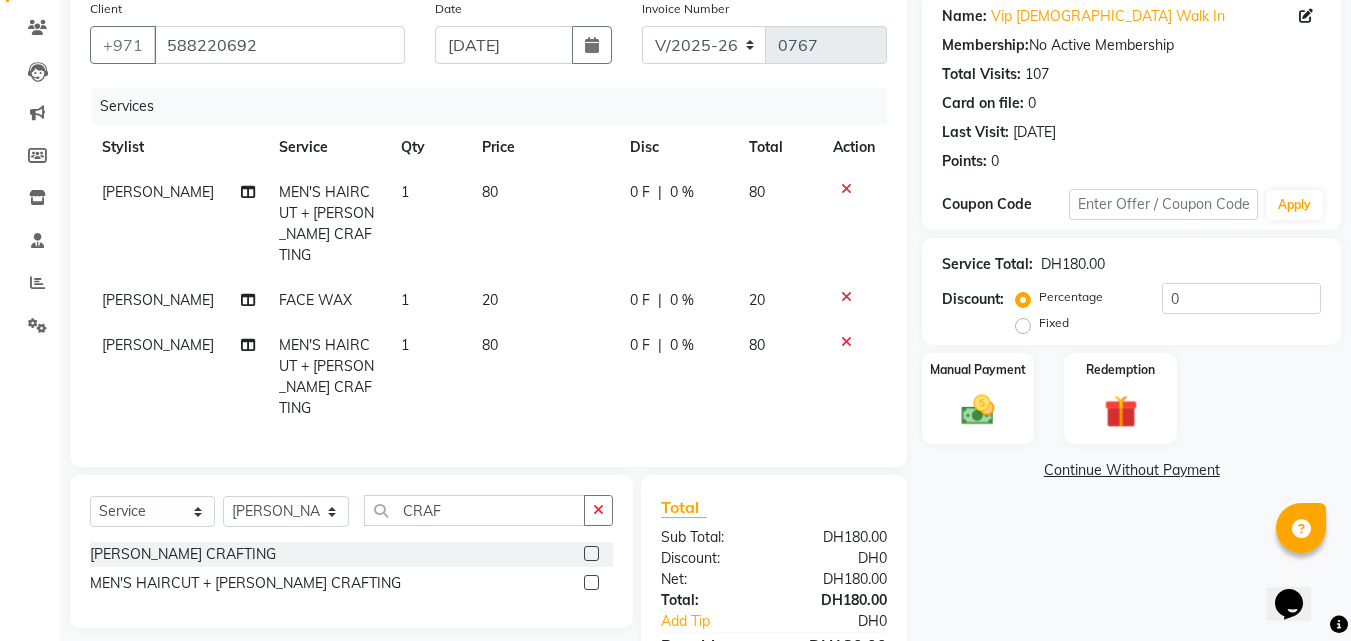 click on "Select  Service  Product  Membership  Package Voucher Prepaid Gift Card  Select Stylist Abdel aziz AHMED MOHAMED MOHAMED ELKHODARY ABDELHAMID Ali Rana Allauddin Anwar Ali Ameen Ayoub Lakhbizi Jairah Mr. Mohannad Neha Nelson Ricalyn Colcol Riffat Magdy Taufeeq Anwar Ali Tauseef  Akhilaque Zoya Bhatti. CRAF" 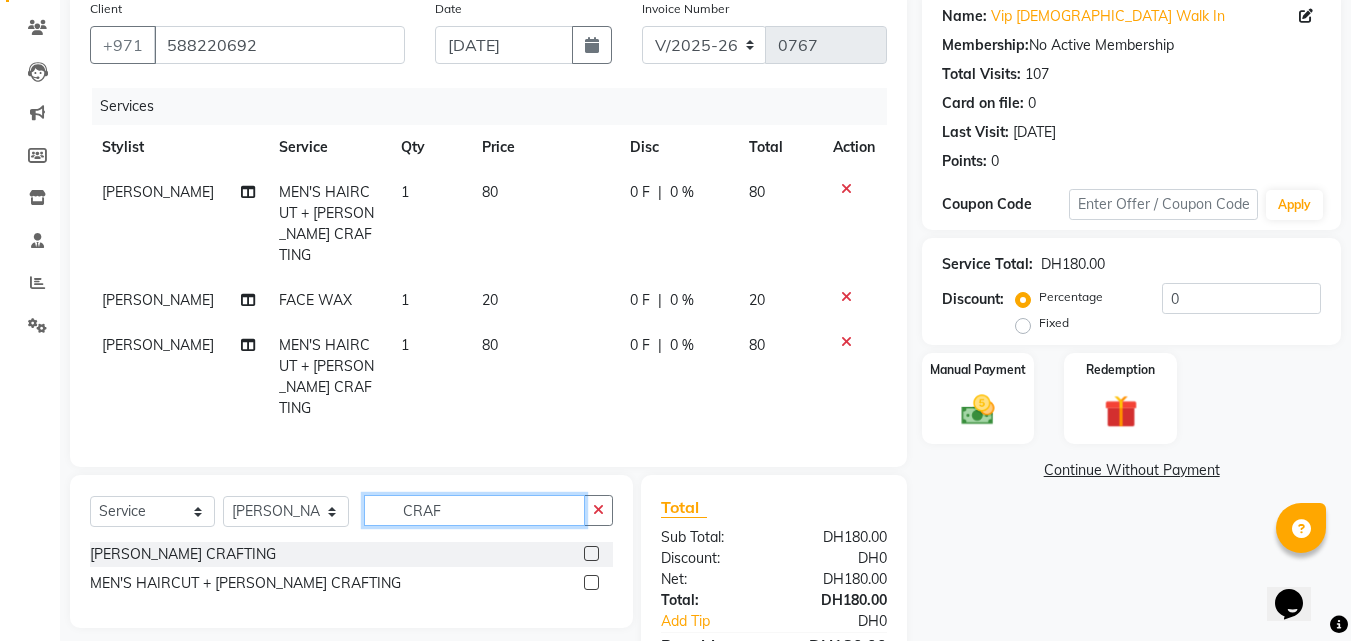 click on "CRAF" 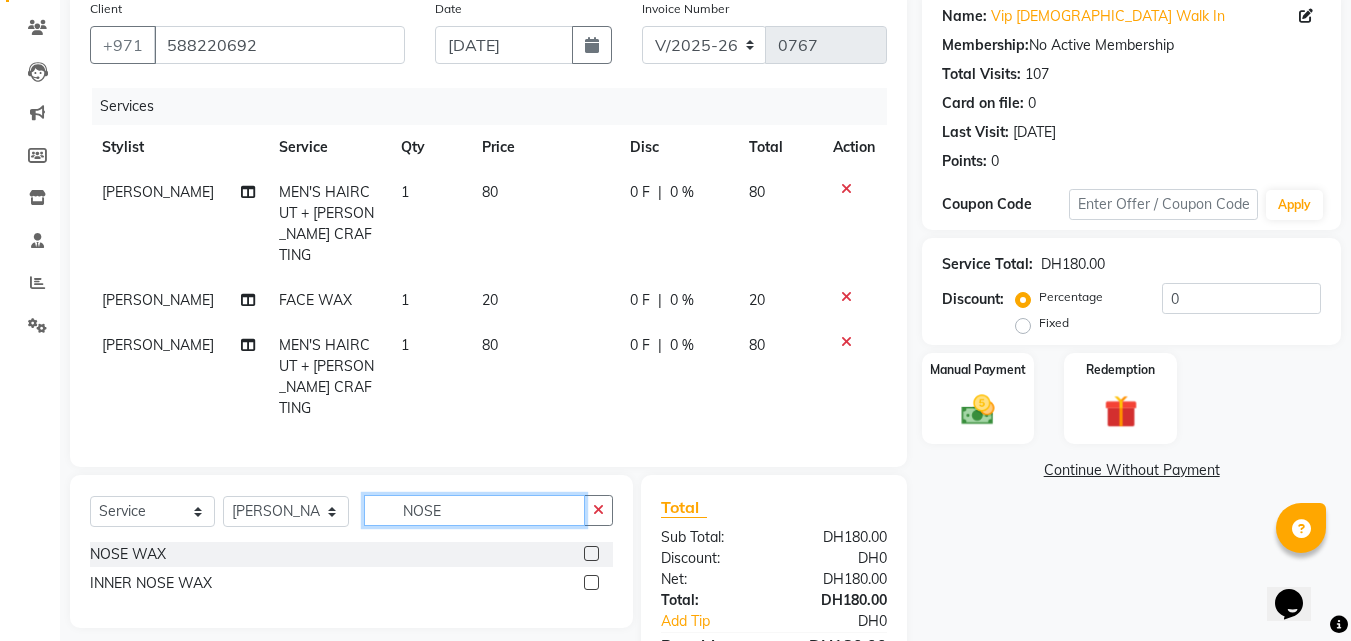 type on "NOSE" 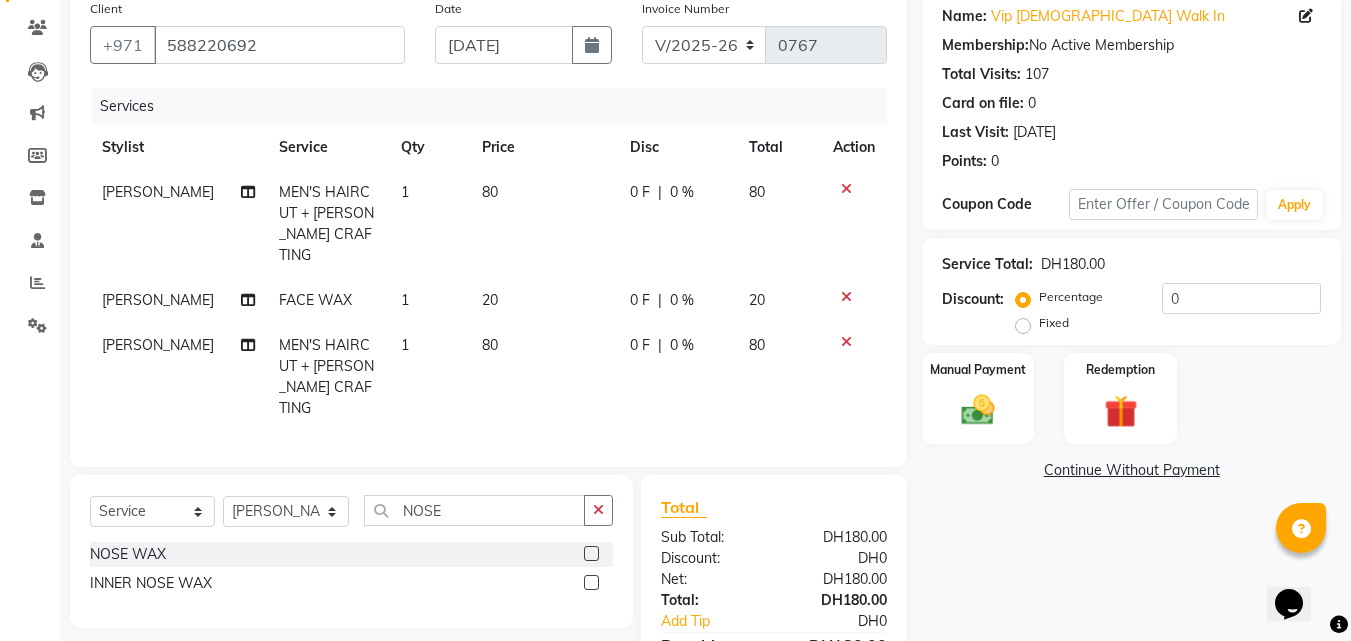 click 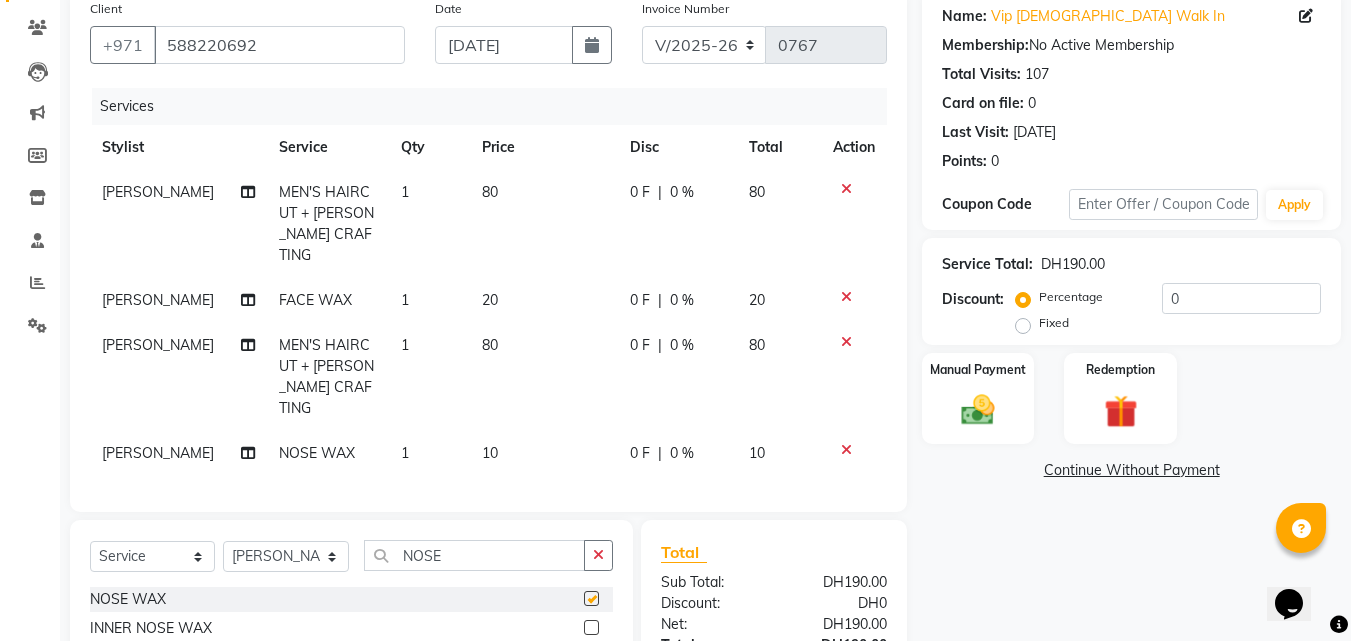 checkbox on "false" 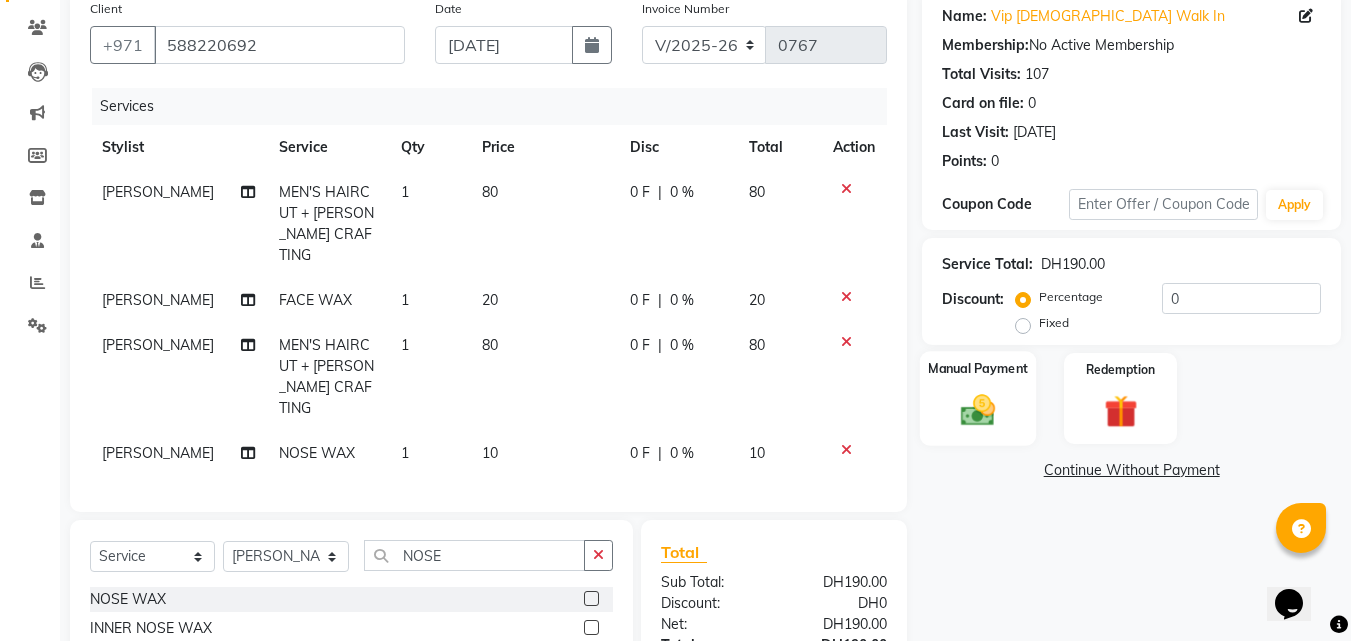 click on "Manual Payment" 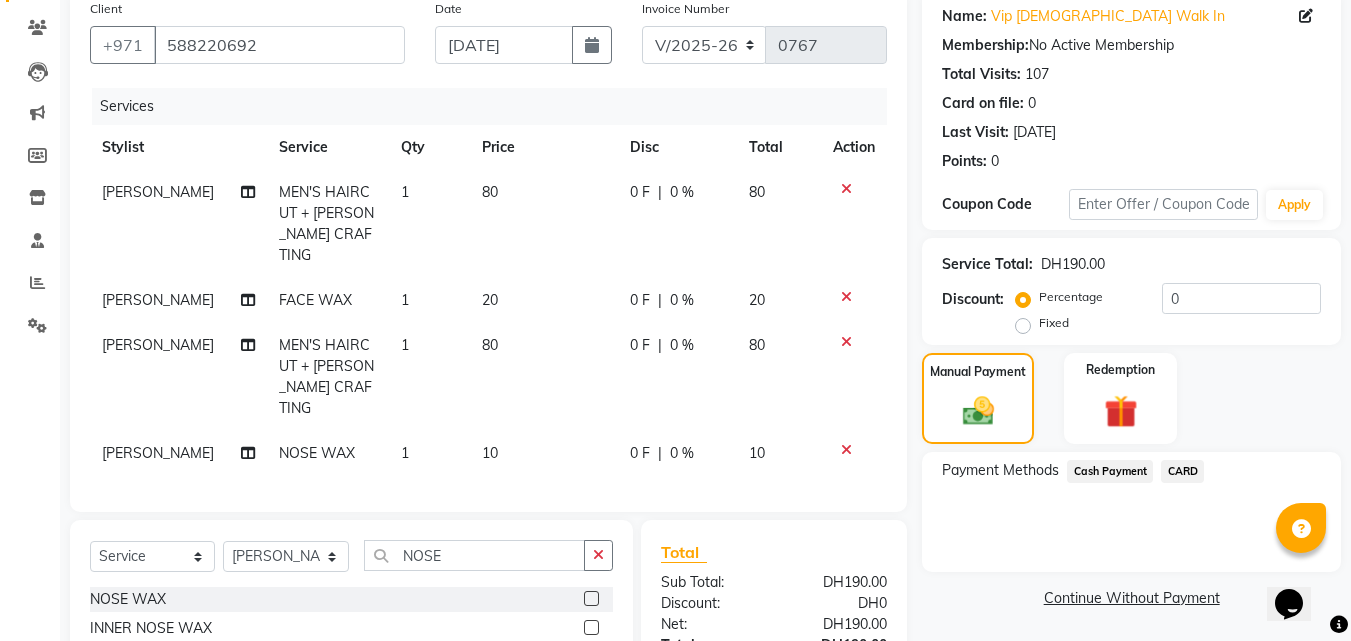 click on "Cash Payment" 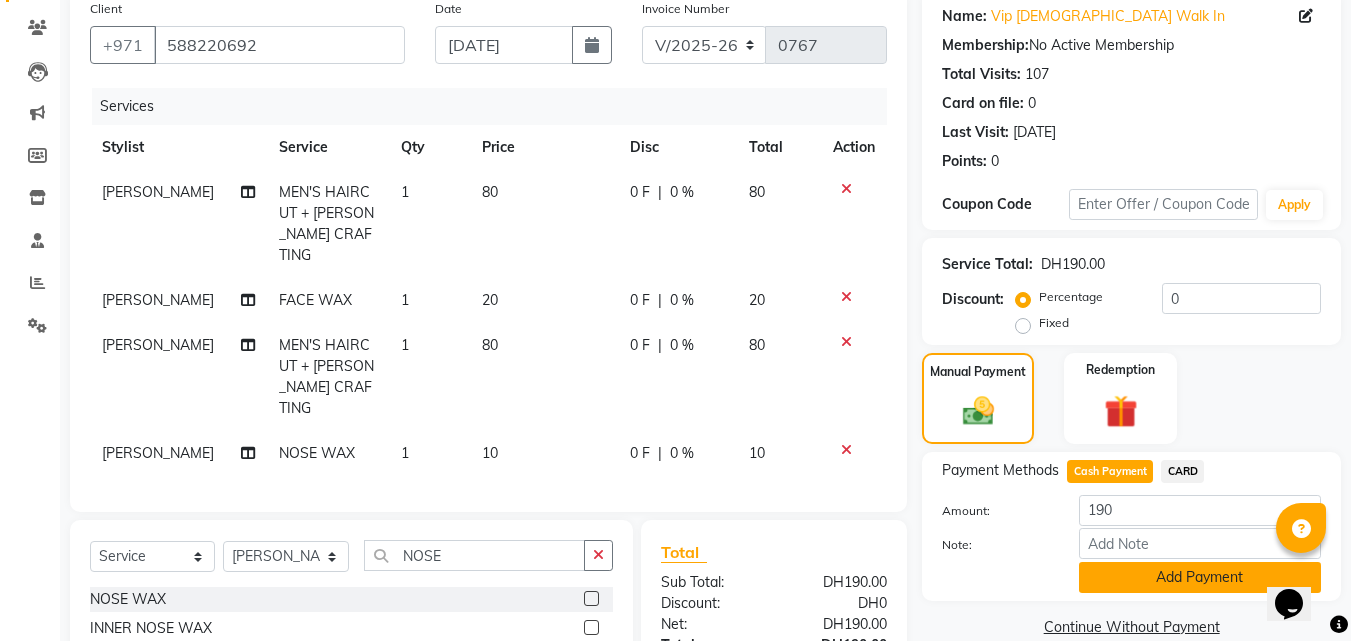 click on "Add Payment" 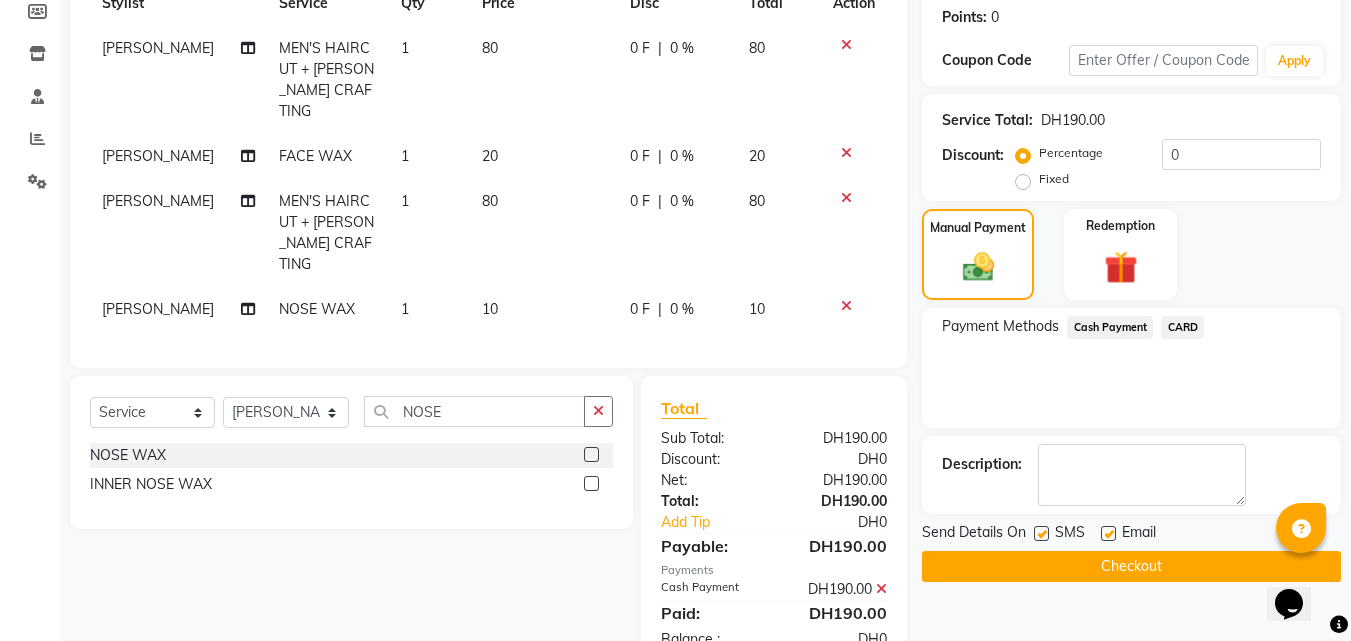 scroll, scrollTop: 320, scrollLeft: 0, axis: vertical 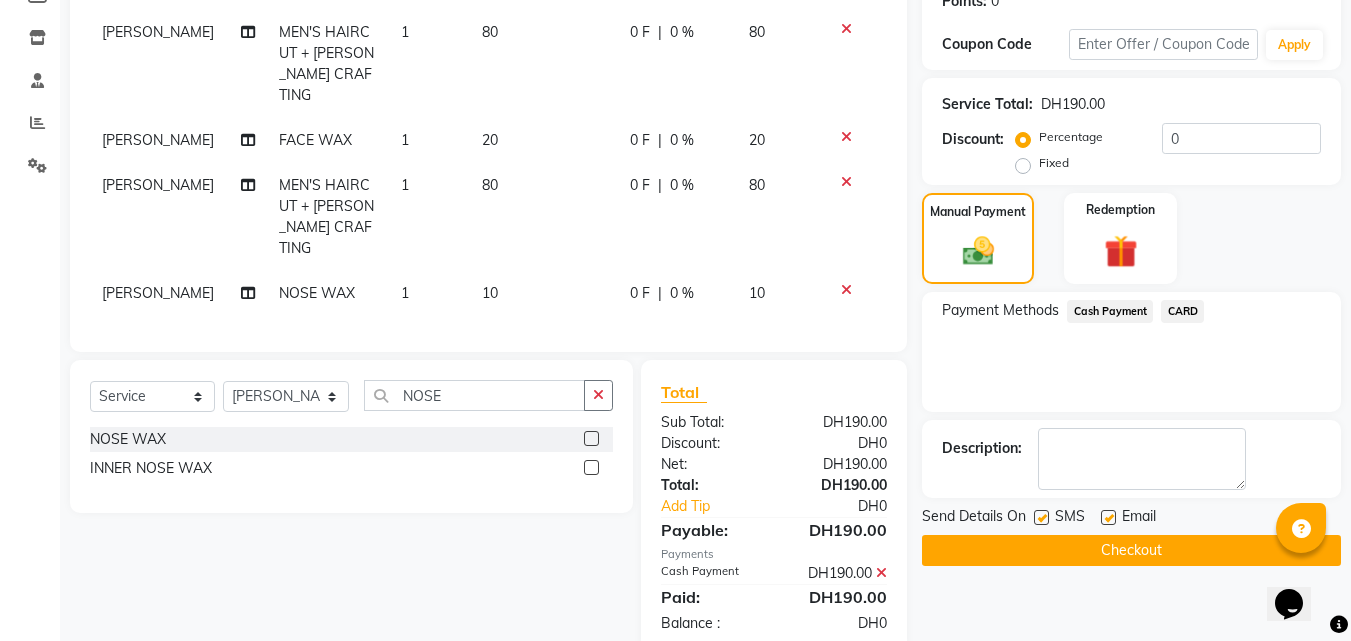 click on "Checkout" 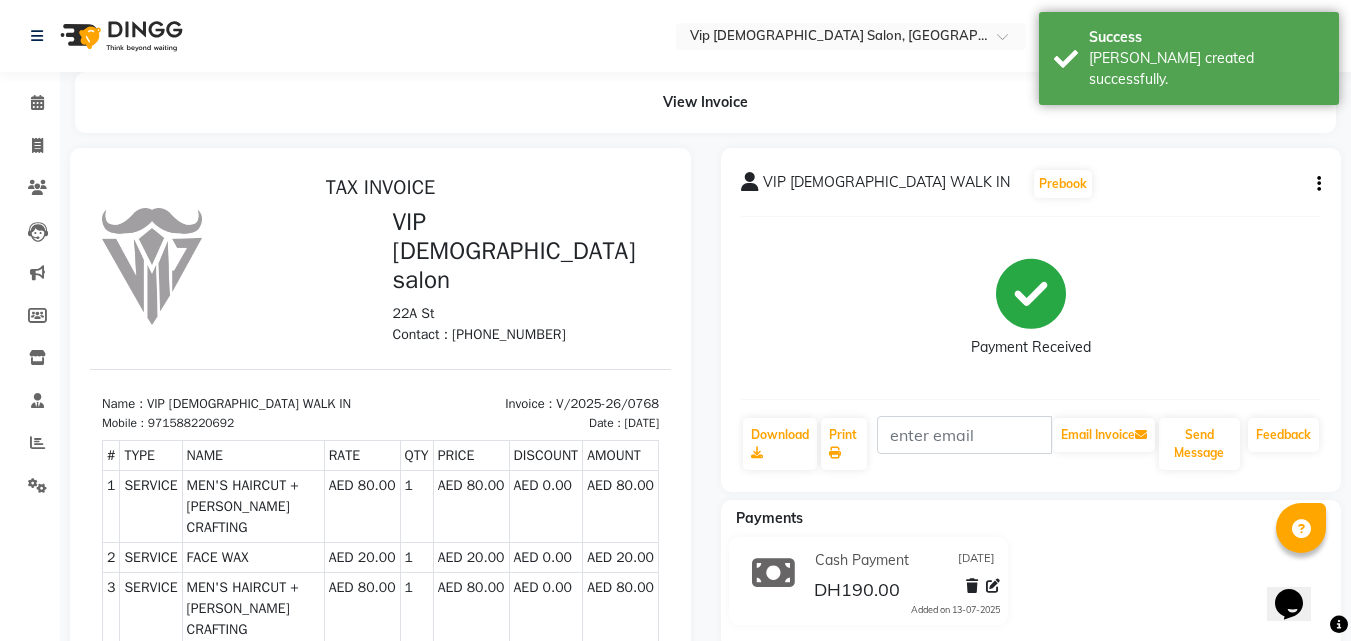 scroll, scrollTop: 0, scrollLeft: 0, axis: both 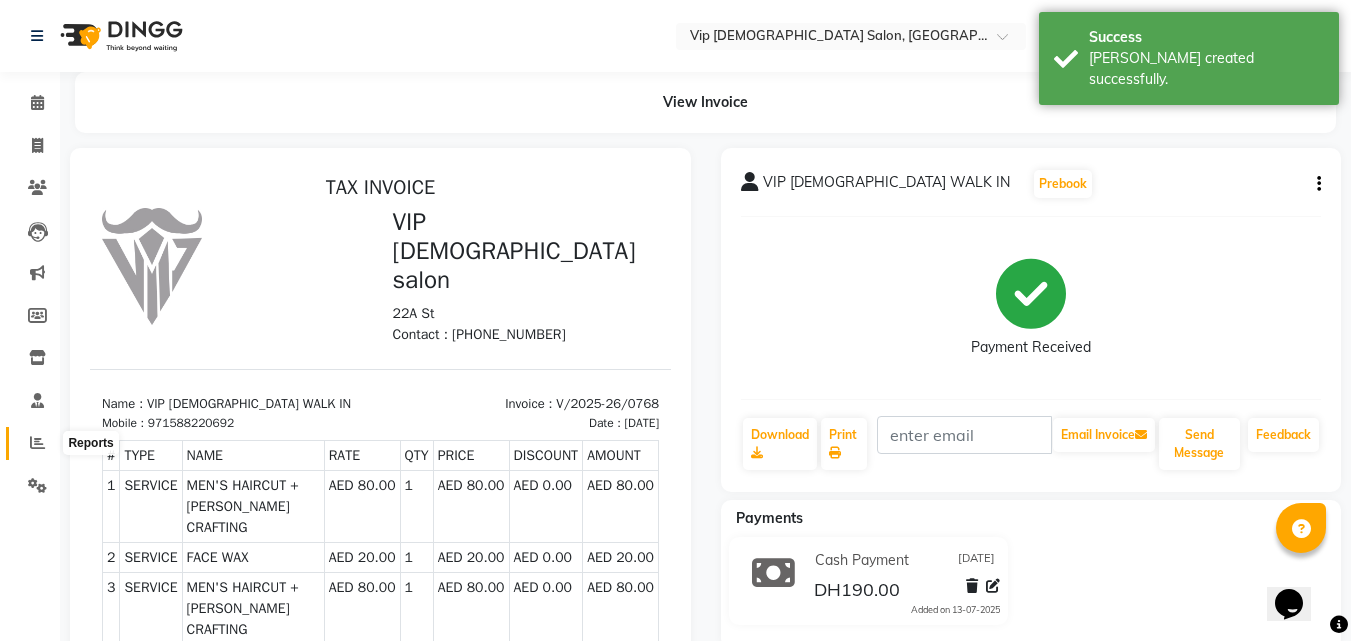 click 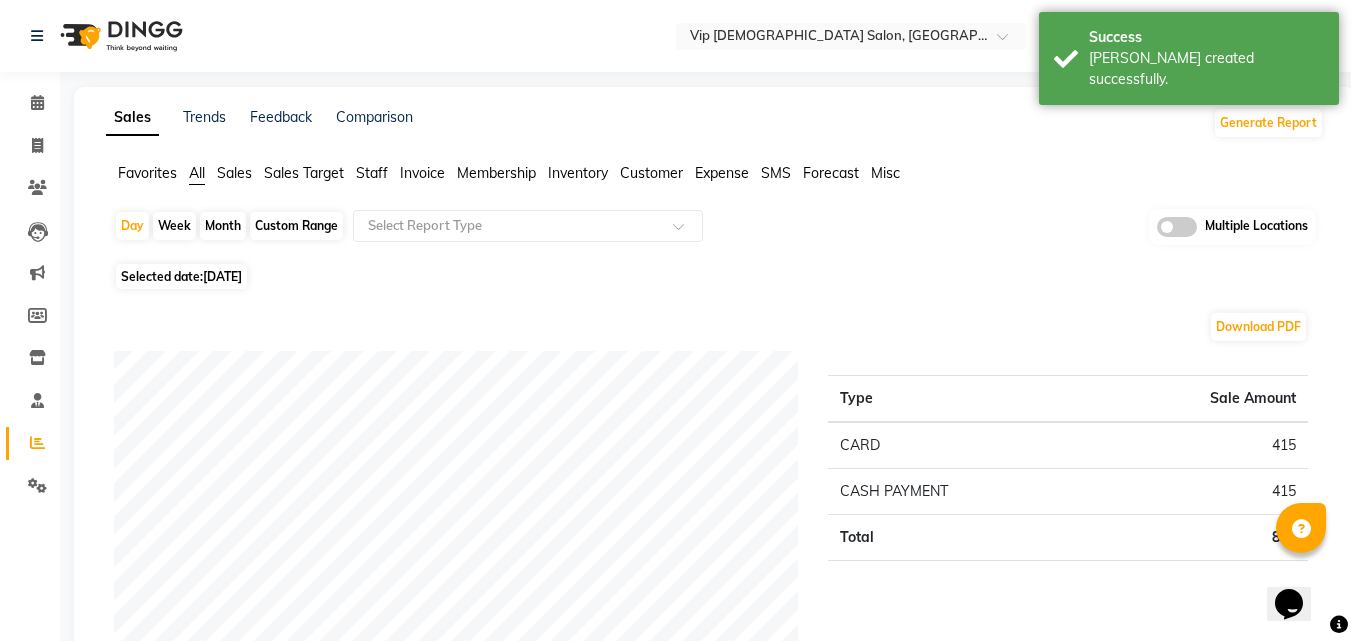 click on "Selected date:  13-07-2025" 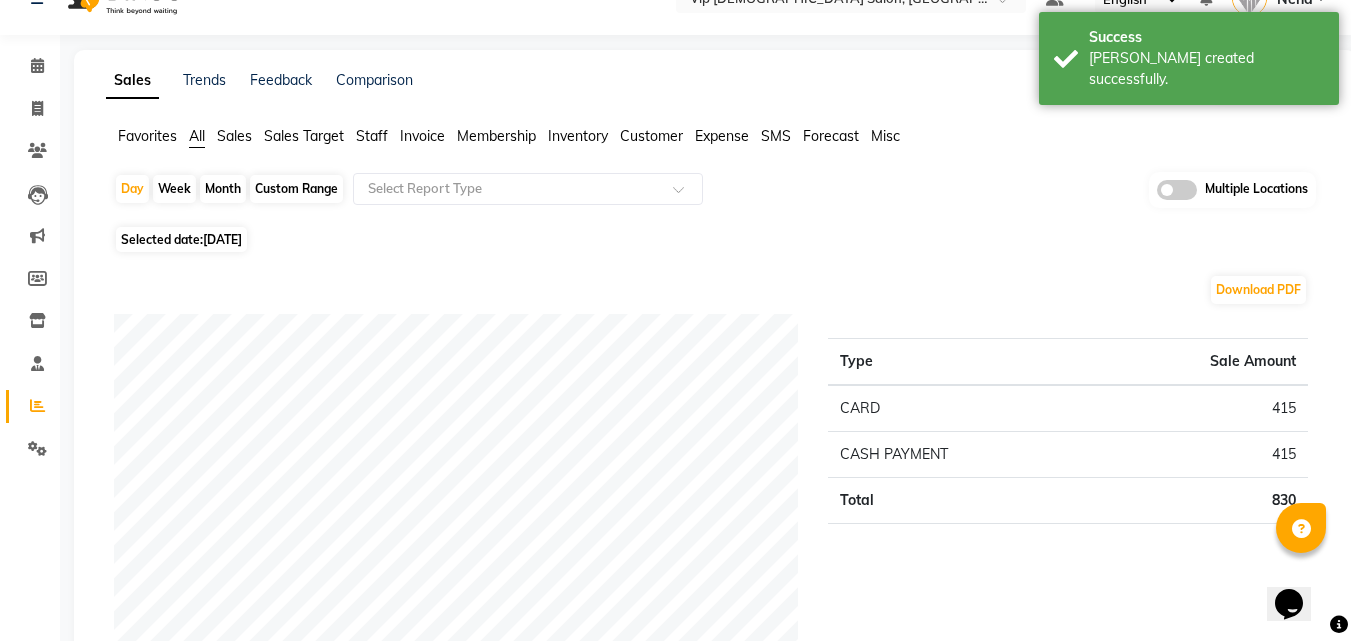 scroll, scrollTop: 40, scrollLeft: 0, axis: vertical 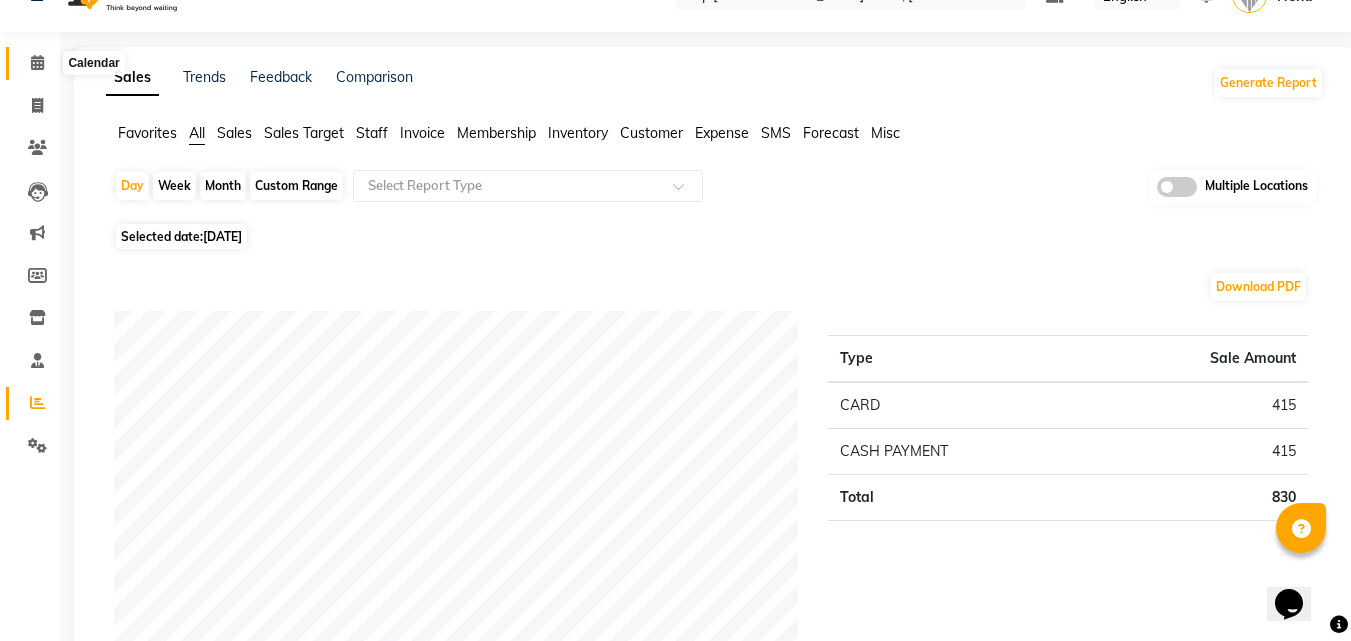 click 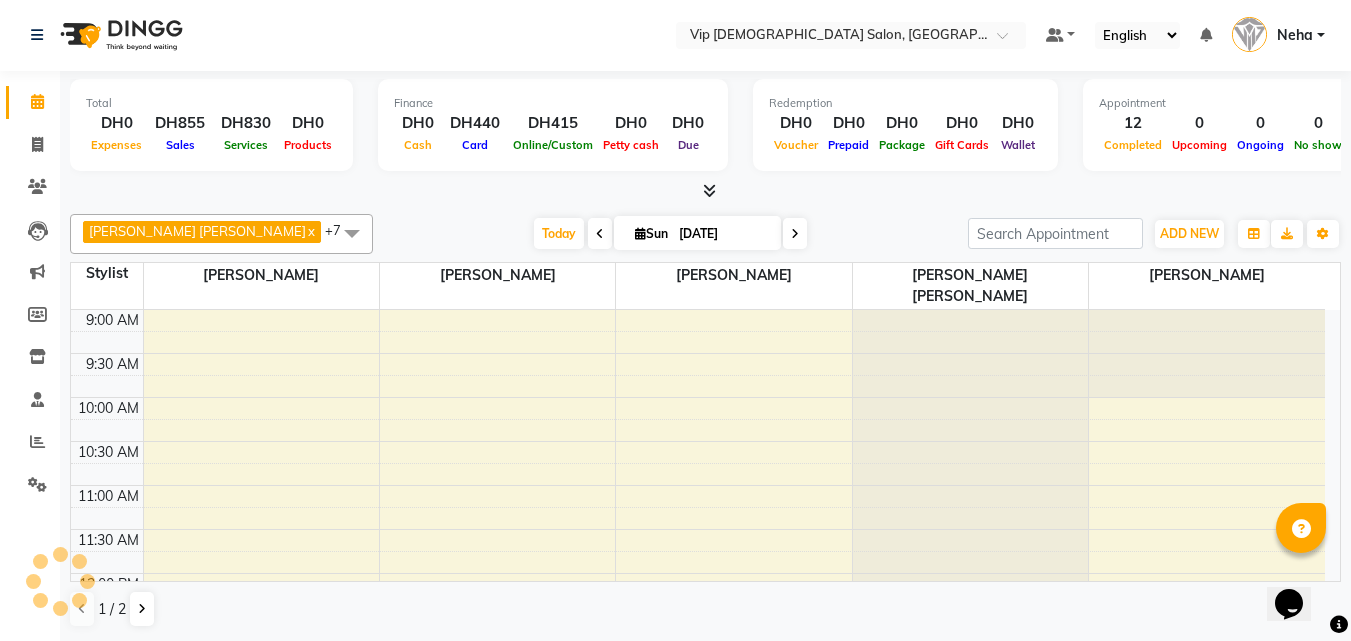 scroll, scrollTop: 0, scrollLeft: 0, axis: both 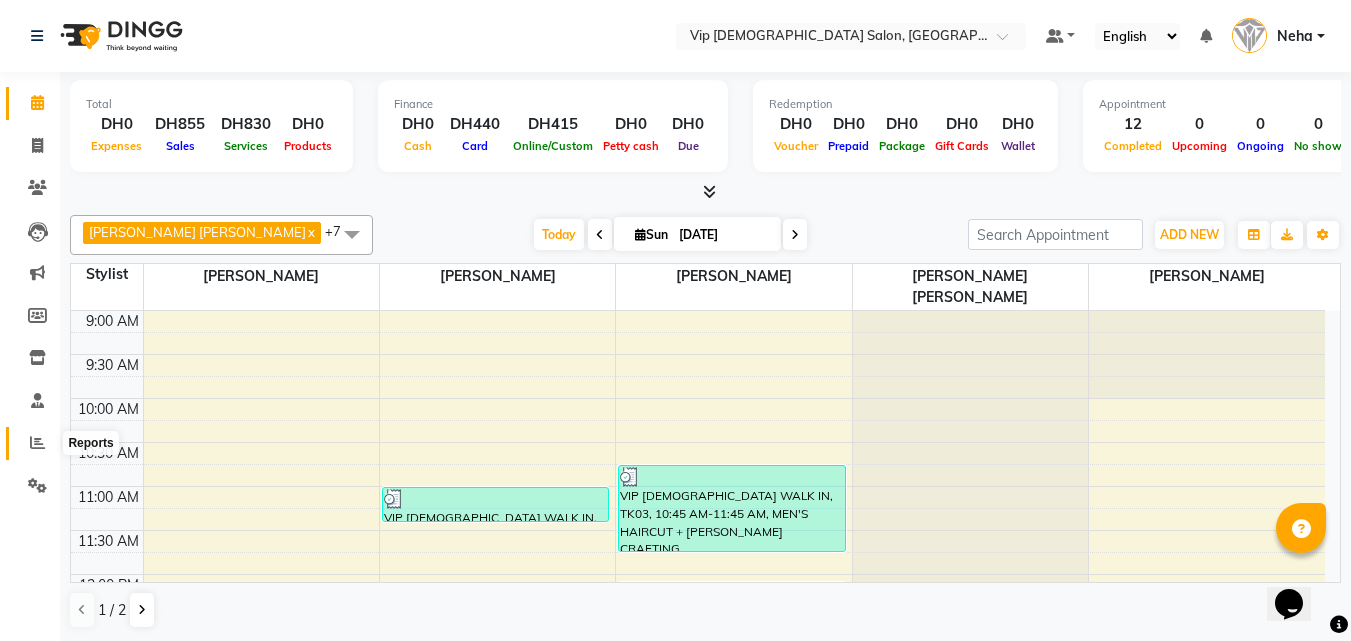click 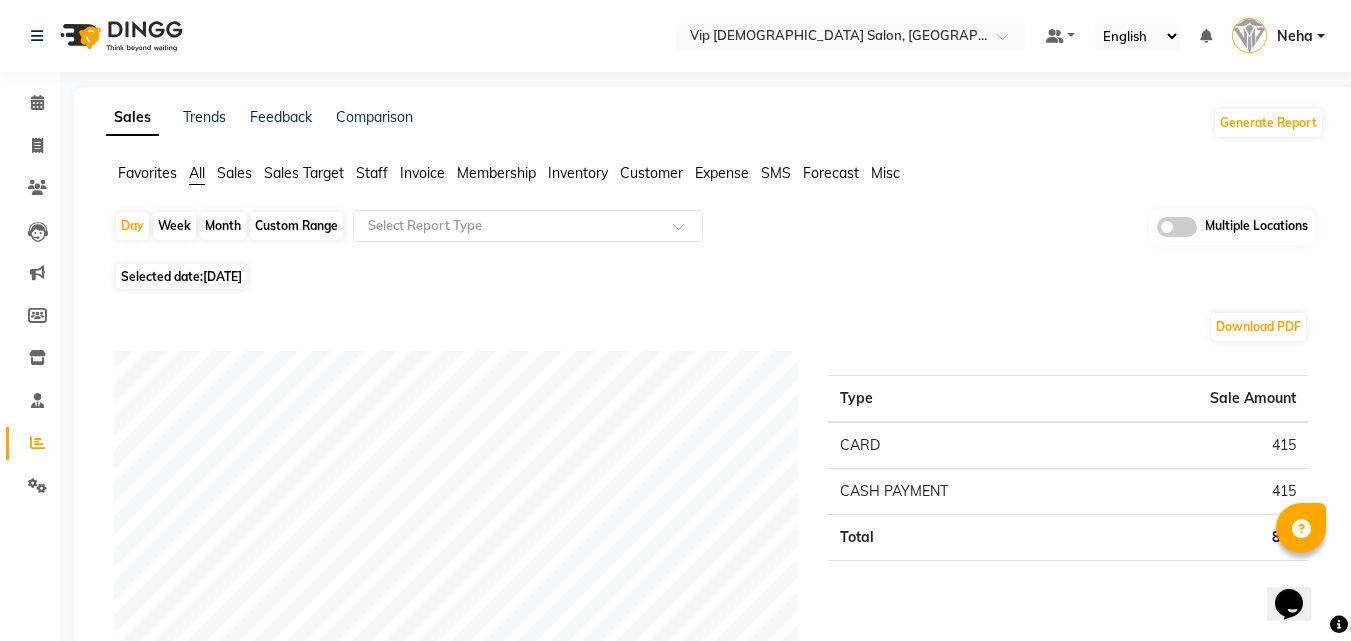 click on "Selected date:  13-07-2025" 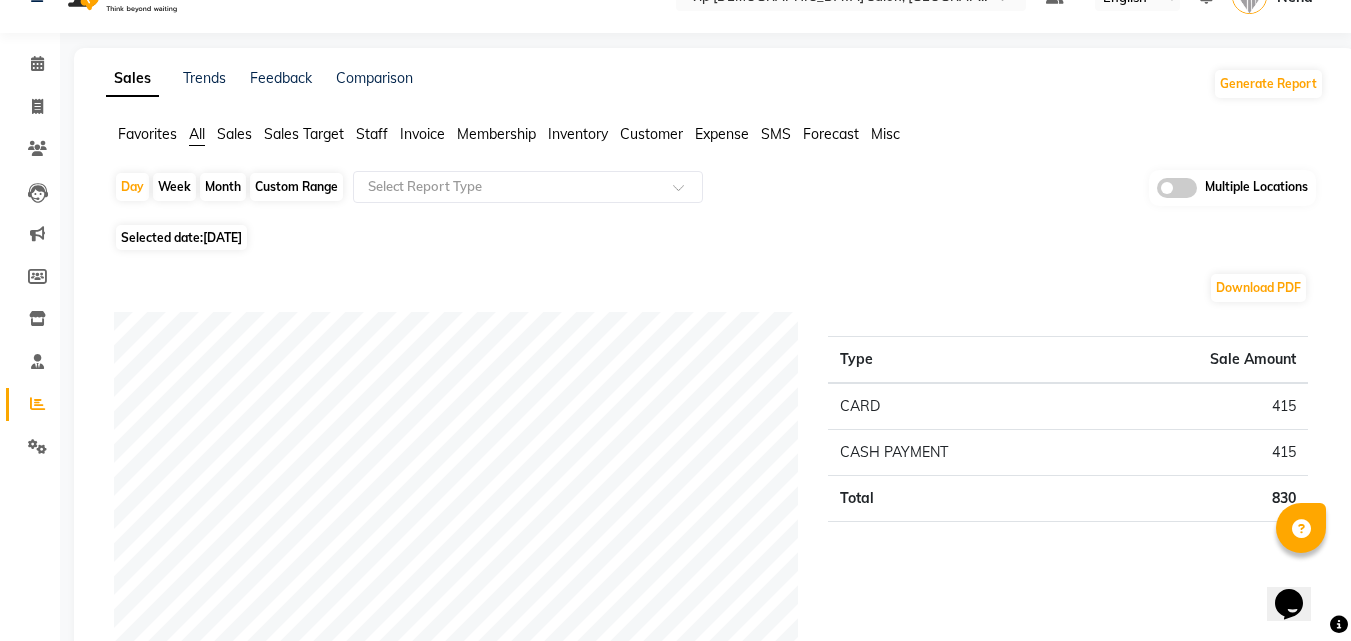 scroll, scrollTop: 0, scrollLeft: 0, axis: both 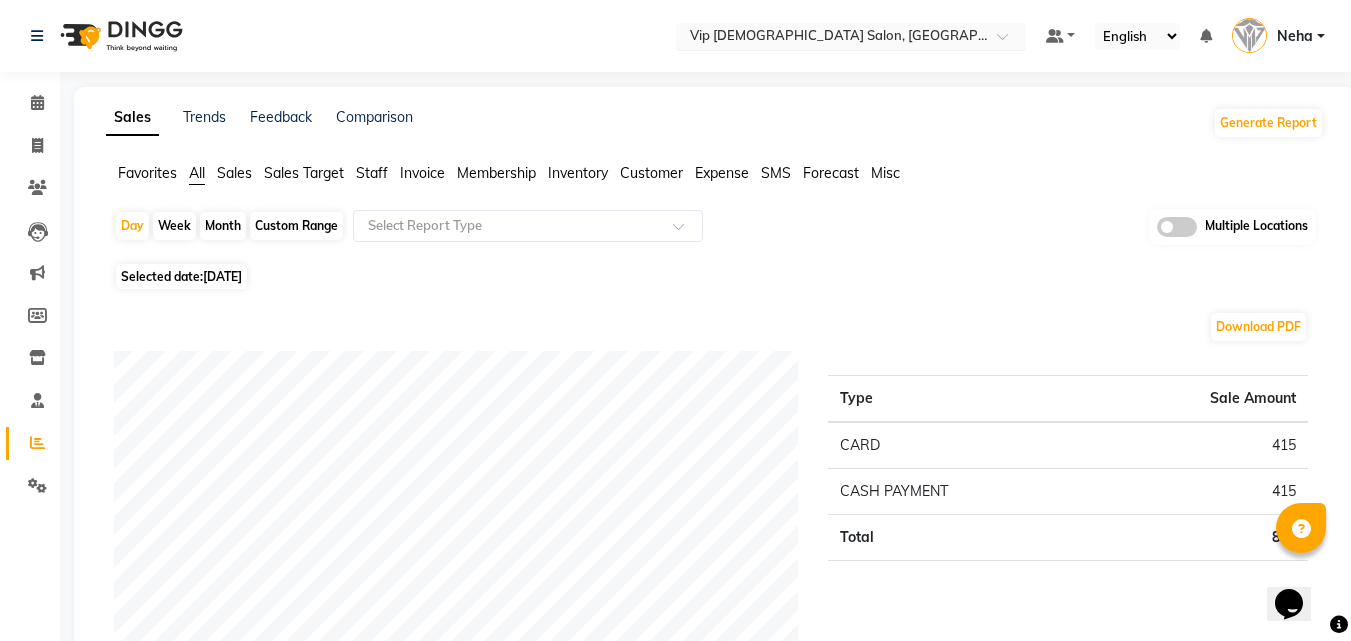 click at bounding box center [831, 38] 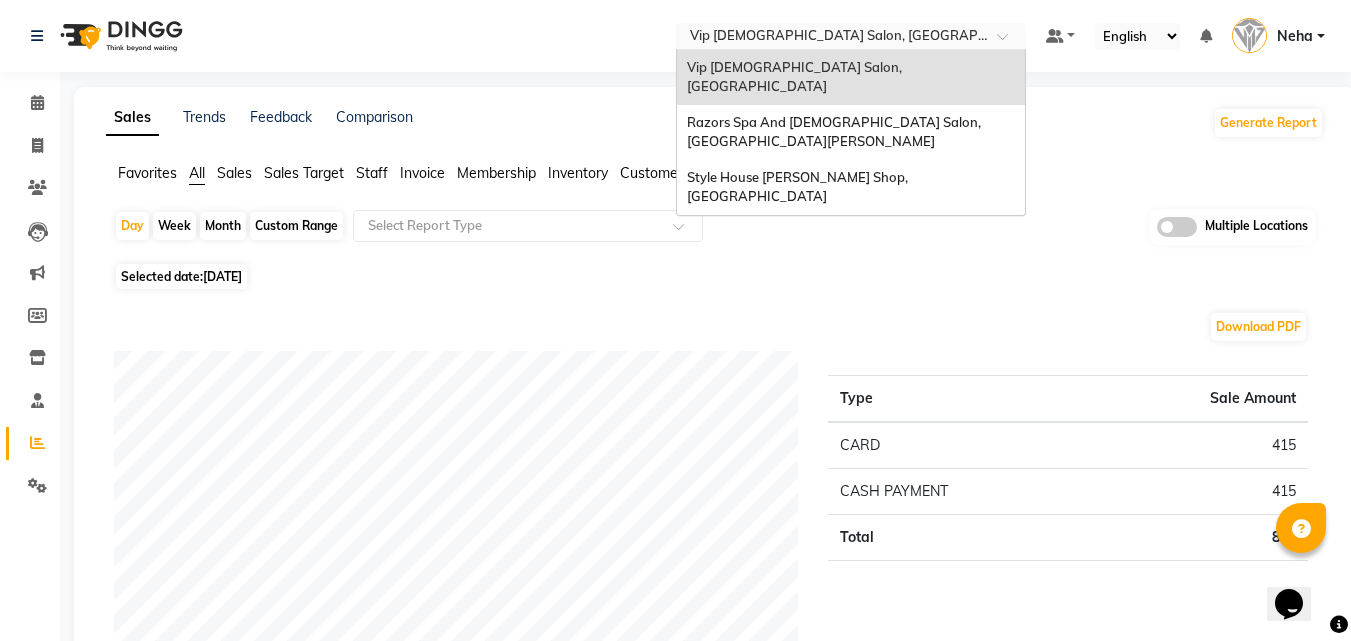 drag, startPoint x: 788, startPoint y: 36, endPoint x: 777, endPoint y: 69, distance: 34.785053 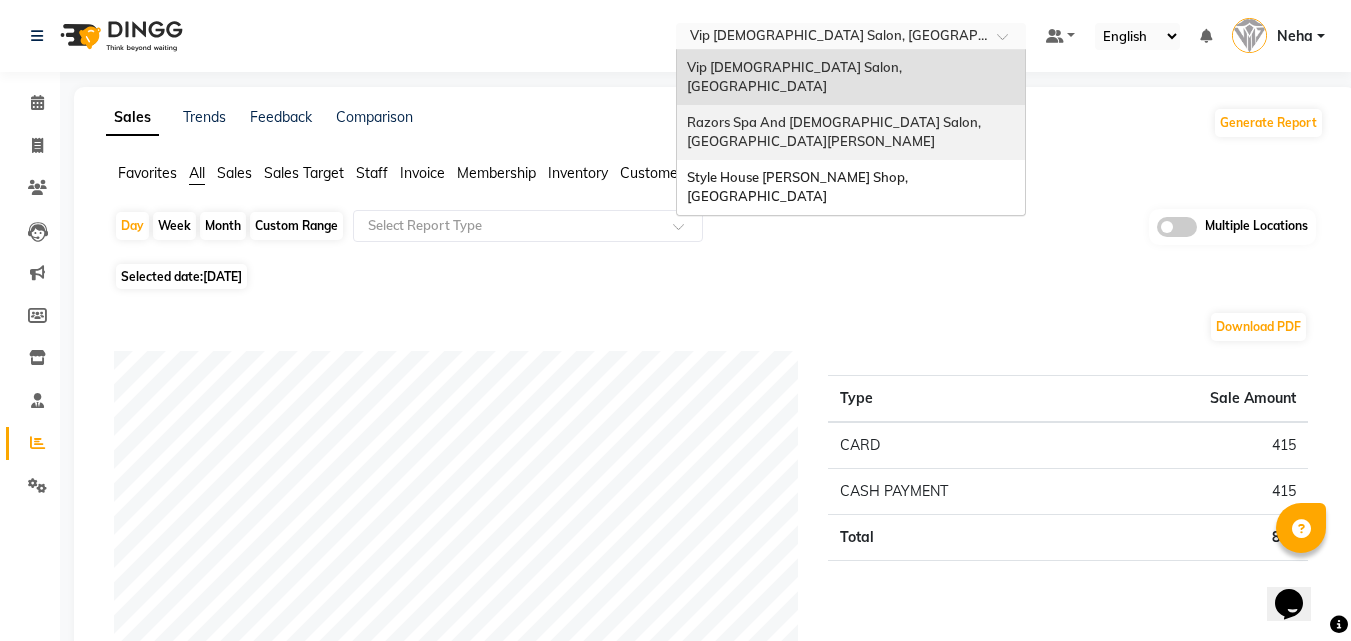 click on "Razors Spa And Gents Salon, Nadd Al Hamar" at bounding box center (835, 132) 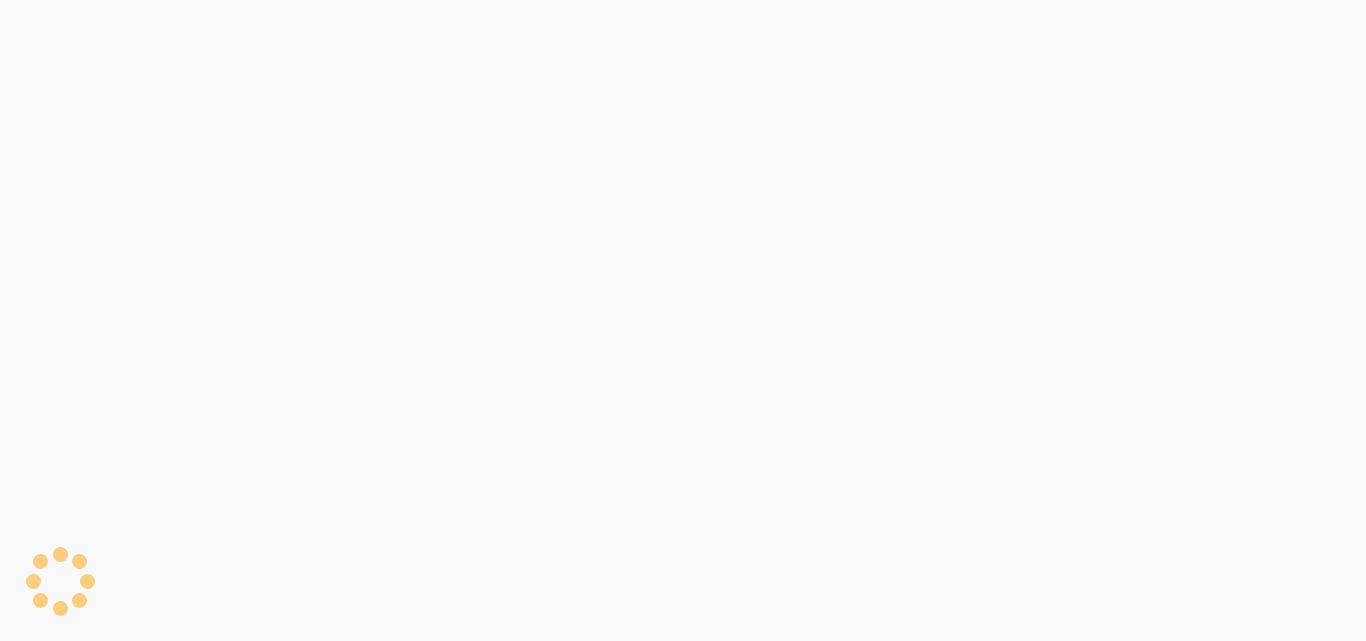 scroll, scrollTop: 0, scrollLeft: 0, axis: both 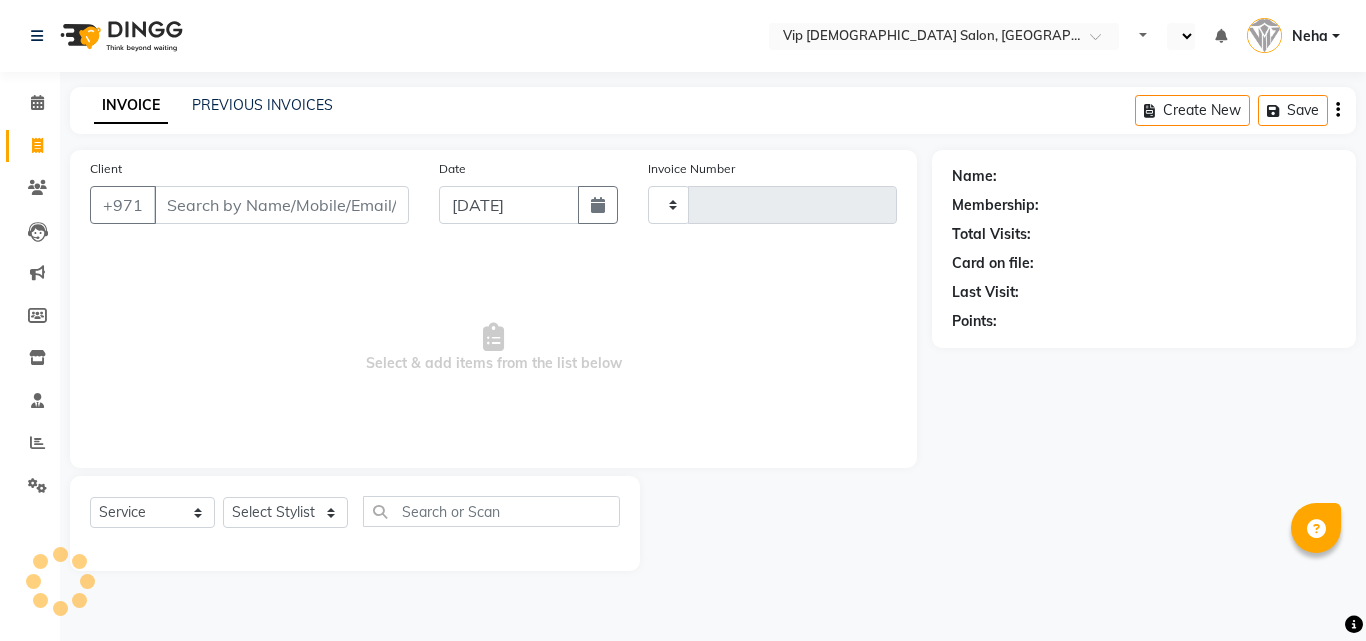 type on "0767" 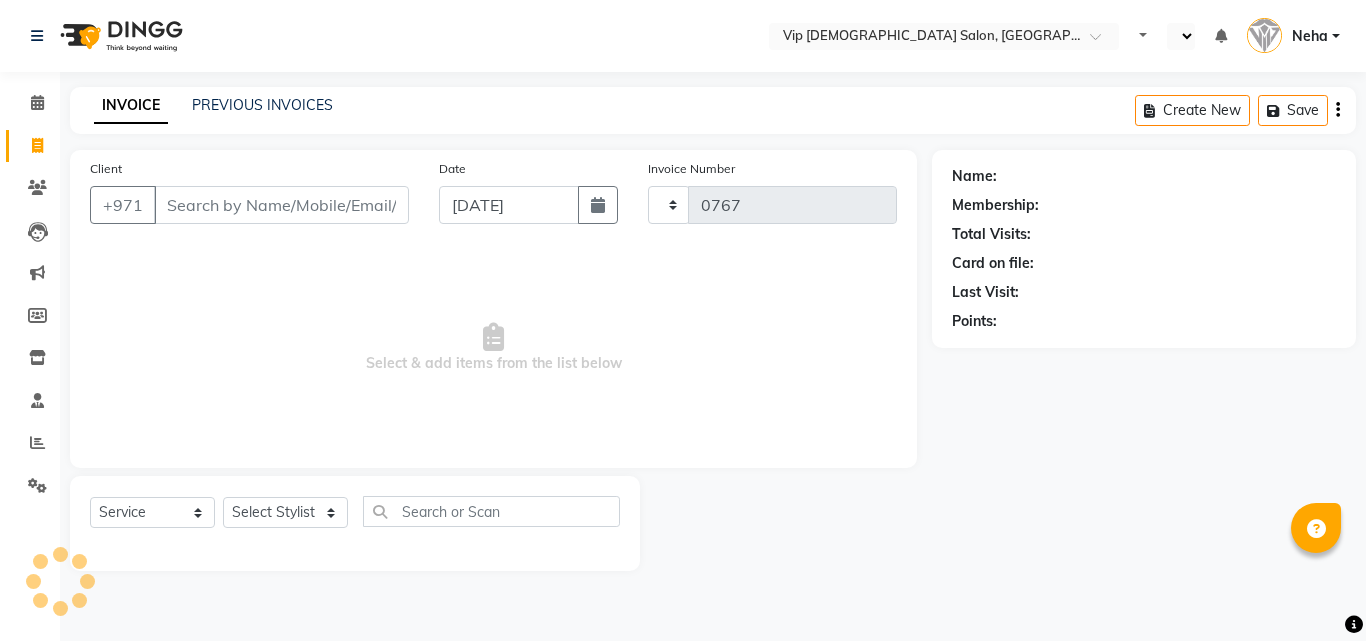 select on "en" 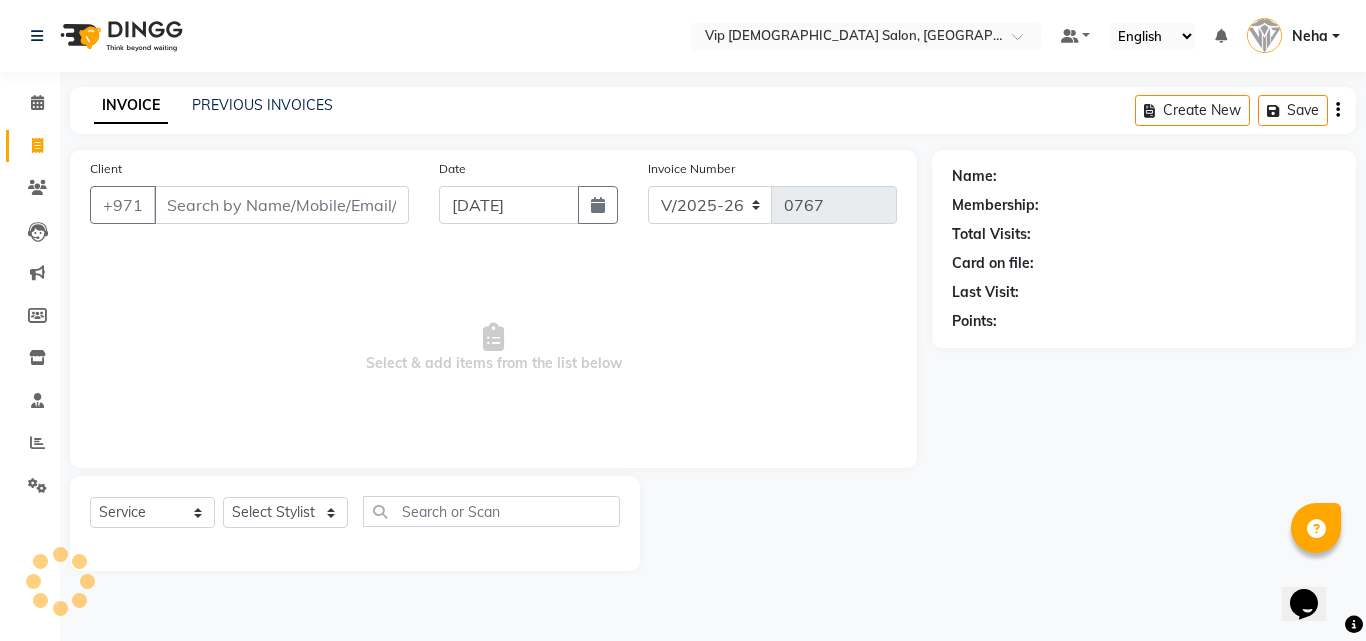 scroll, scrollTop: 0, scrollLeft: 0, axis: both 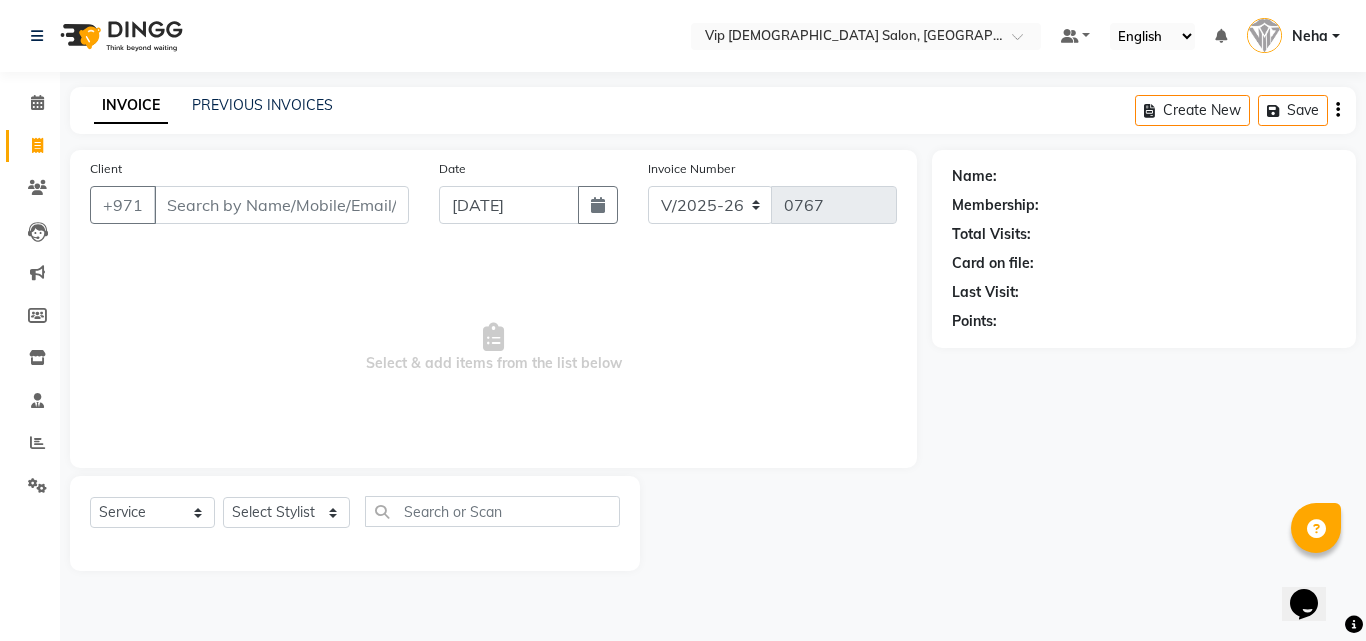 click on "Client" at bounding box center (281, 205) 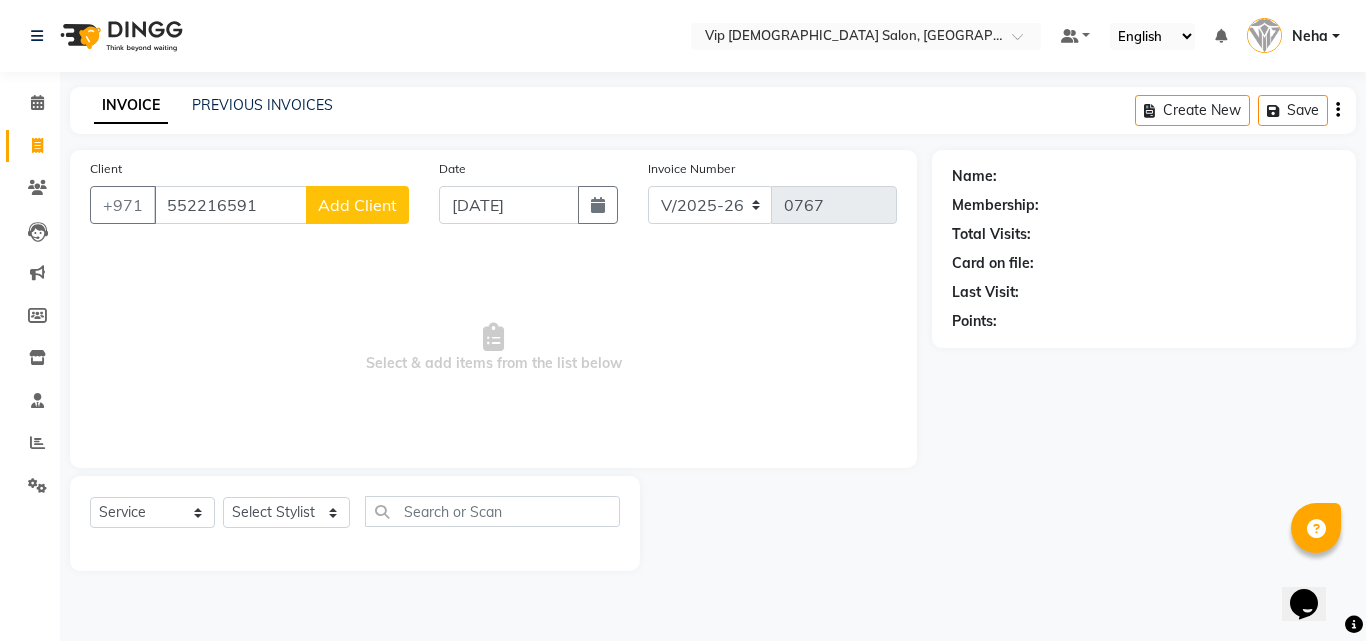 type on "552216591" 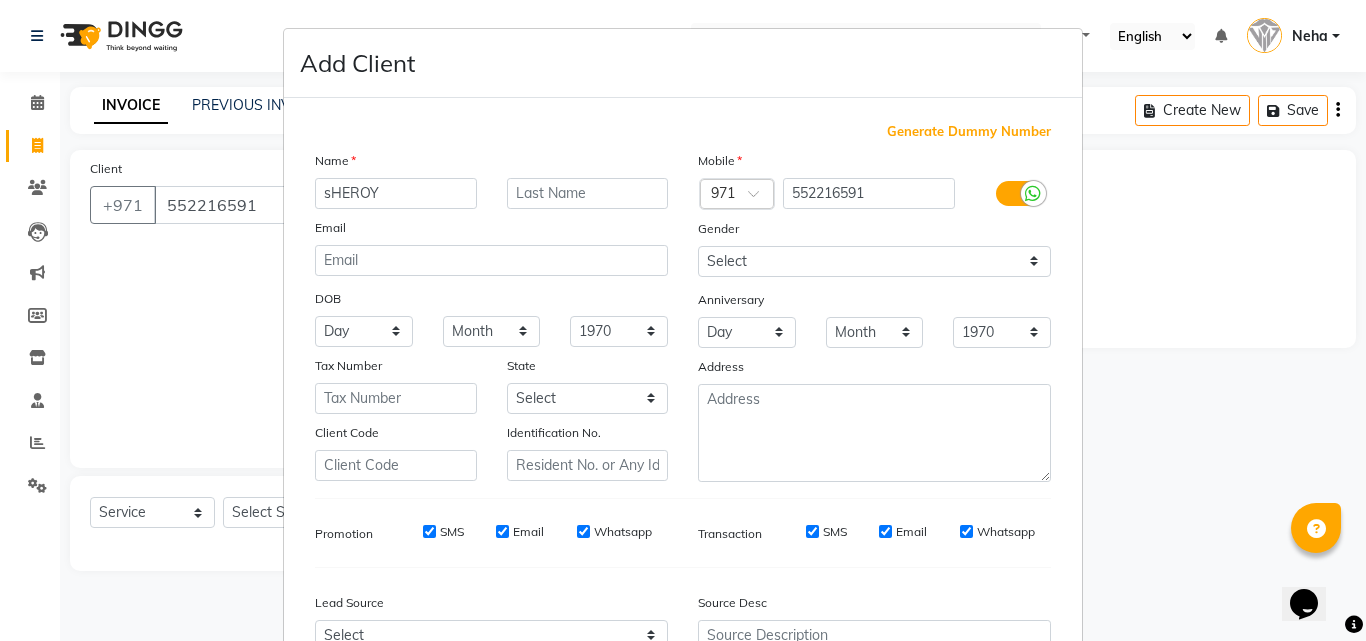 click on "sHEROY" at bounding box center (396, 193) 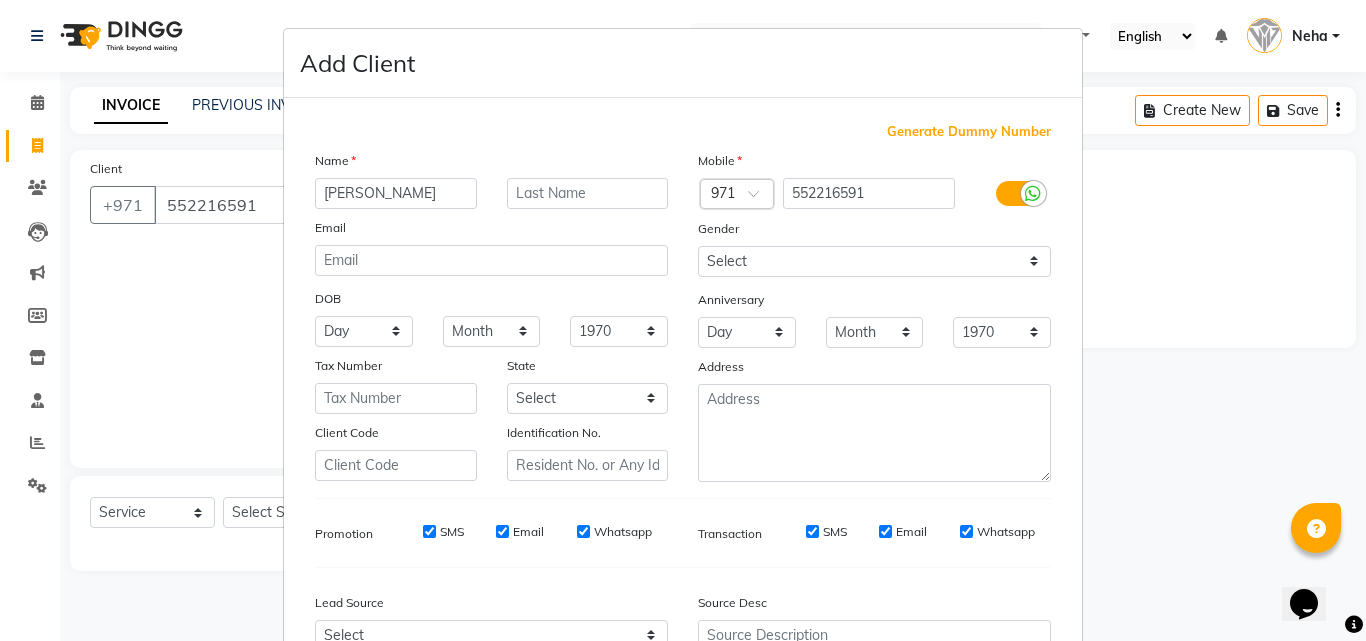 type on "[PERSON_NAME]" 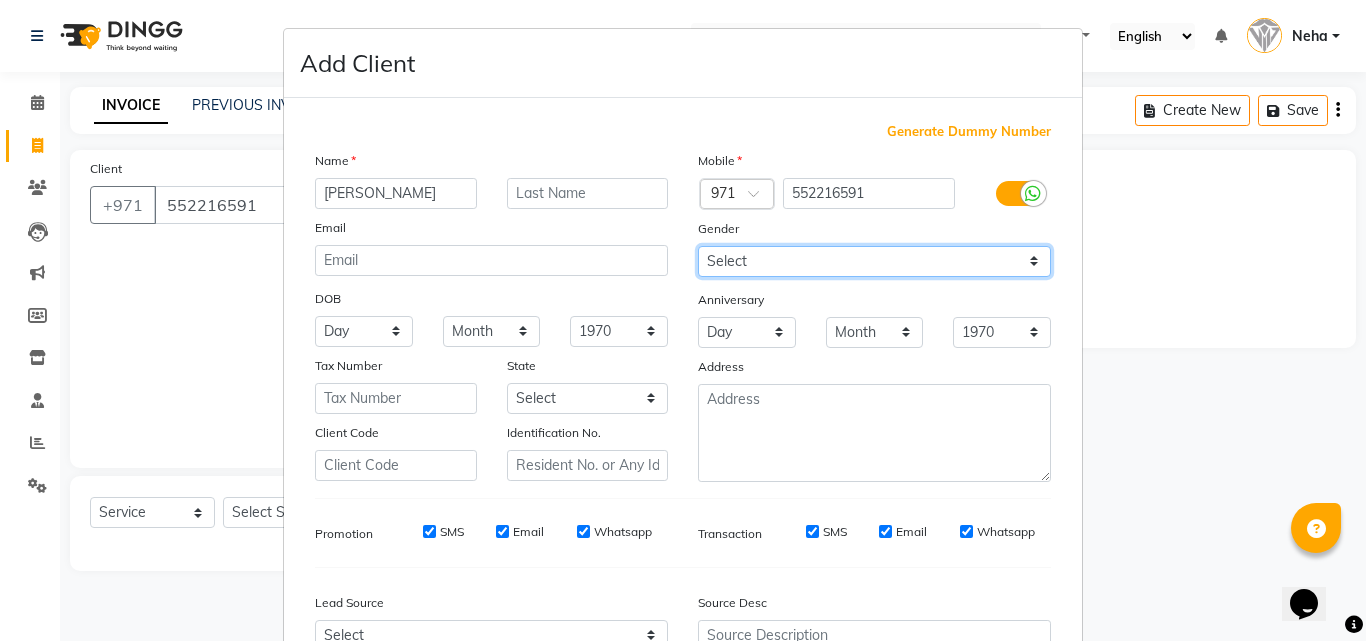 click on "Select [DEMOGRAPHIC_DATA] [DEMOGRAPHIC_DATA] Other Prefer Not To Say" at bounding box center (874, 261) 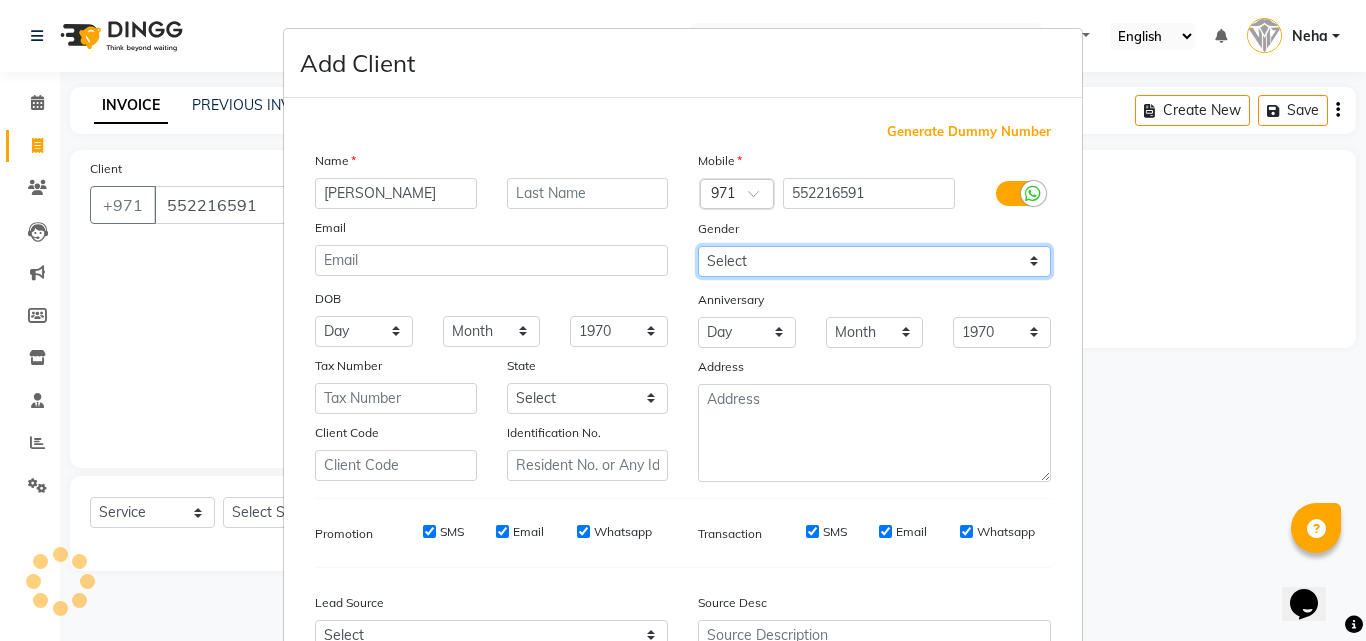 select on "[DEMOGRAPHIC_DATA]" 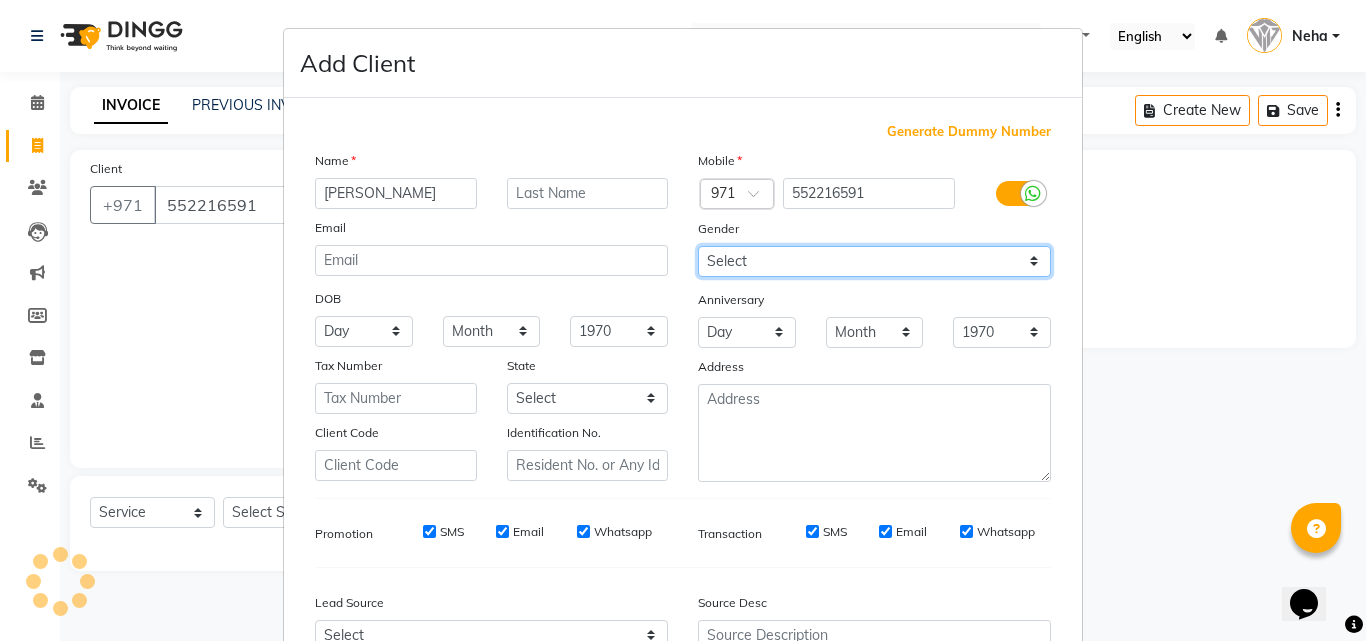 click on "Select [DEMOGRAPHIC_DATA] [DEMOGRAPHIC_DATA] Other Prefer Not To Say" at bounding box center [874, 261] 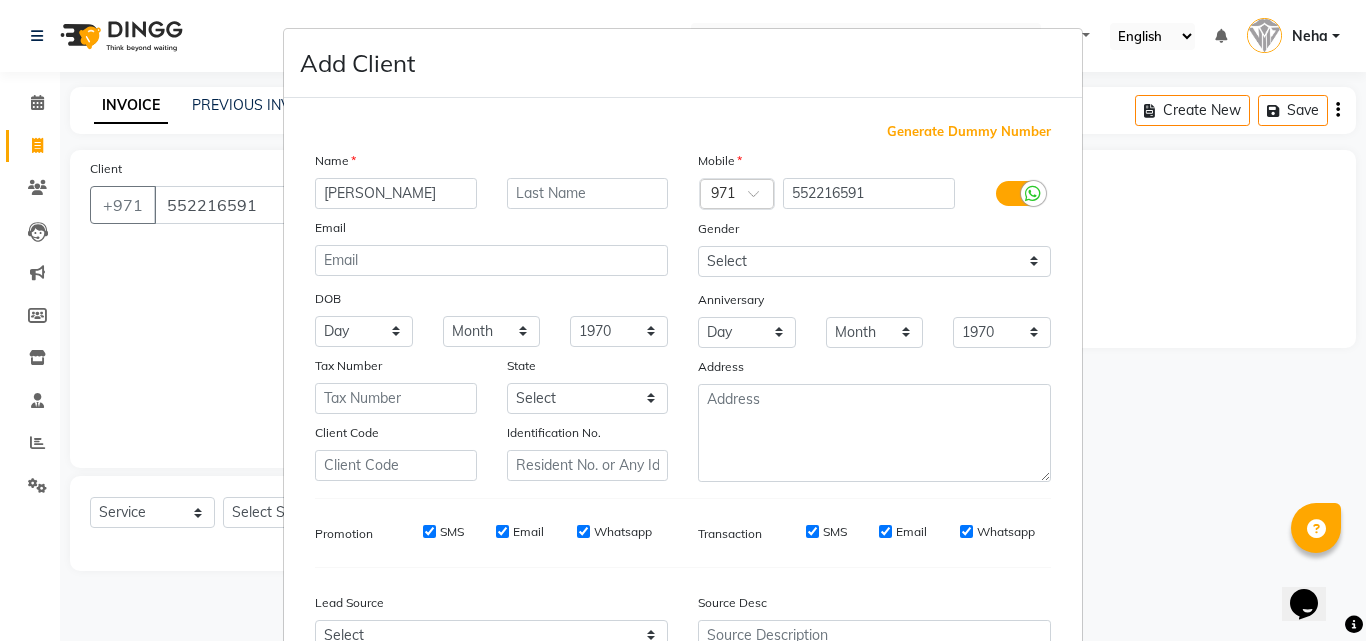 click on "Identification No." at bounding box center [588, 451] 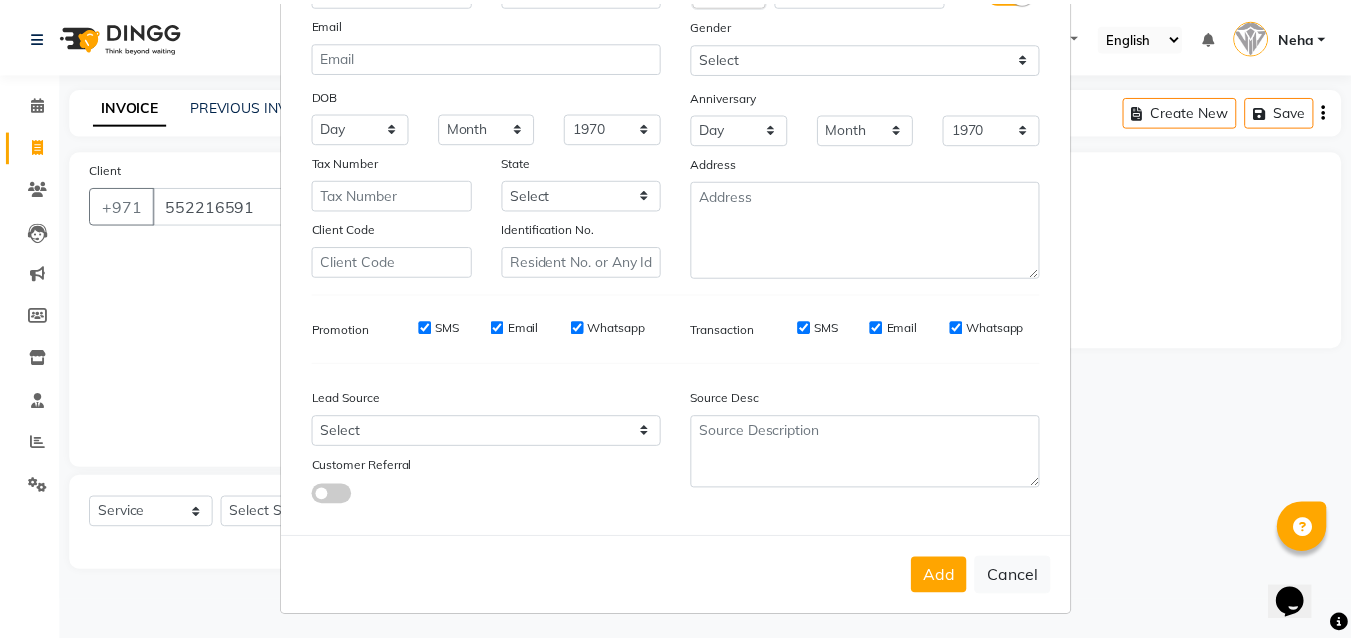 scroll, scrollTop: 208, scrollLeft: 0, axis: vertical 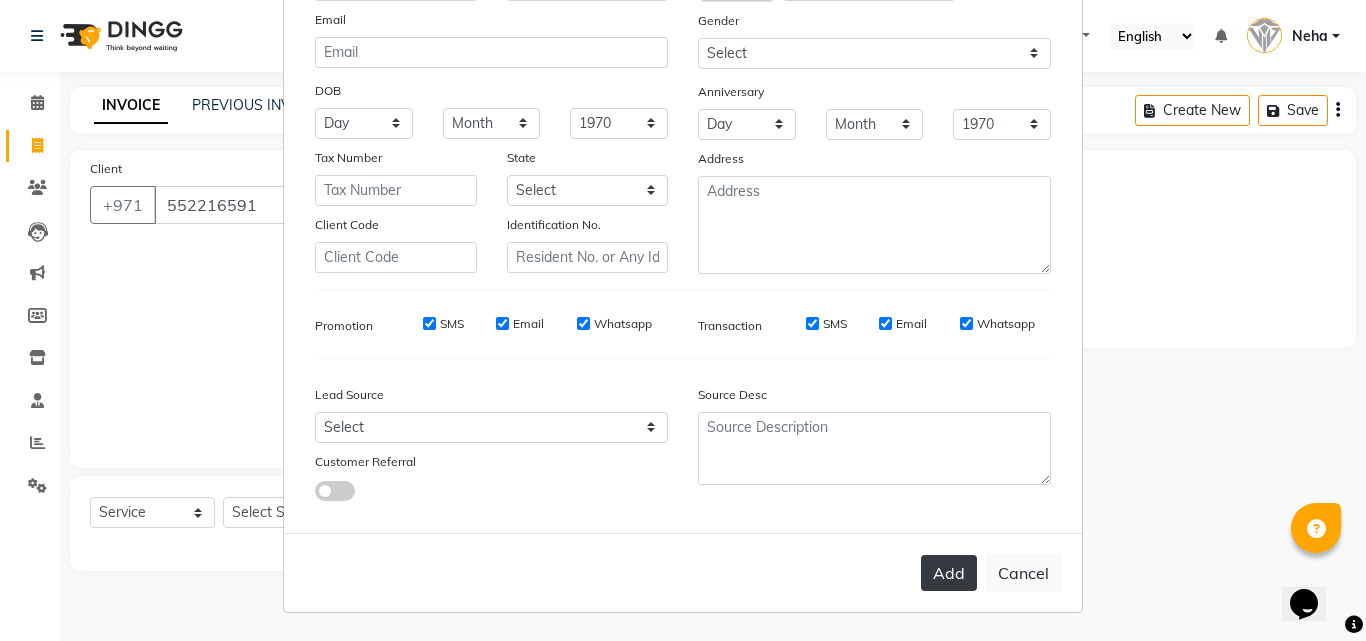 click on "Add" at bounding box center [949, 573] 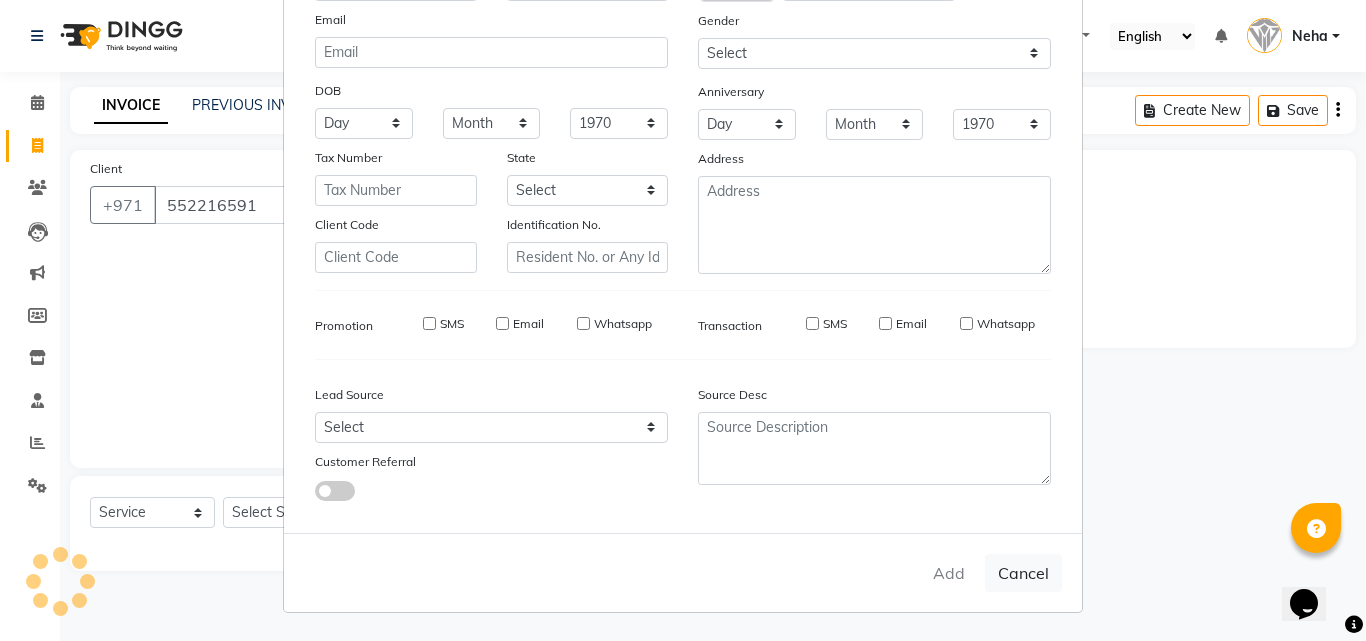 type 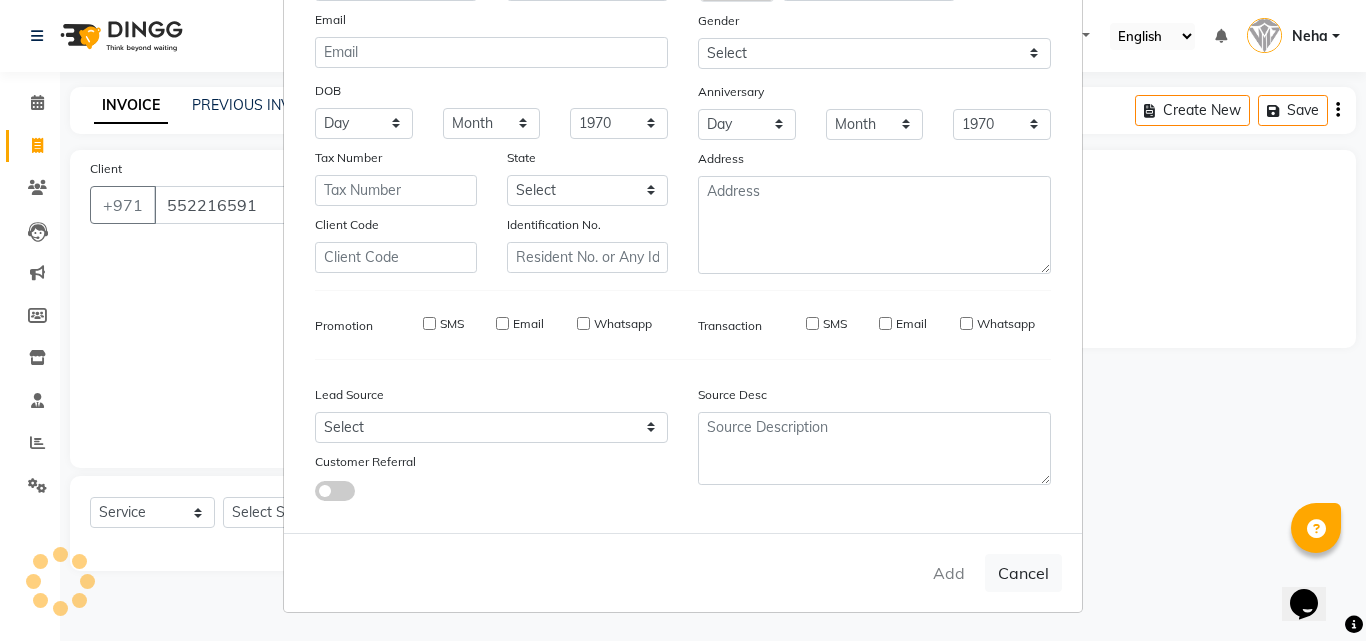 select 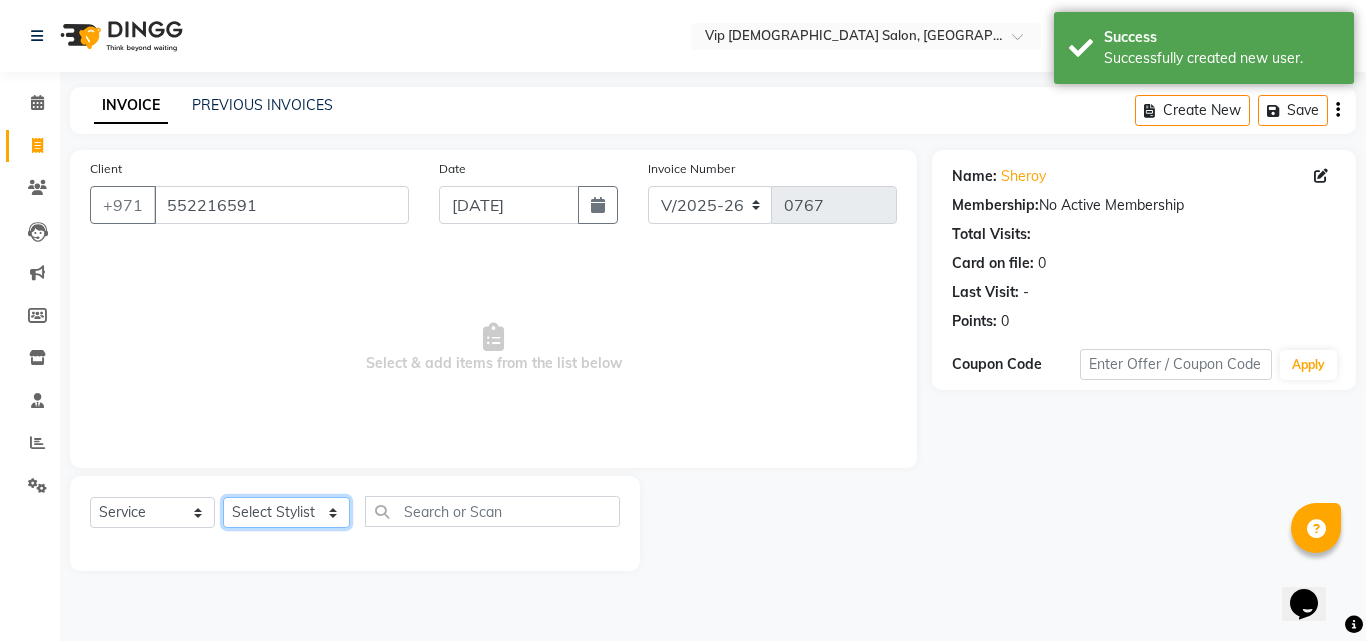 click on "Select Stylist [PERSON_NAME] [PERSON_NAME] [PERSON_NAME] [PERSON_NAME] [PERSON_NAME] [PERSON_NAME] [PERSON_NAME] Lakhbizi Jairah Mr. Mohannad [PERSON_NAME] [PERSON_NAME] [PERSON_NAME] [PERSON_NAME] [PERSON_NAME]  Akhilaque [PERSON_NAME]." 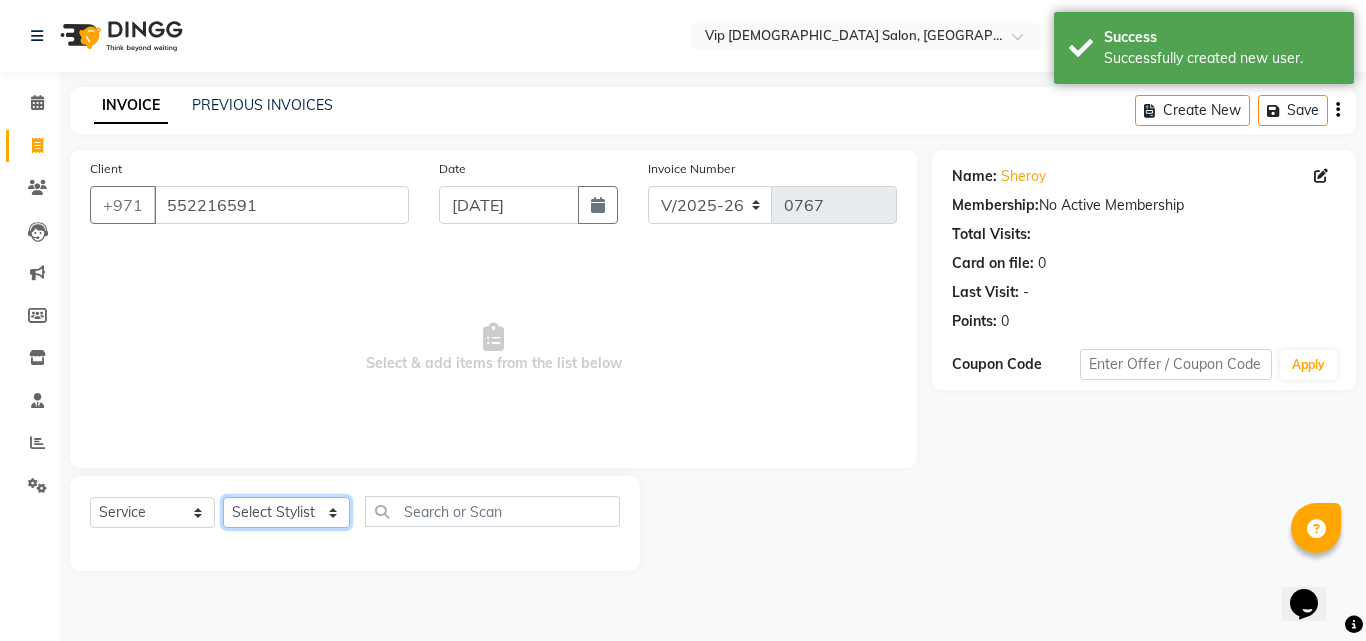 select on "81343" 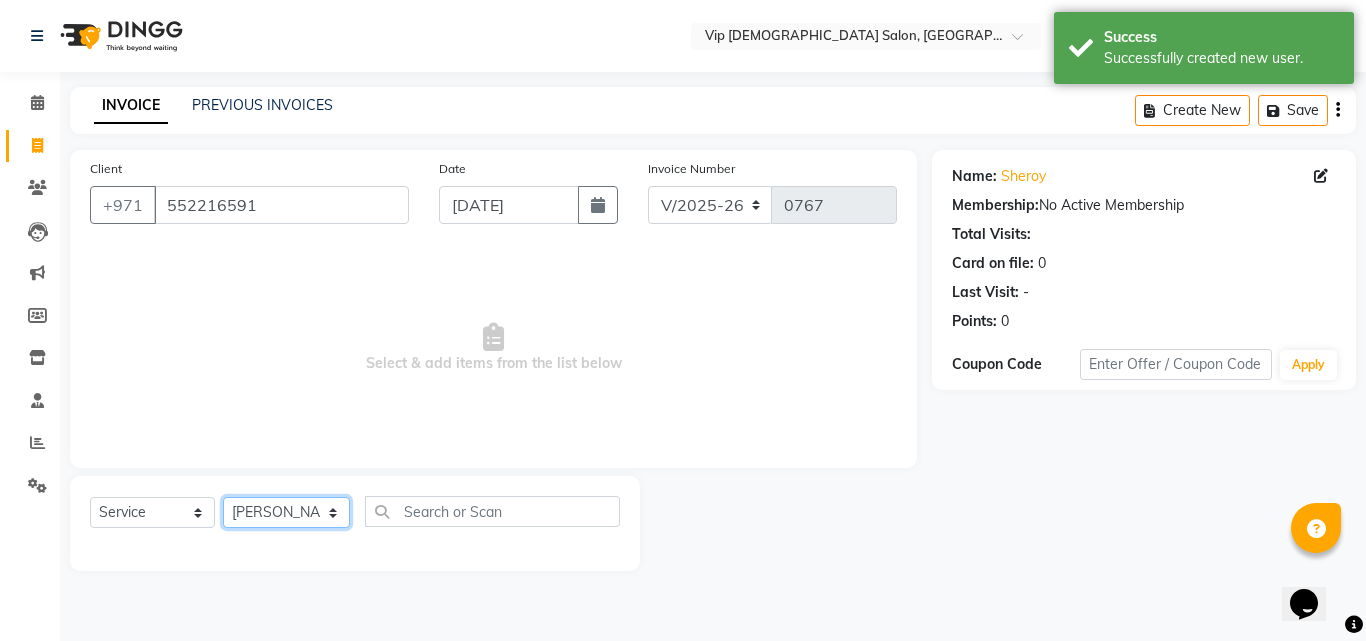 click on "Select Stylist [PERSON_NAME] [PERSON_NAME] [PERSON_NAME] [PERSON_NAME] [PERSON_NAME] [PERSON_NAME] [PERSON_NAME] Lakhbizi Jairah Mr. Mohannad [PERSON_NAME] [PERSON_NAME] [PERSON_NAME] [PERSON_NAME] [PERSON_NAME]  Akhilaque [PERSON_NAME]." 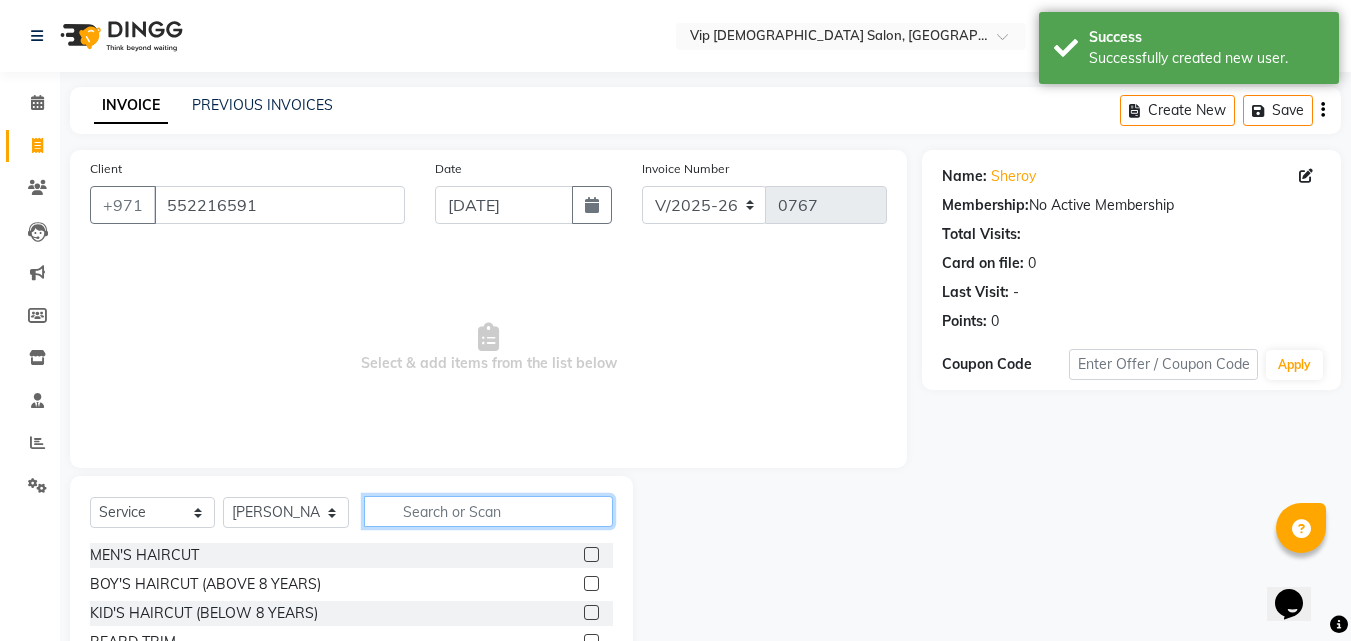 click 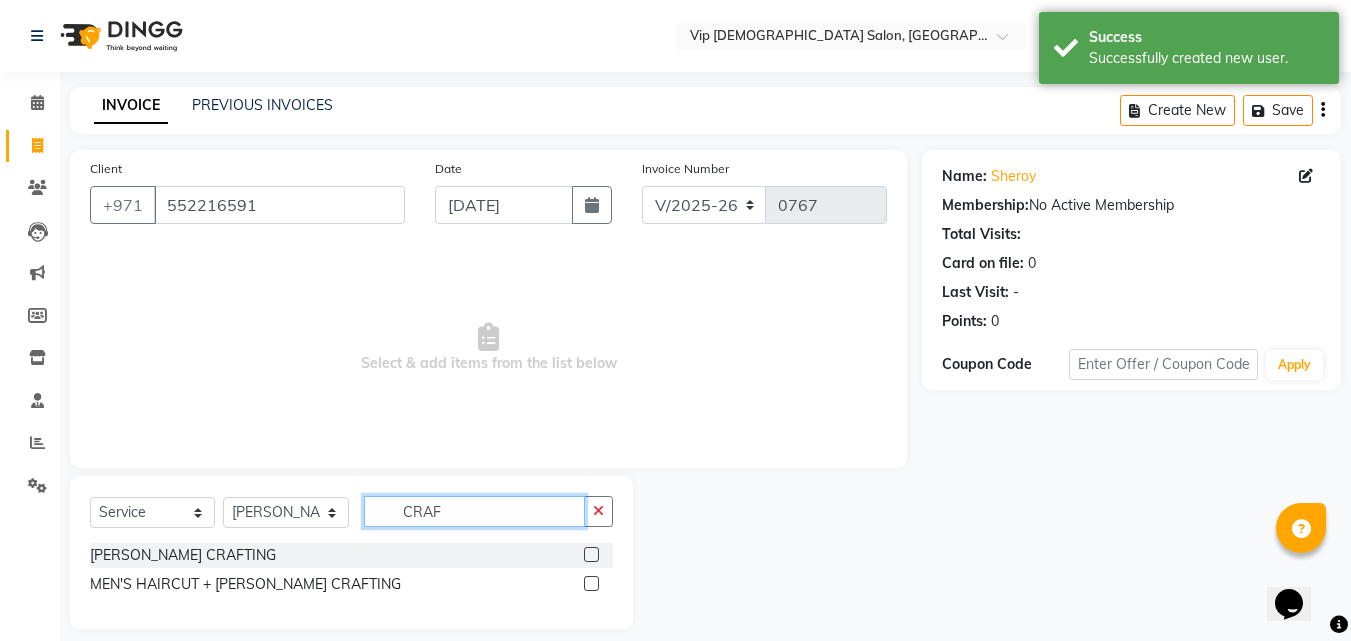 type on "CRAF" 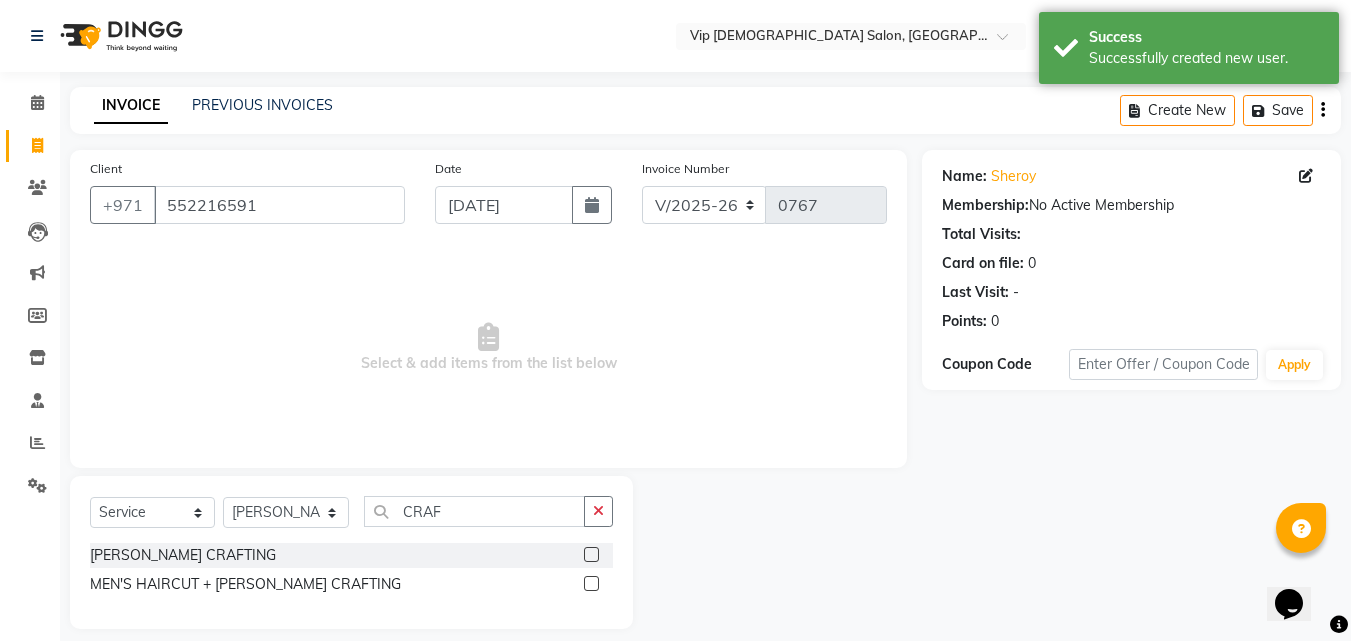 click 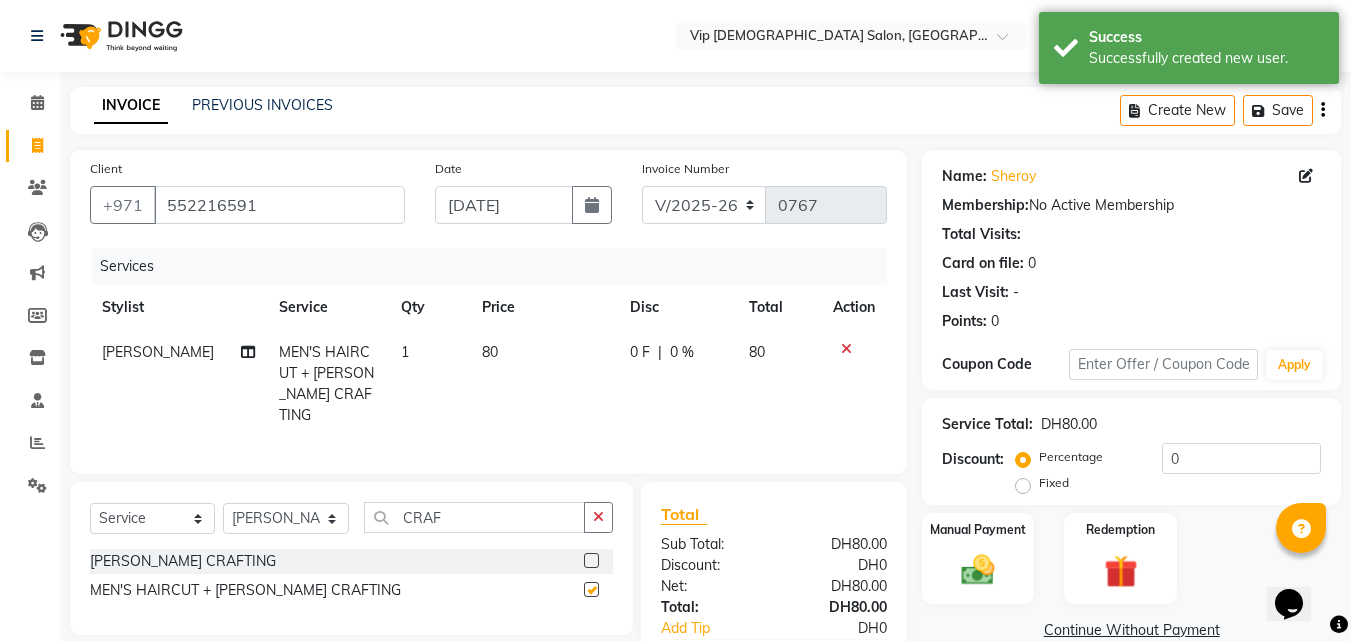 checkbox on "false" 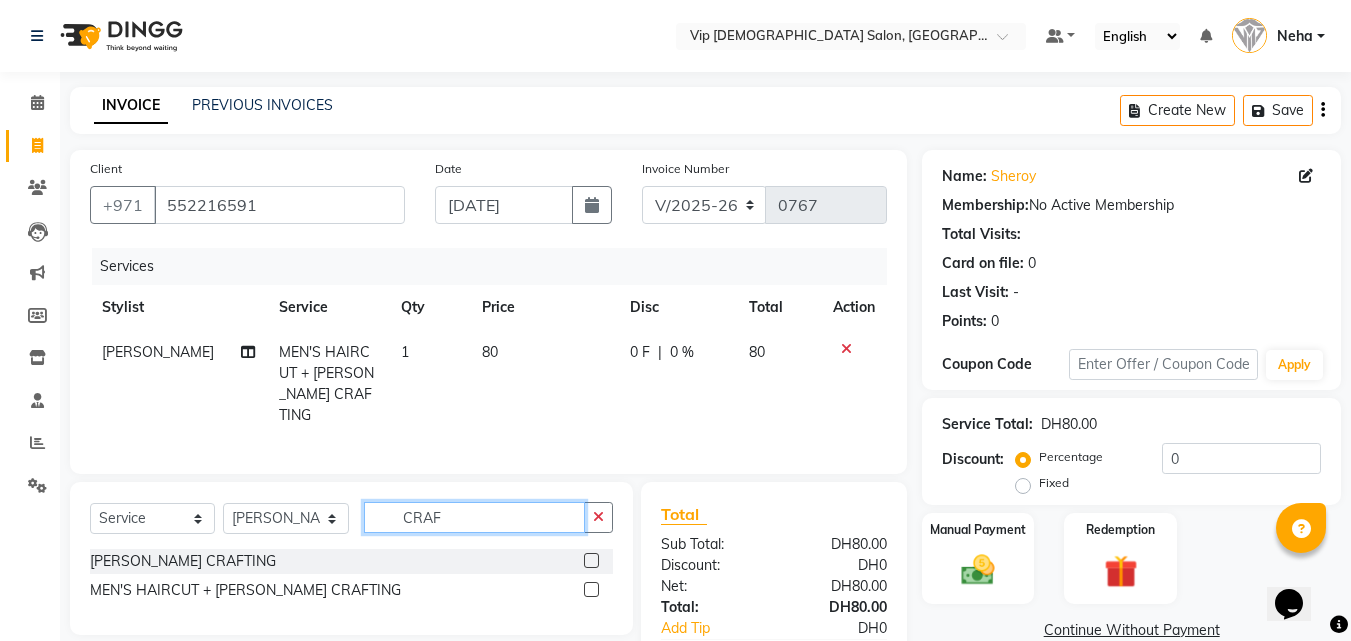 click on "CRAF" 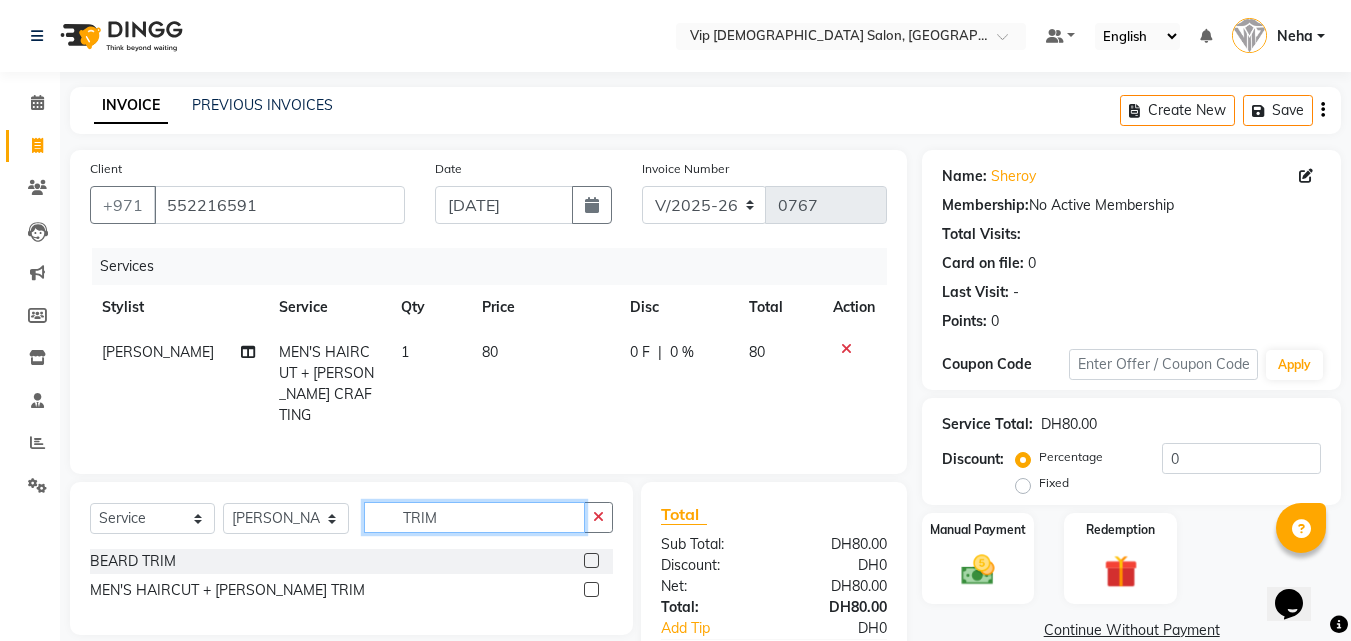 type on "TRIM" 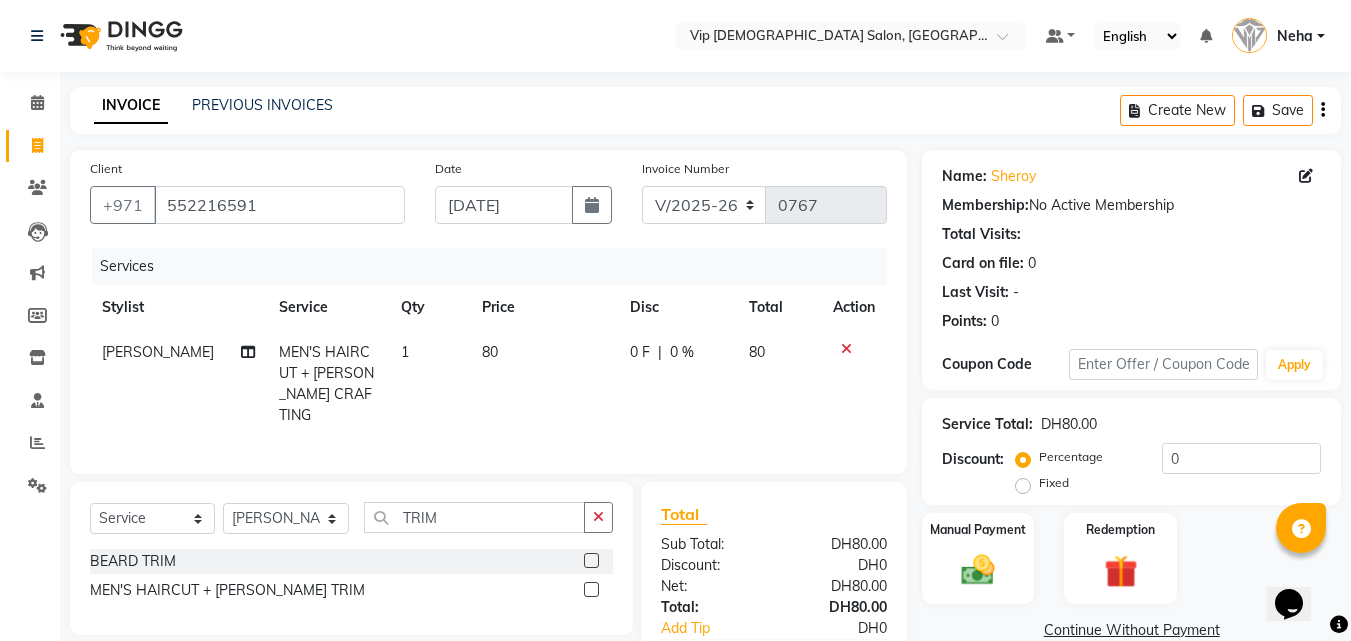 click 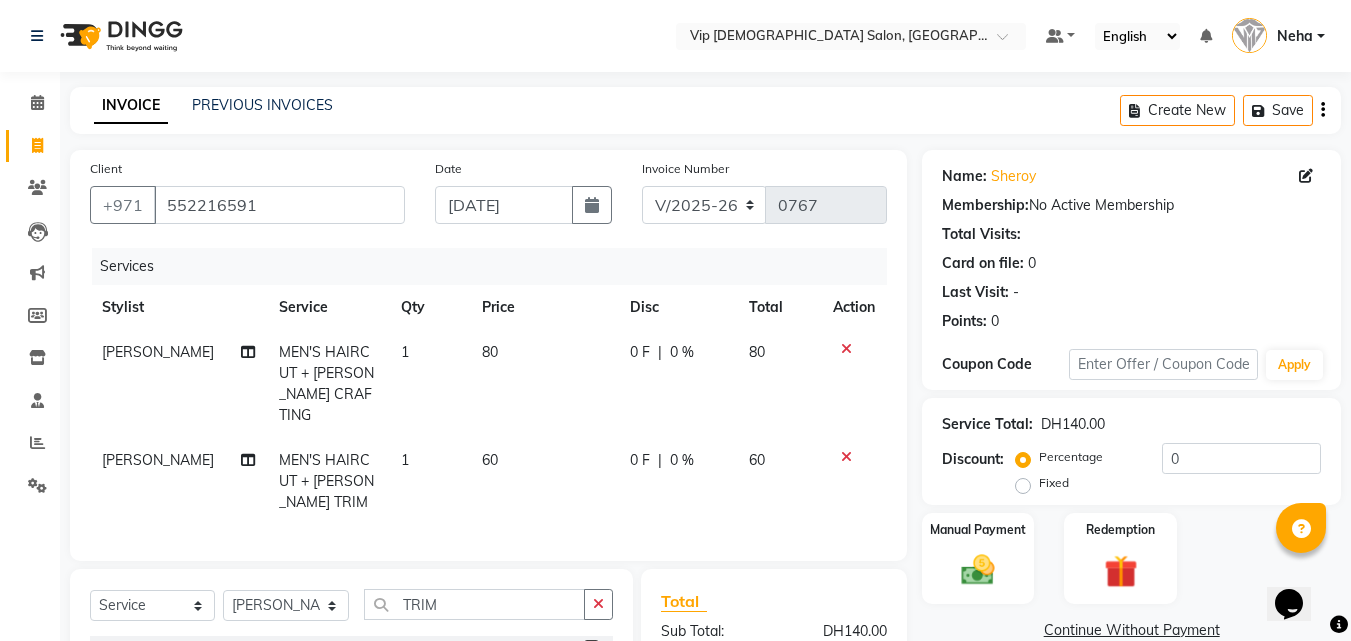 click 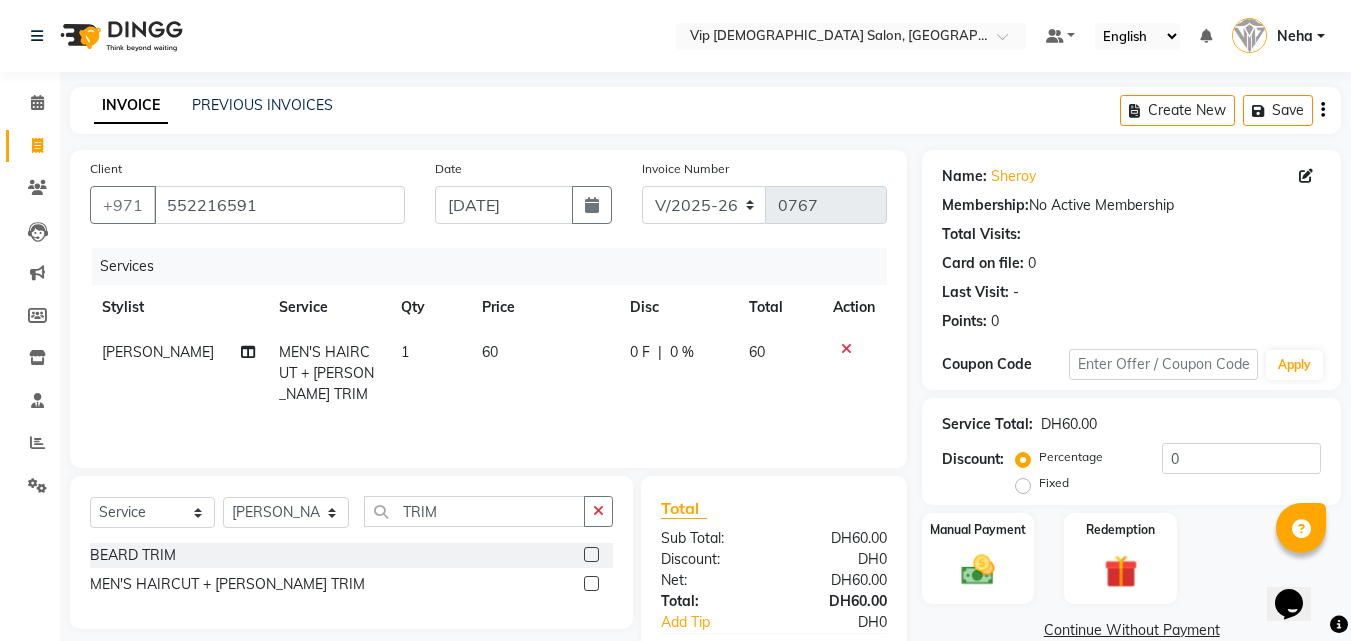 click 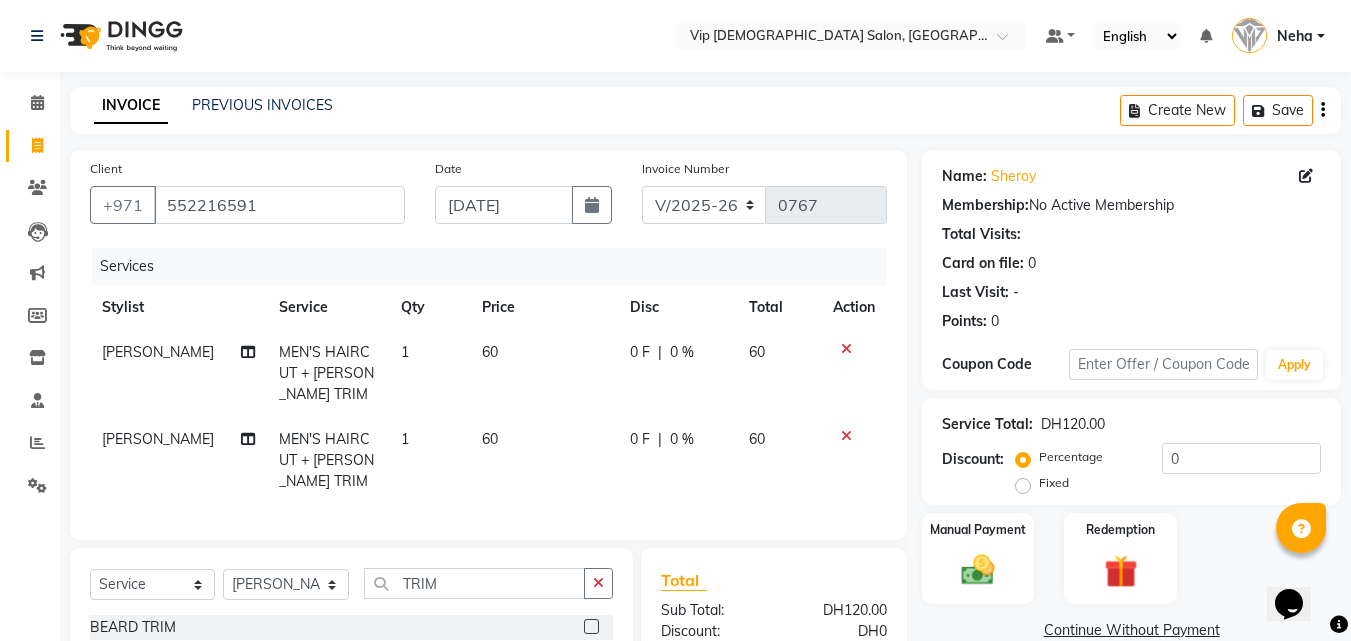 checkbox on "false" 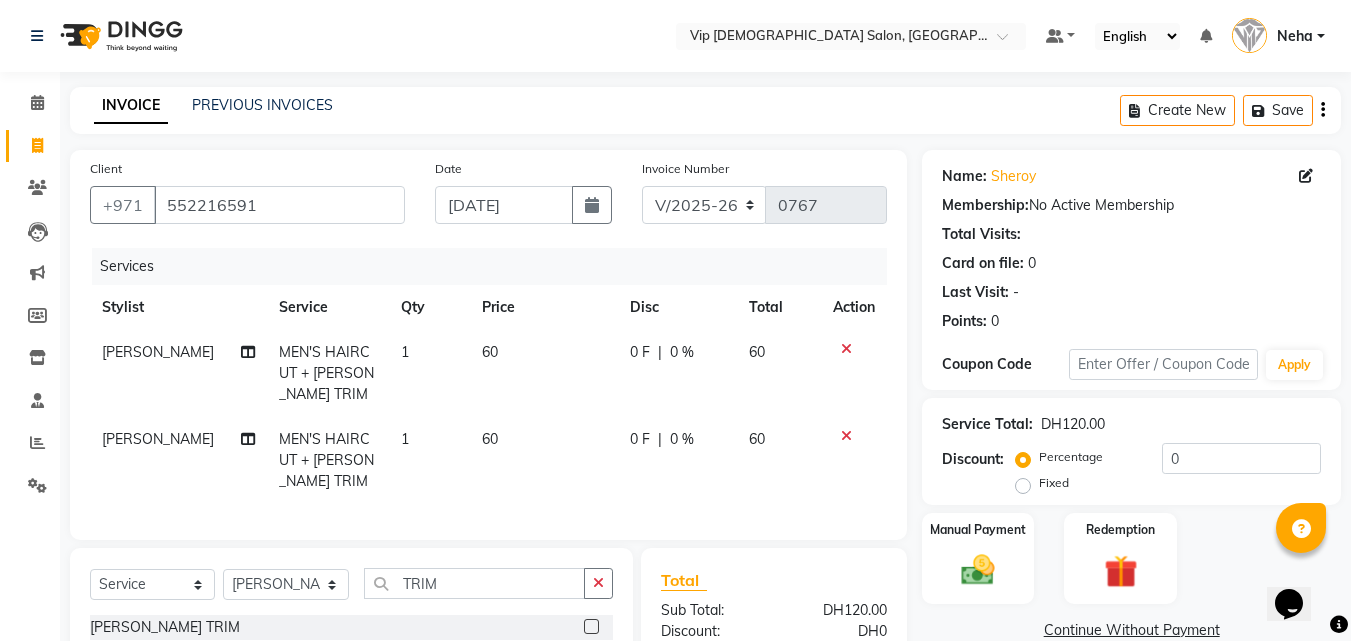 click 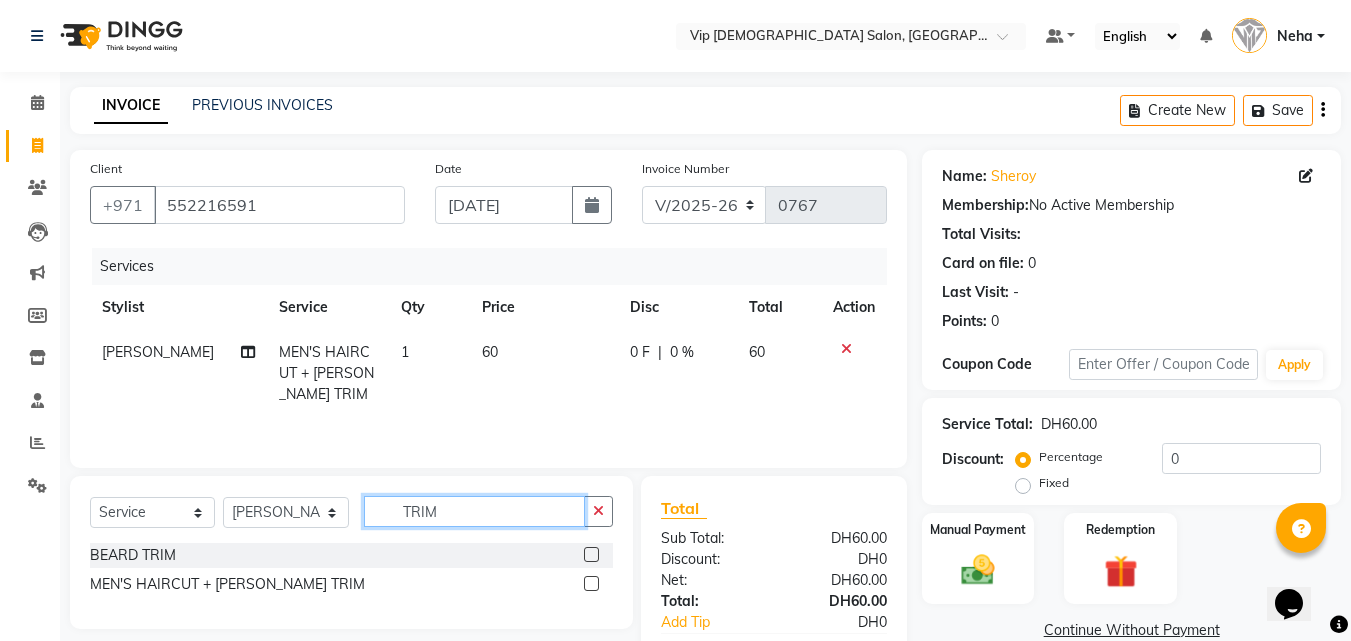 click on "TRIM" 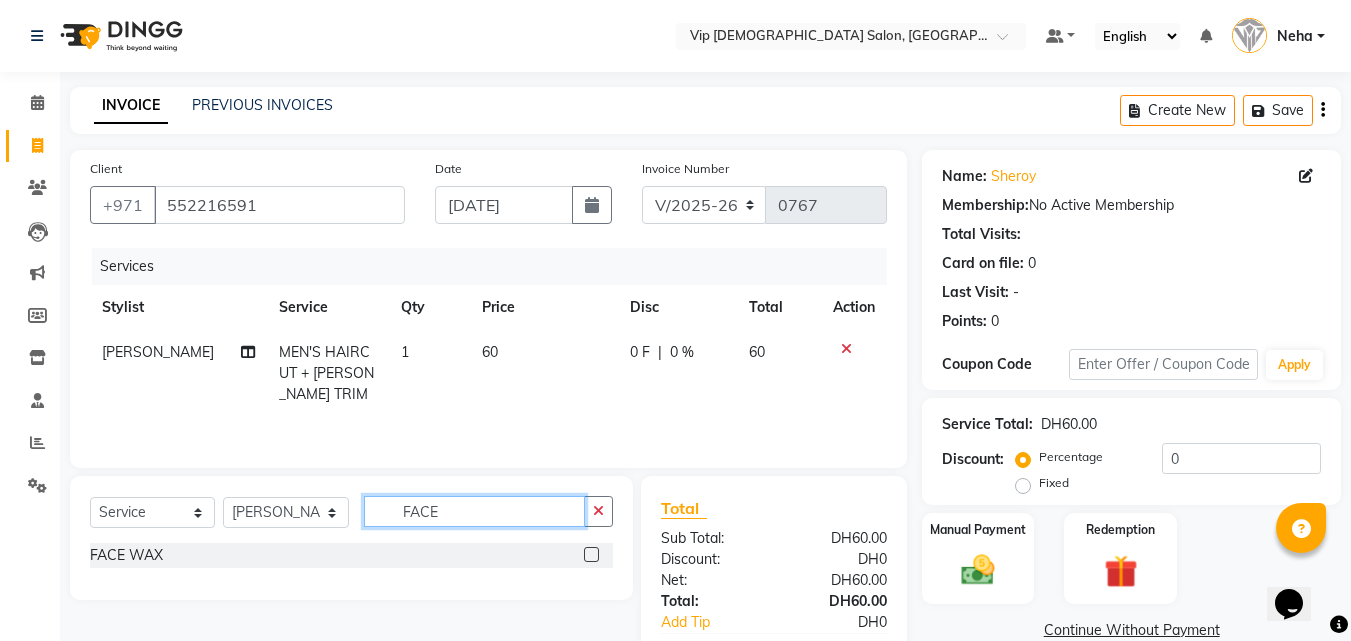 type on "FACE" 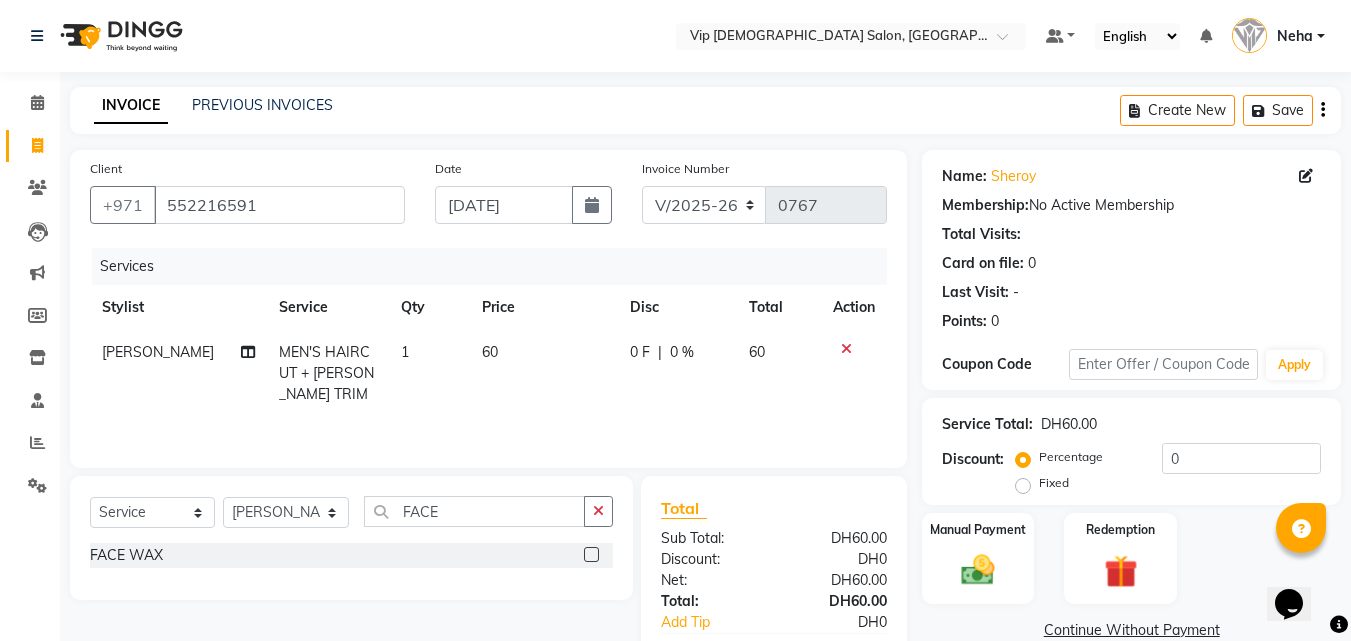 click 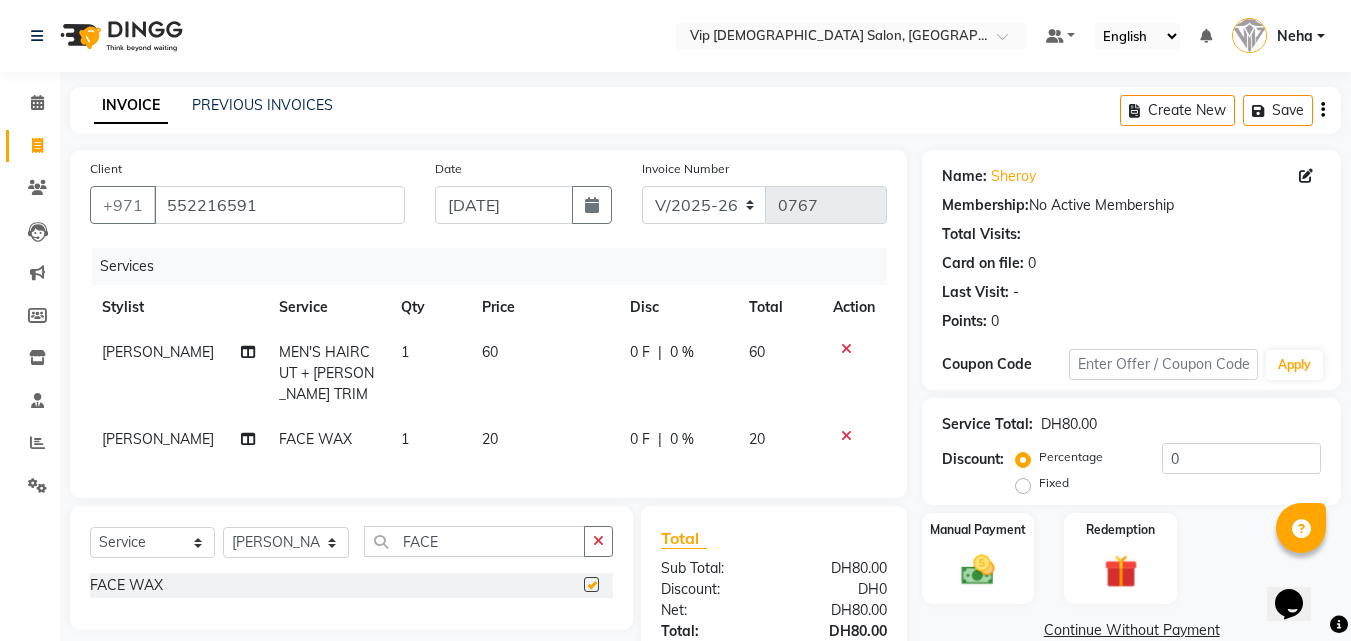 checkbox on "false" 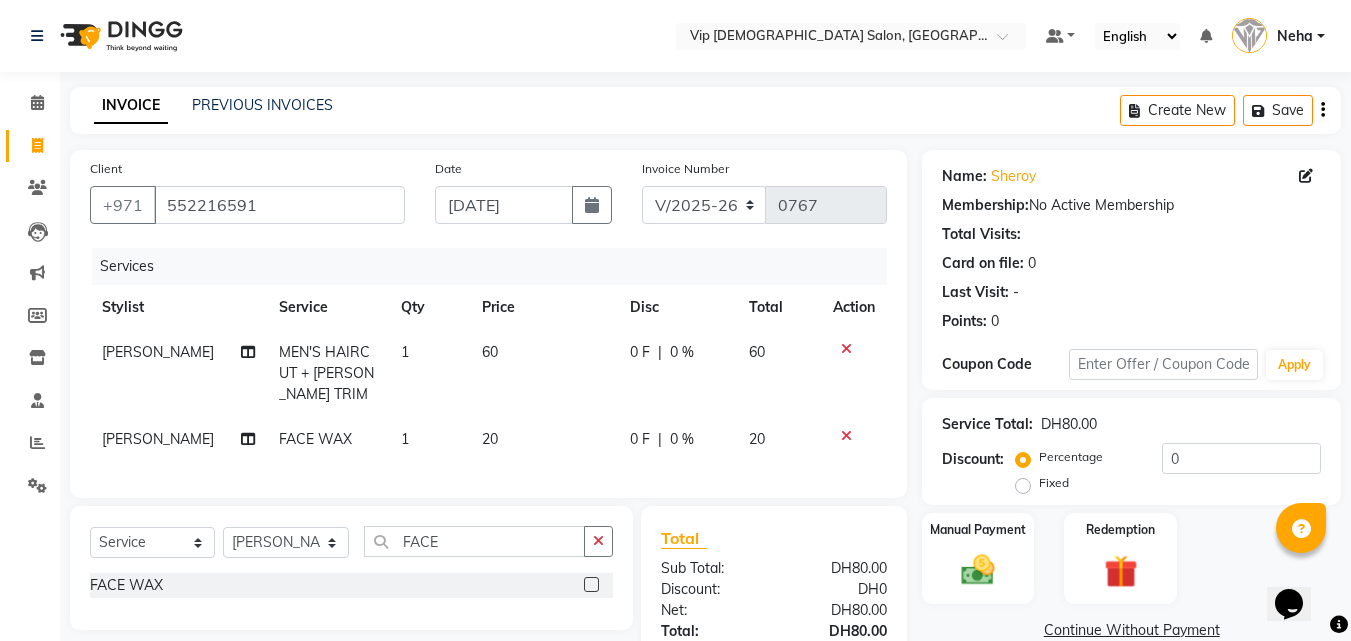 click on "MEN'S HAIRCUT + [PERSON_NAME] TRIM" 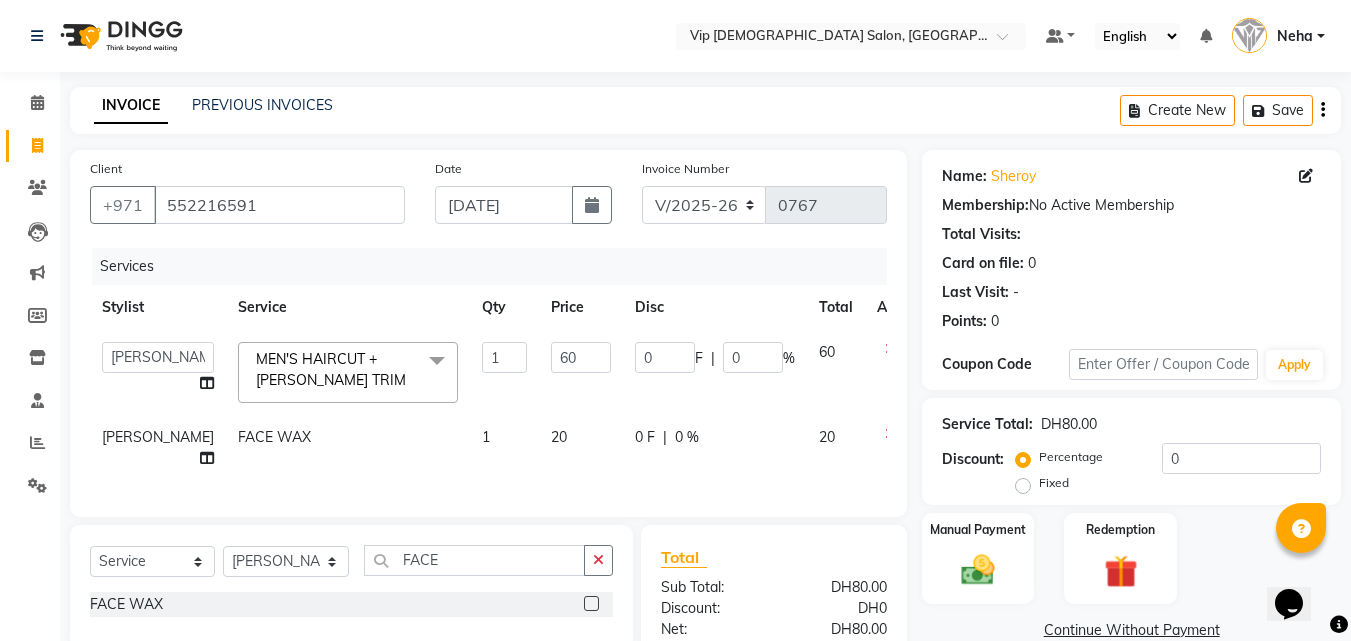 click 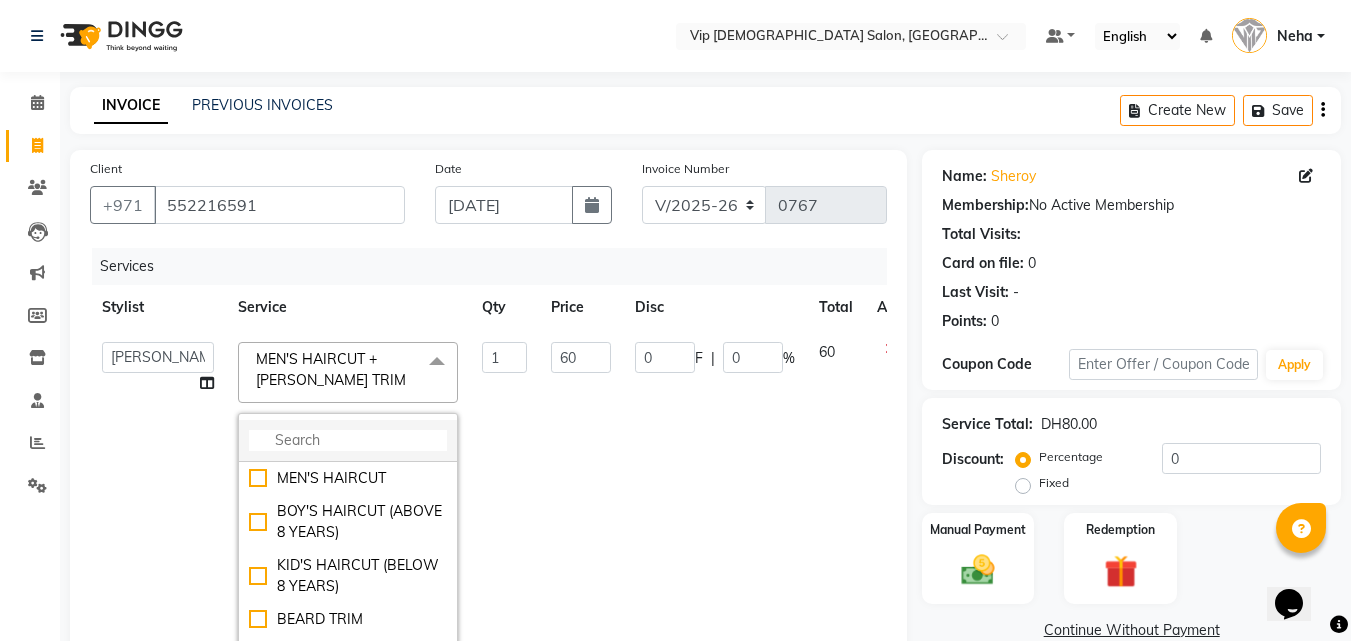 click 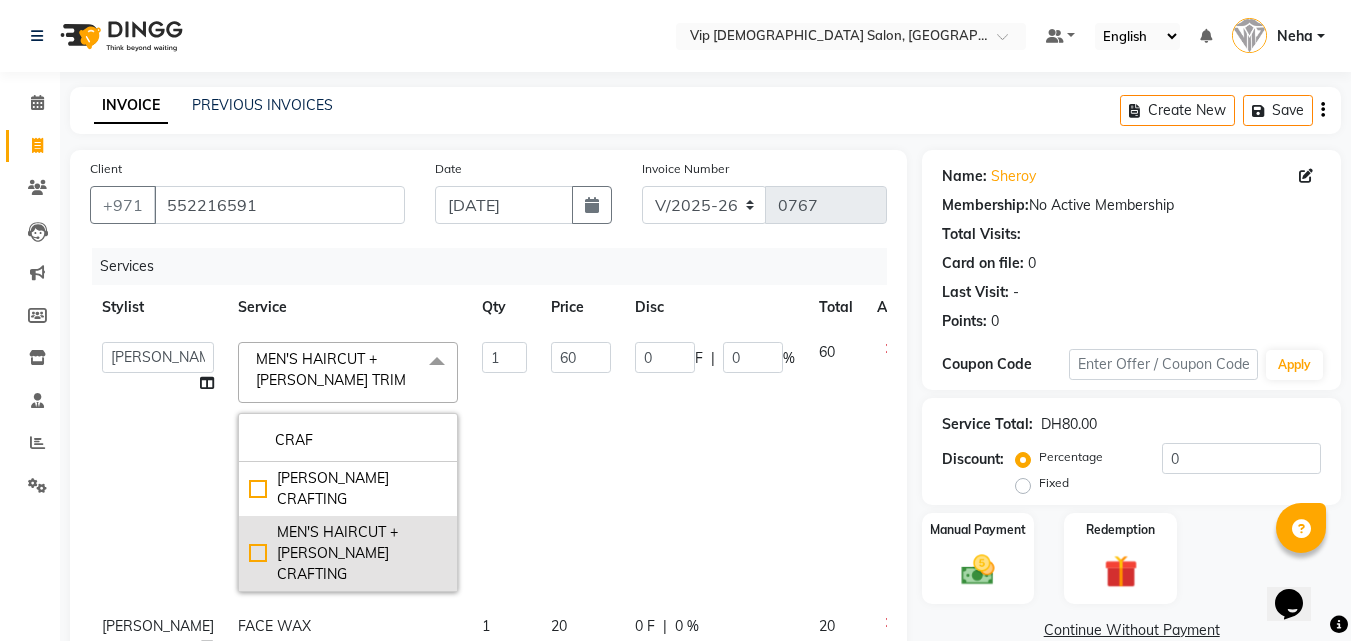 type on "CRAF" 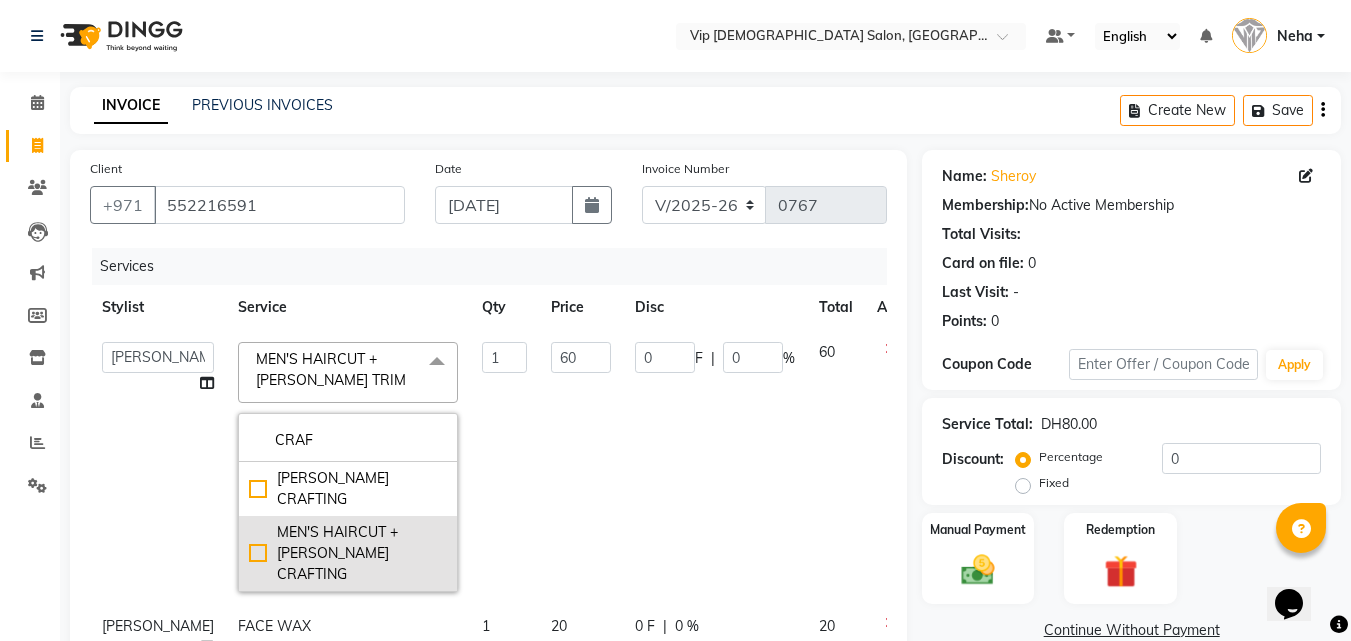 click on "MEN'S HAIRCUT + [PERSON_NAME] CRAFTING" 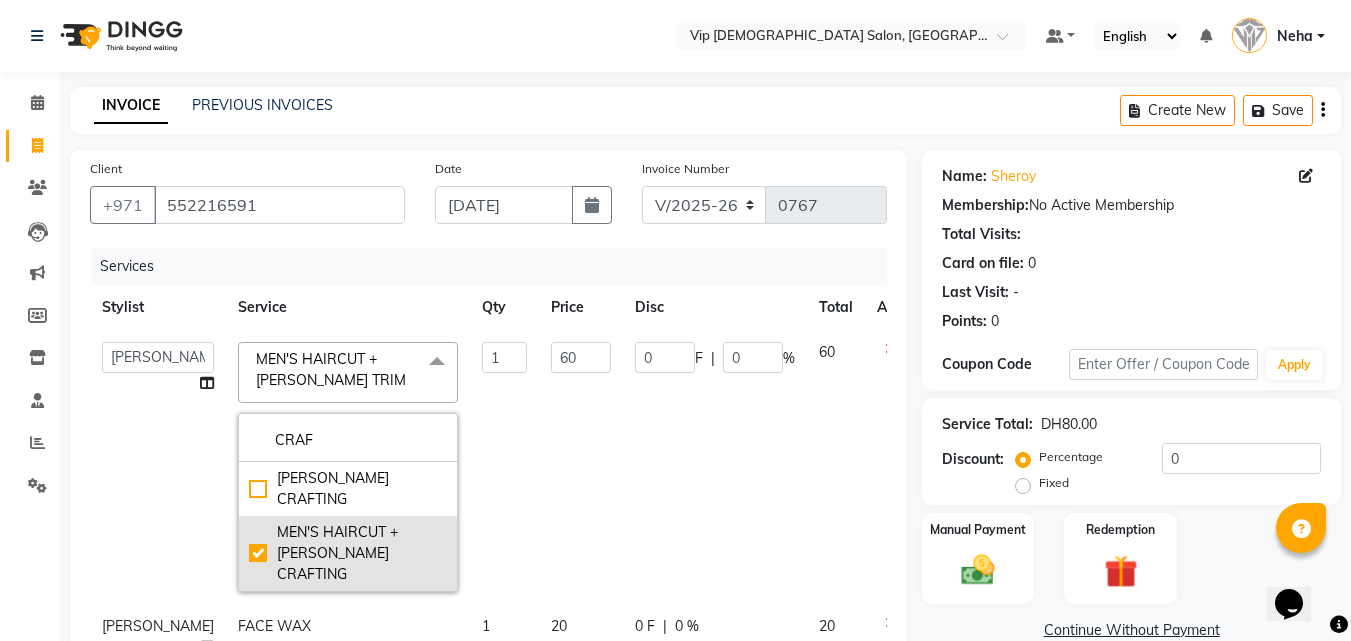 checkbox on "true" 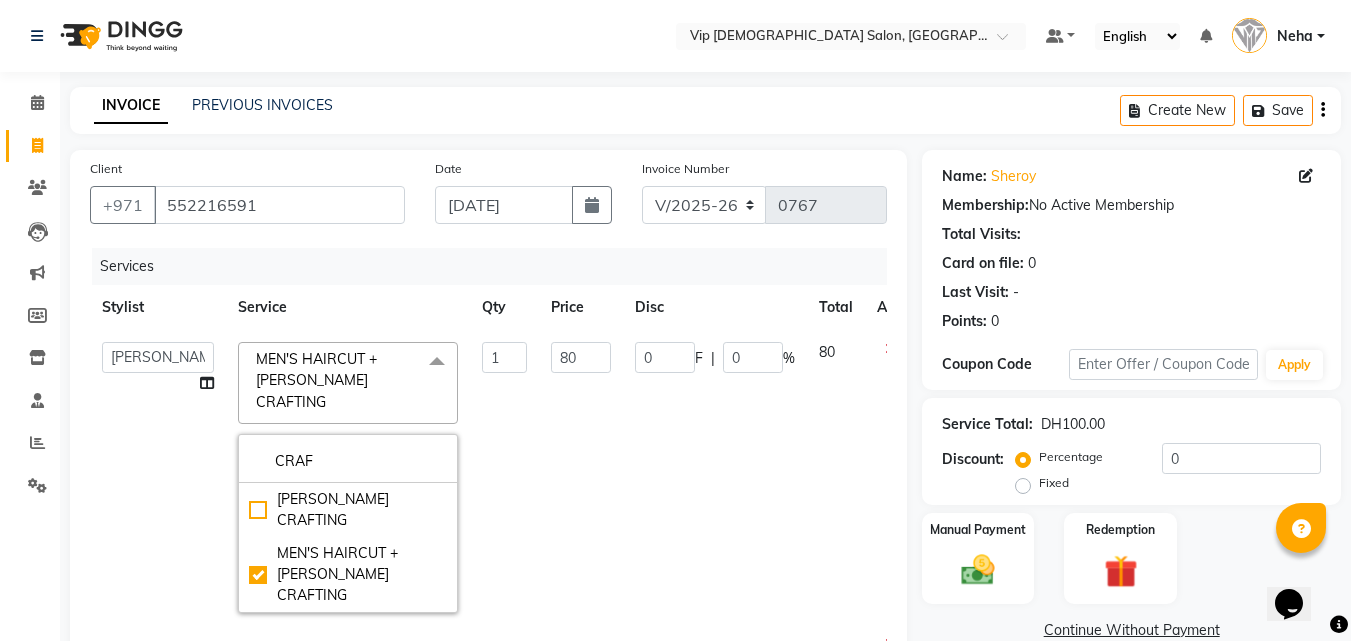click on "0 F | 0 %" 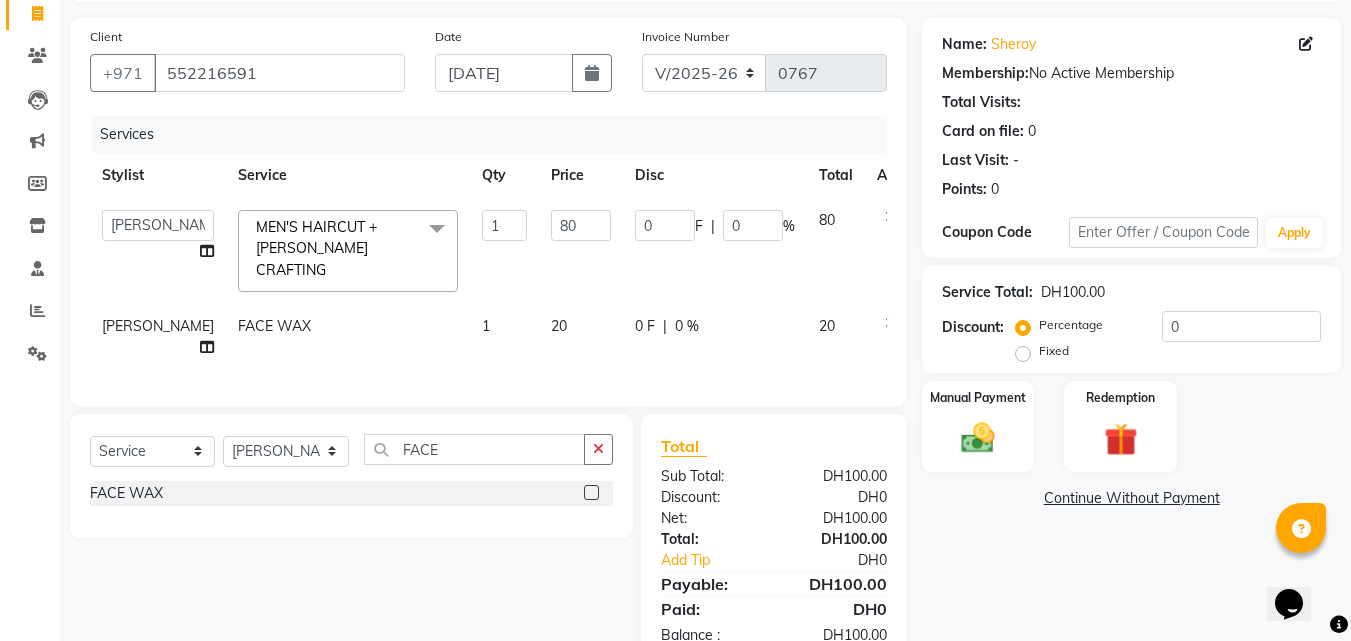 scroll, scrollTop: 181, scrollLeft: 0, axis: vertical 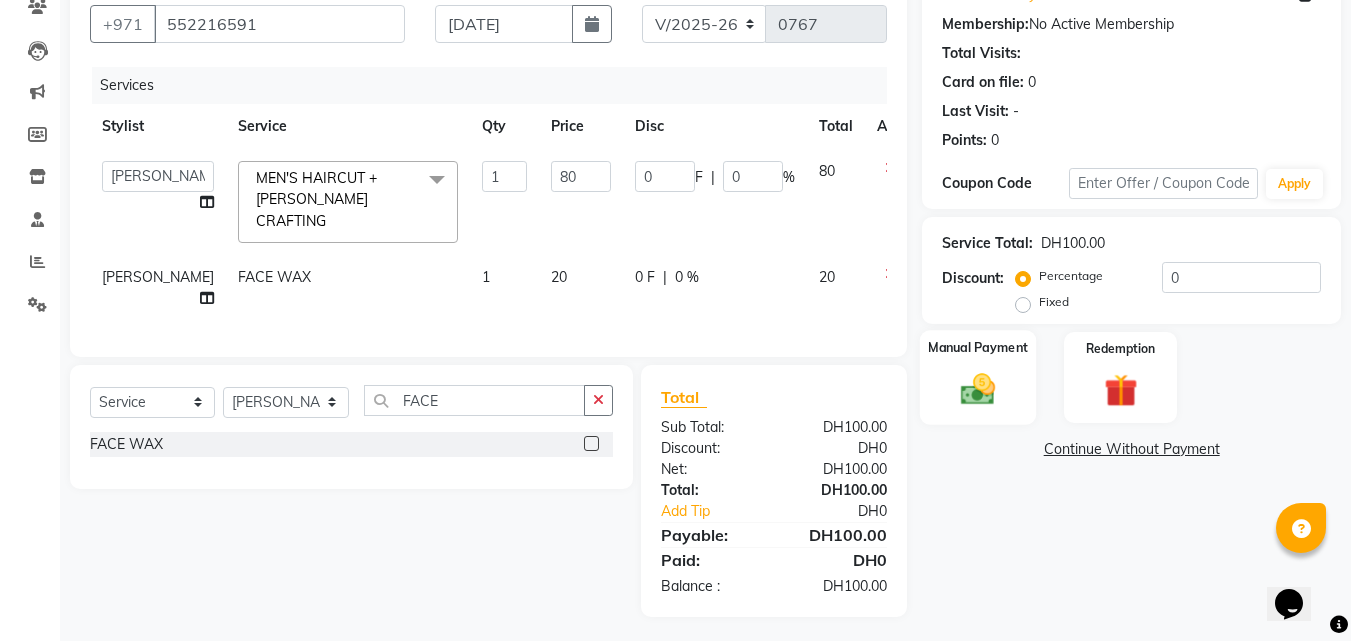click 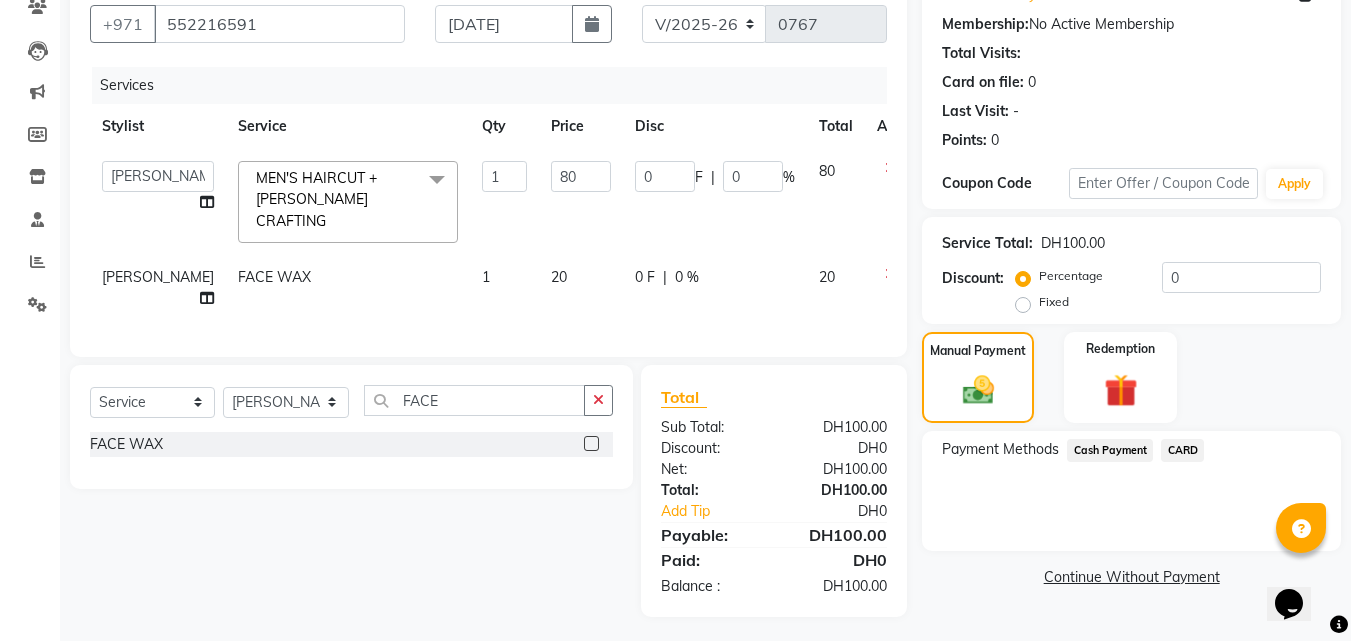 click on "CARD" 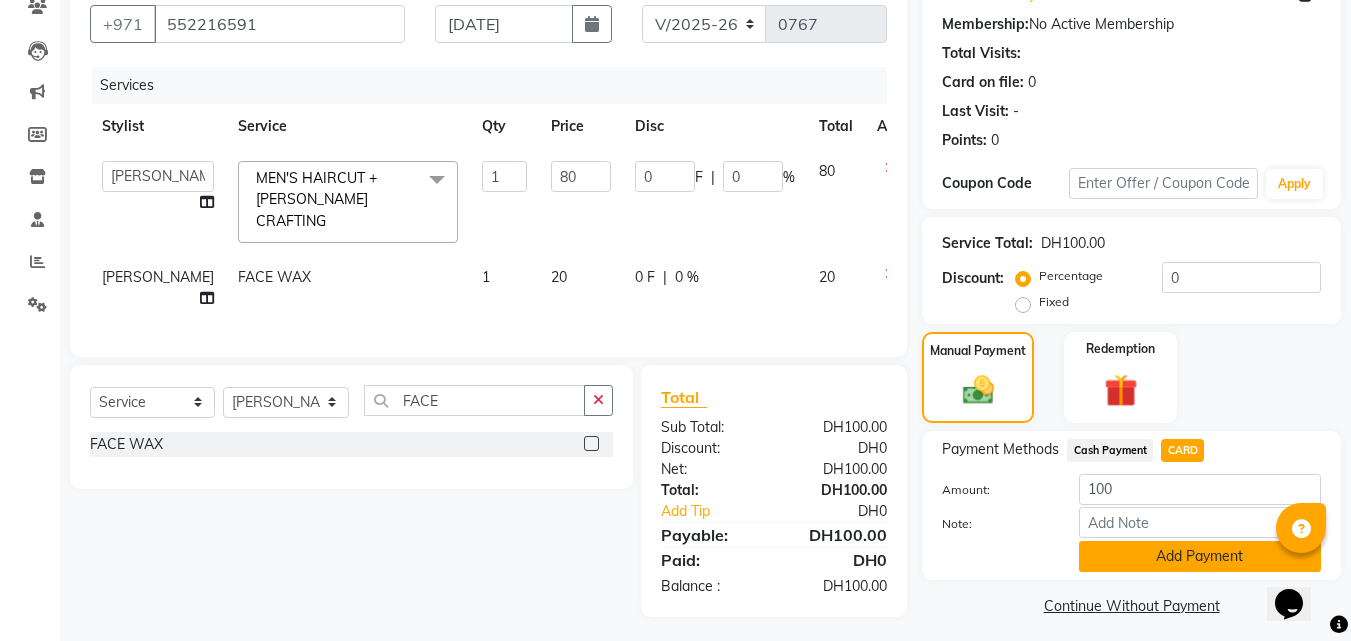 click on "Add Payment" 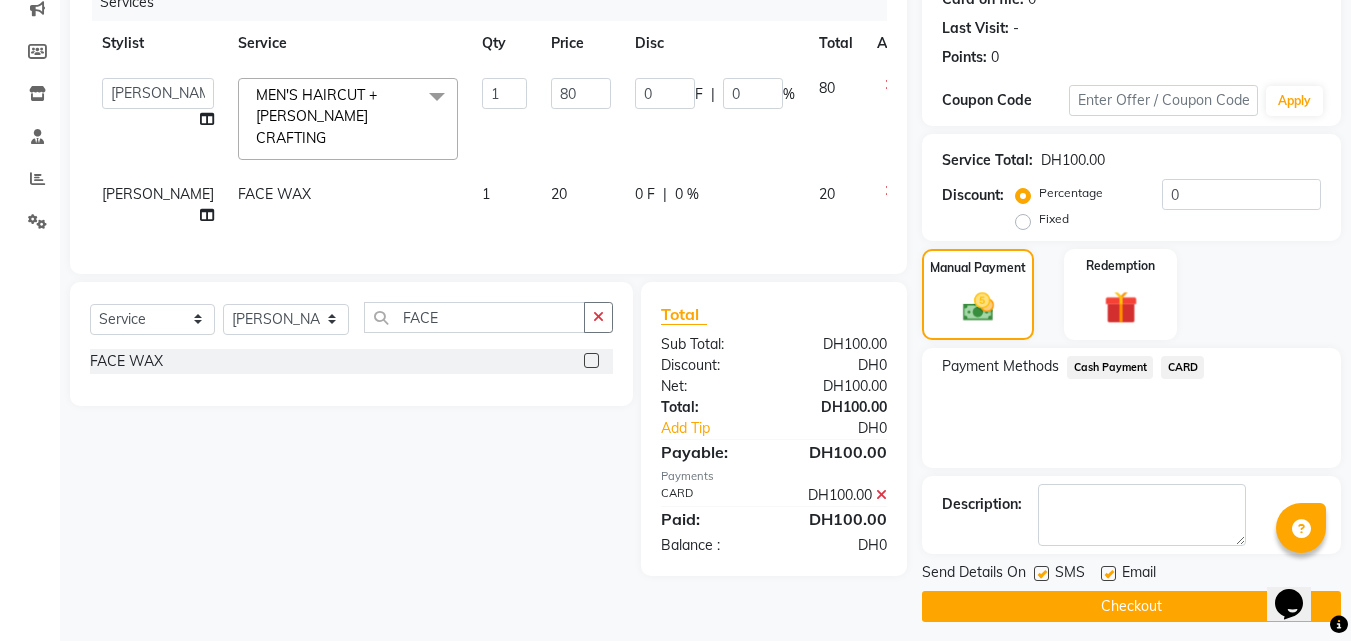 scroll, scrollTop: 275, scrollLeft: 0, axis: vertical 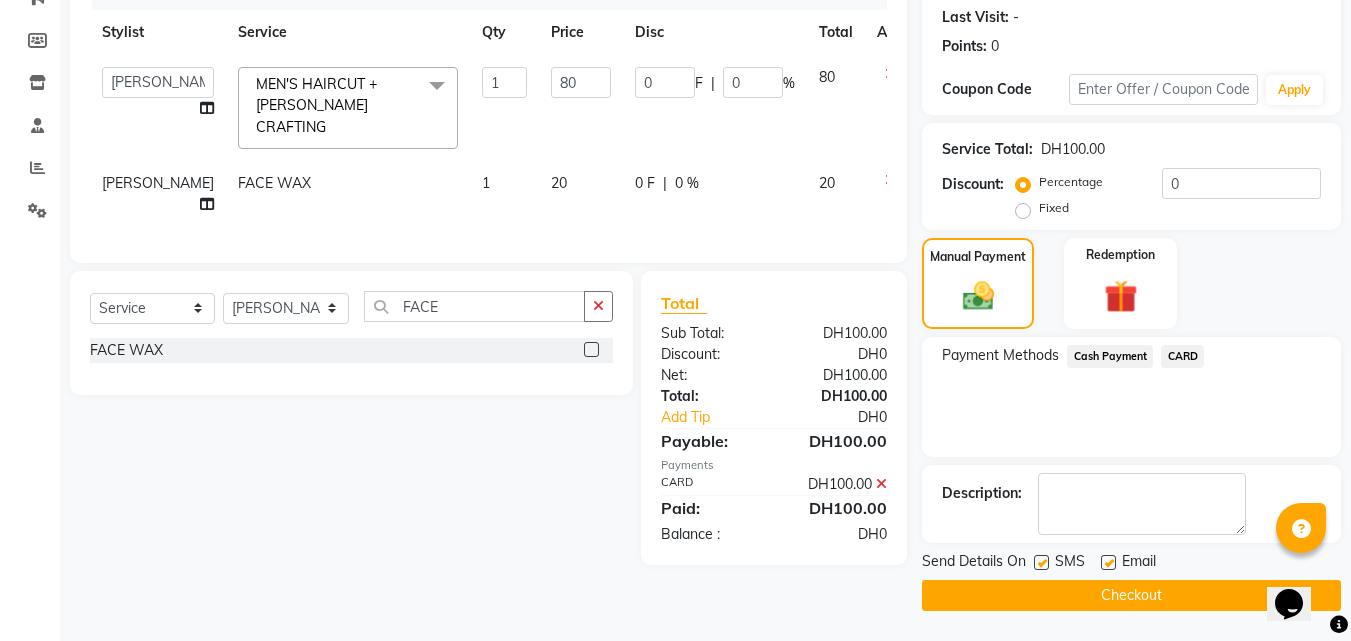 click on "Checkout" 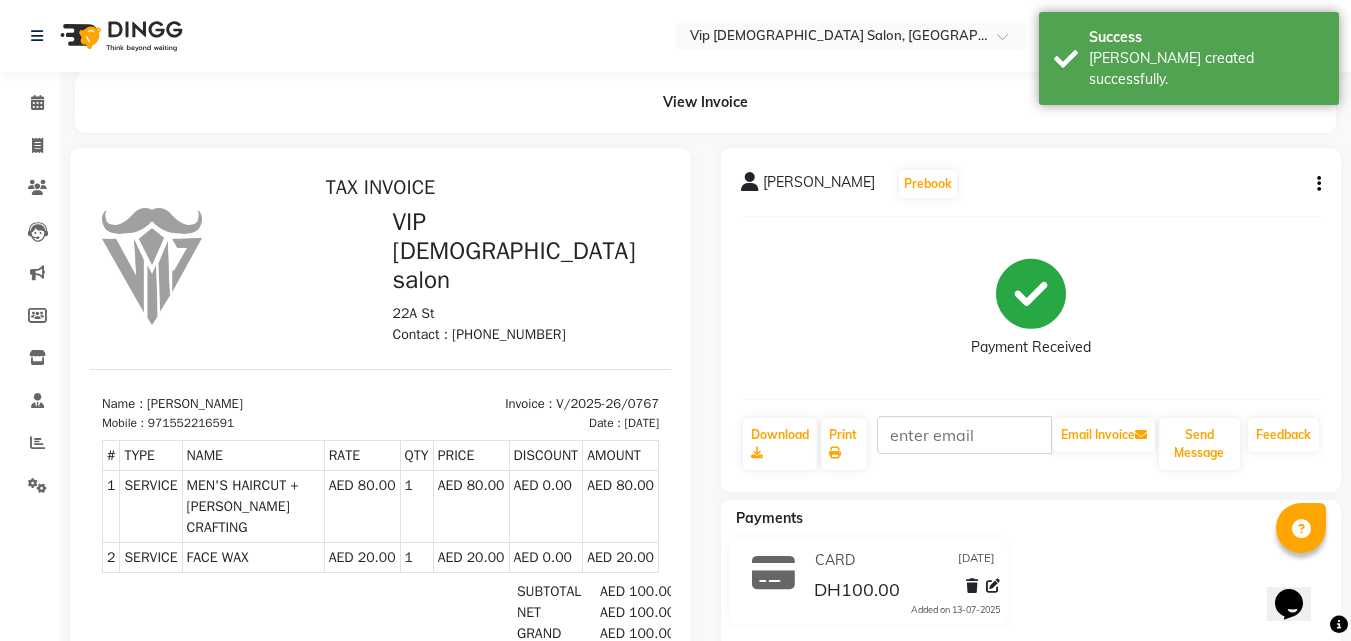 scroll, scrollTop: 0, scrollLeft: 0, axis: both 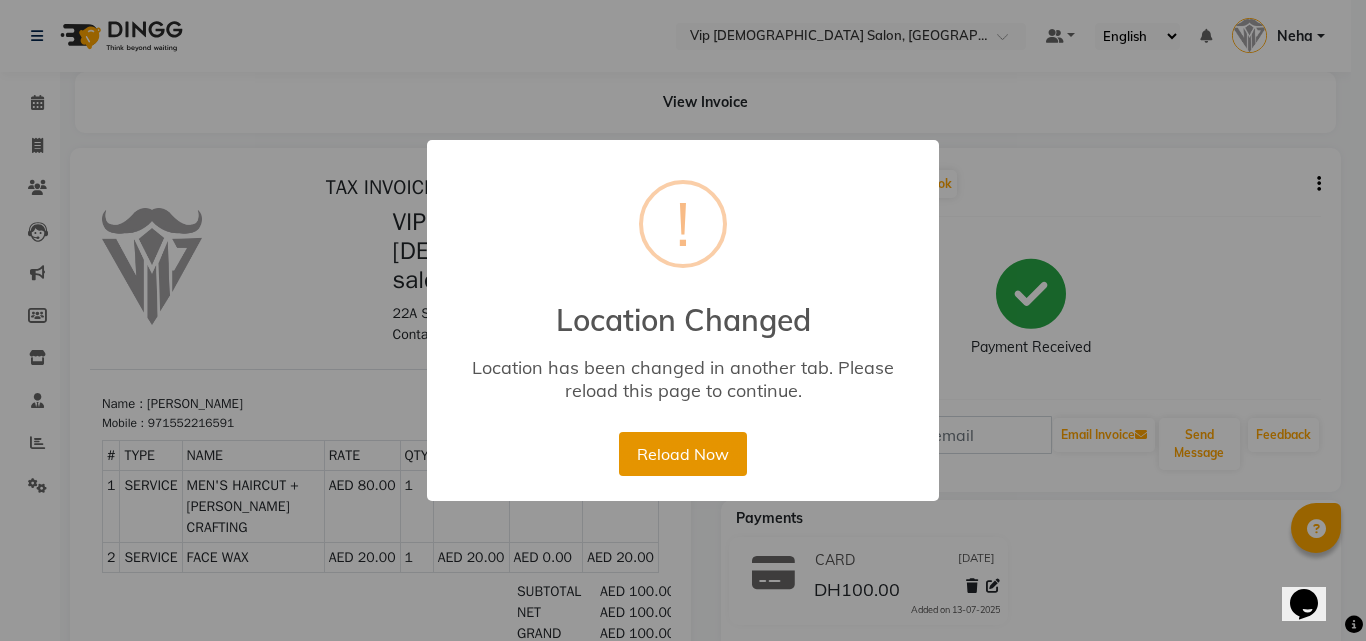 click on "Reload Now" at bounding box center [682, 454] 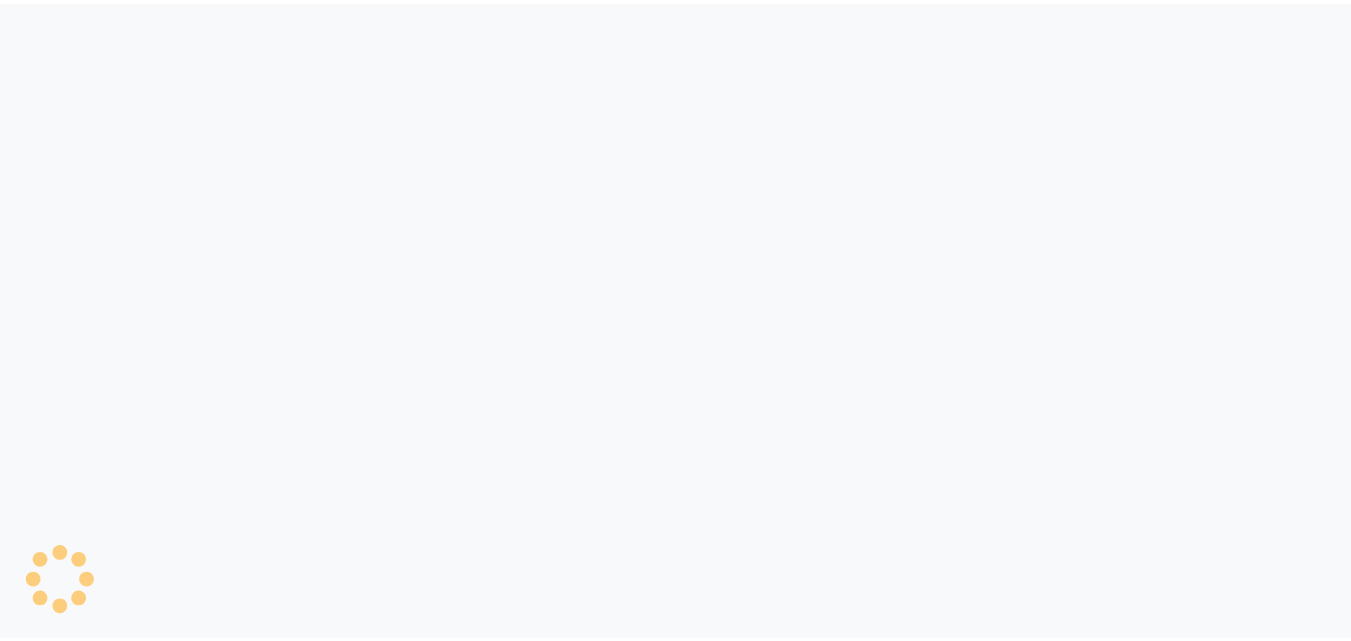 scroll, scrollTop: 0, scrollLeft: 0, axis: both 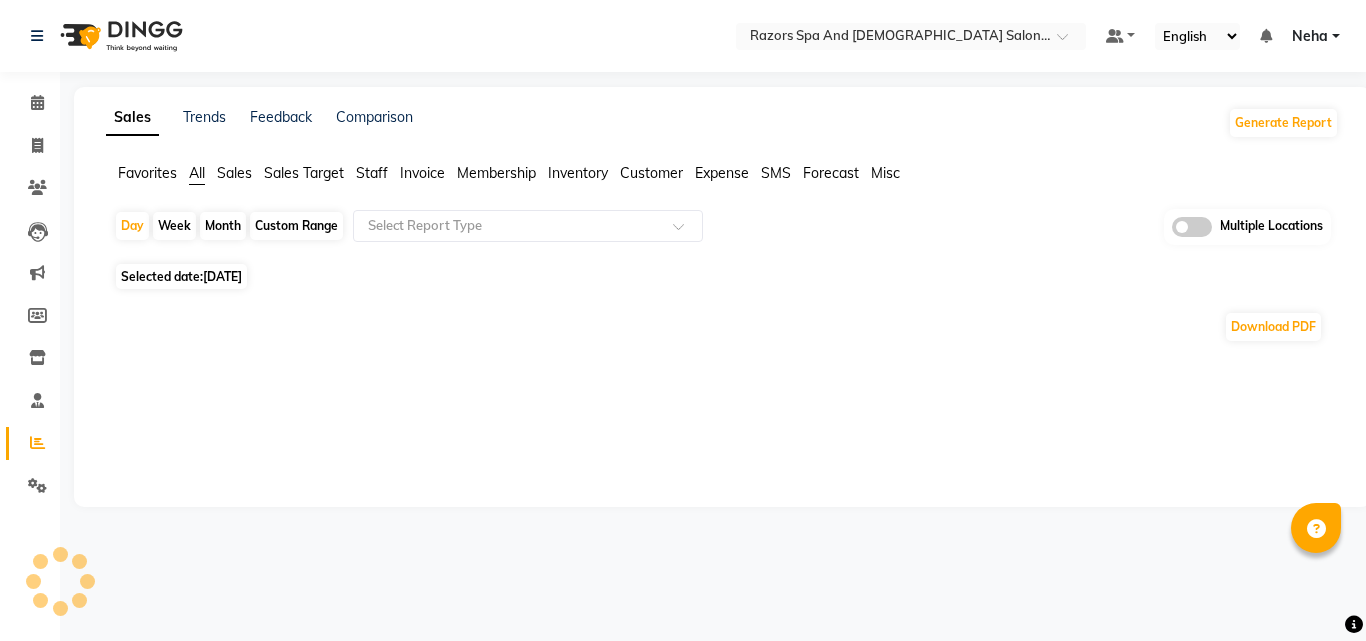 select on "en" 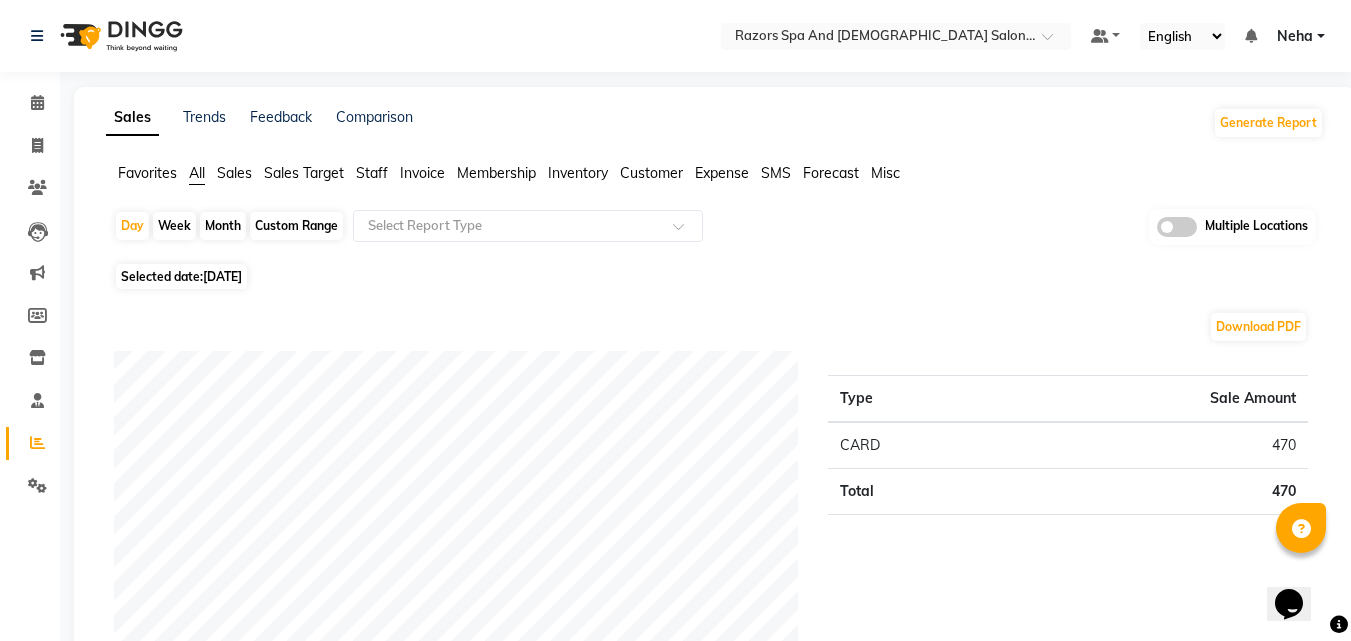 scroll, scrollTop: 0, scrollLeft: 0, axis: both 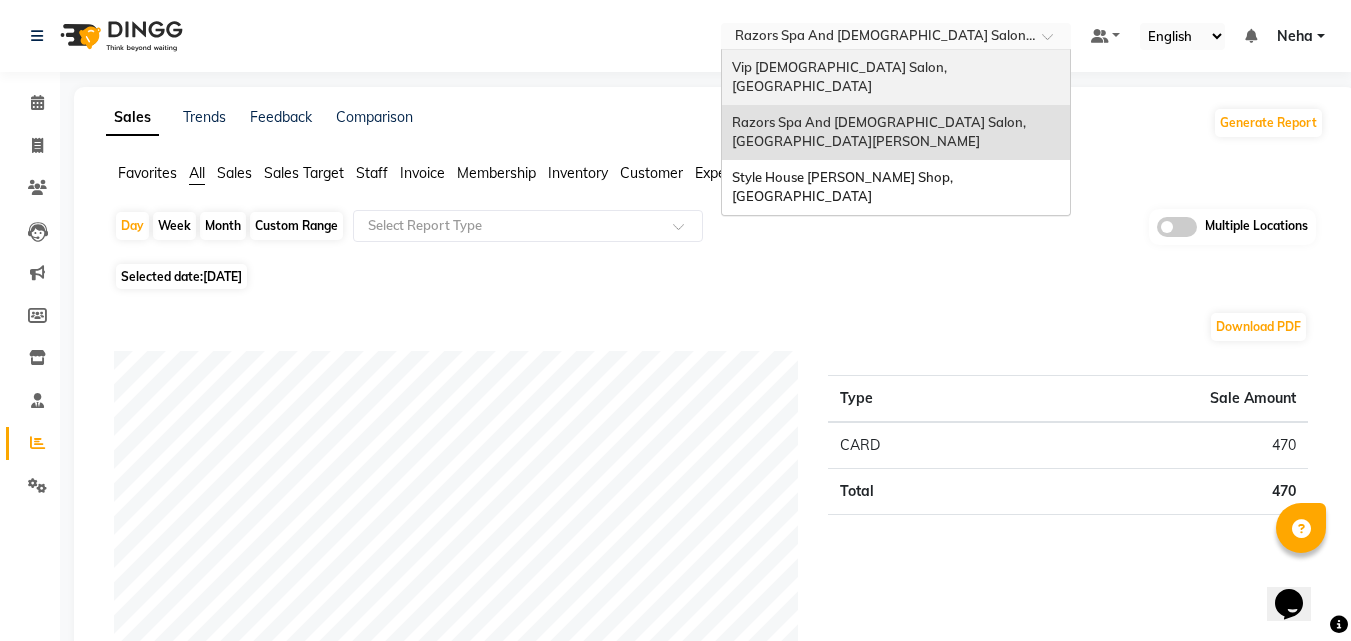 drag, startPoint x: 833, startPoint y: 41, endPoint x: 777, endPoint y: 77, distance: 66.573265 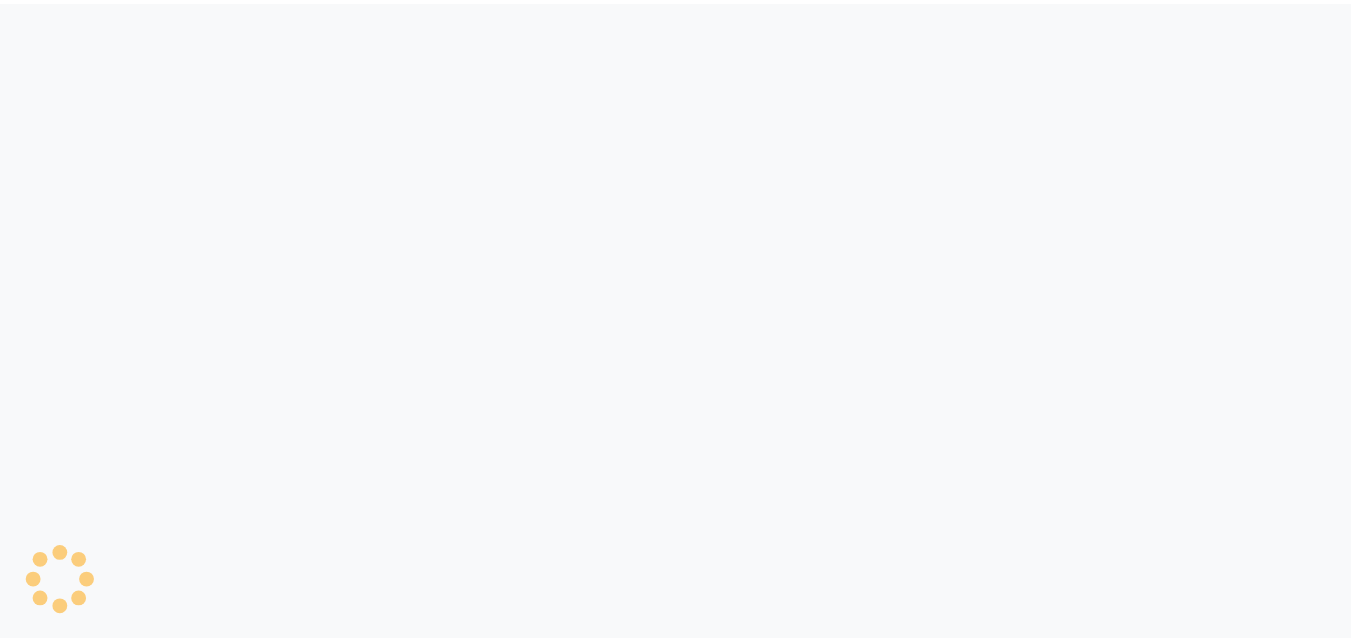scroll, scrollTop: 0, scrollLeft: 0, axis: both 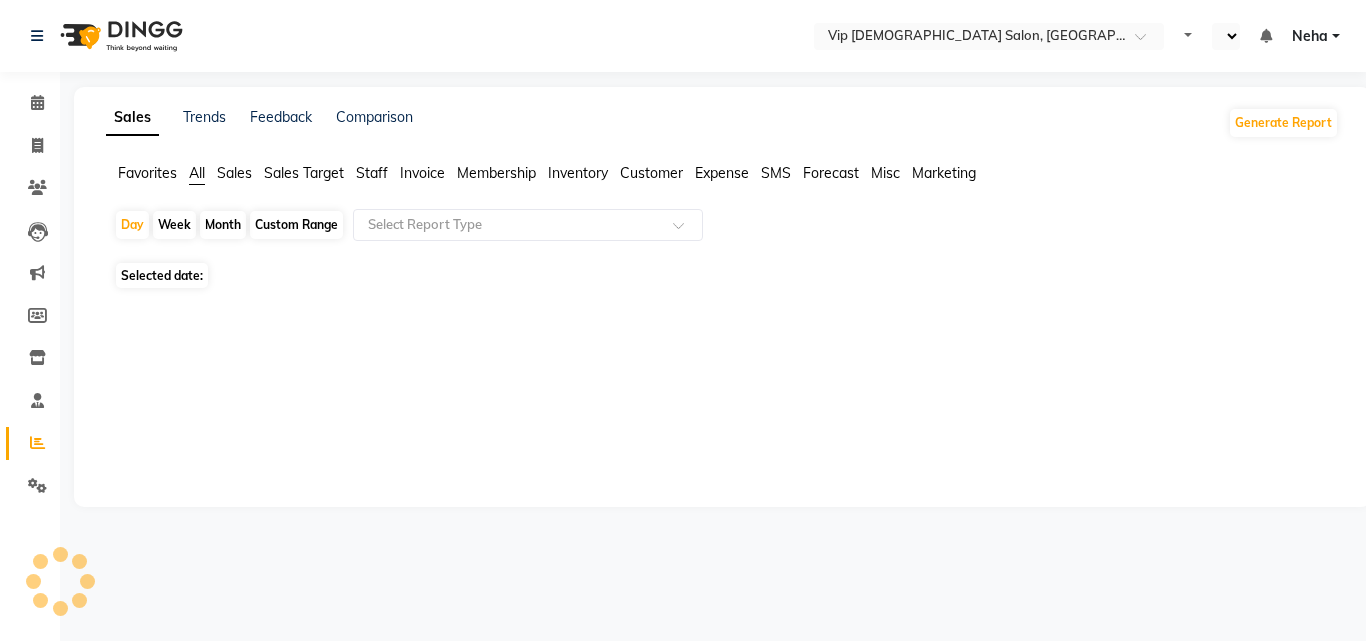 select on "en" 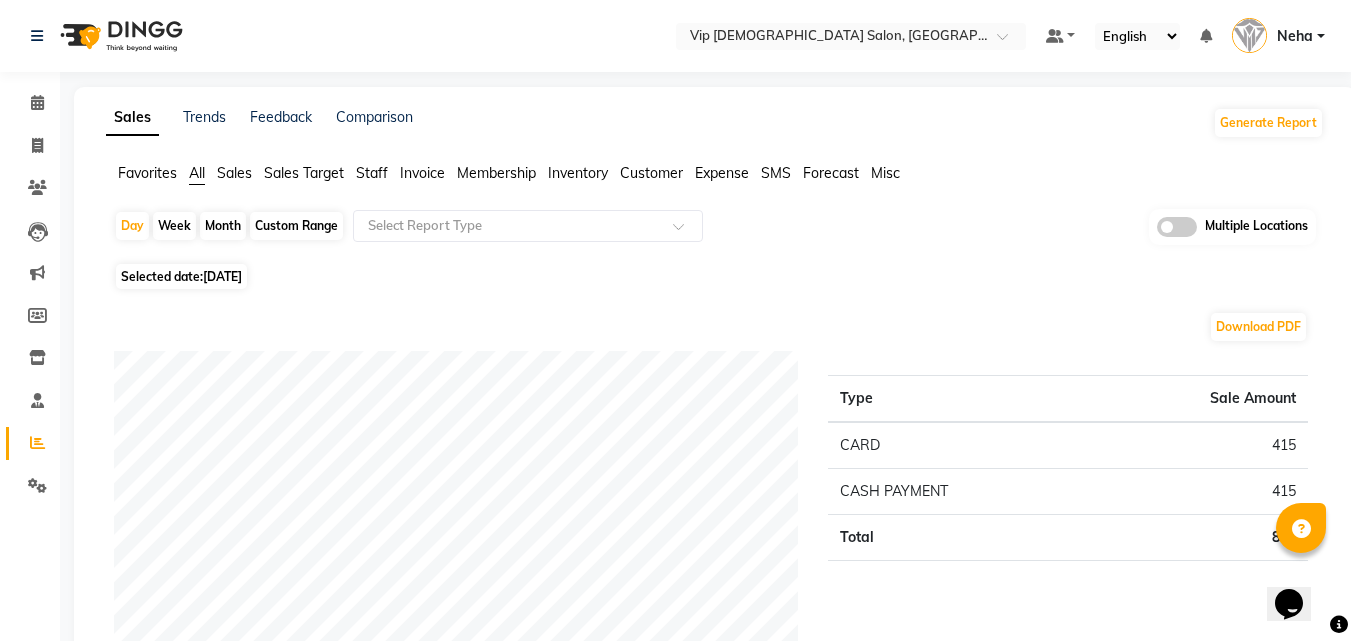 scroll, scrollTop: 0, scrollLeft: 0, axis: both 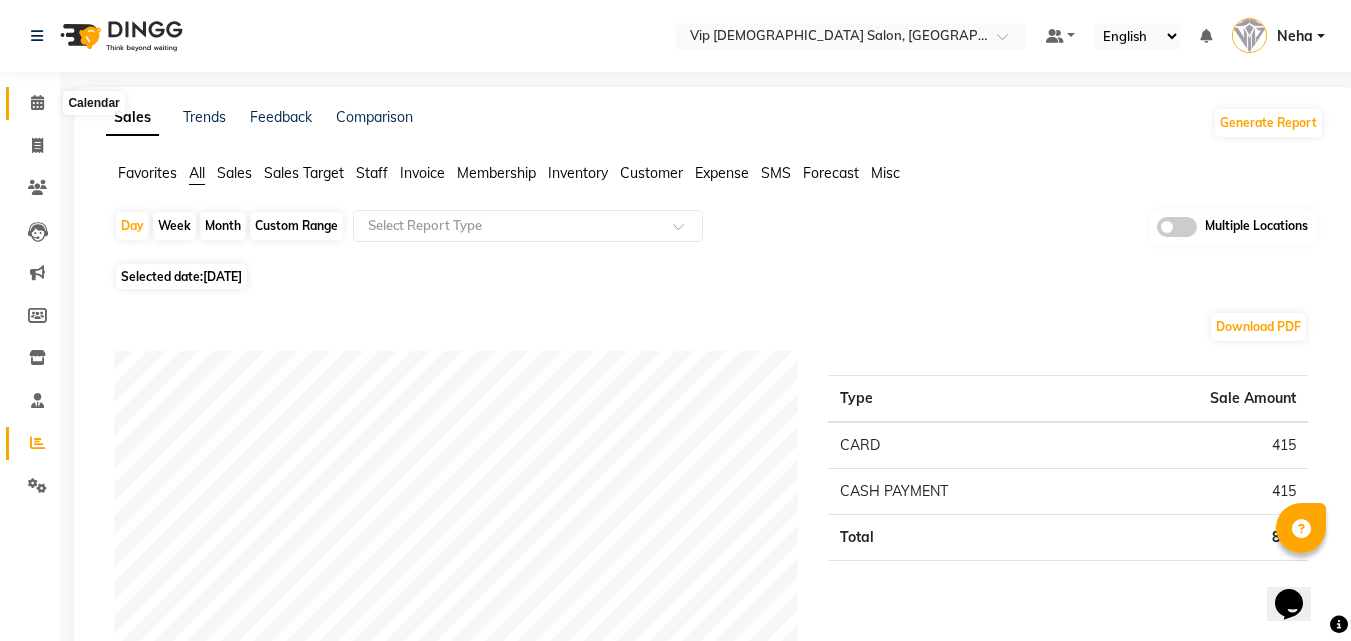 click 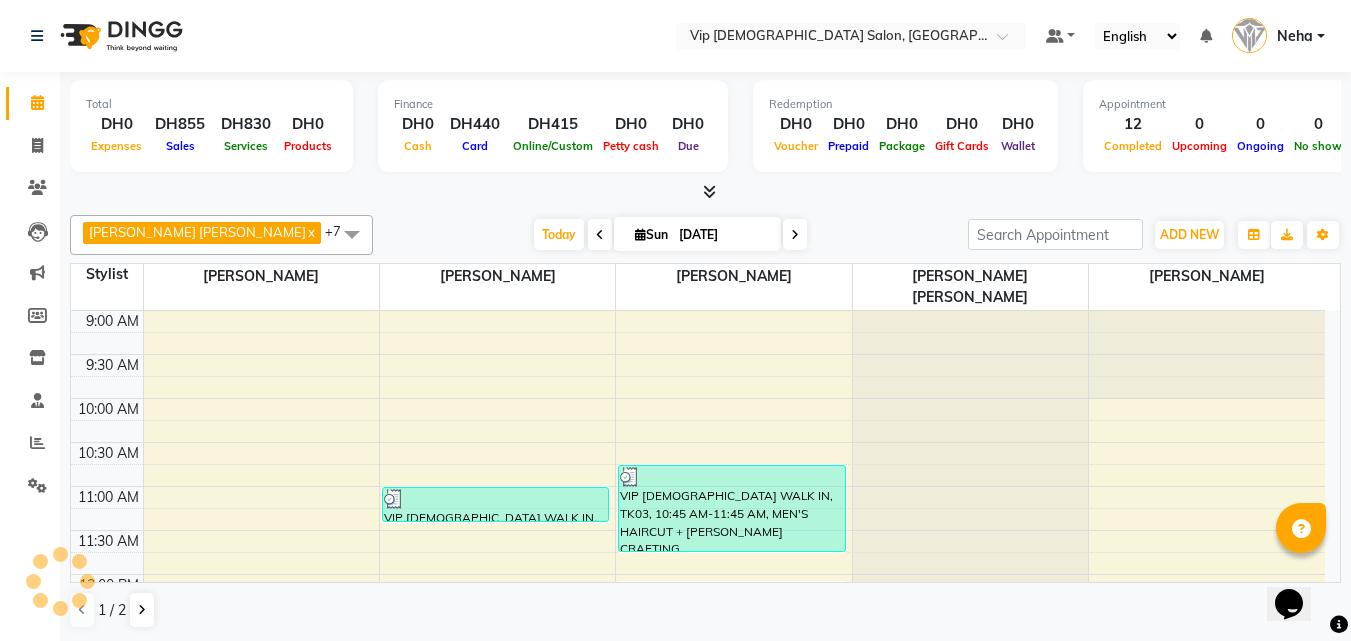 scroll, scrollTop: 0, scrollLeft: 0, axis: both 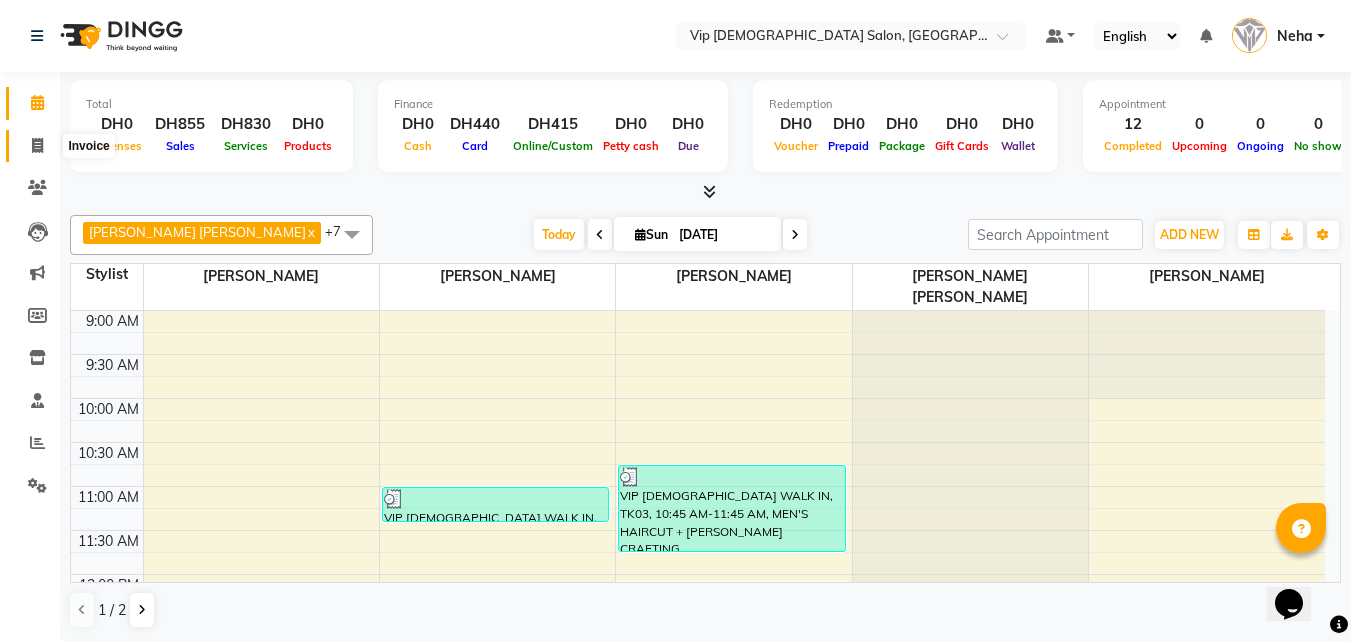 click 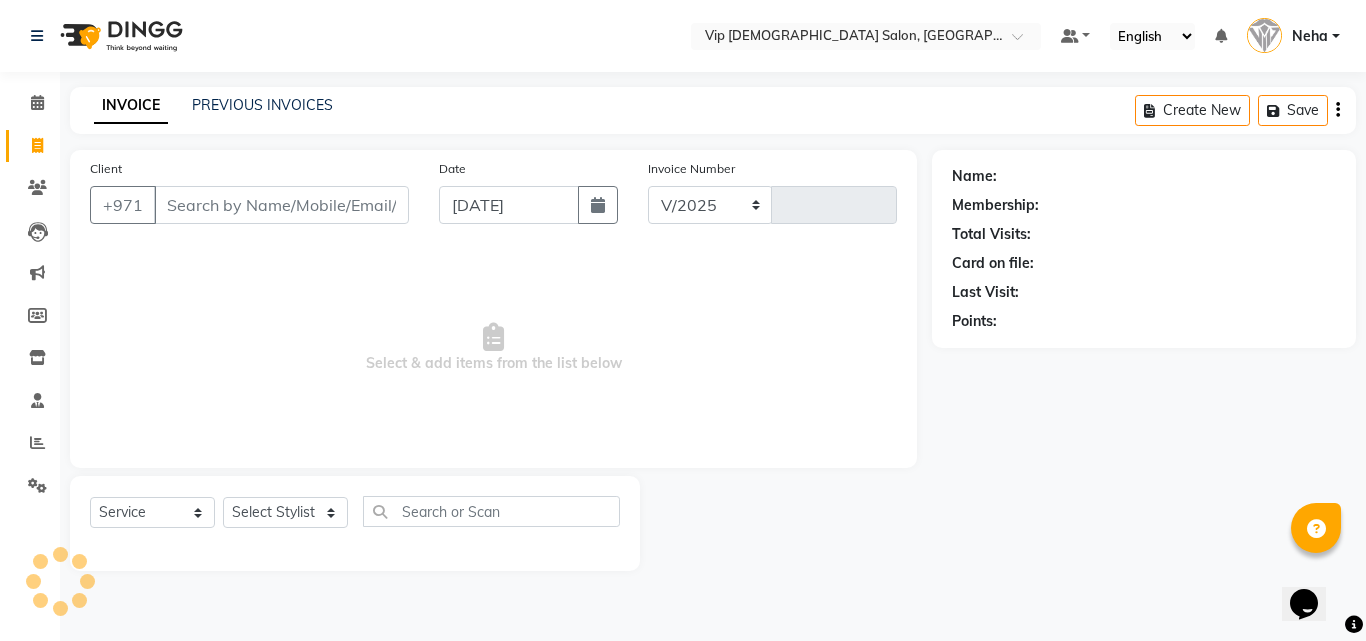 select on "8415" 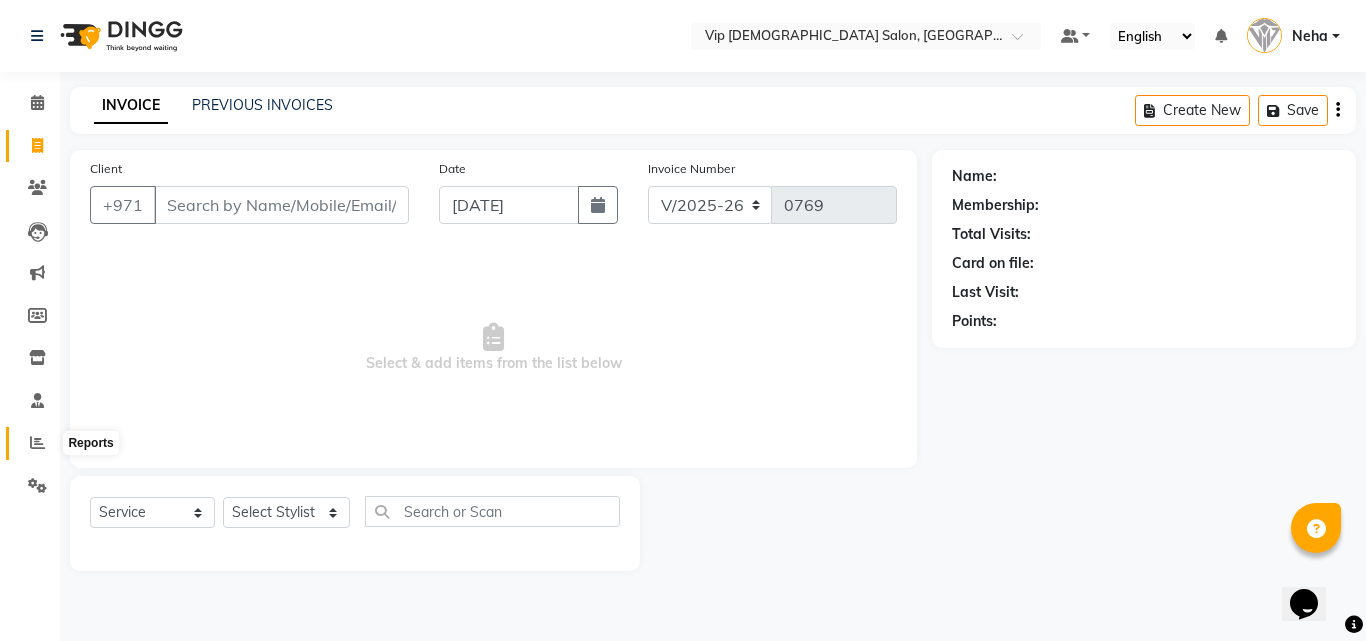 click 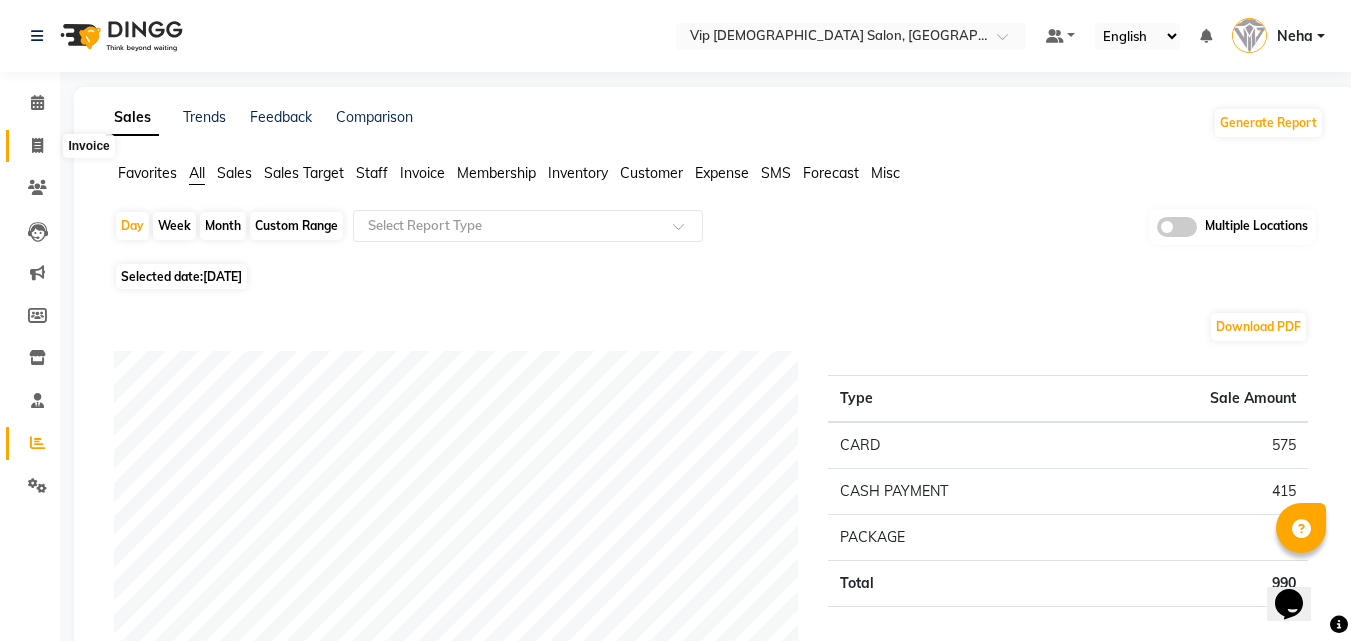 click 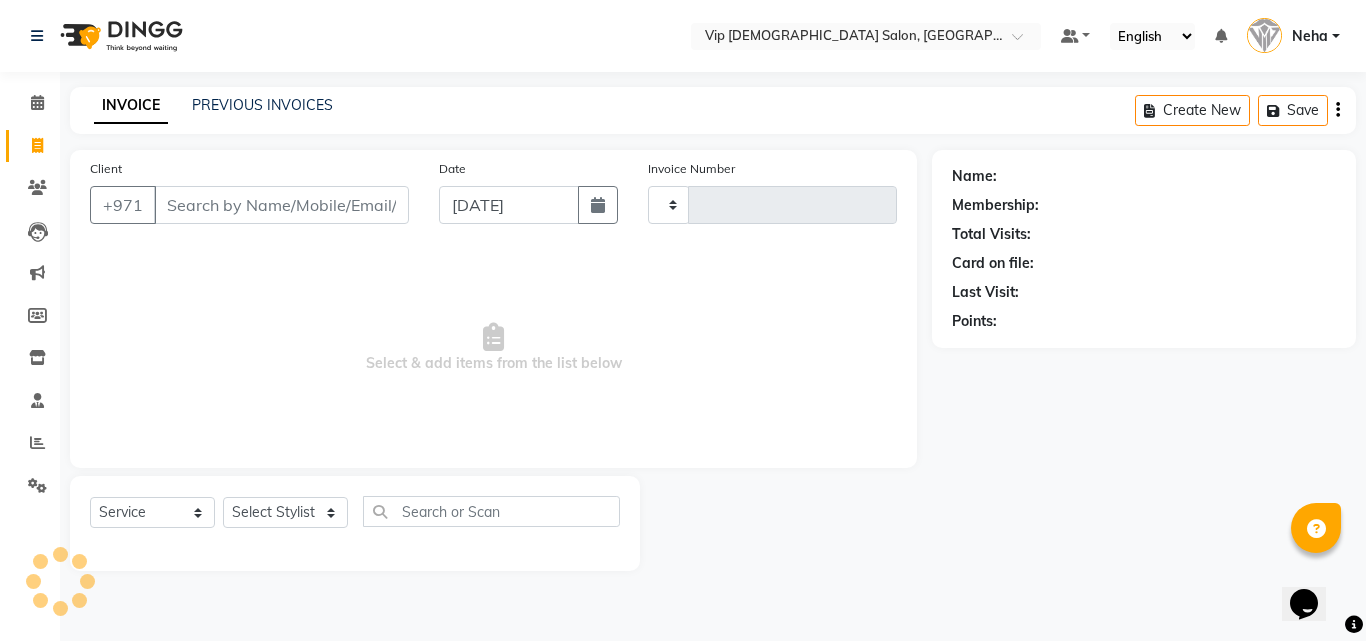 type on "0771" 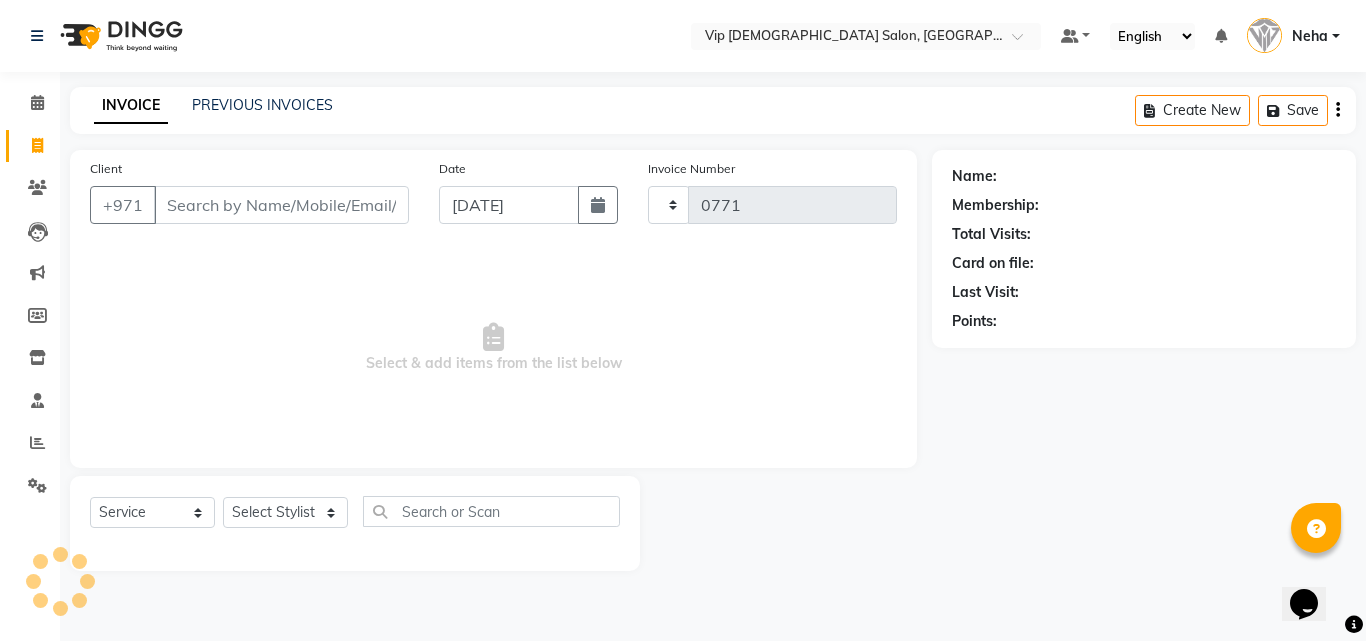 select on "8415" 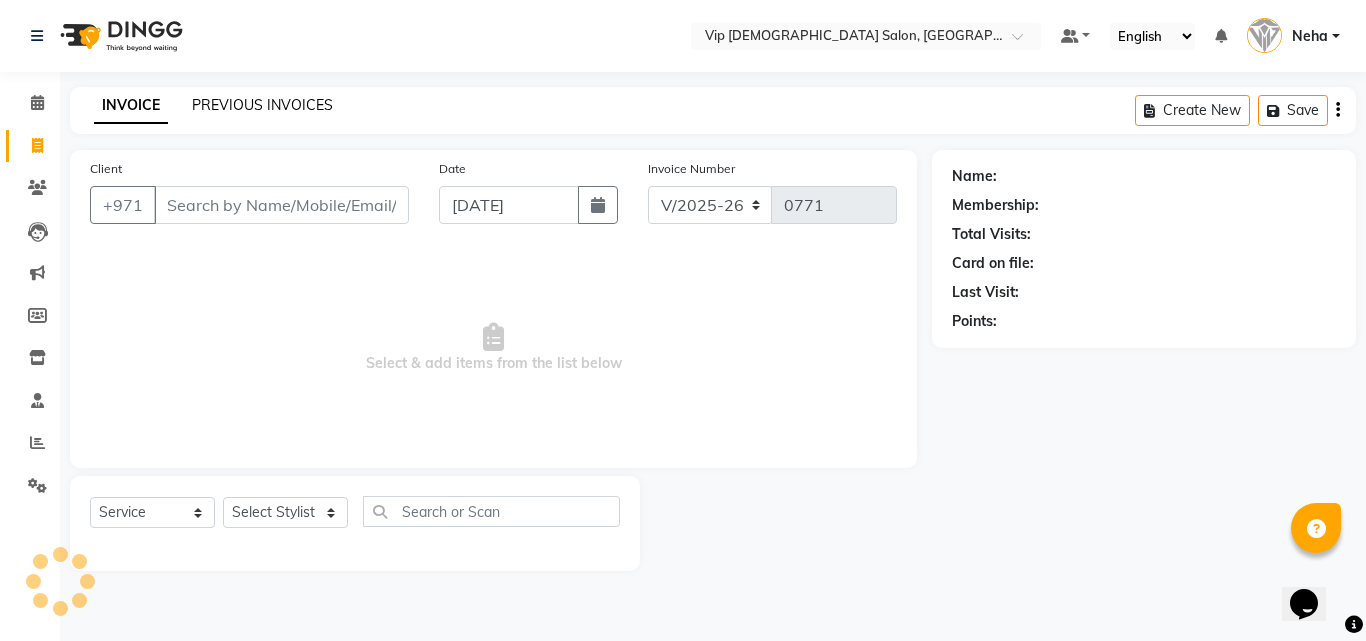 click on "PREVIOUS INVOICES" 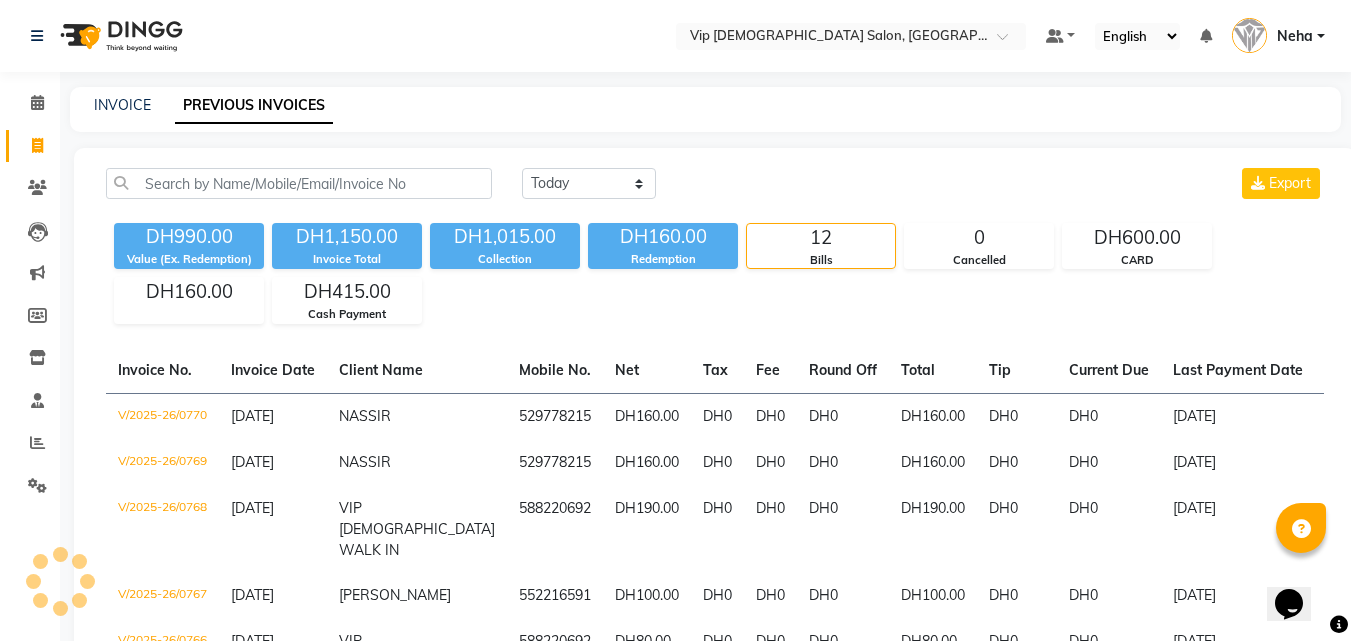 click on "DH990.00 Value (Ex. Redemption) DH1,150.00 Invoice Total  DH1,015.00 Collection DH160.00 Redemption 12 Bills 0 Cancelled DH600.00 CARD DH160.00 DH415.00 Cash Payment" 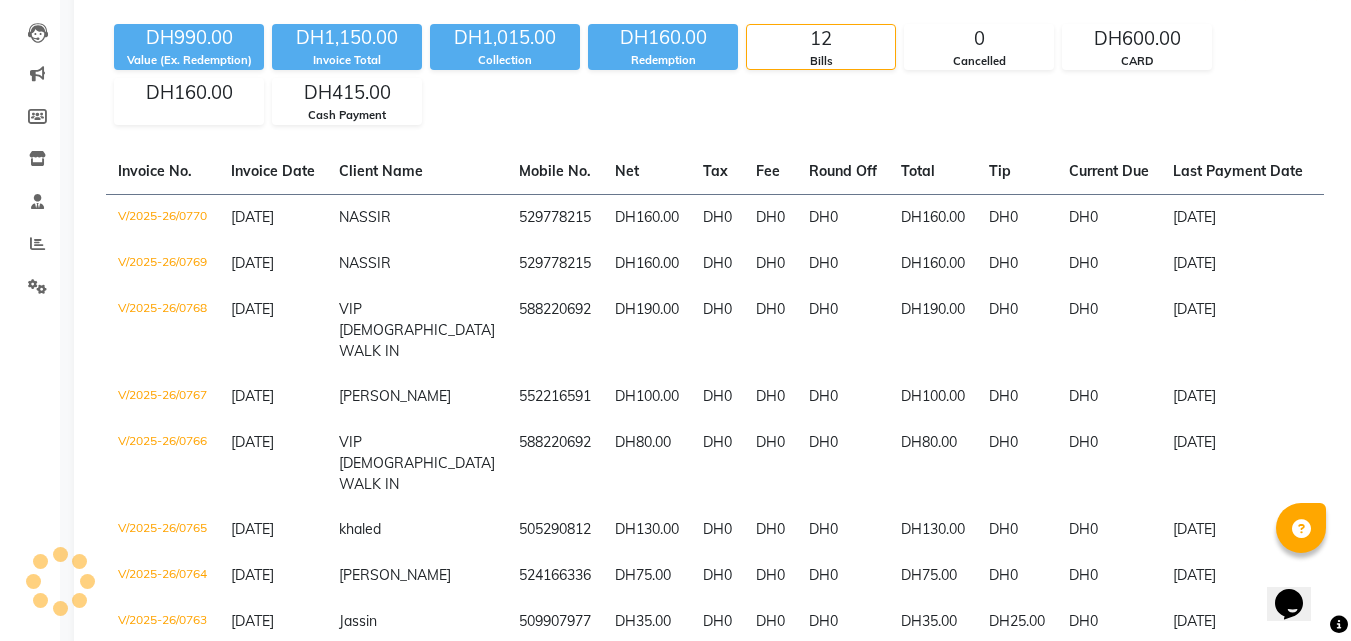 scroll, scrollTop: 200, scrollLeft: 0, axis: vertical 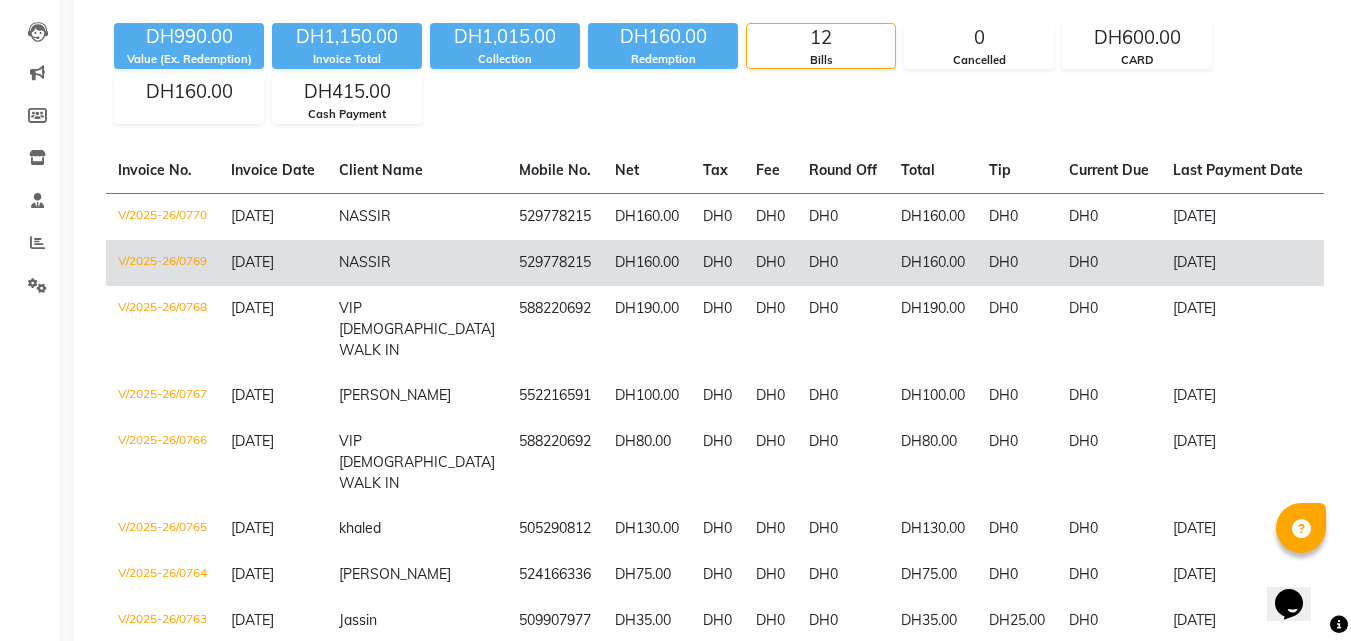 click on "V/2025-26/0769" 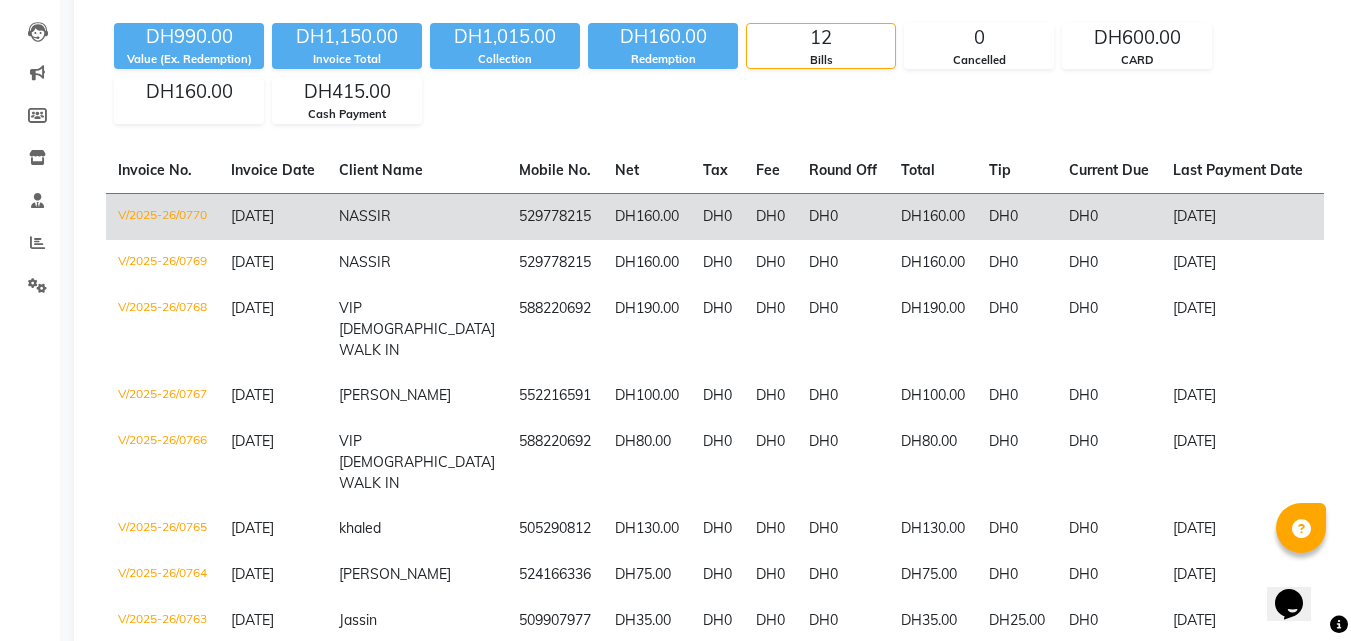 click on "V/2025-26/0770" 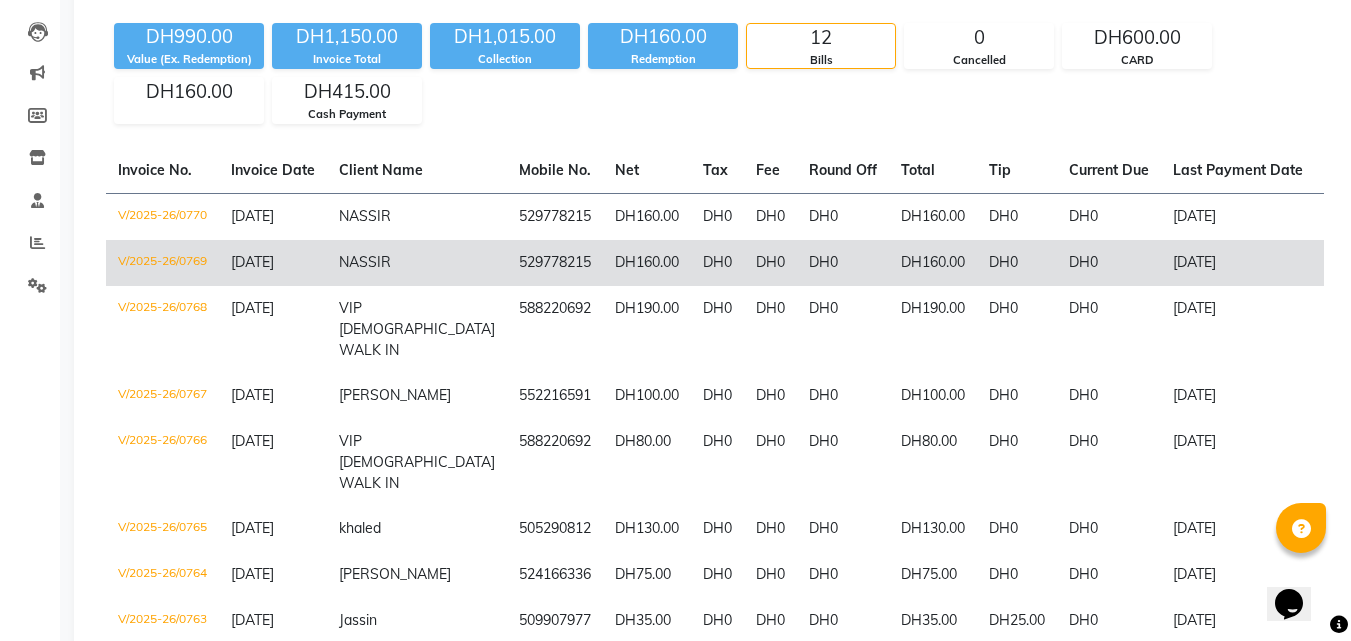 click on "V/2025-26/0769" 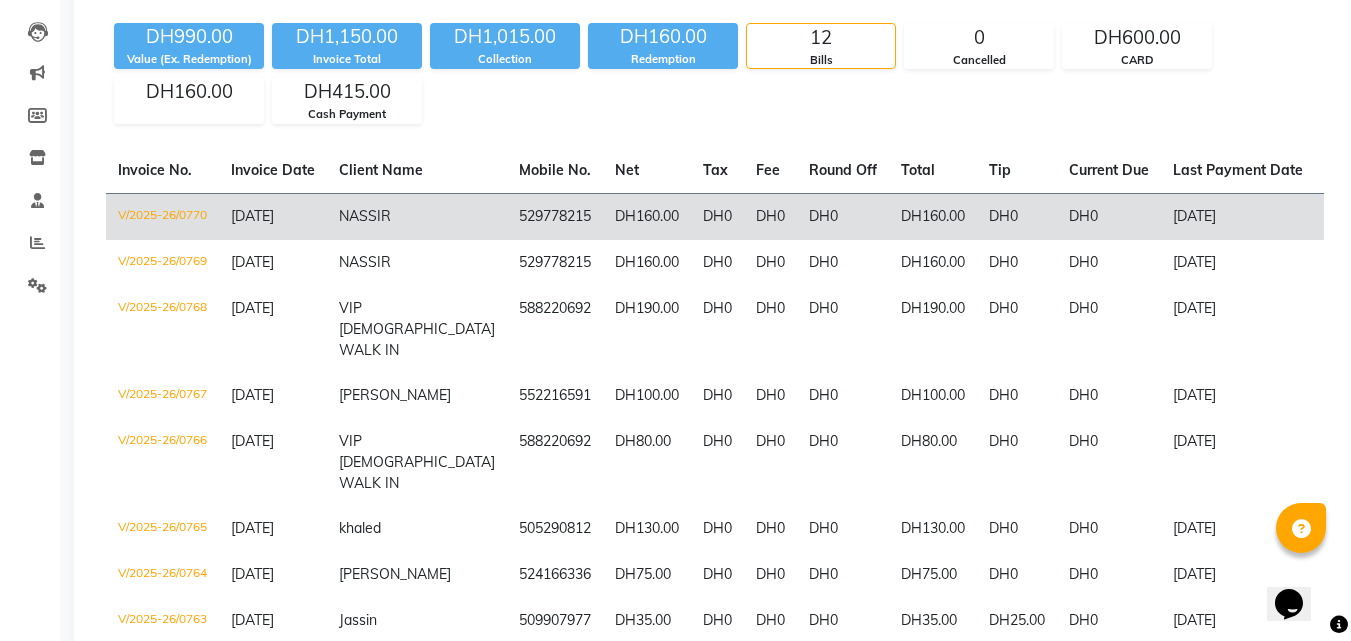 click on "V/2025-26/0770" 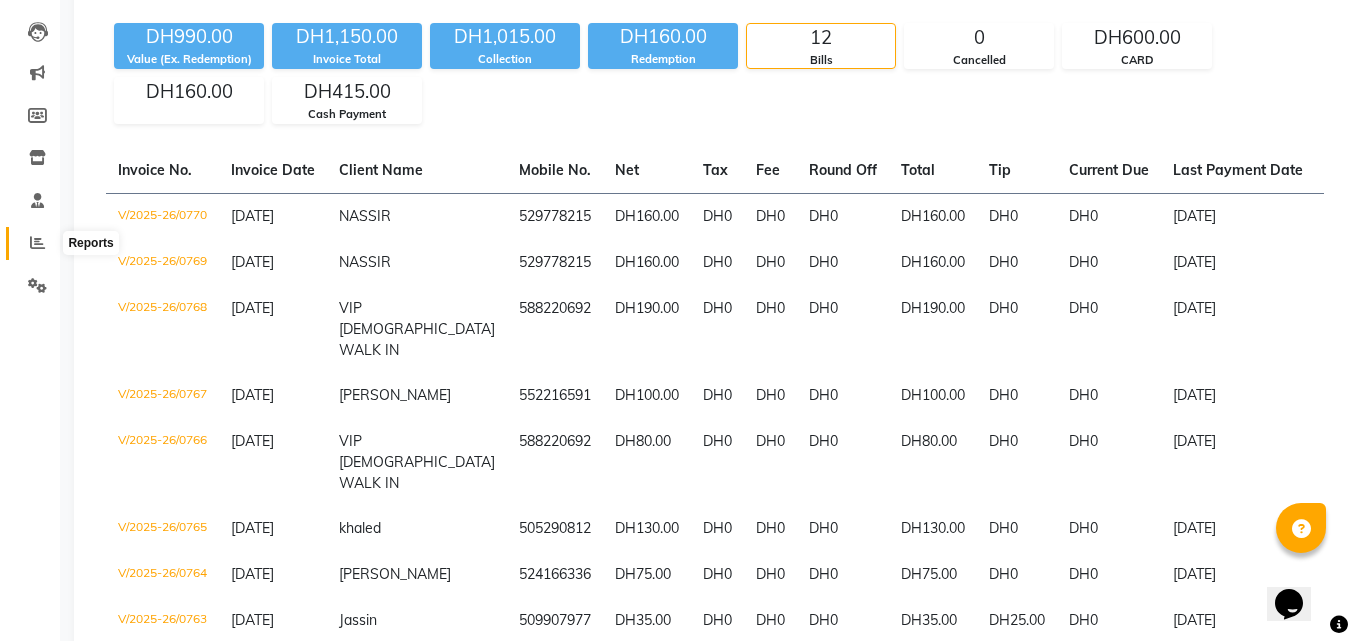 click 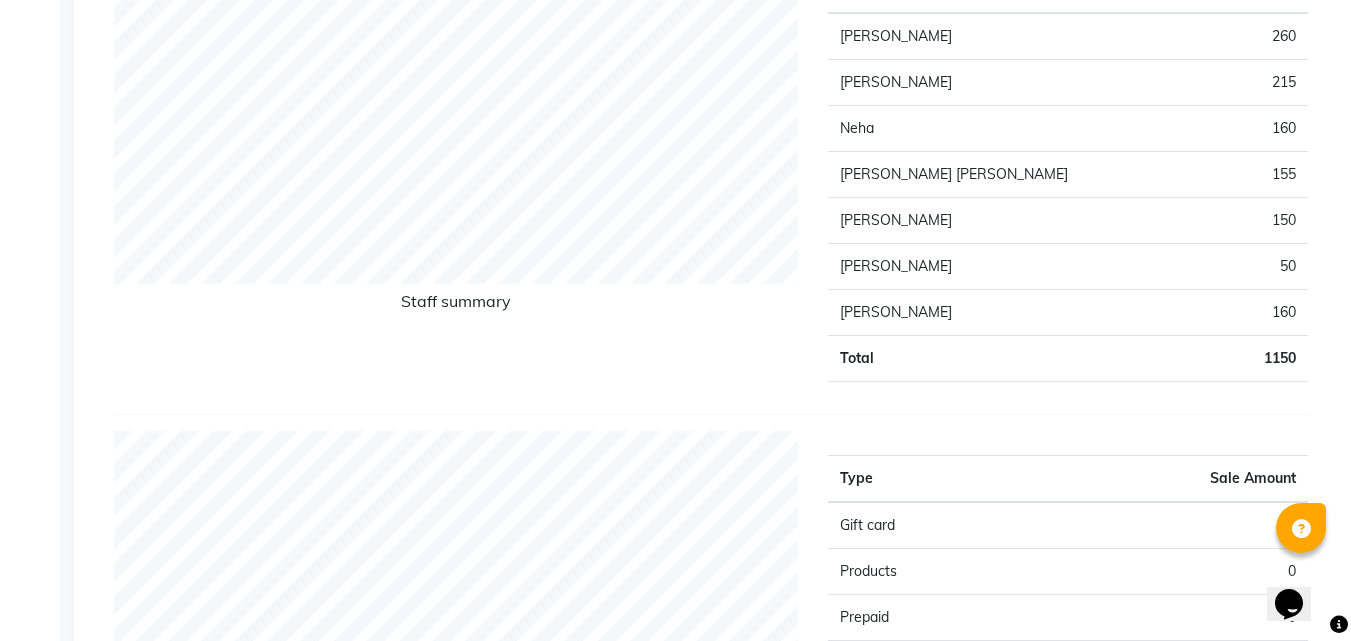 scroll, scrollTop: 840, scrollLeft: 0, axis: vertical 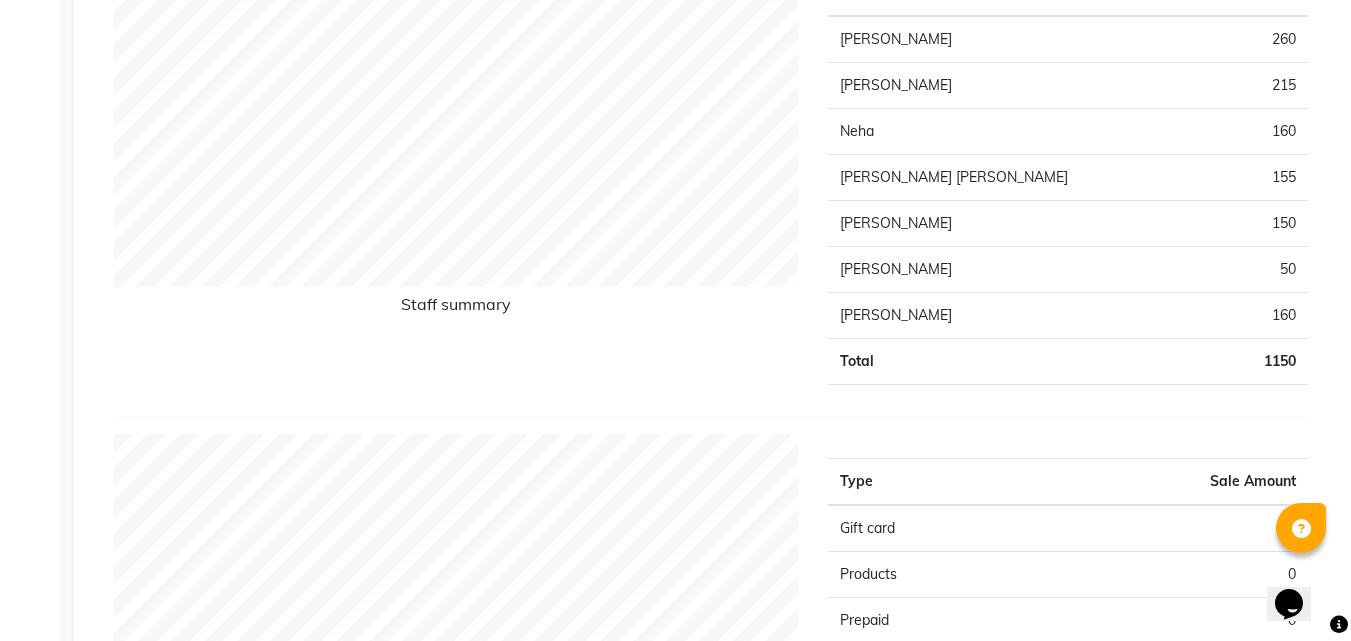 click on "Sales Trends Feedback Comparison Generate Report Favorites All Sales Sales Target Staff Invoice Membership Inventory Customer Expense SMS Forecast Misc  Day   Week   Month   Custom Range  Select Report Type Multiple Locations Selected date:  13-07-2025  Download PDF Payment mode Type Sale Amount CARD 575 CASH PAYMENT 415 PACKAGE 0 Total 990 Staff summary Type Sale Amount Ali Rana 260 Allauddin Anwar Ali 215 Neha 160 Ahmed Mohamed Mohamed Elkhodary Abdelhamid 155 Taufeeq Anwar Ali 150 Riffat Magdy 50 Ayoub Lakhbizi 160 Total 1150 Sales summary Type Sale Amount Gift card 0 Products 0 Prepaid 0 Vouchers 0 Memberships 0 Services 990 Packages 160 Tips 25 Fee 0 Total 1175 Service by category Type Sale Amount HAIR 851 FACE TREATMENTS 88 WAXING 50 Total 989 Service sales Type Sale Amount MEN'S HAIRCUT + BEARD CRAFTING 551 MEN'S HAIRCUT 150 BEARD CRAFTING 105 BASIC FACIAL 88 FACE WAX 40 HAIR STYLE (WASH+BLOWDRY) 25 BEARD COLOR 20 NOSE WAX 10 Total 989 ★ Mark as Favorite Save to Personal Favorites:" 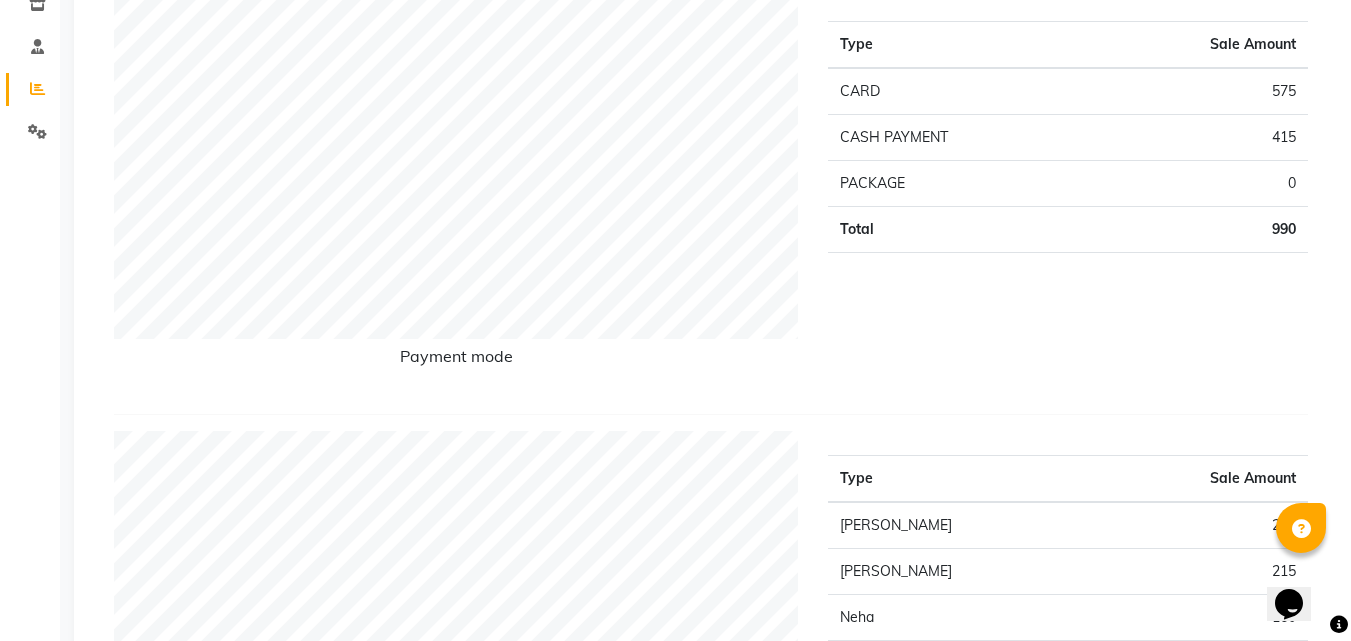 scroll, scrollTop: 160, scrollLeft: 0, axis: vertical 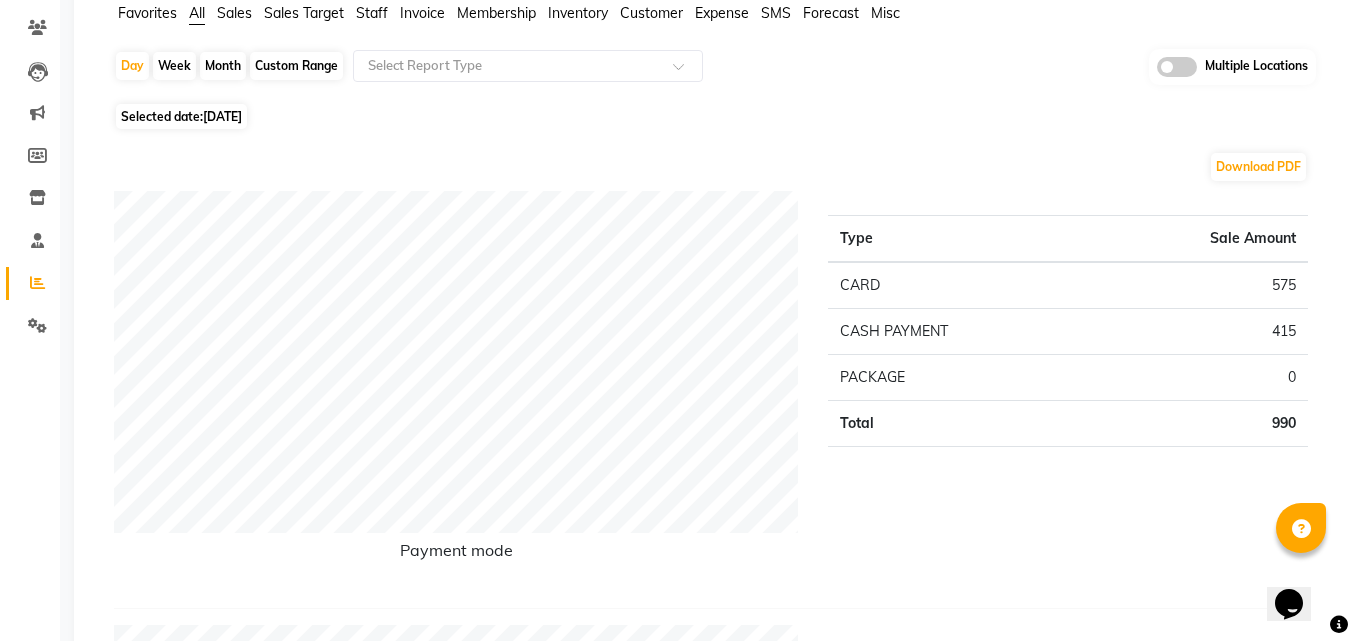click on "Sales Trends Feedback Comparison Generate Report Favorites All Sales Sales Target Staff Invoice Membership Inventory Customer Expense SMS Forecast Misc  Day   Week   Month   Custom Range  Select Report Type Multiple Locations Selected date:  13-07-2025  Download PDF Payment mode Type Sale Amount CARD 575 CASH PAYMENT 415 PACKAGE 0 Total 990 Staff summary Type Sale Amount Ali Rana 260 Allauddin Anwar Ali 215 Neha 160 Ahmed Mohamed Mohamed Elkhodary Abdelhamid 155 Taufeeq Anwar Ali 150 Riffat Magdy 50 Ayoub Lakhbizi 160 Total 1150 Sales summary Type Sale Amount Gift card 0 Products 0 Prepaid 0 Vouchers 0 Memberships 0 Services 990 Packages 160 Tips 25 Fee 0 Total 1175 Service by category Type Sale Amount HAIR 851 FACE TREATMENTS 88 WAXING 50 Total 989 Service sales Type Sale Amount MEN'S HAIRCUT + BEARD CRAFTING 551 MEN'S HAIRCUT 150 BEARD CRAFTING 105 BASIC FACIAL 88 FACE WAX 40 HAIR STYLE (WASH+BLOWDRY) 25 BEARD COLOR 20 NOSE WAX 10 Total 989 ★ Mark as Favorite Save to Personal Favorites:" 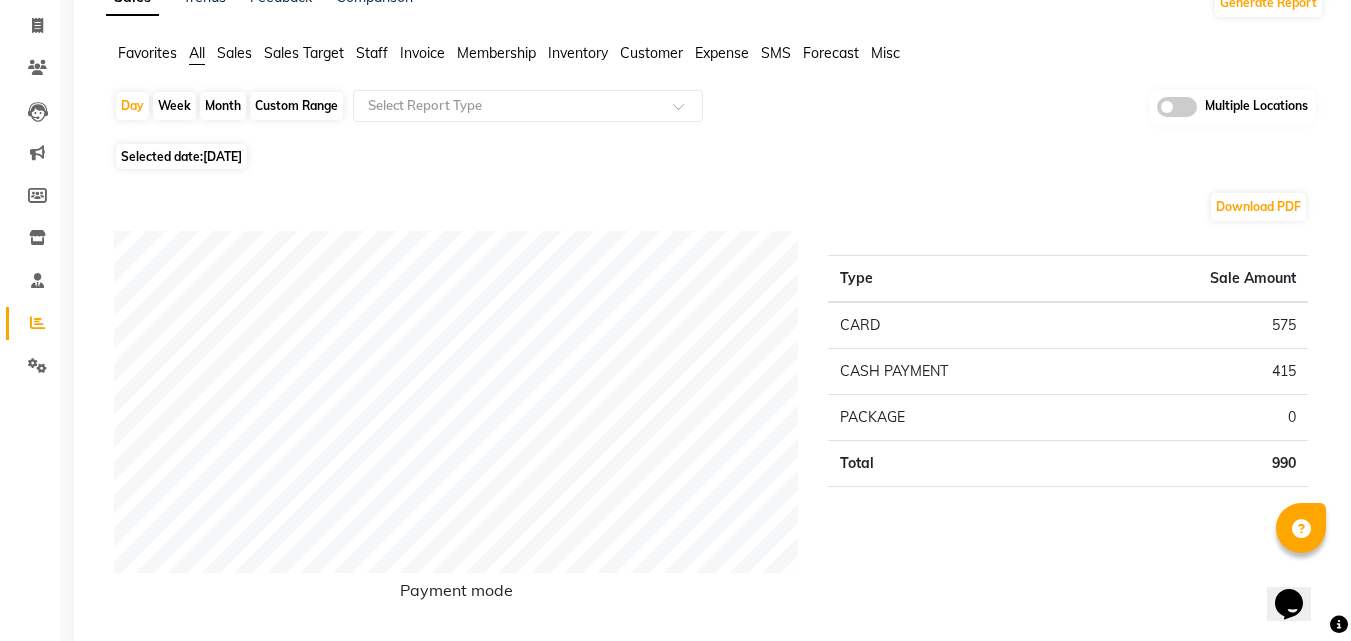 scroll, scrollTop: 0, scrollLeft: 0, axis: both 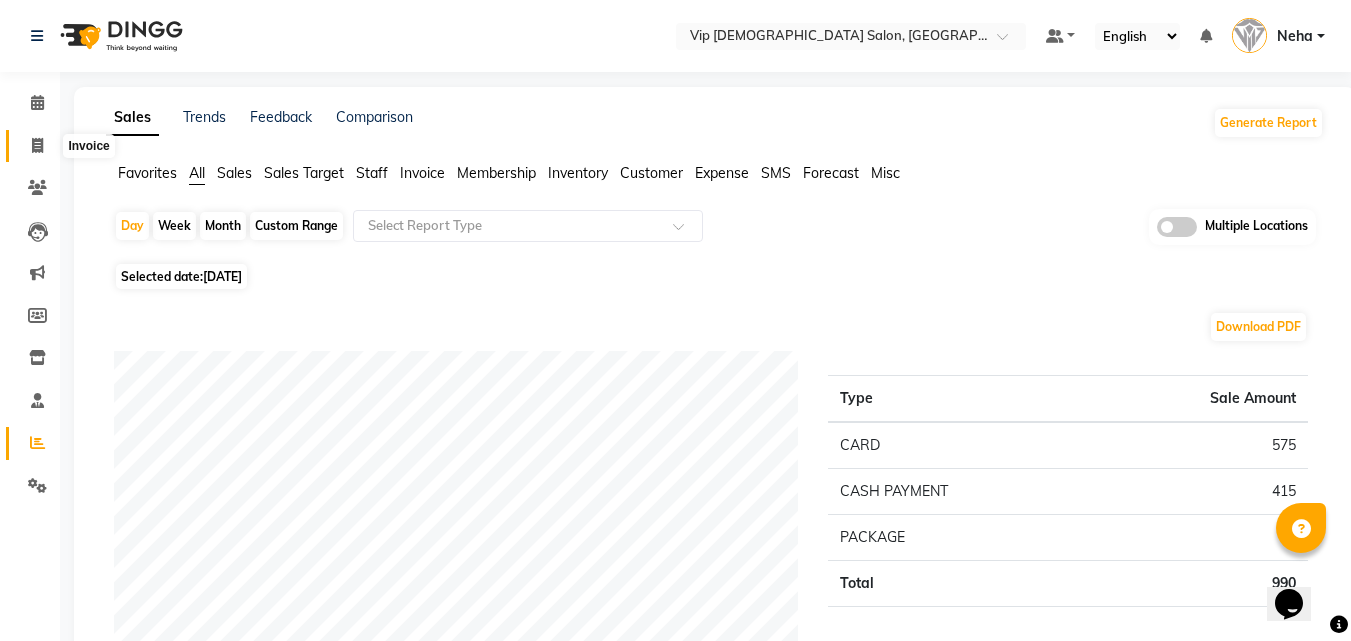 click 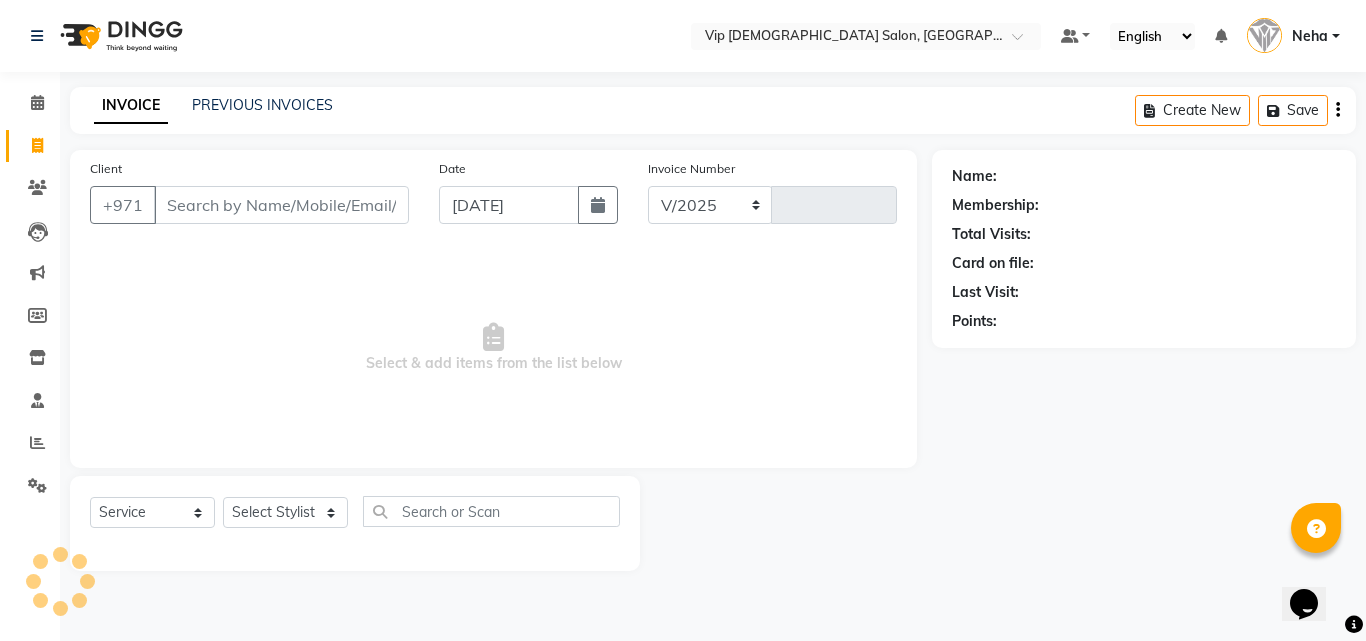 select on "8415" 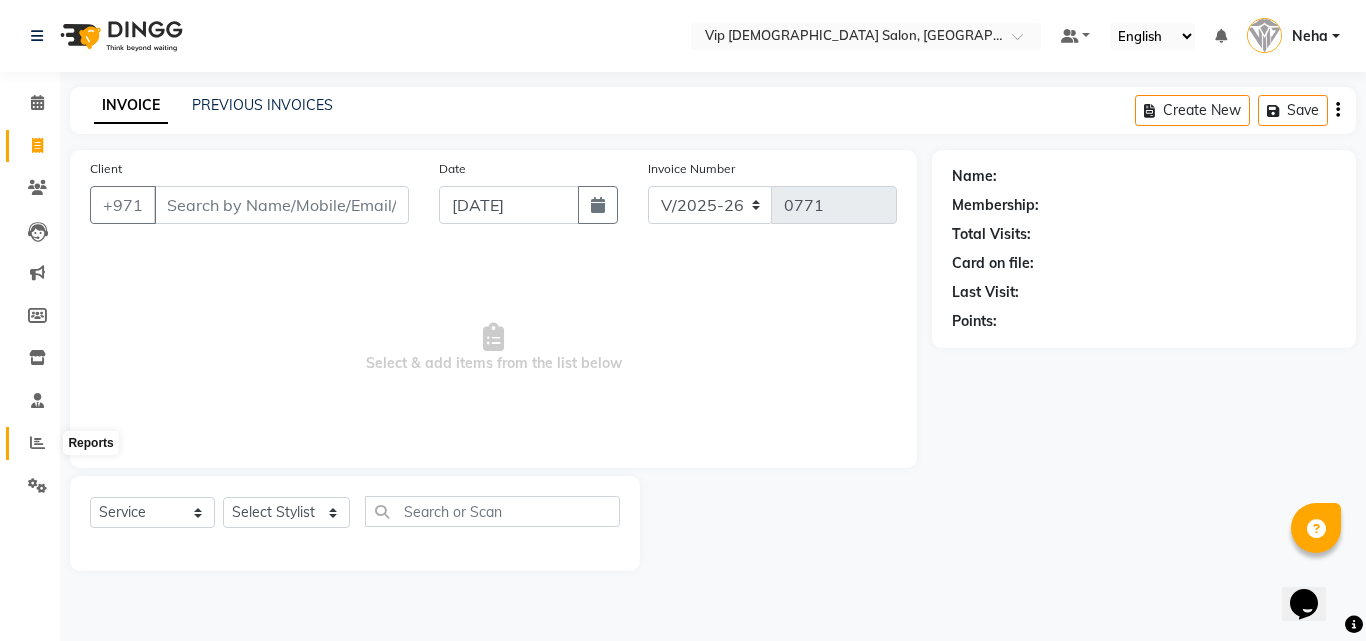 click 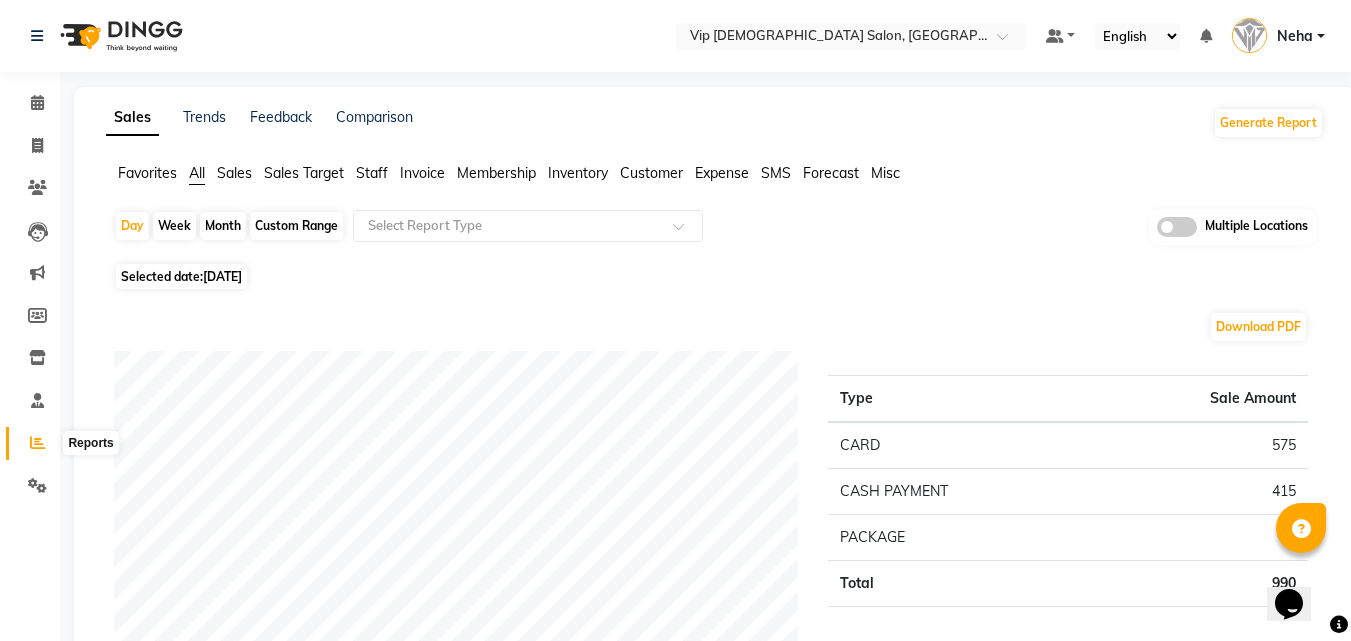 click 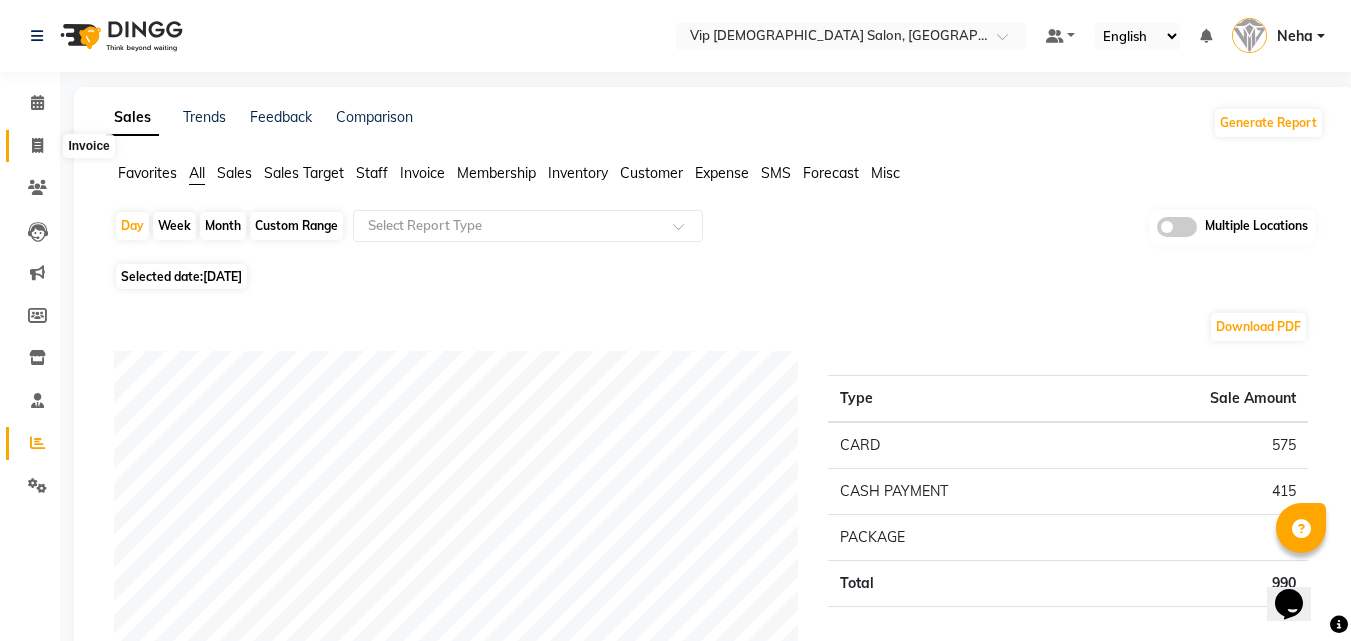 click 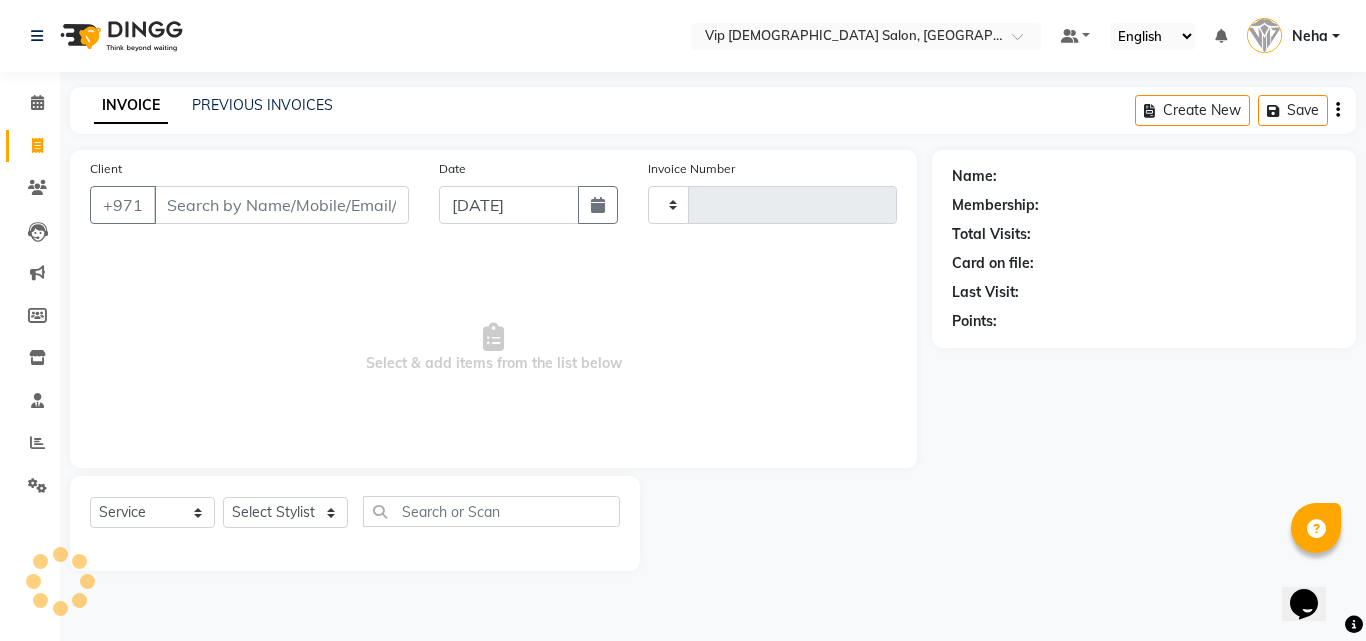 type on "0771" 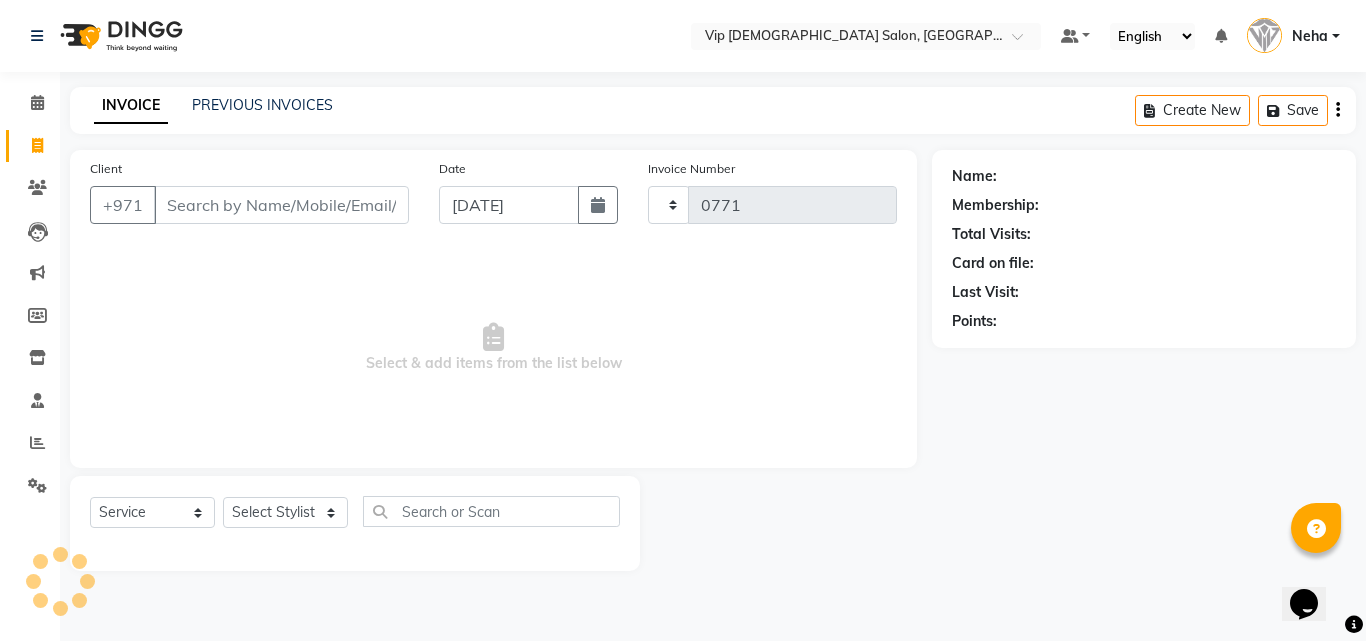 select on "8415" 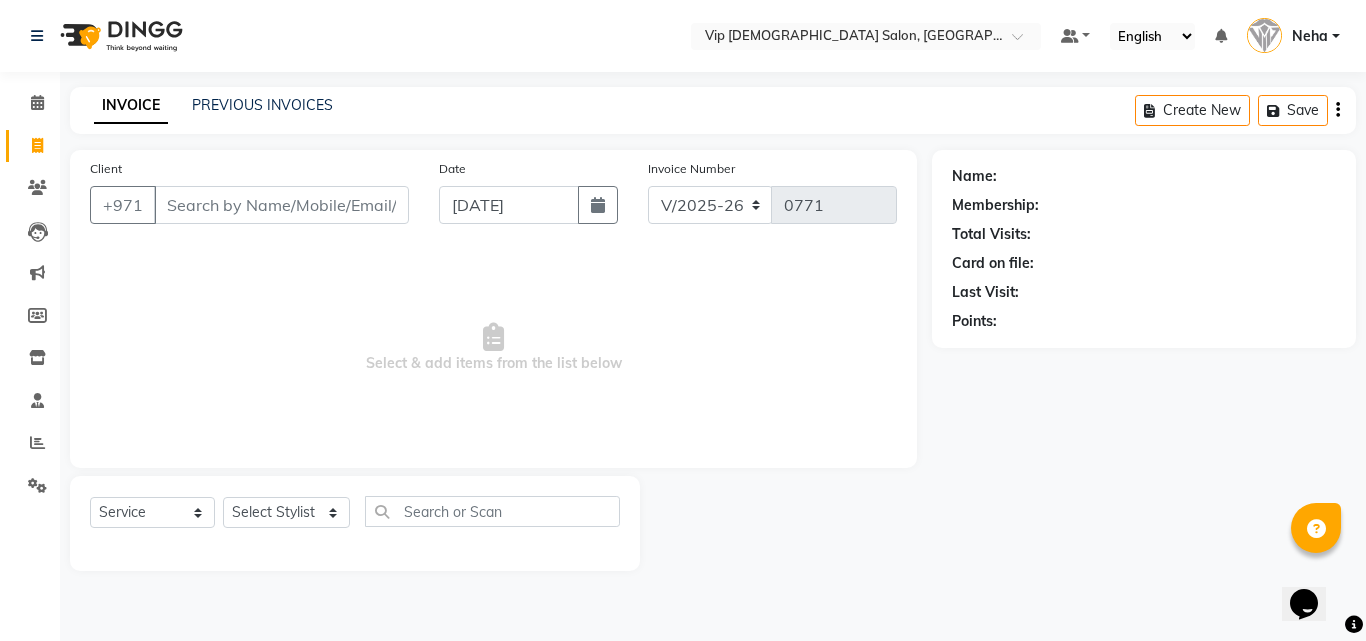 click on "Client" at bounding box center [281, 205] 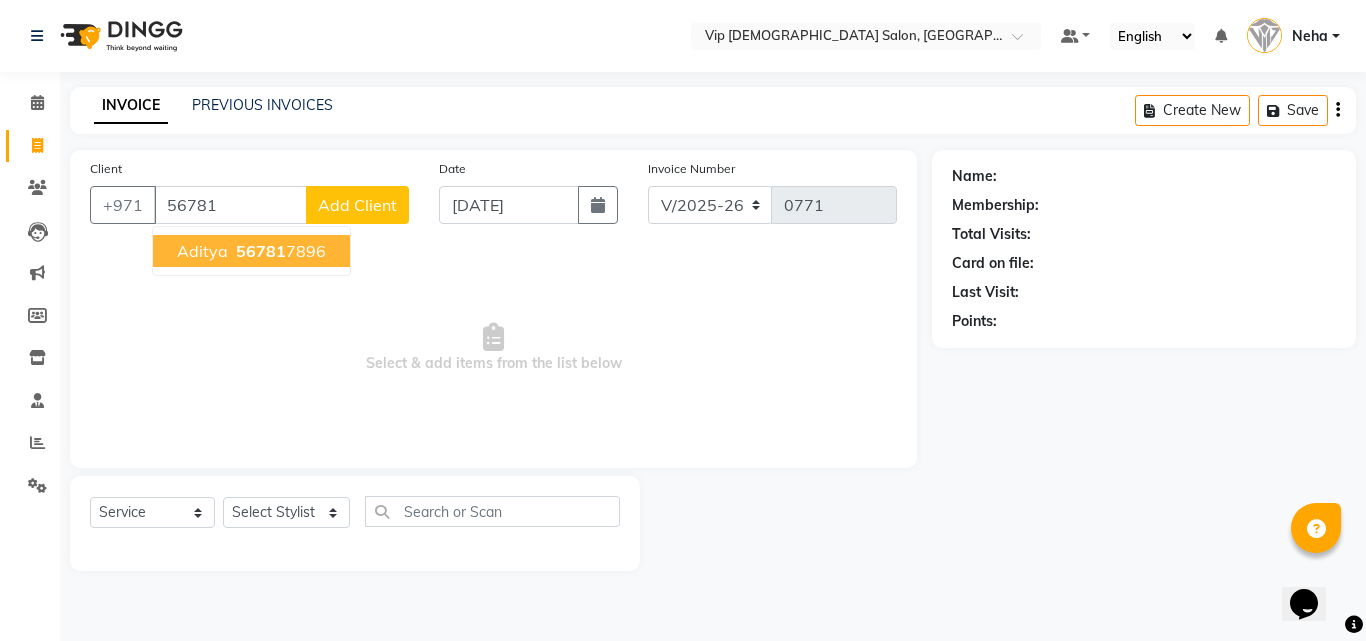 click on "Aditya" at bounding box center [202, 251] 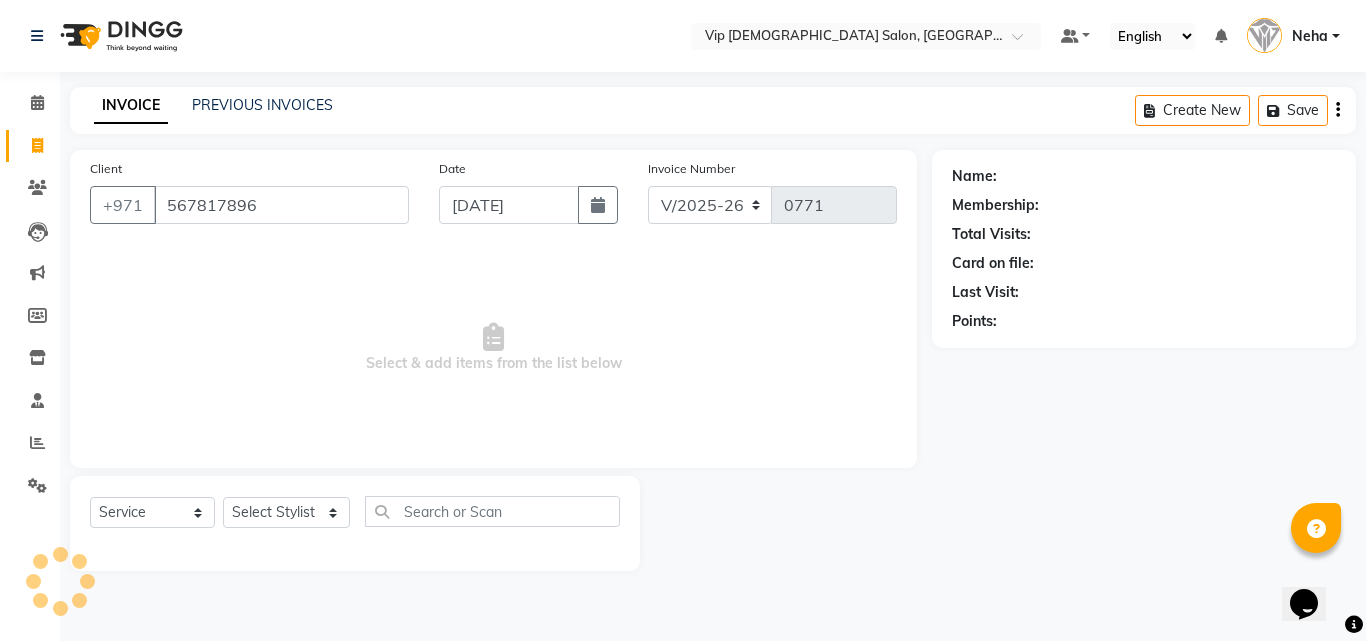 type on "567817896" 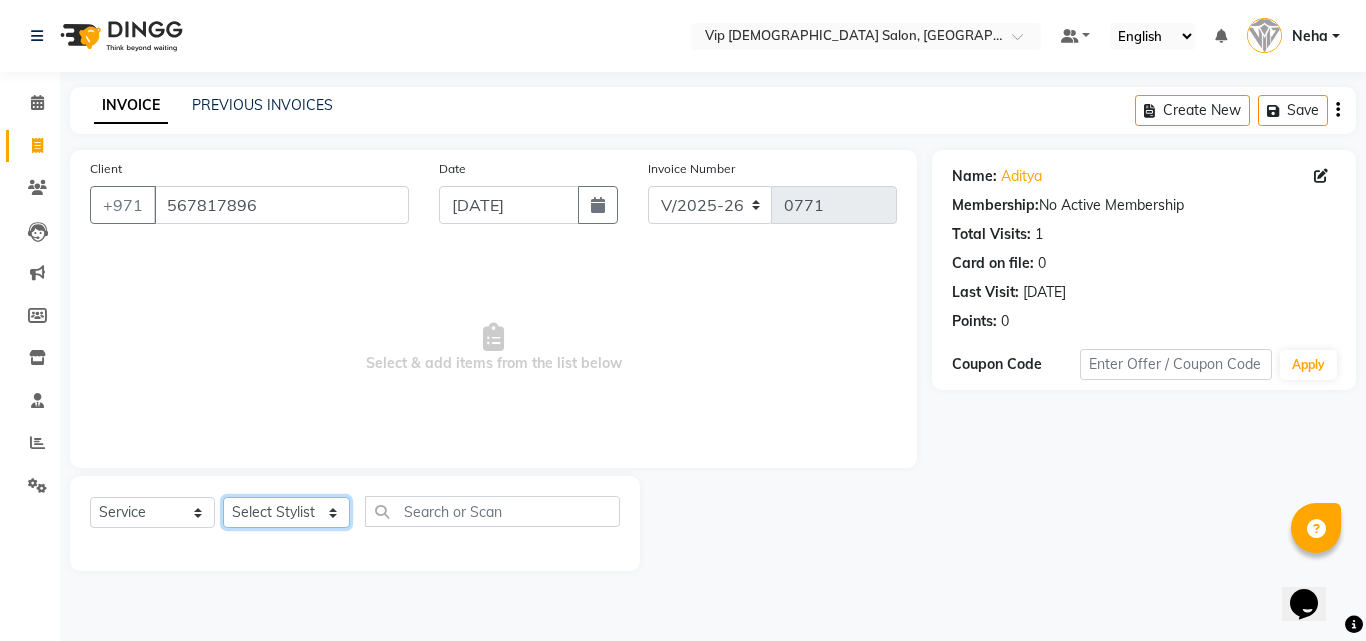 click on "Select Stylist [PERSON_NAME] [PERSON_NAME] [PERSON_NAME] [PERSON_NAME] [PERSON_NAME] [PERSON_NAME] [PERSON_NAME] Lakhbizi Jairah Mr. Mohannad [PERSON_NAME] [PERSON_NAME] [PERSON_NAME] [PERSON_NAME] [PERSON_NAME]  Akhilaque [PERSON_NAME]." 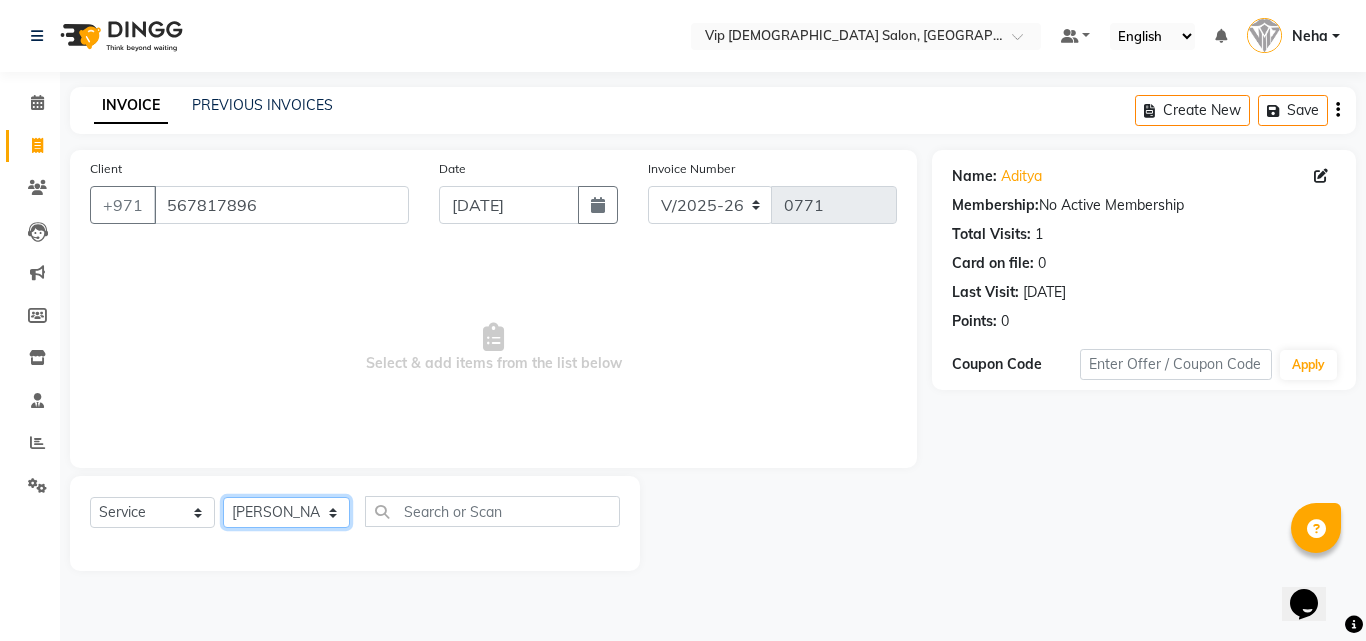 click on "Select Stylist [PERSON_NAME] [PERSON_NAME] [PERSON_NAME] [PERSON_NAME] [PERSON_NAME] [PERSON_NAME] [PERSON_NAME] Lakhbizi Jairah Mr. Mohannad [PERSON_NAME] [PERSON_NAME] [PERSON_NAME] [PERSON_NAME] [PERSON_NAME]  Akhilaque [PERSON_NAME]." 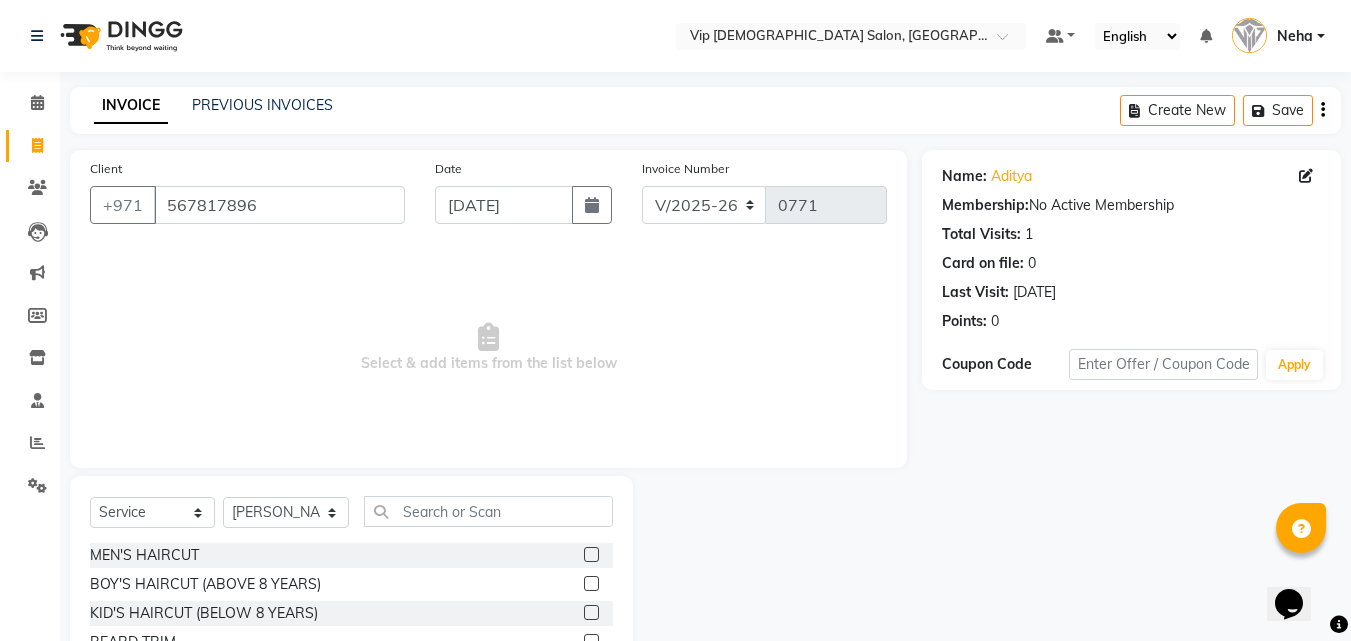 click 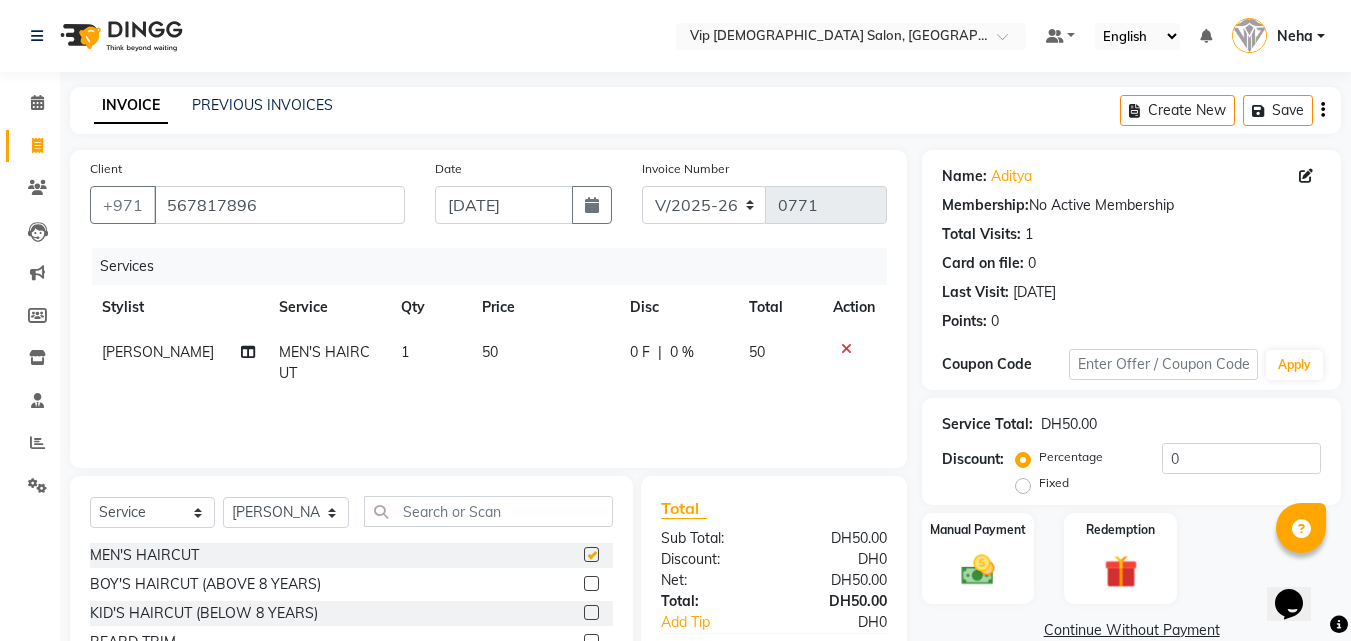 checkbox on "false" 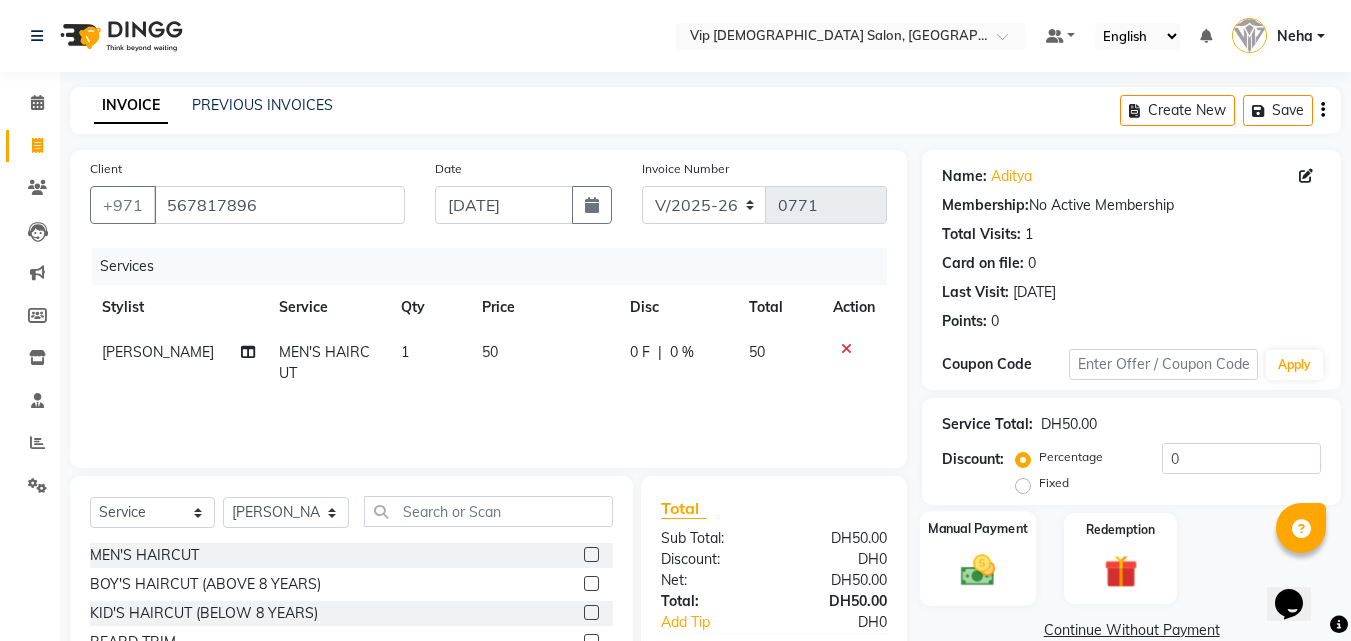 click 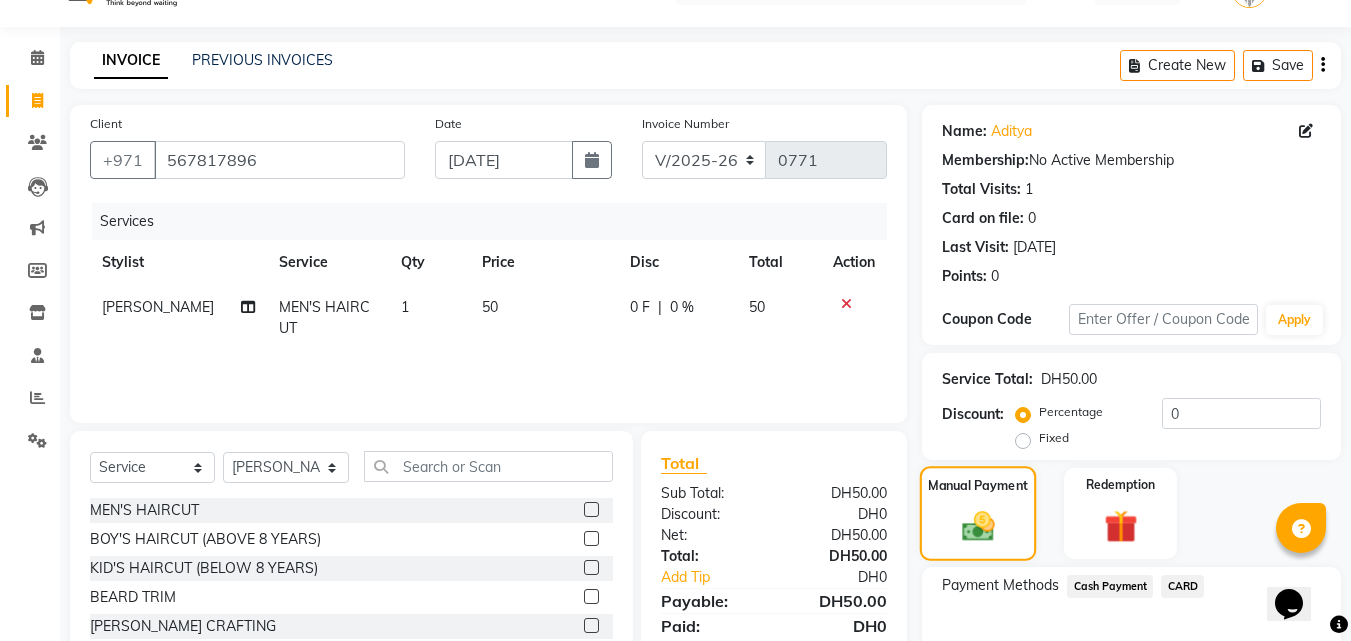 scroll, scrollTop: 80, scrollLeft: 0, axis: vertical 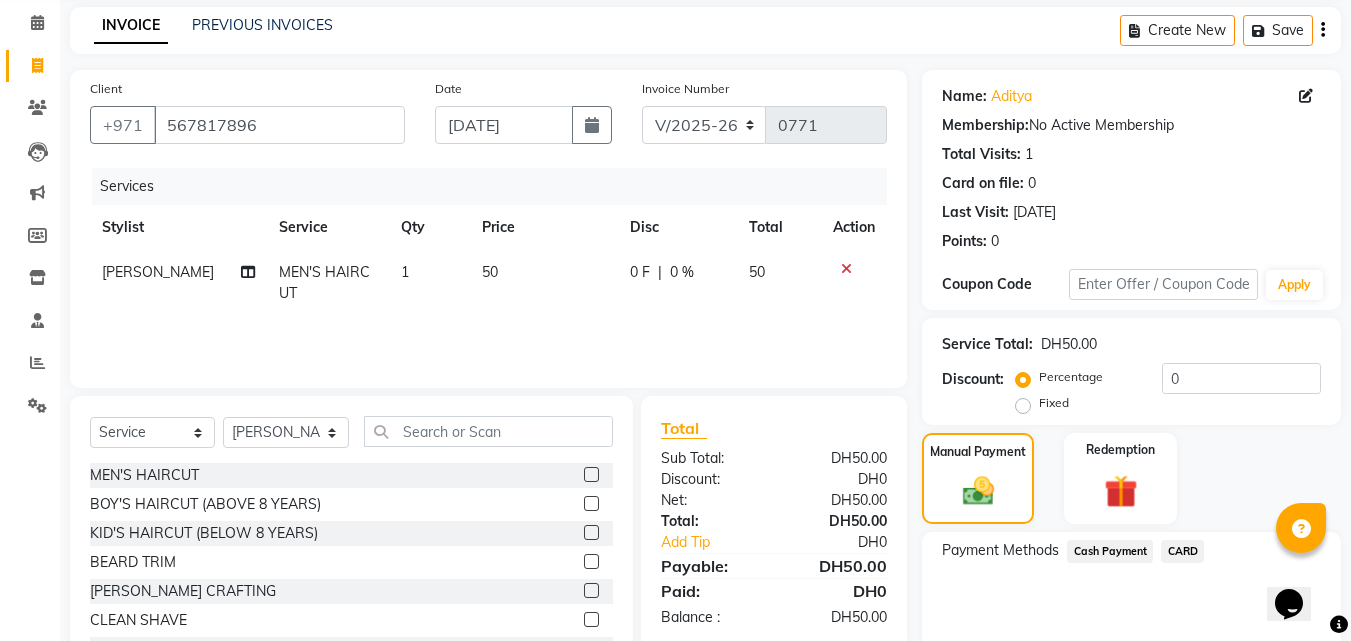 click on "CARD" 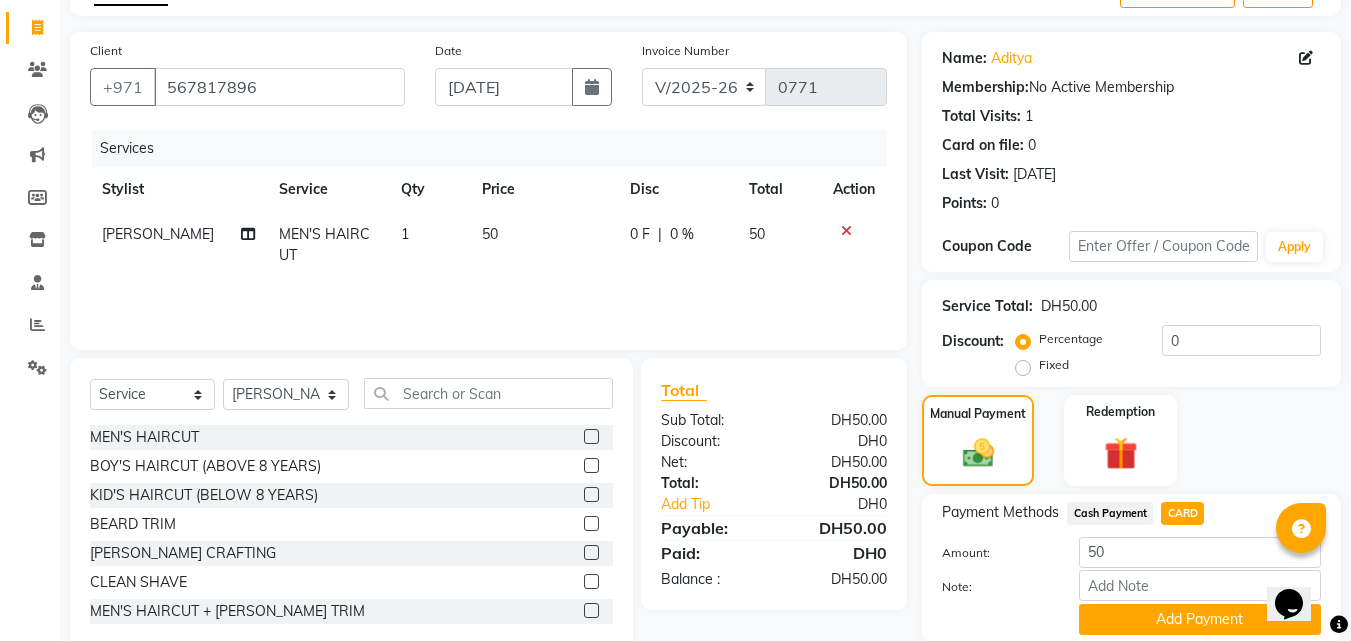 scroll, scrollTop: 120, scrollLeft: 0, axis: vertical 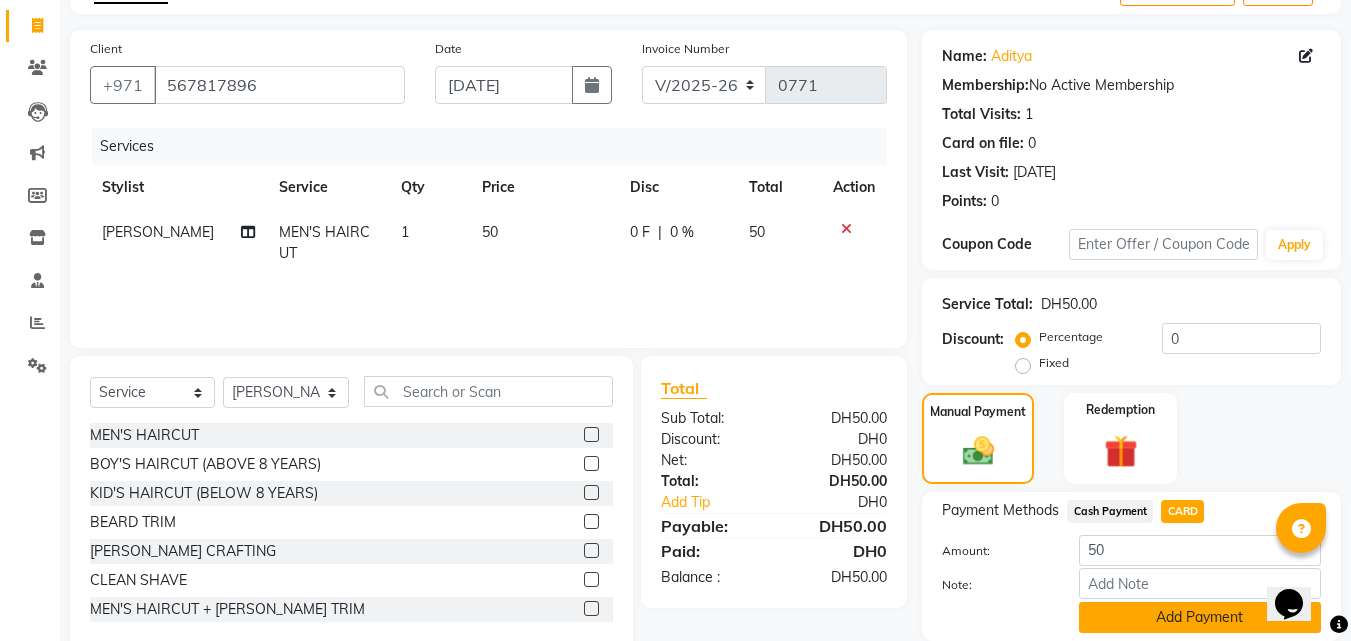click on "Add Payment" 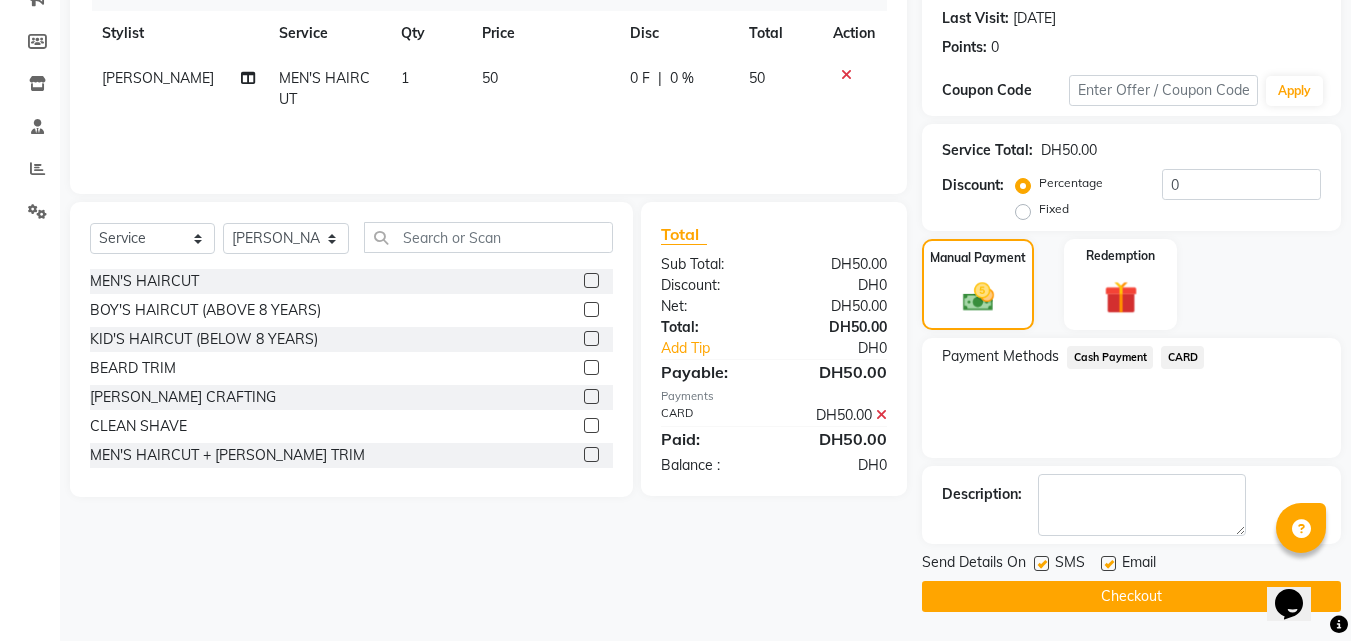 scroll, scrollTop: 275, scrollLeft: 0, axis: vertical 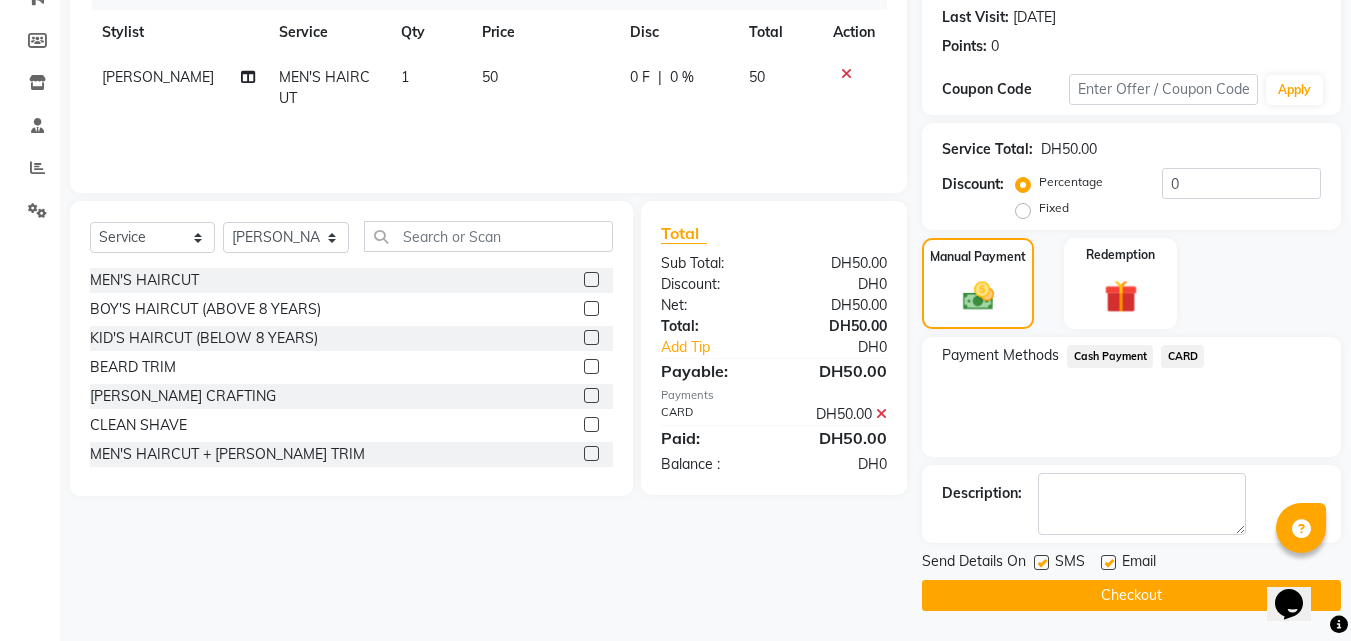 click on "Checkout" 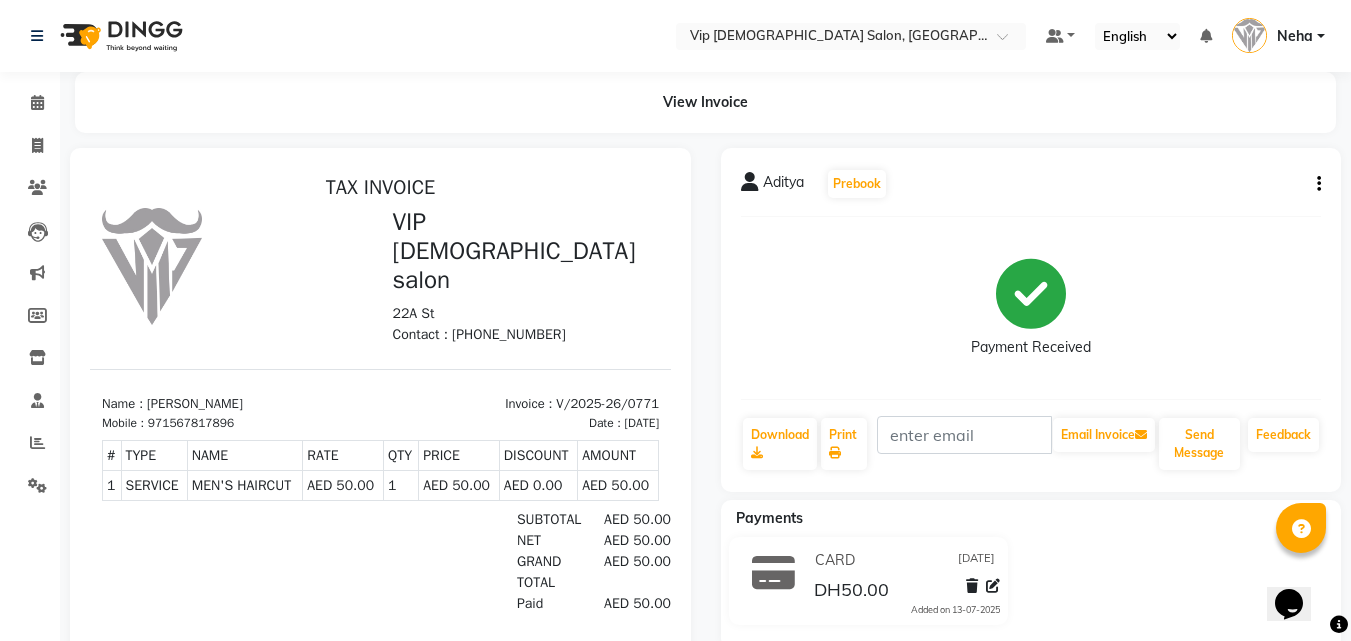 scroll, scrollTop: 84, scrollLeft: 0, axis: vertical 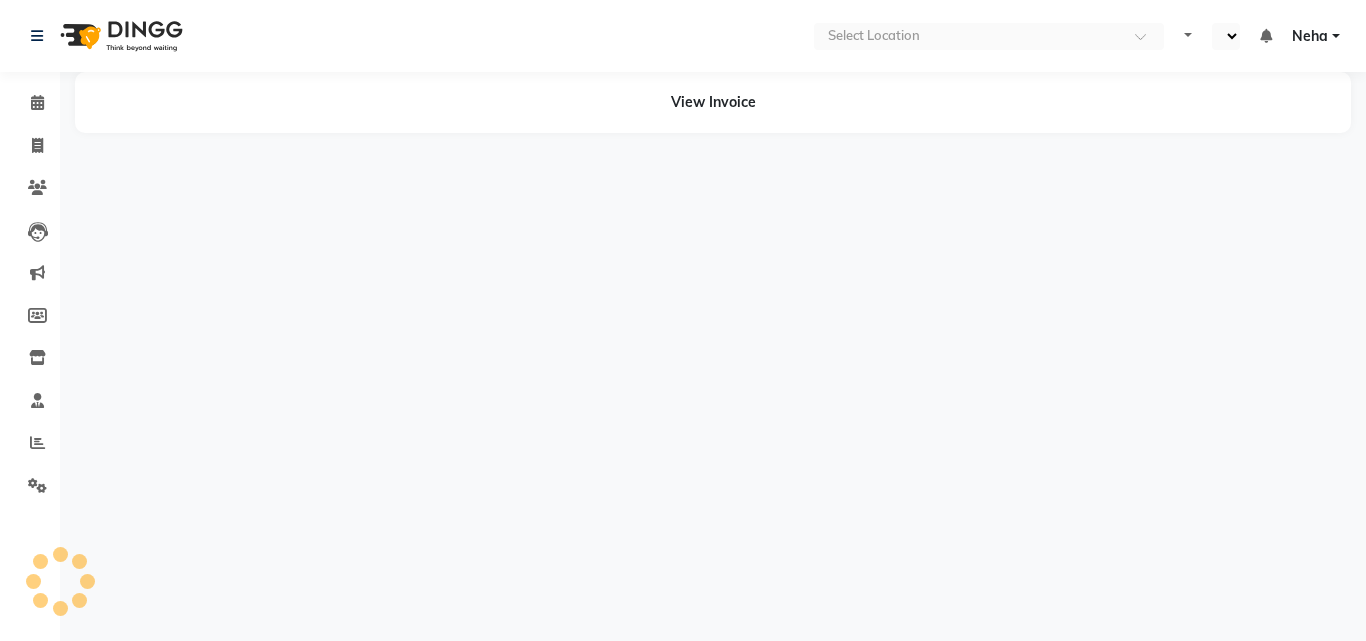 select on "en" 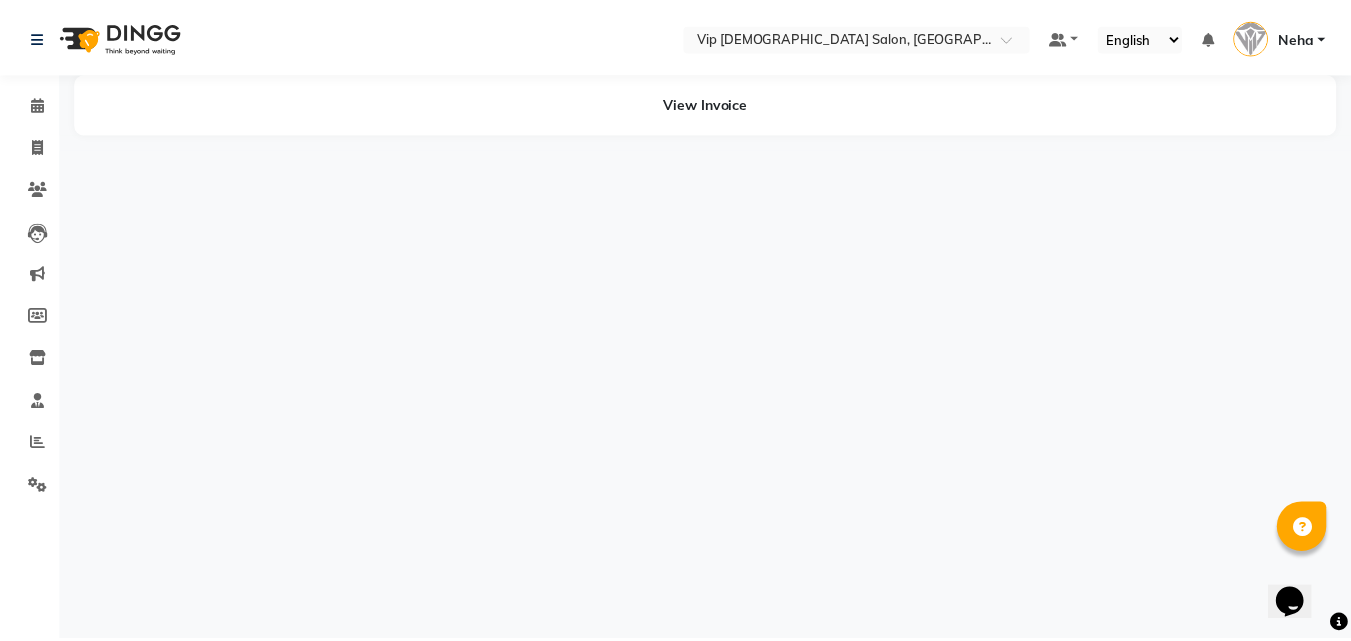 scroll, scrollTop: 0, scrollLeft: 0, axis: both 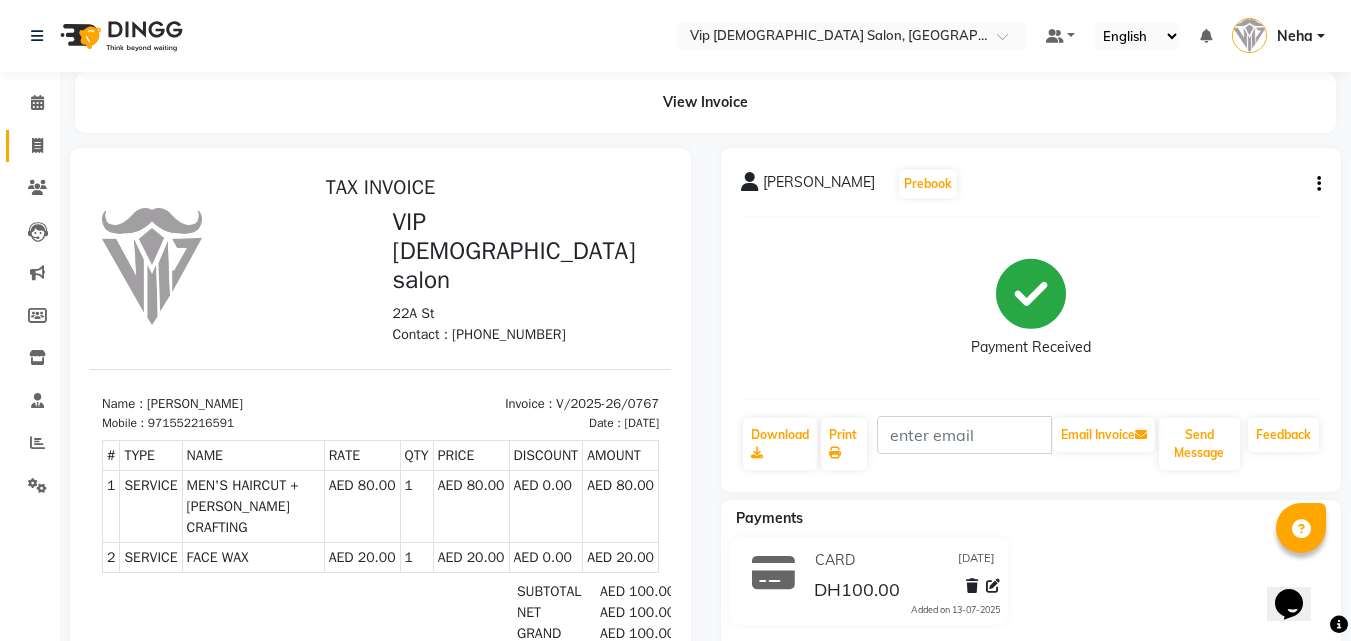 click 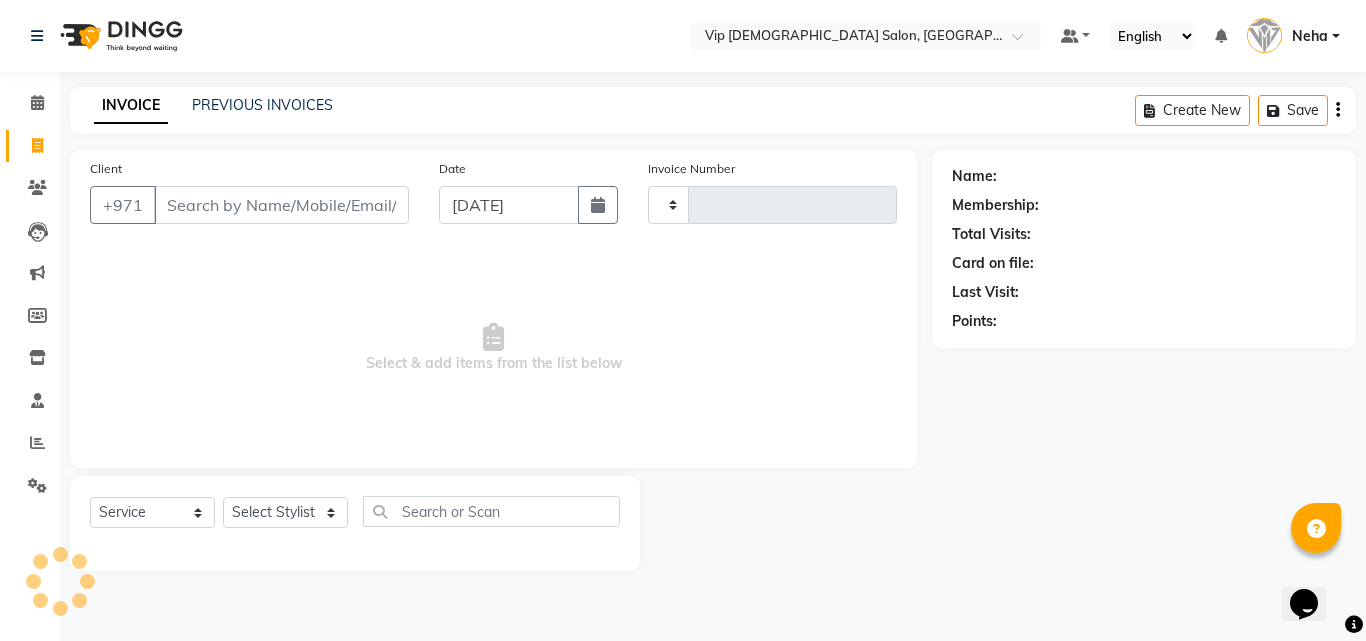type on "0769" 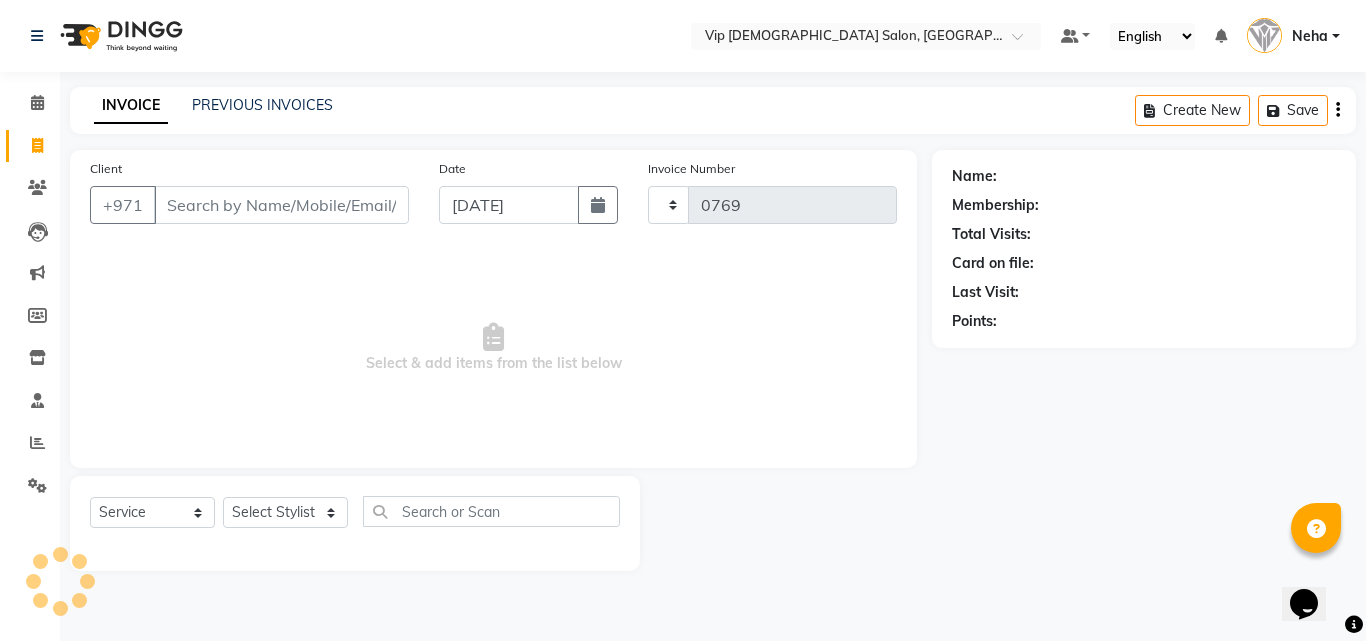 select on "8415" 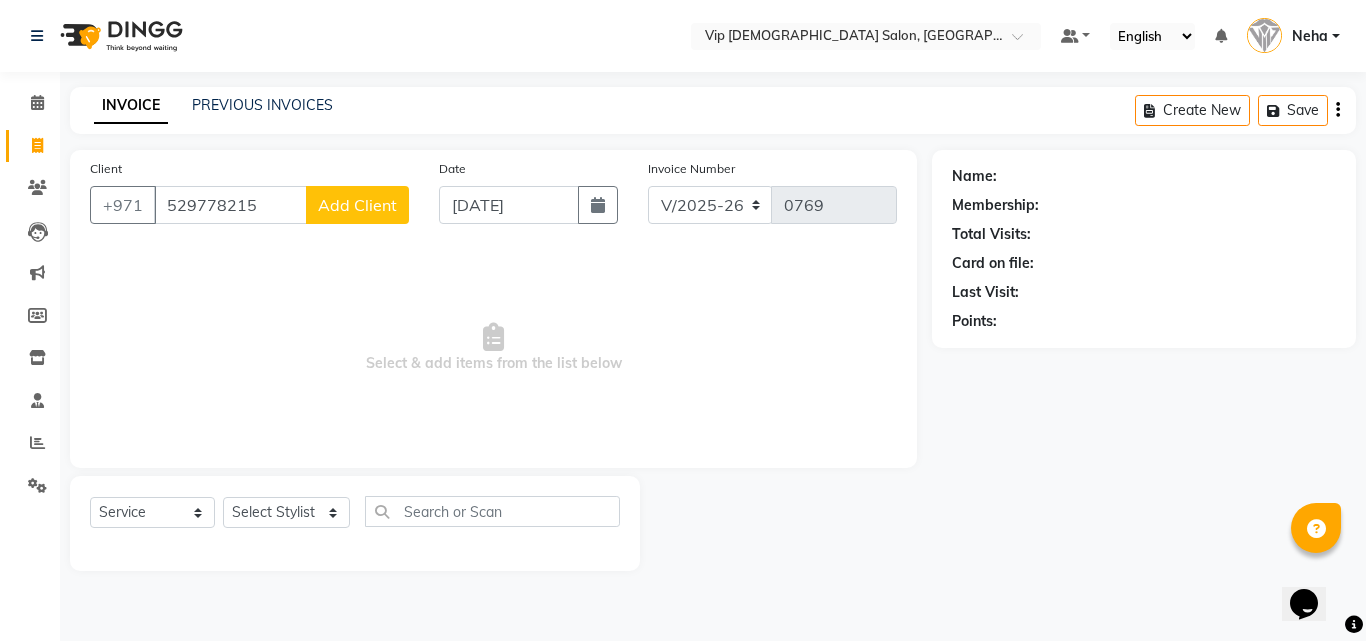 type on "529778215" 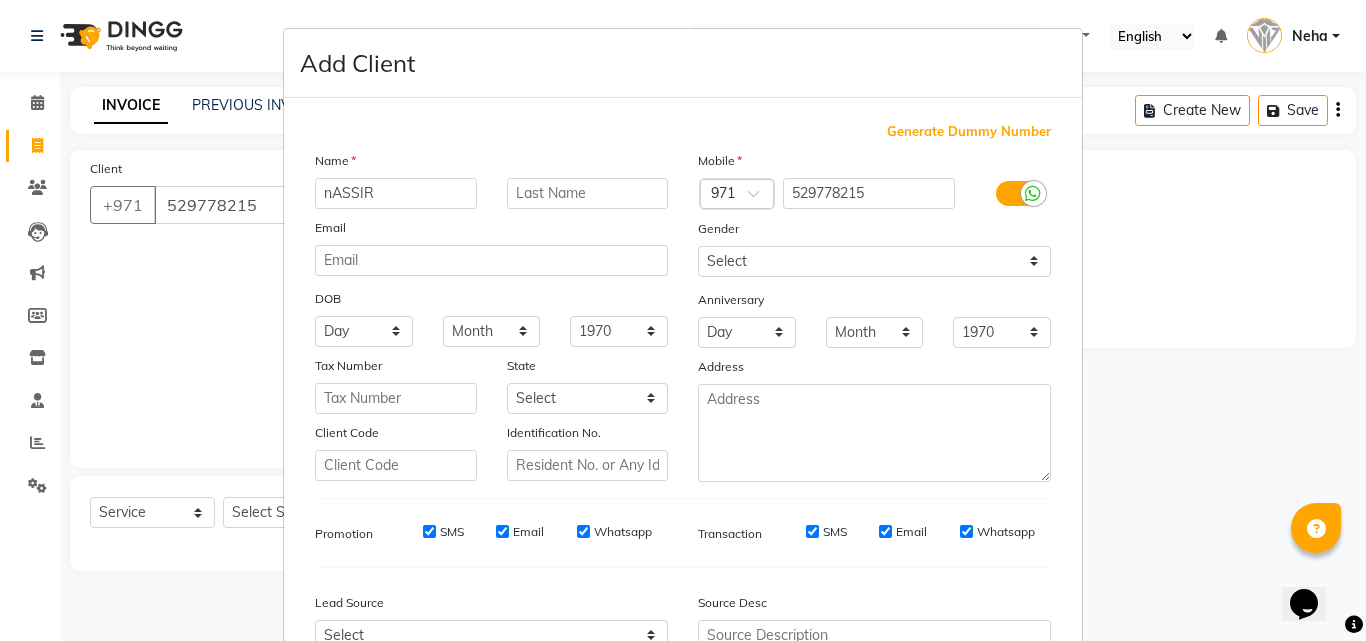 click on "nASSIR" at bounding box center (396, 193) 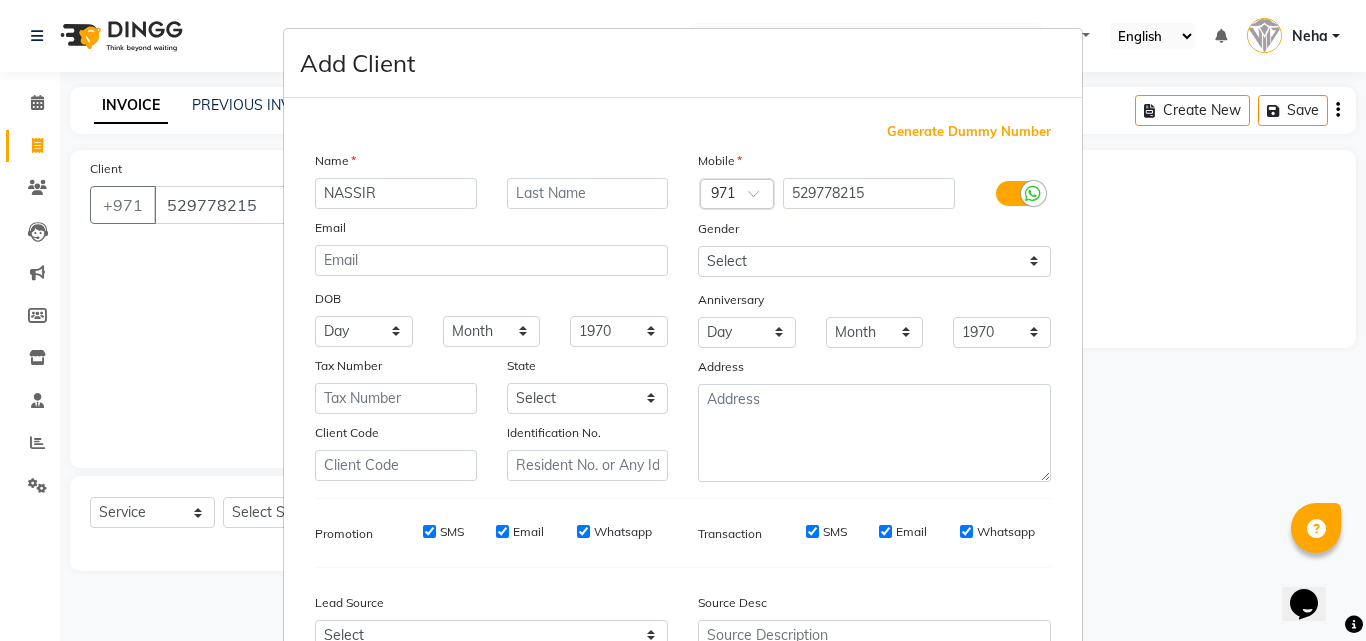 type on "NASSIR" 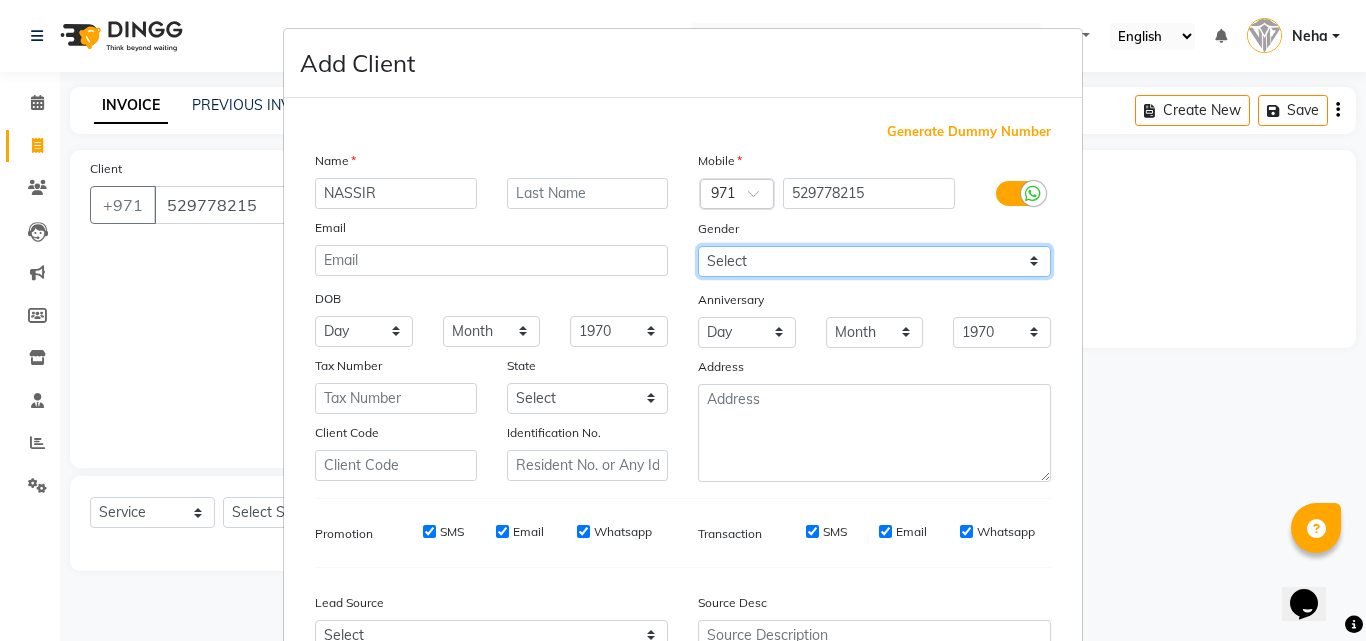 click on "Select [DEMOGRAPHIC_DATA] [DEMOGRAPHIC_DATA] Other Prefer Not To Say" at bounding box center [874, 261] 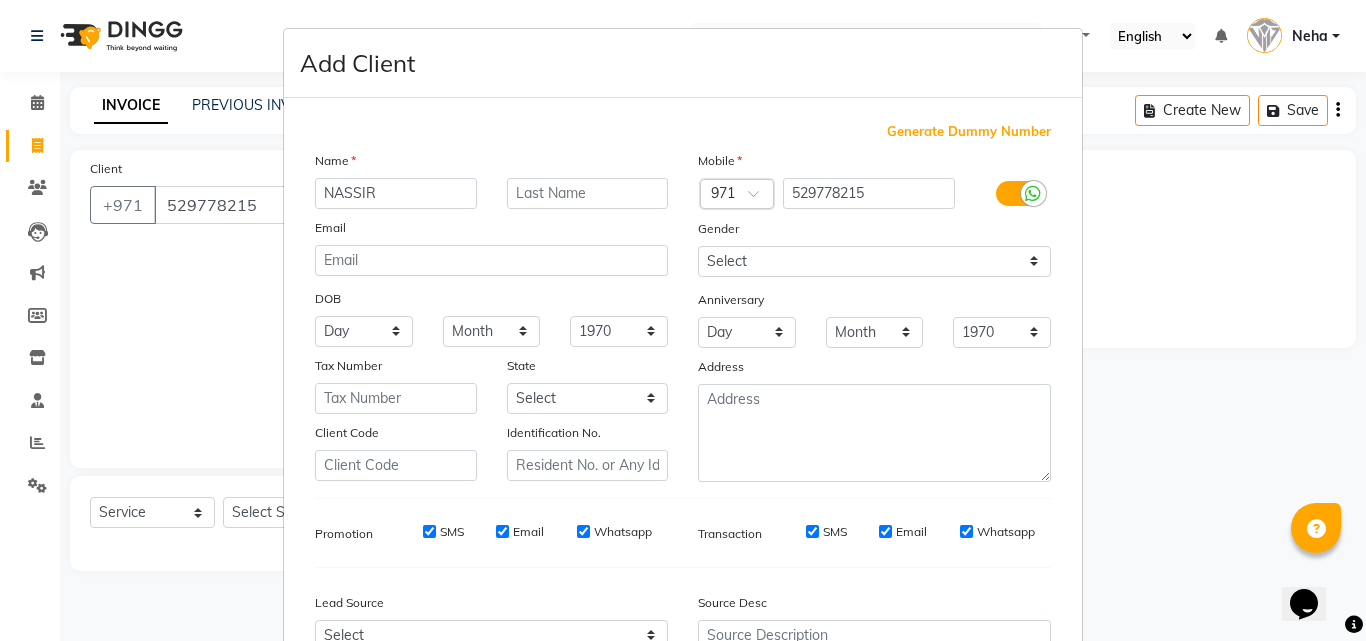 click on "1940 1941 1942 1943 1944 1945 1946 1947 1948 1949 1950 1951 1952 1953 1954 1955 1956 1957 1958 1959 1960 1961 1962 1963 1964 1965 1966 1967 1968 1969 1970 1971 1972 1973 1974 1975 1976 1977 1978 1979 1980 1981 1982 1983 1984 1985 1986 1987 1988 1989 1990 1991 1992 1993 1994 1995 1996 1997 1998 1999 2000 2001 2002 2003 2004 2005 2006 2007 2008 2009 2010 2011 2012 2013 2014 2015 2016 2017 2018 2019 2020 2021 2022 2023 2024" at bounding box center (619, 331) 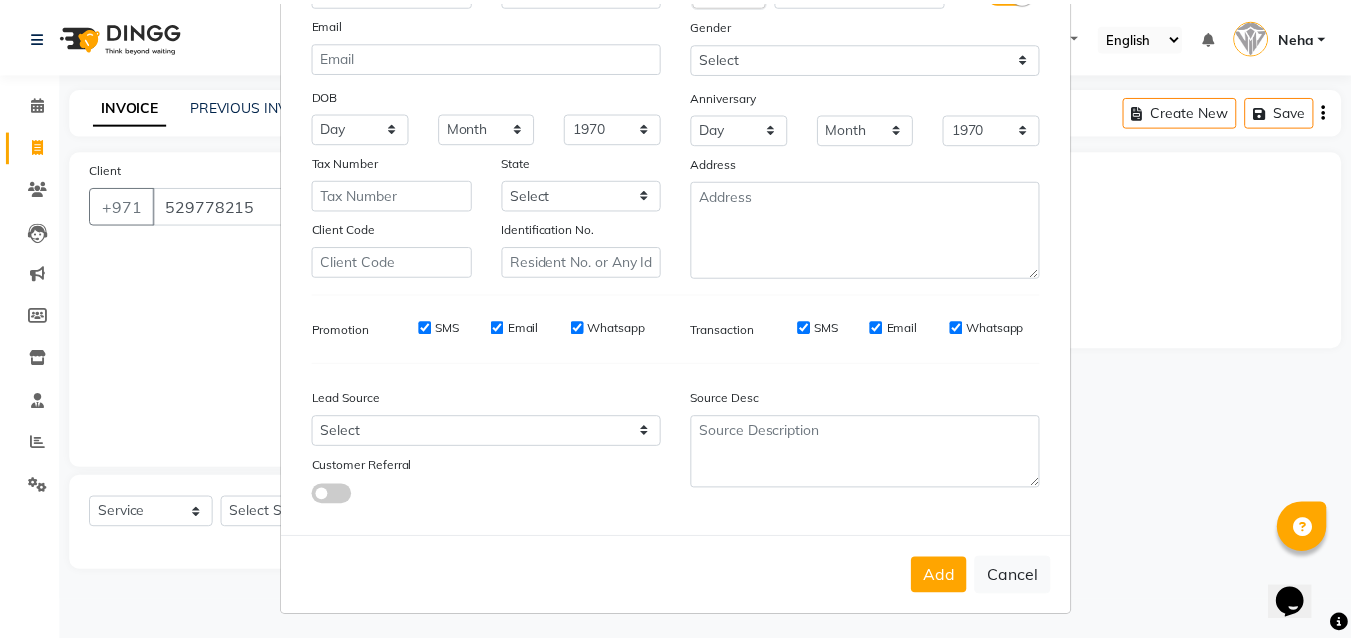scroll, scrollTop: 208, scrollLeft: 0, axis: vertical 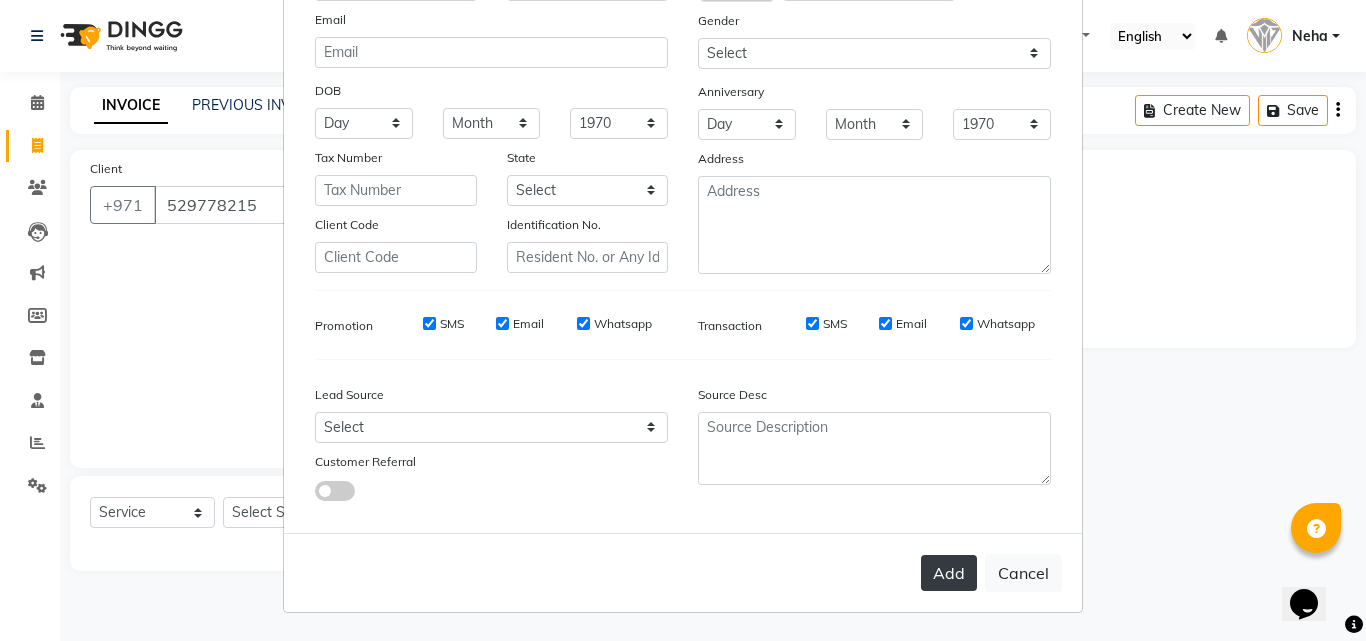 click on "Add" at bounding box center (949, 573) 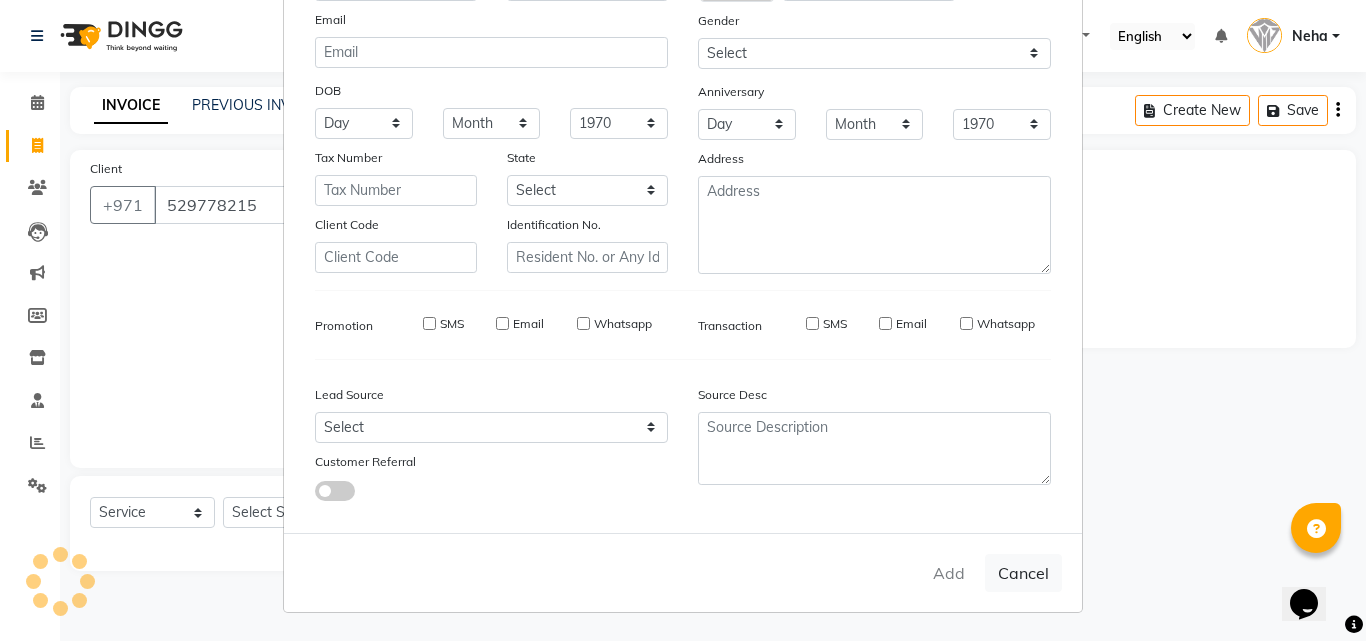type 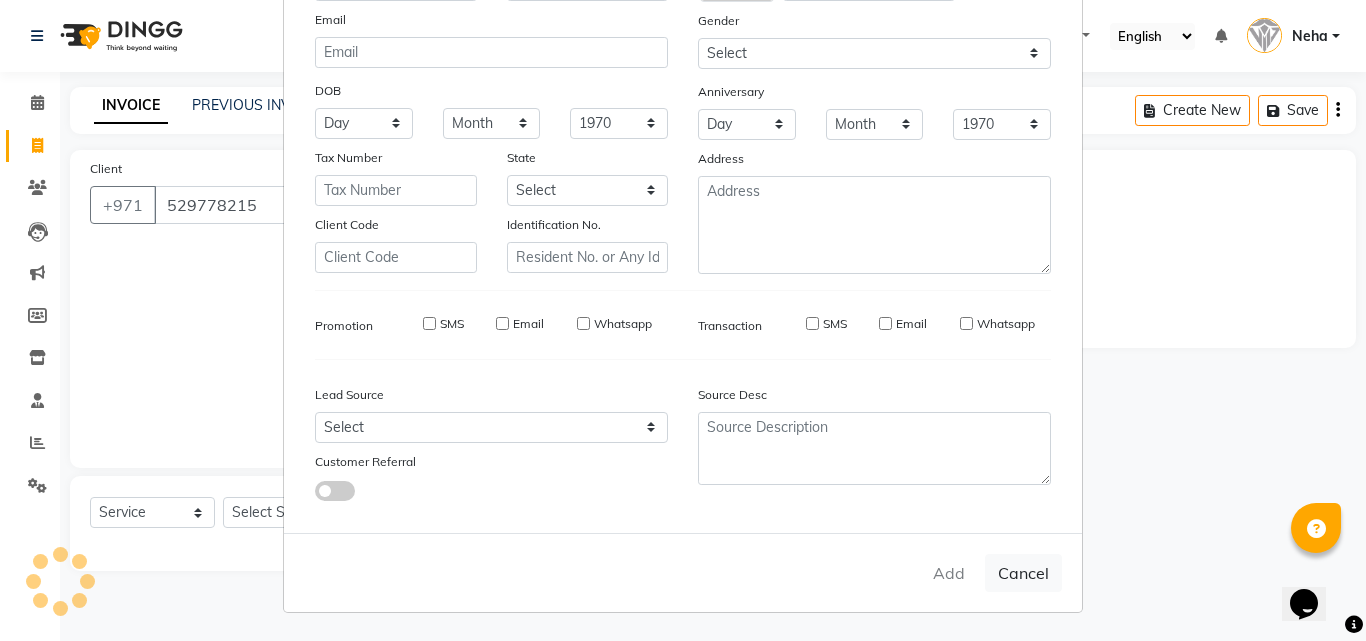 select 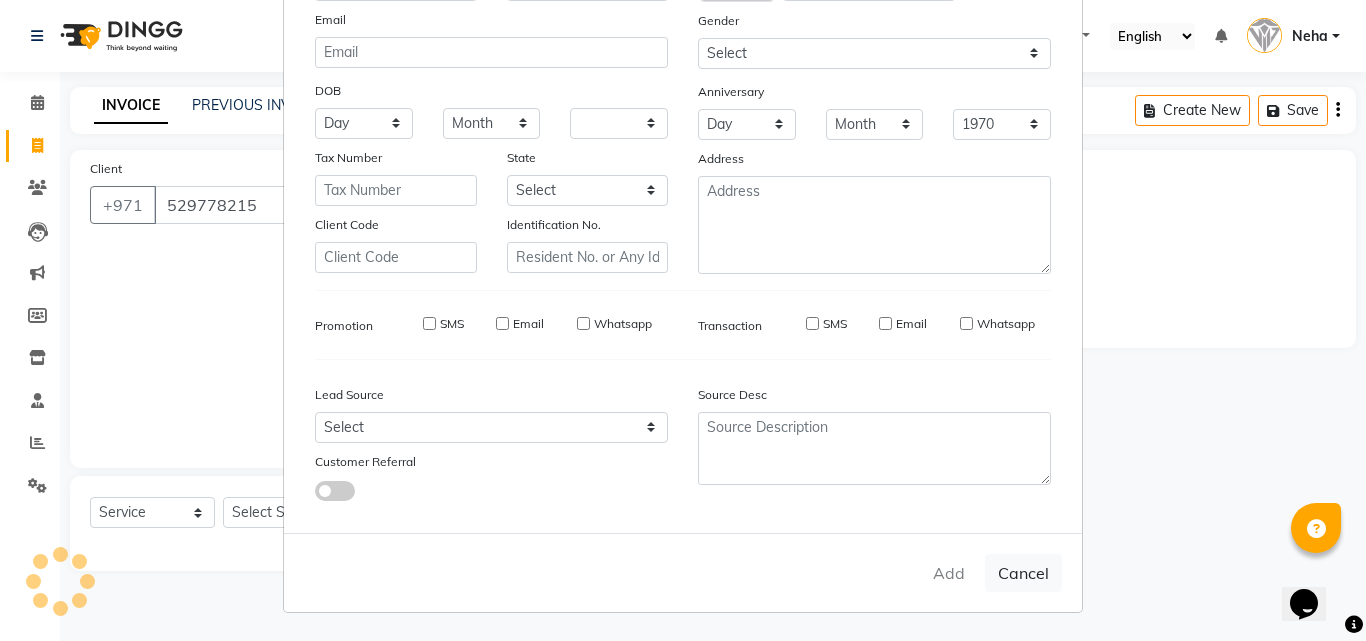 select 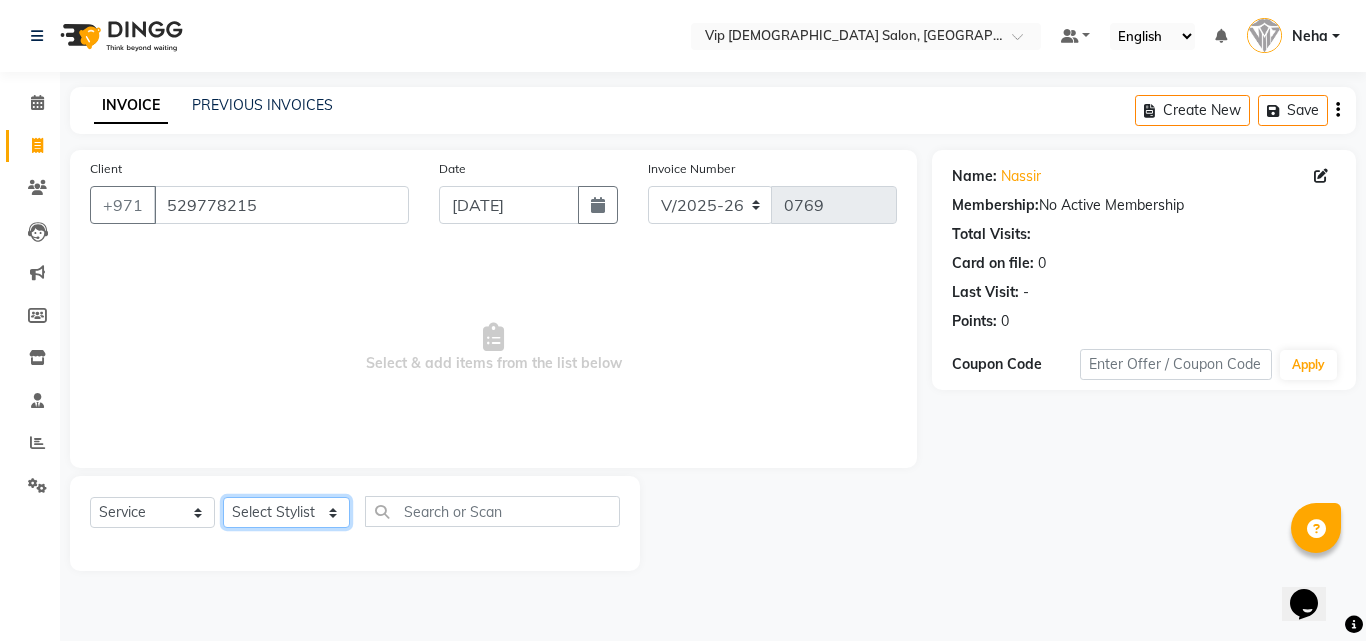 click on "Select Stylist [PERSON_NAME] [PERSON_NAME] [PERSON_NAME] [PERSON_NAME] [PERSON_NAME] [PERSON_NAME] [PERSON_NAME] Lakhbizi Jairah Mr. Mohannad [PERSON_NAME] [PERSON_NAME] [PERSON_NAME] [PERSON_NAME] [PERSON_NAME]  Akhilaque [PERSON_NAME]." 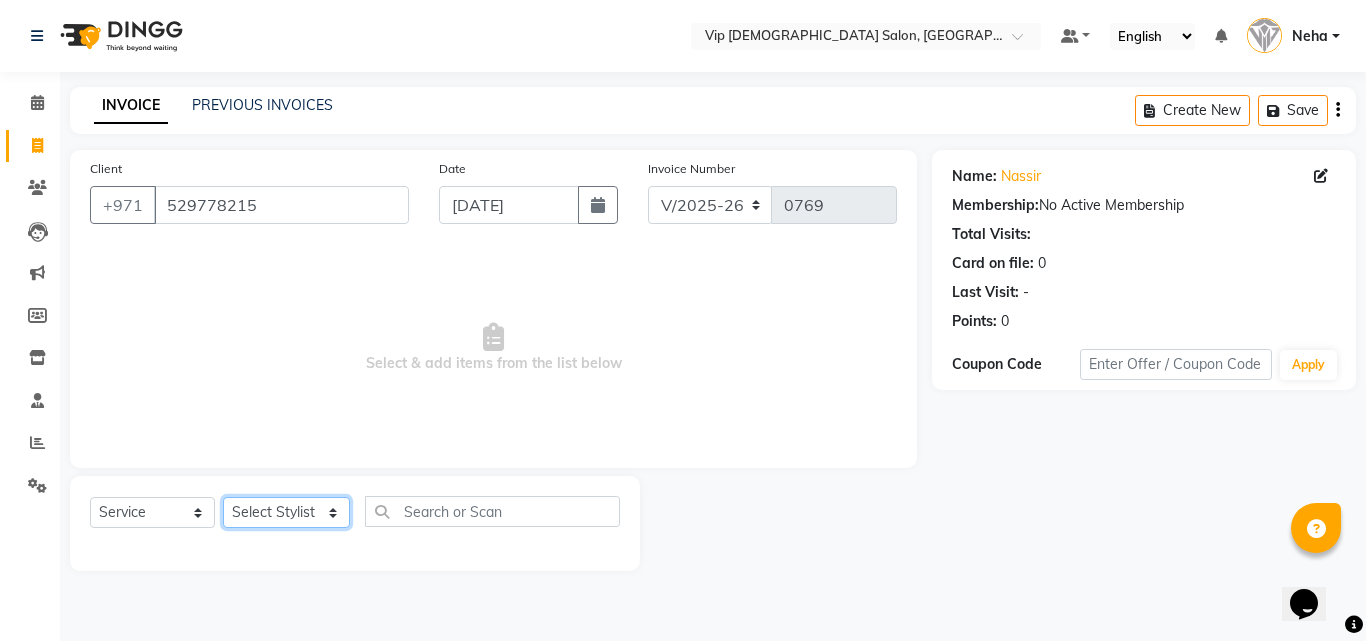 select on "81342" 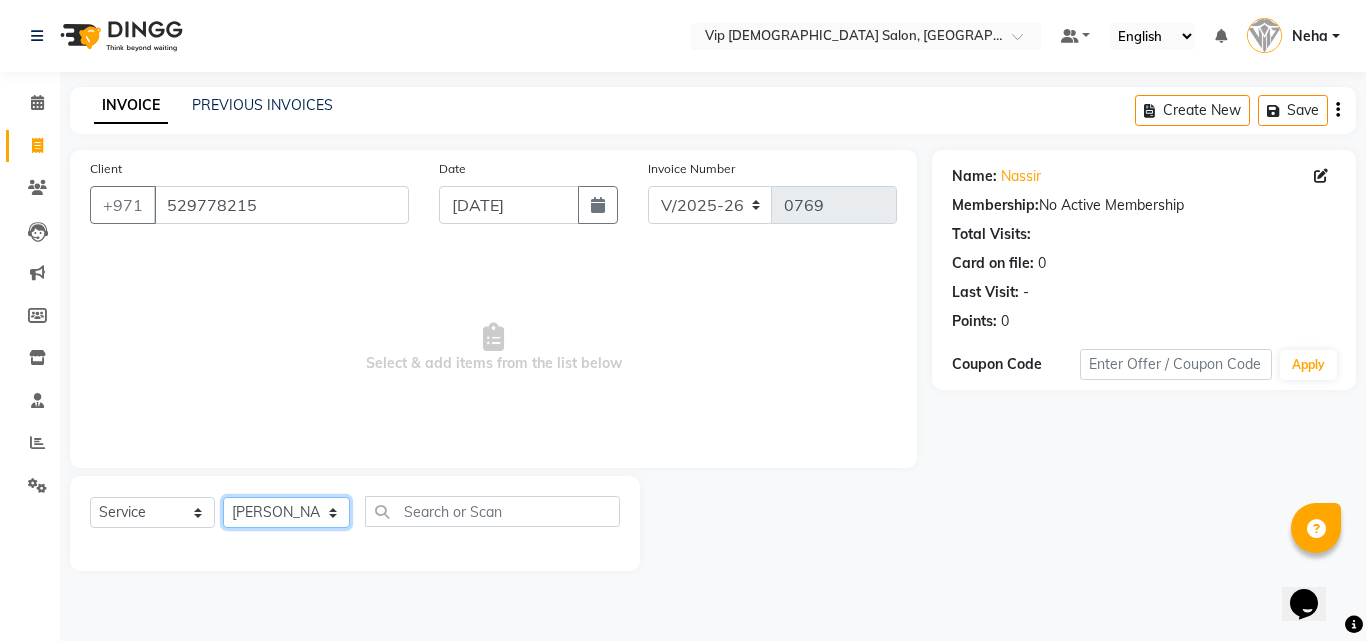 click on "Select Stylist [PERSON_NAME] [PERSON_NAME] [PERSON_NAME] [PERSON_NAME] [PERSON_NAME] [PERSON_NAME] [PERSON_NAME] Lakhbizi Jairah Mr. Mohannad [PERSON_NAME] [PERSON_NAME] [PERSON_NAME] [PERSON_NAME] [PERSON_NAME]  Akhilaque [PERSON_NAME]." 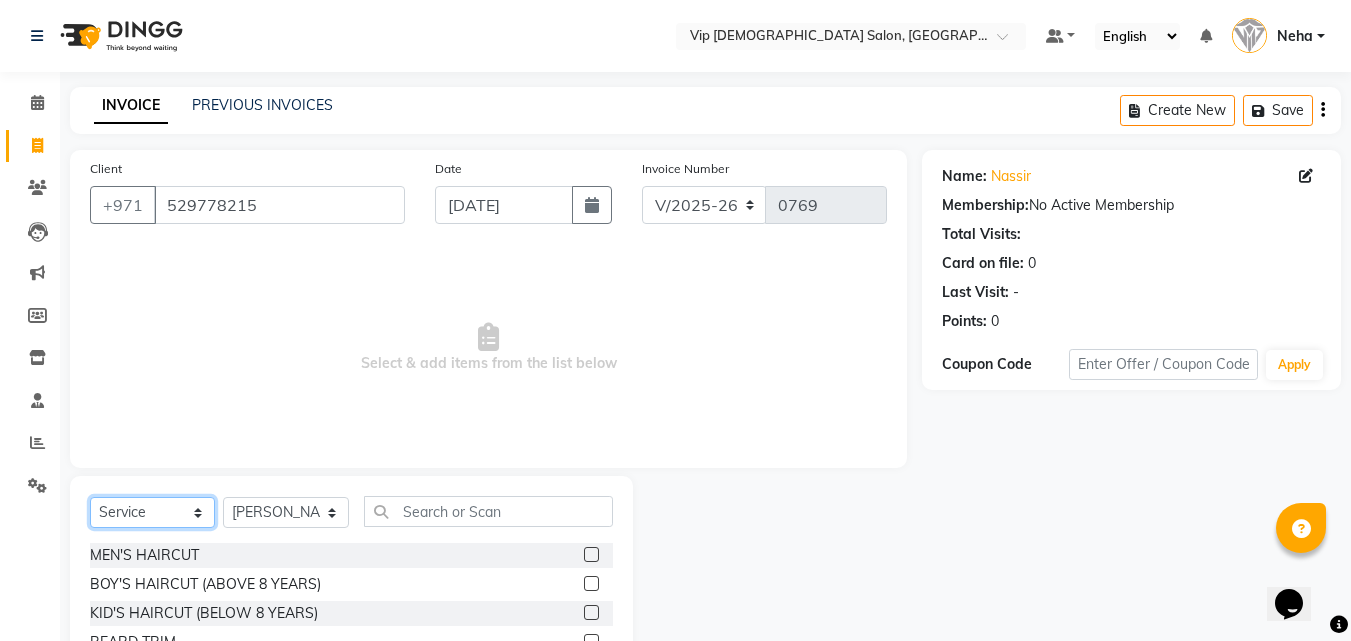 drag, startPoint x: 180, startPoint y: 507, endPoint x: 152, endPoint y: 392, distance: 118.35962 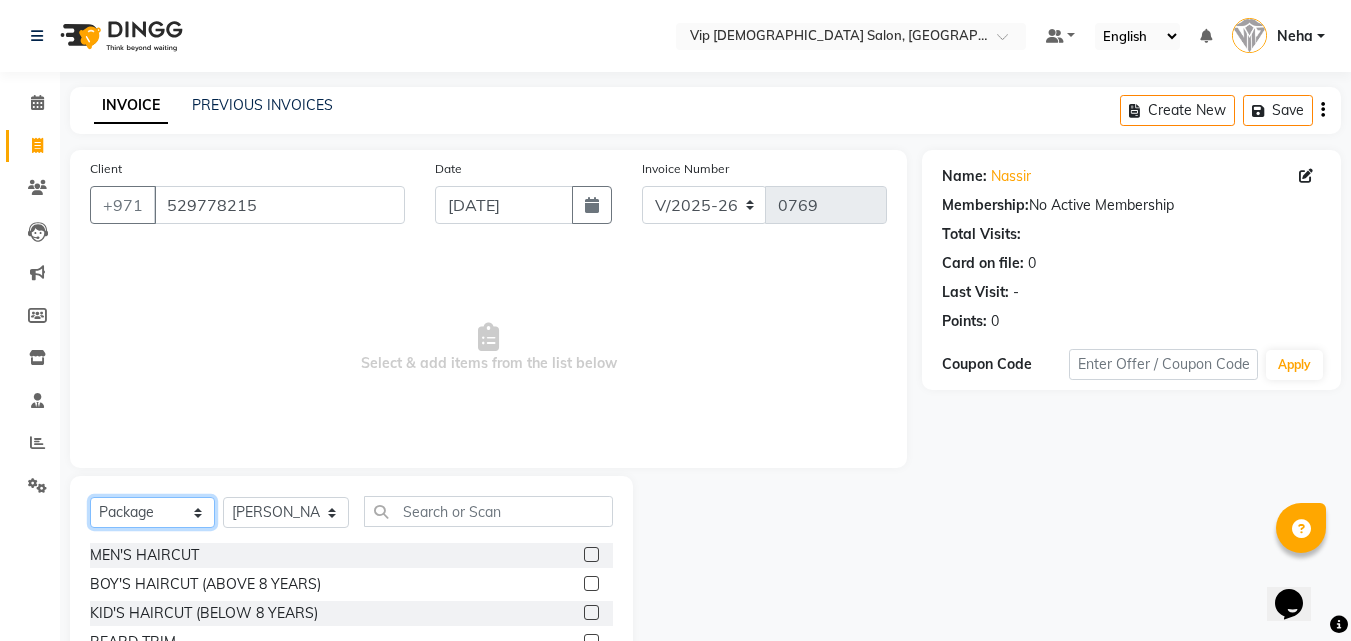click on "Select  Service  Product  Membership  Package Voucher Prepaid Gift Card" 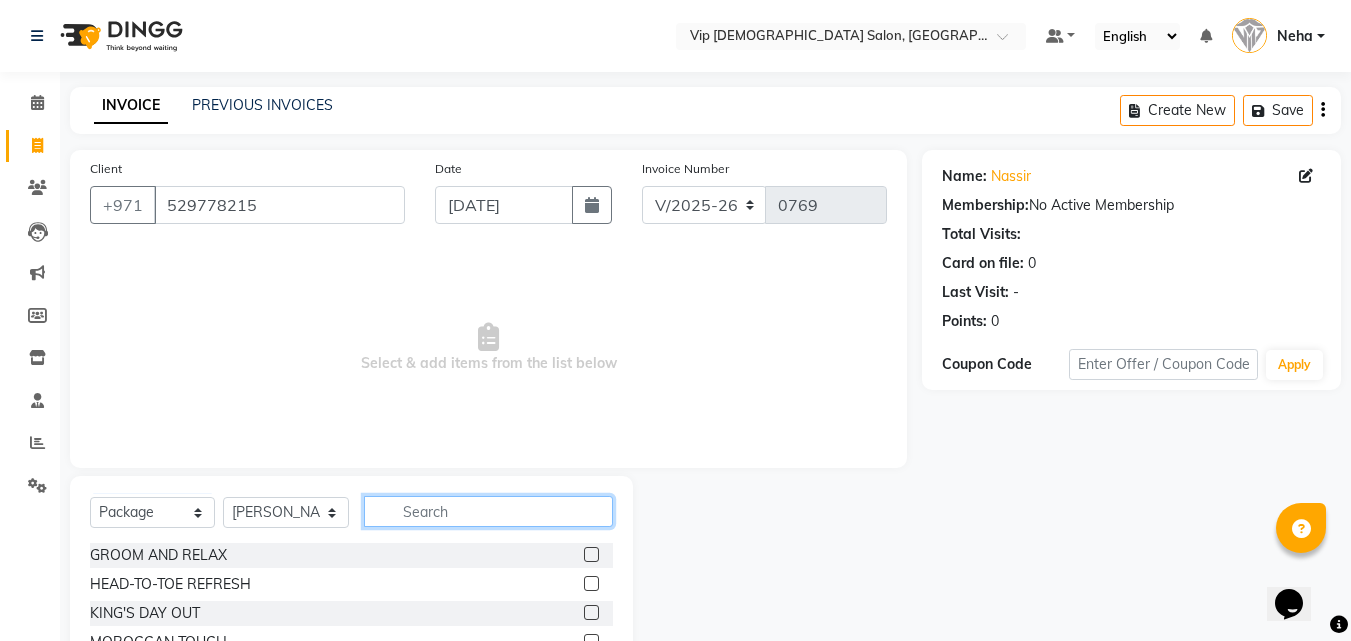 click 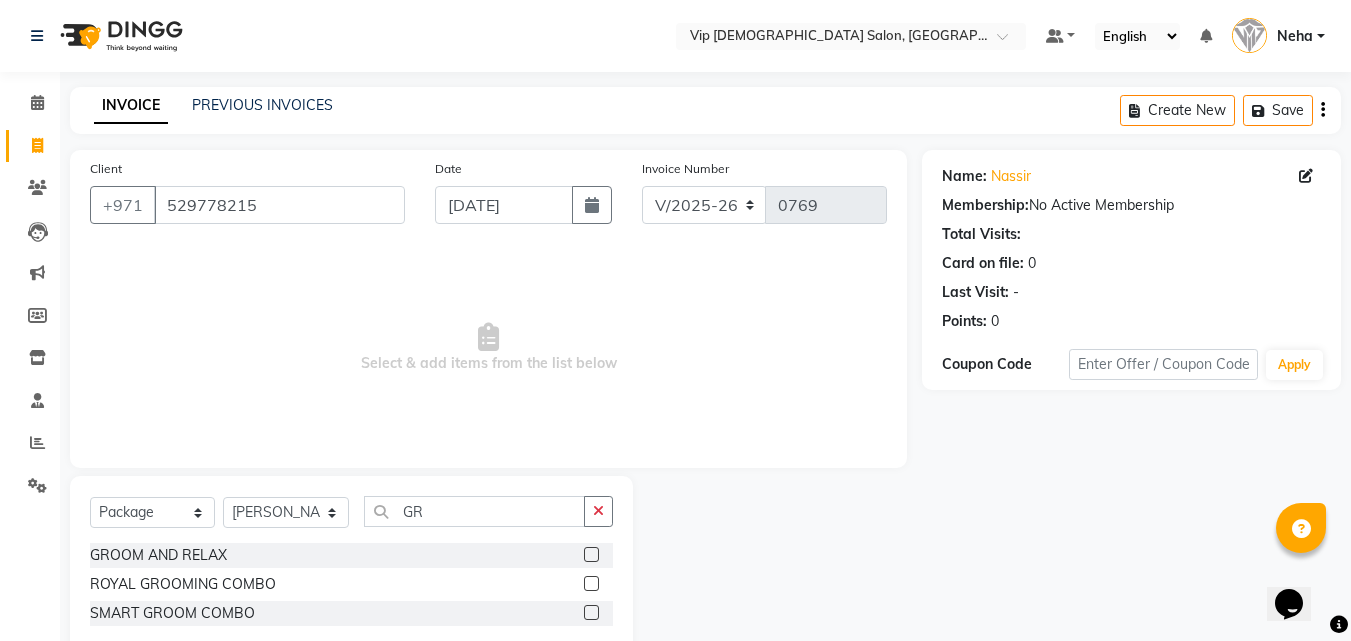 click 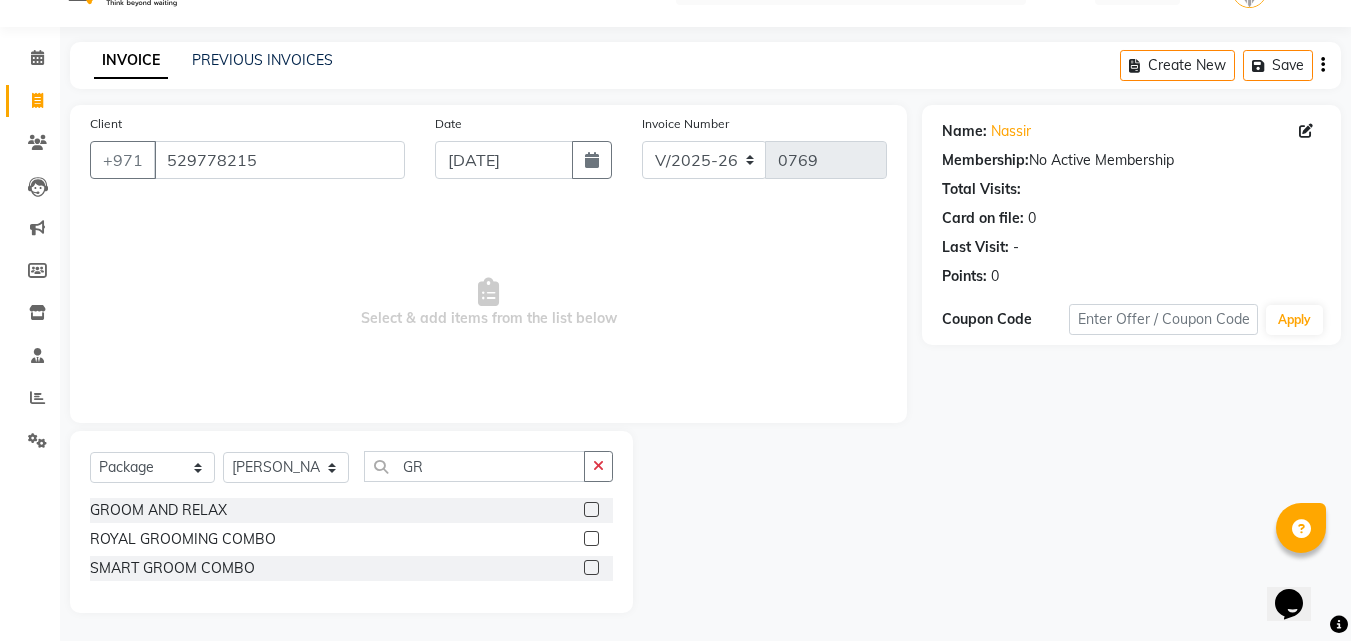 scroll, scrollTop: 47, scrollLeft: 0, axis: vertical 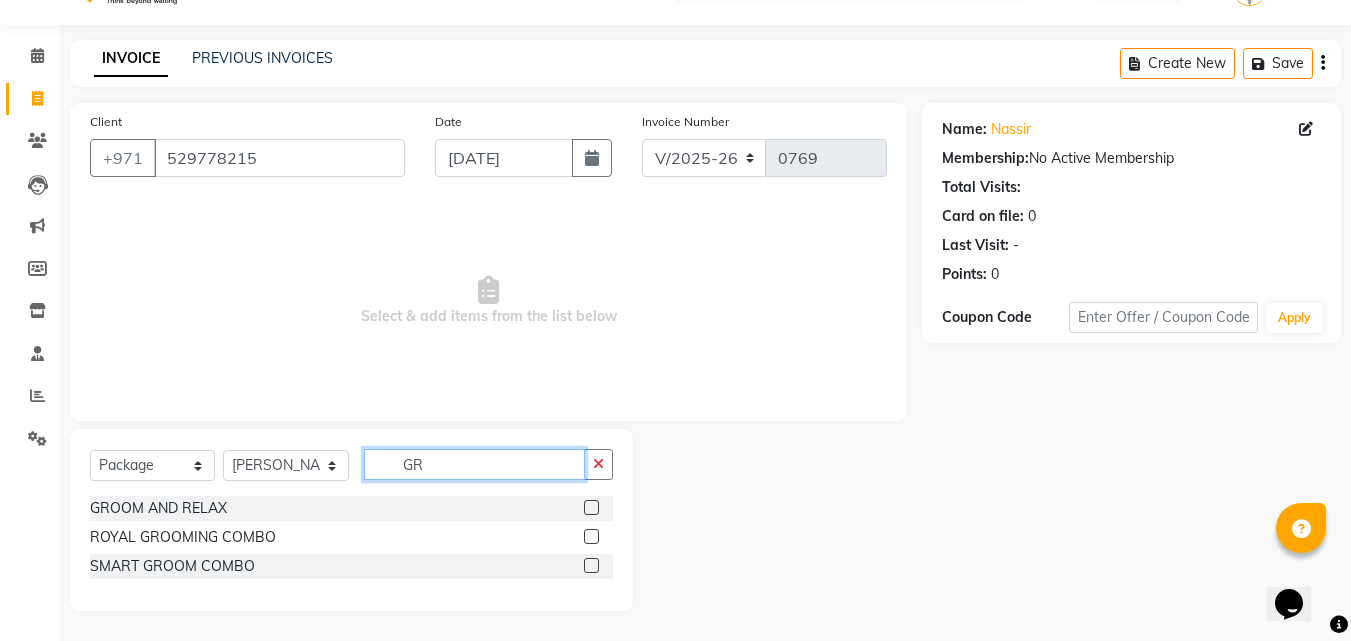 click on "GR" 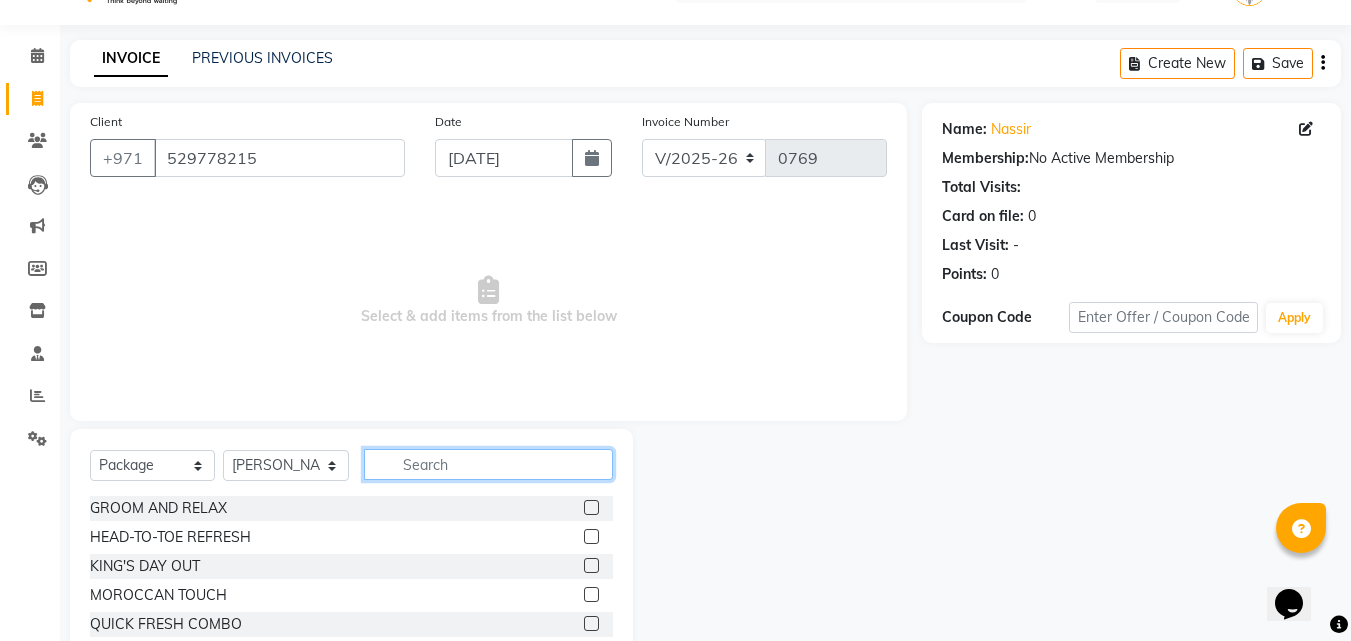 type 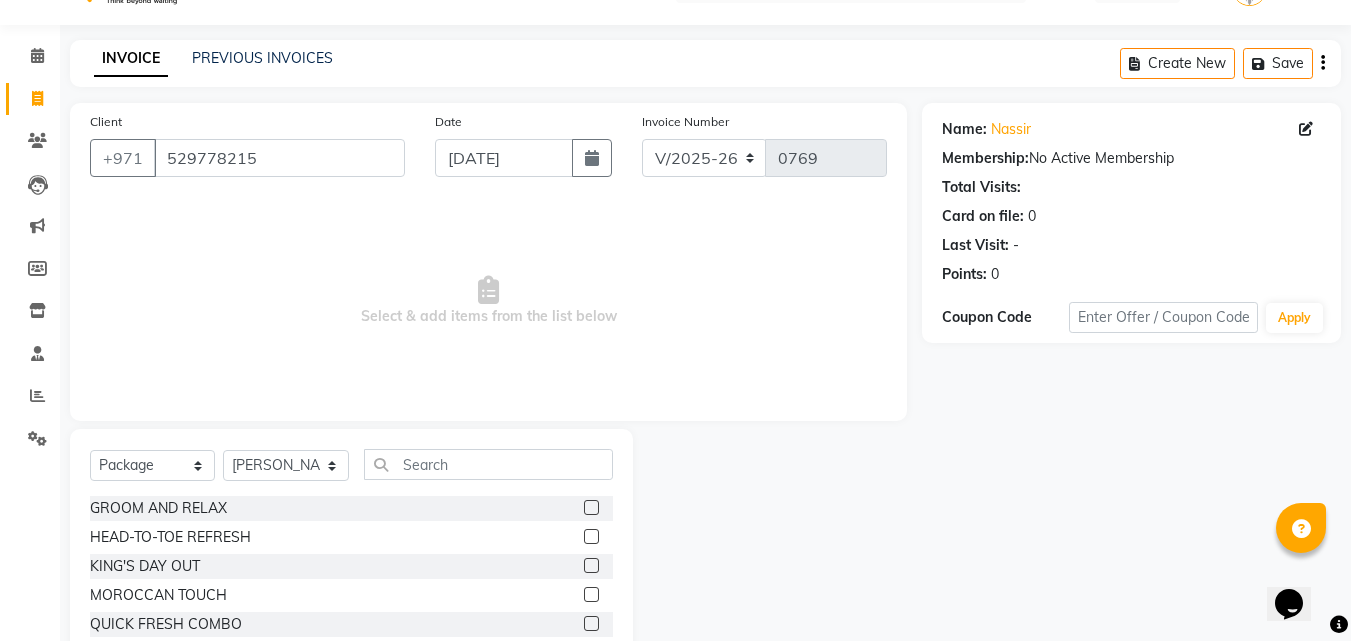 click 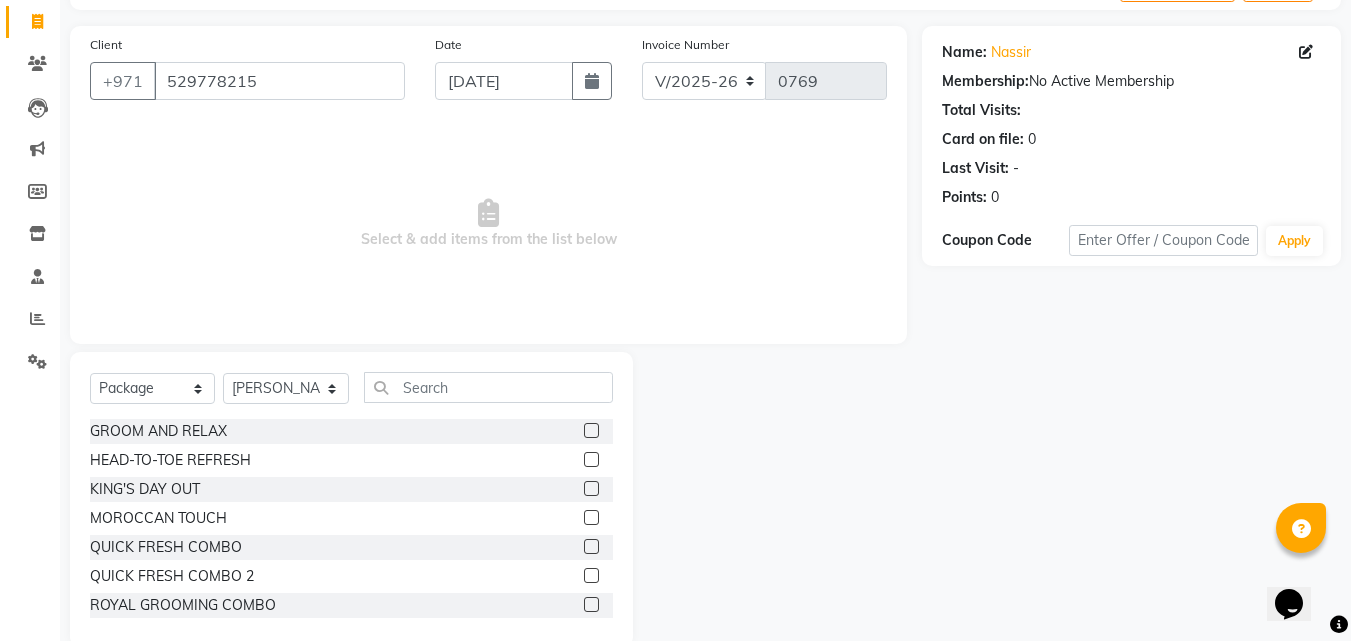 scroll, scrollTop: 127, scrollLeft: 0, axis: vertical 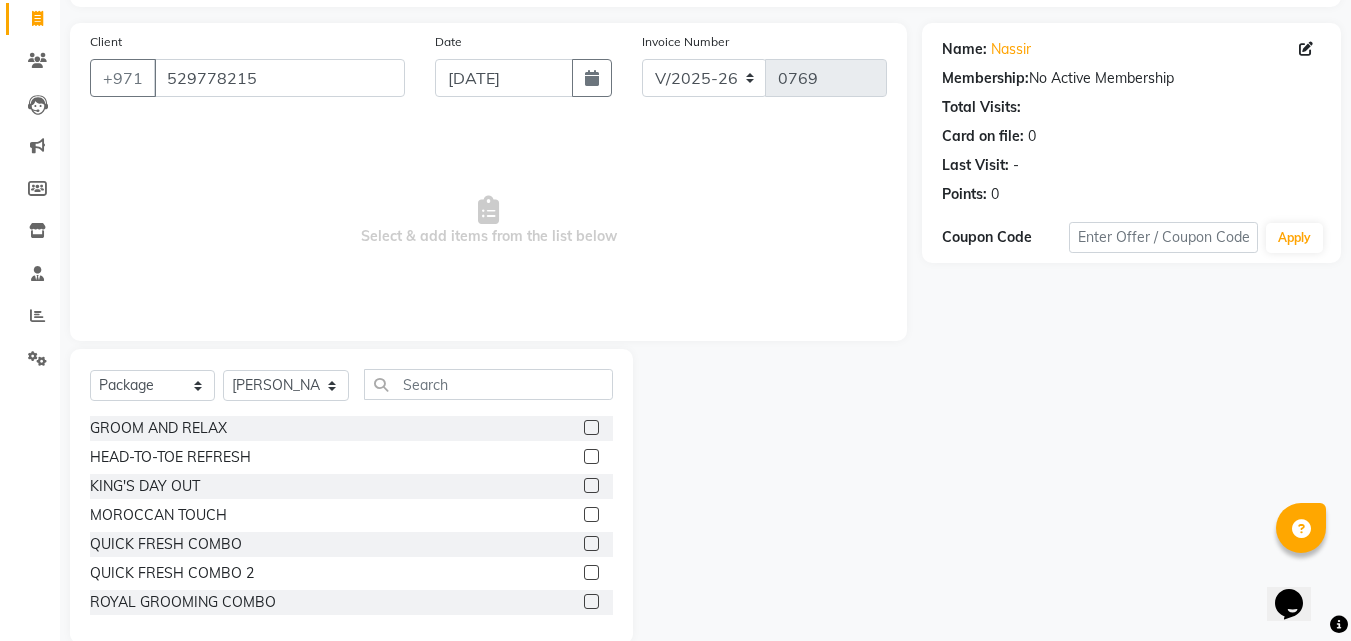 click 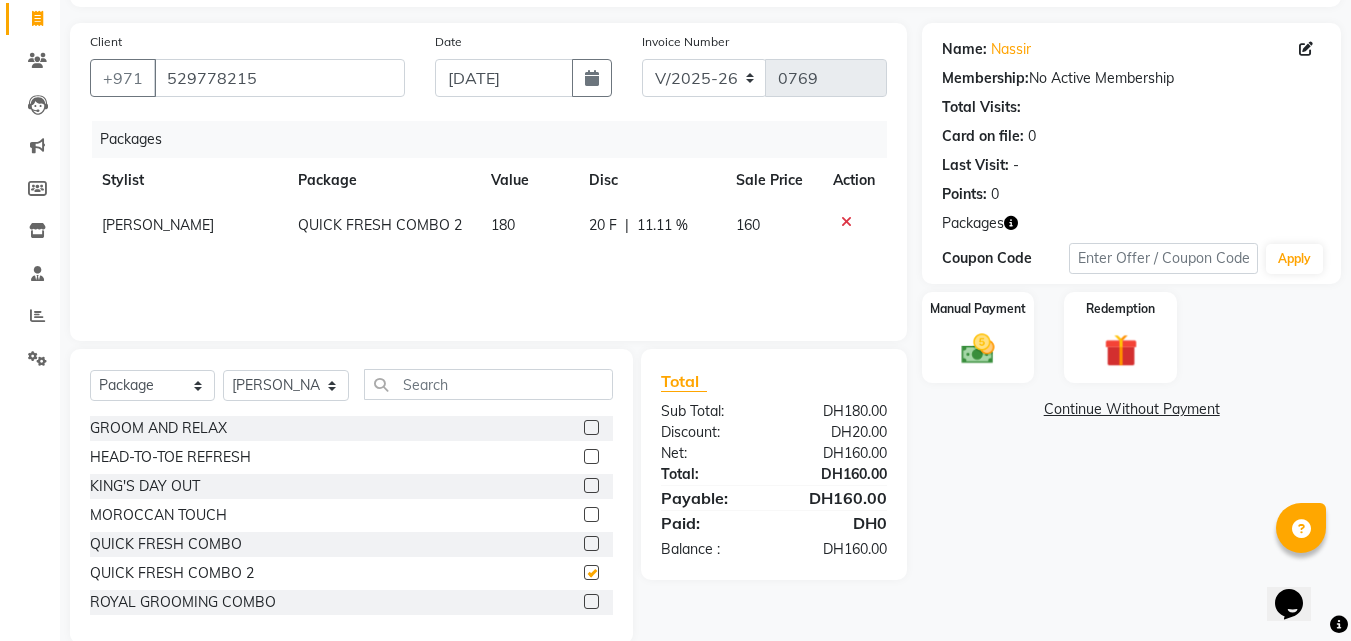 checkbox on "false" 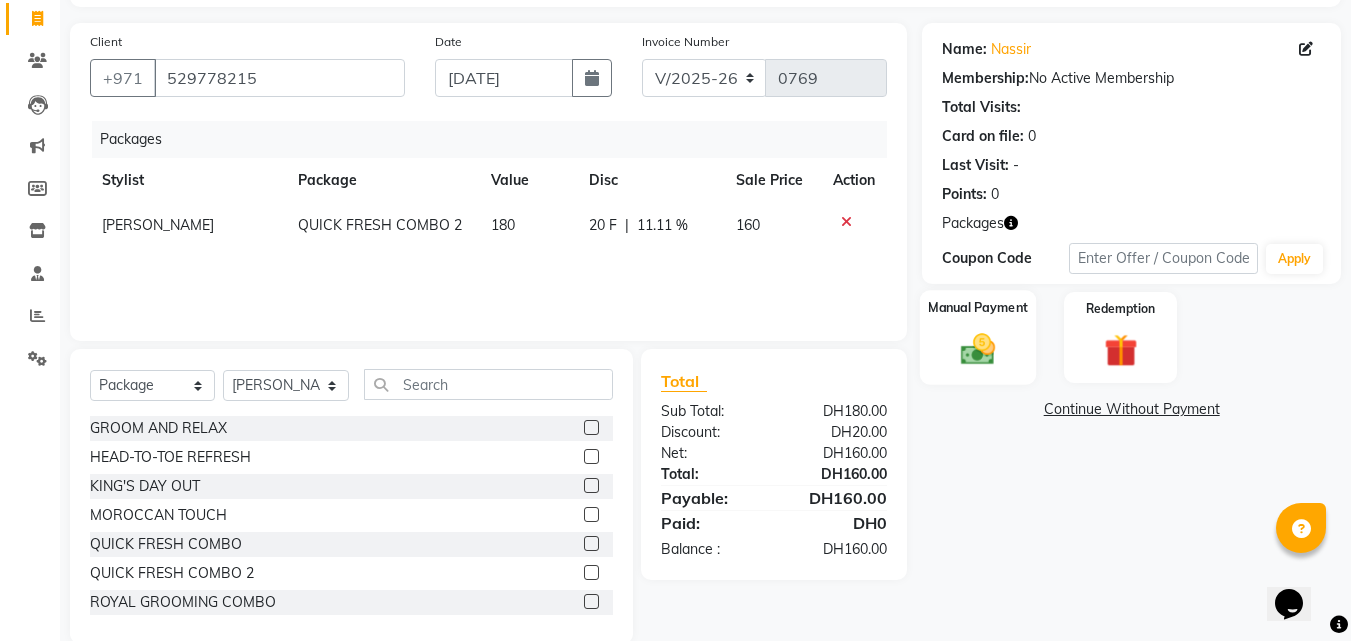 click on "Manual Payment" 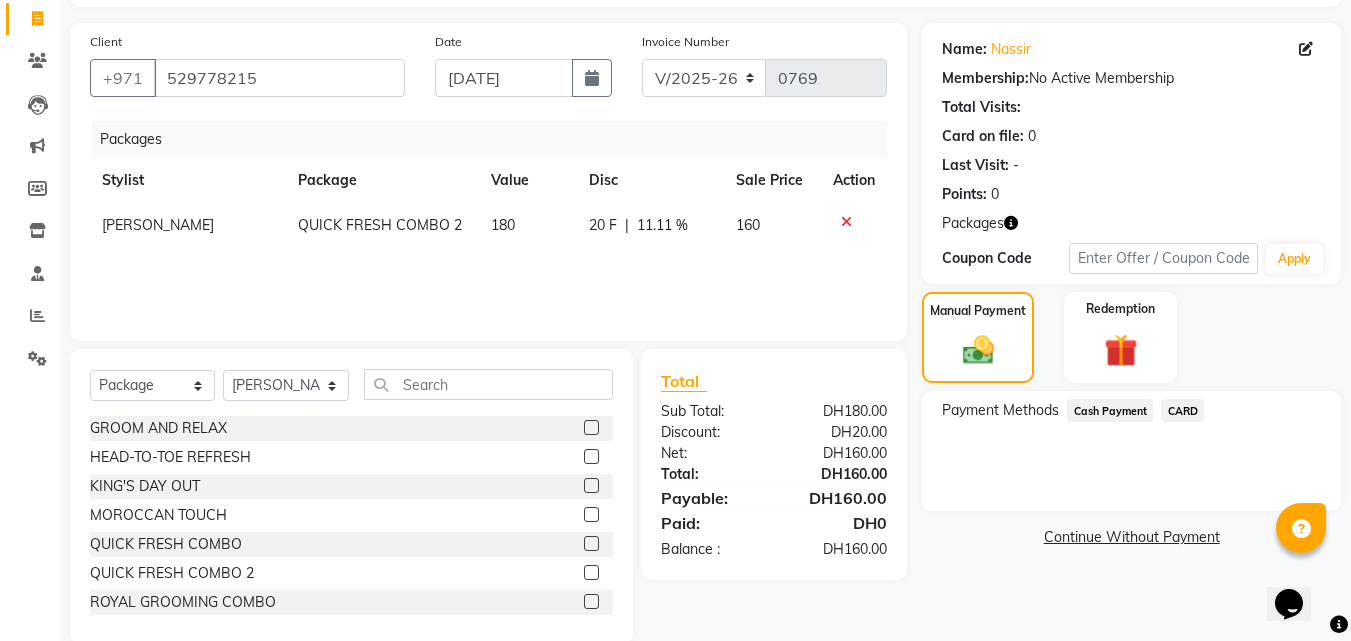 click on "CARD" 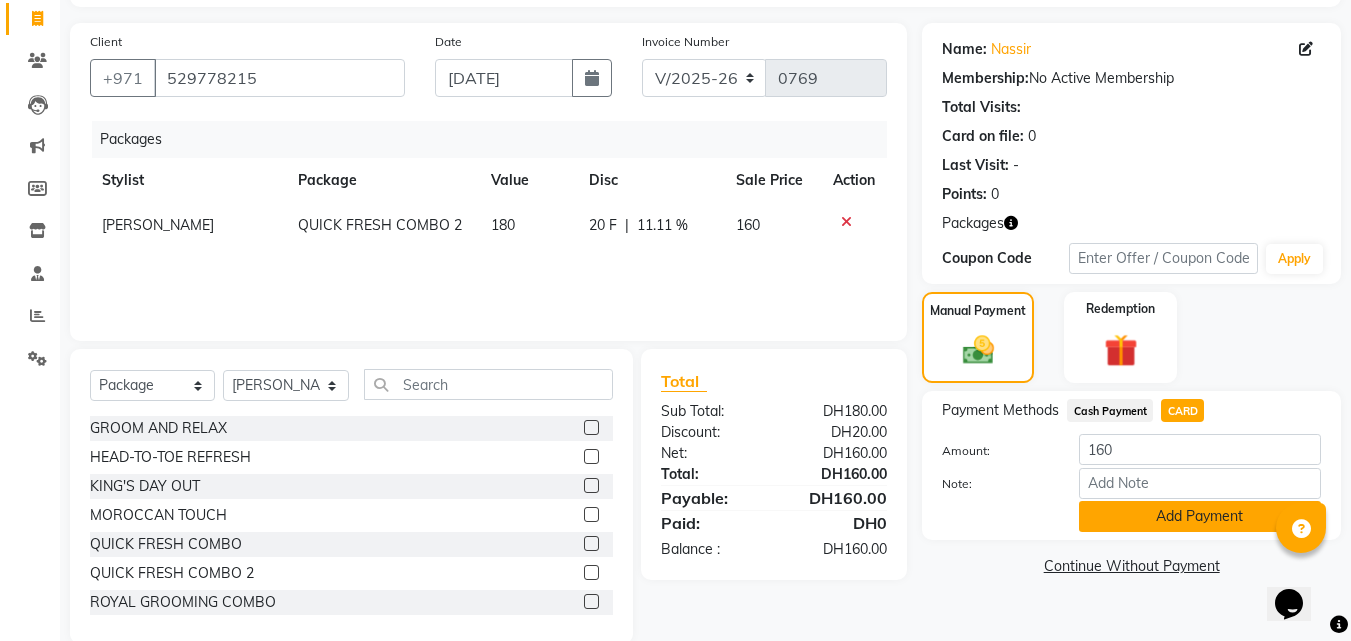 click on "Add Payment" 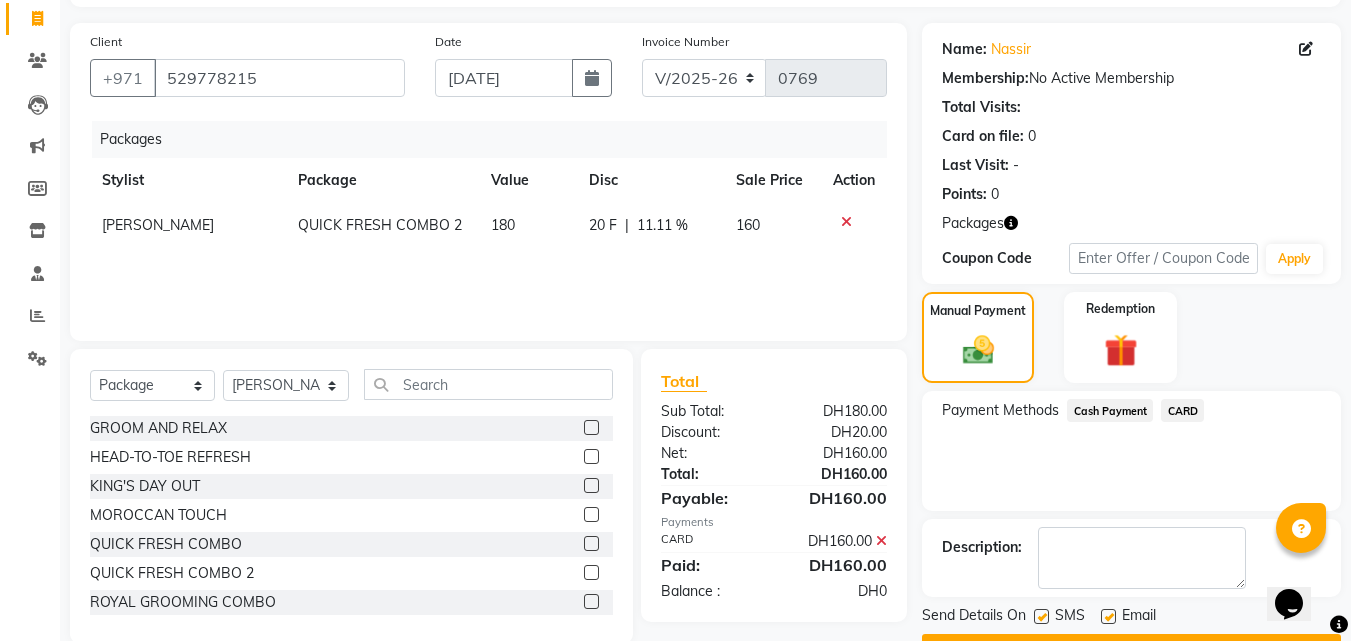 click on "Payment Methods  Cash Payment   CARD" 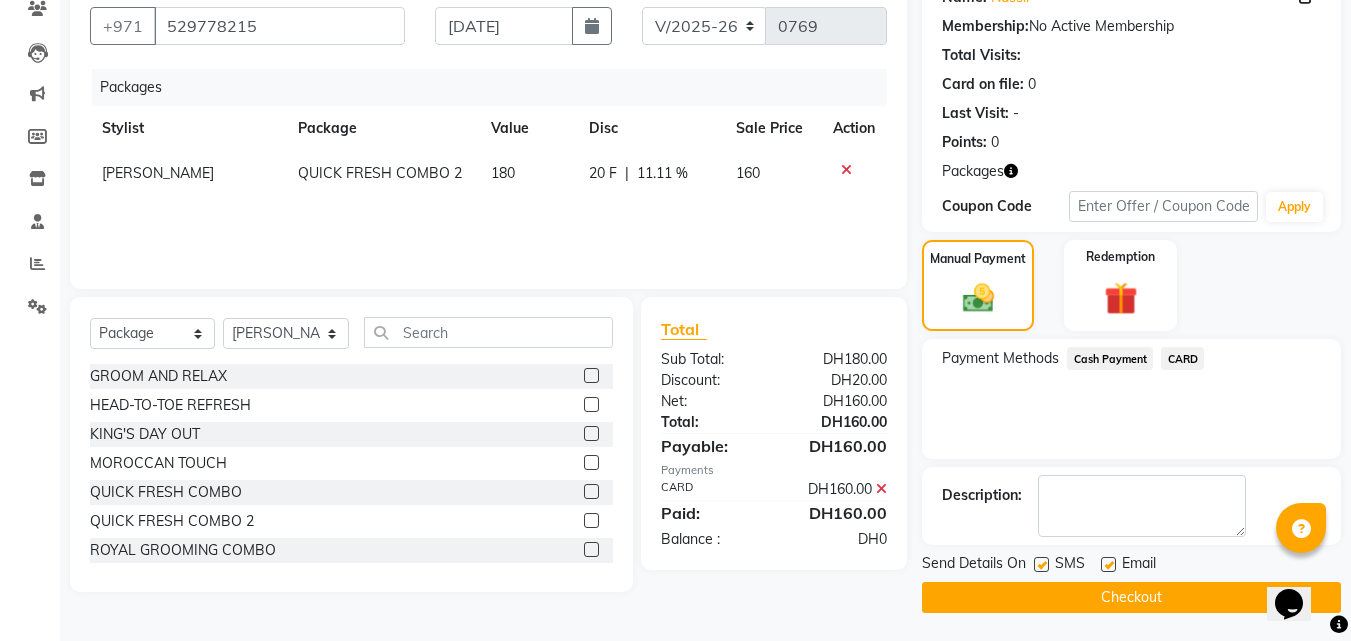 scroll, scrollTop: 181, scrollLeft: 0, axis: vertical 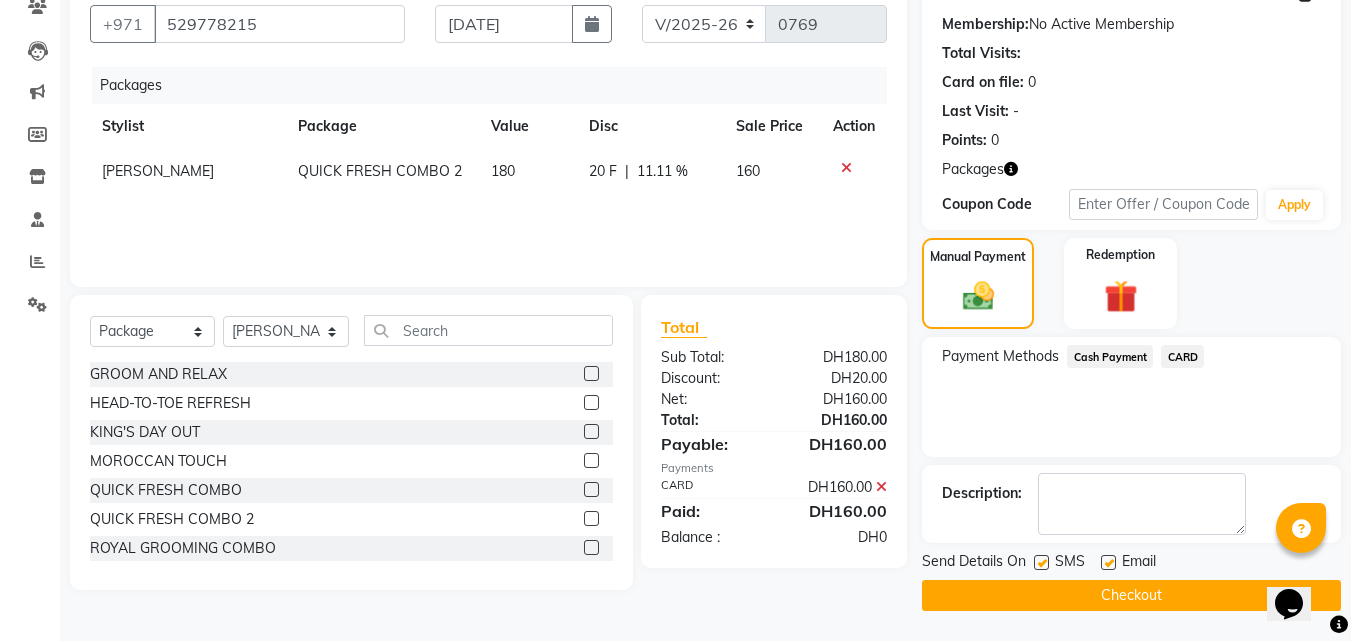click on "Checkout" 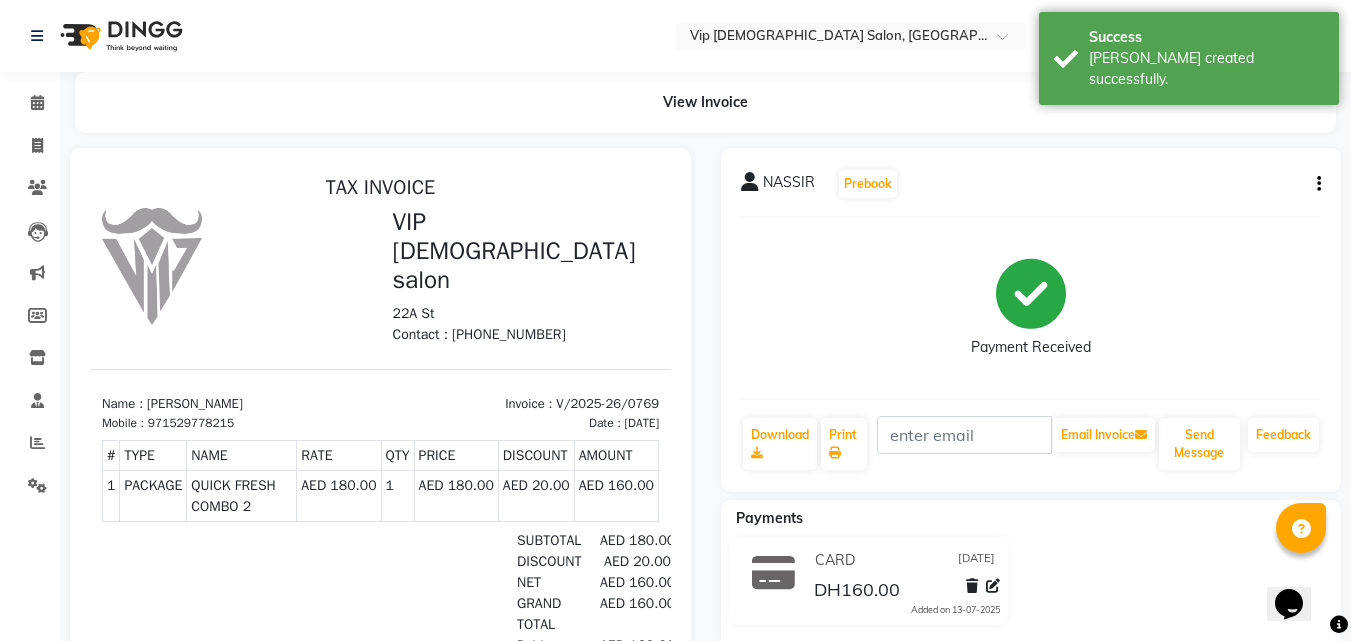 scroll, scrollTop: 0, scrollLeft: 0, axis: both 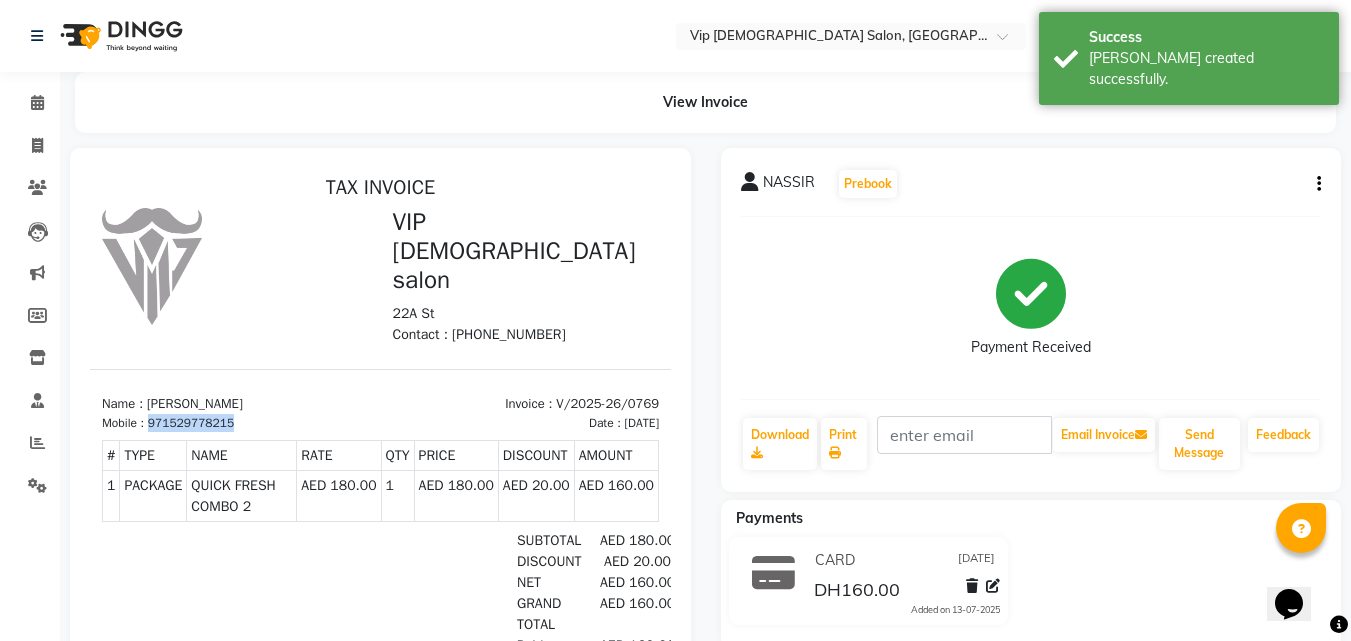 click on "971529778215" at bounding box center (191, 423) 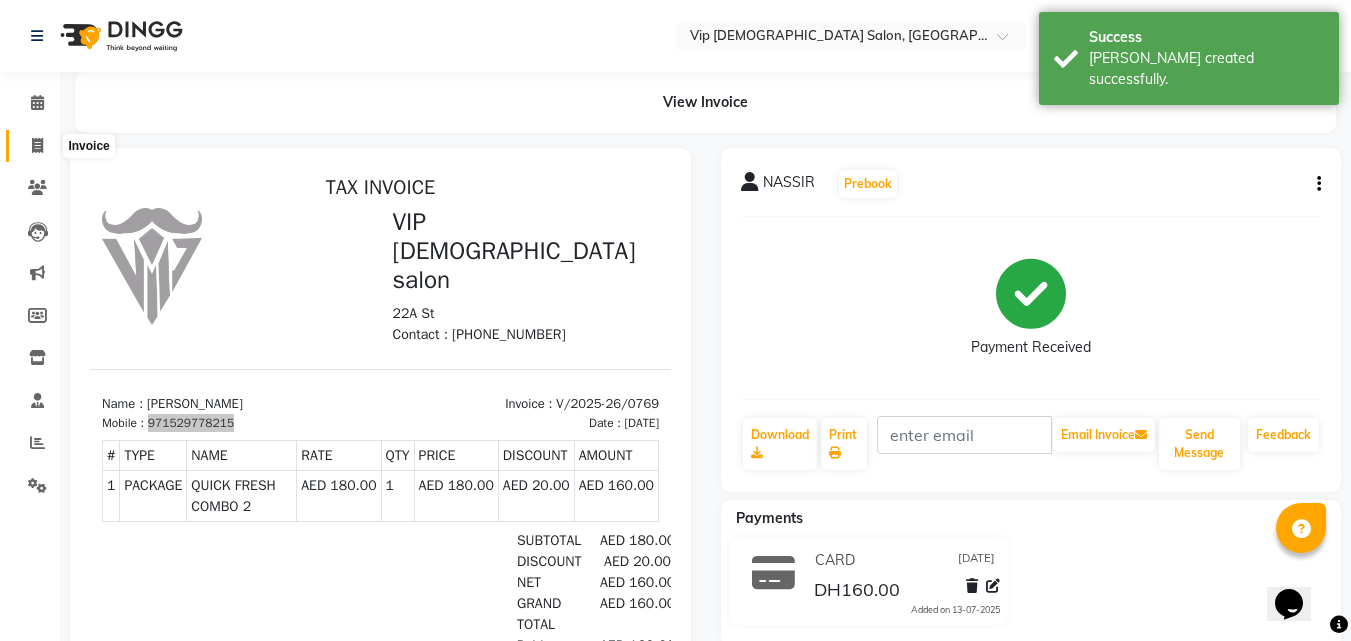 click 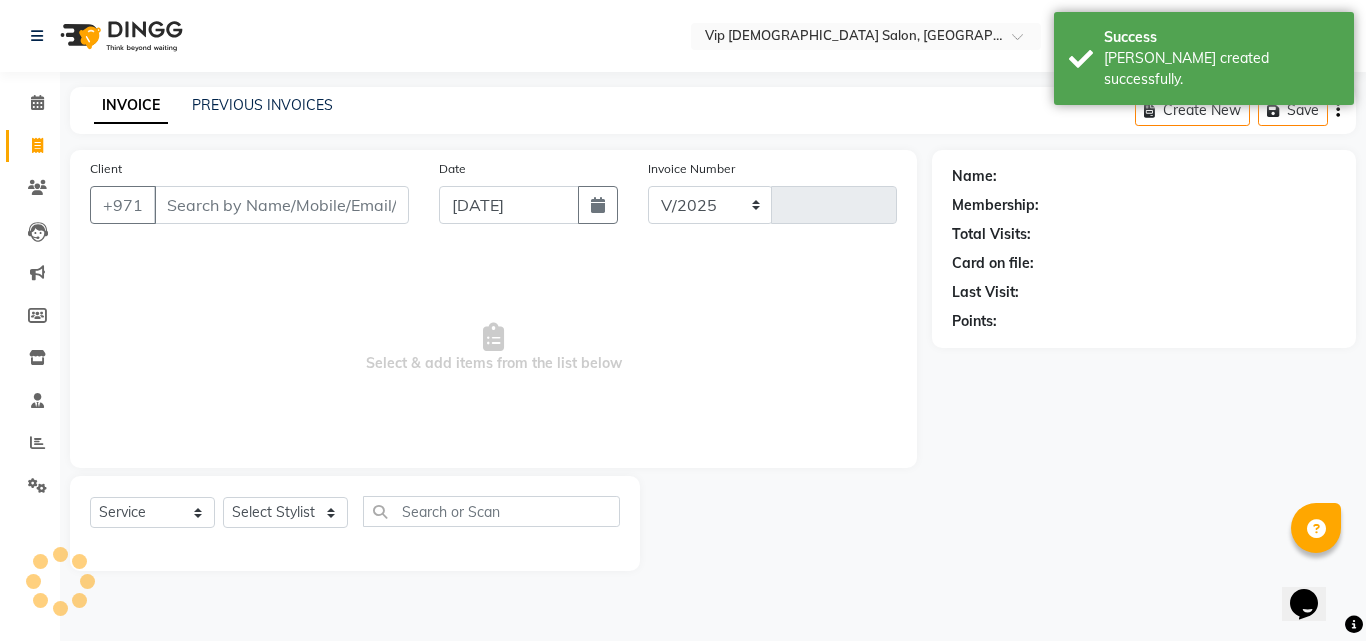 select on "8415" 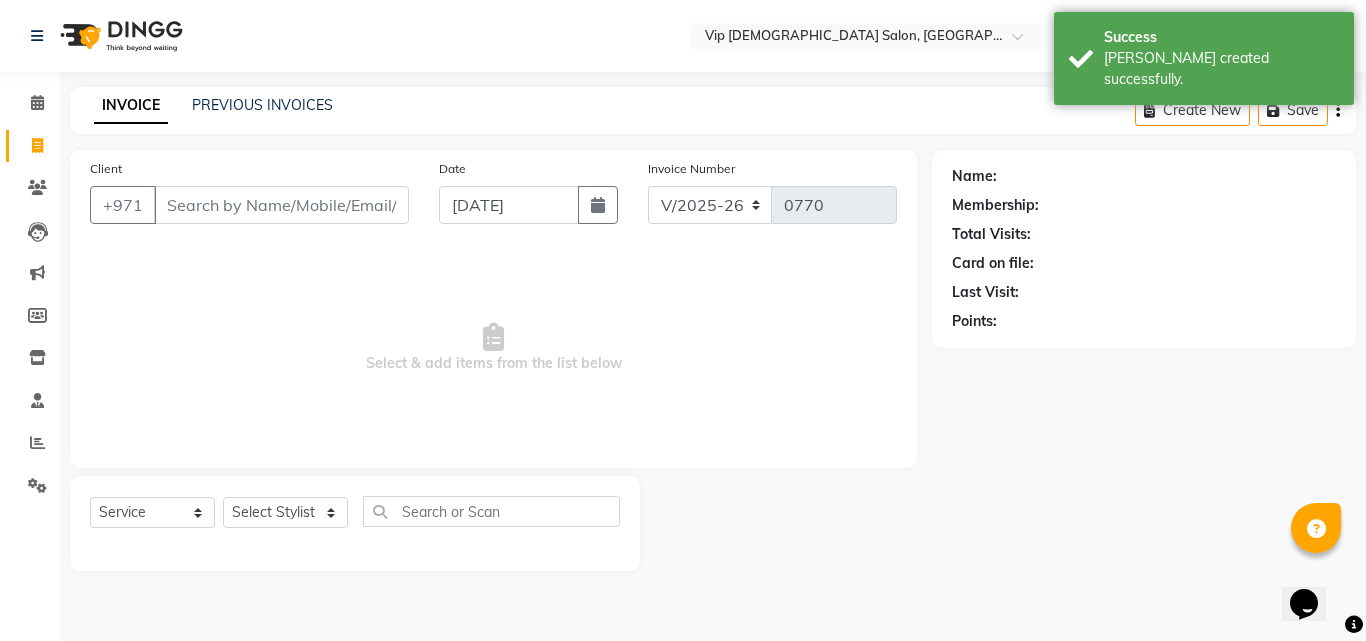 click on "Client" at bounding box center (281, 205) 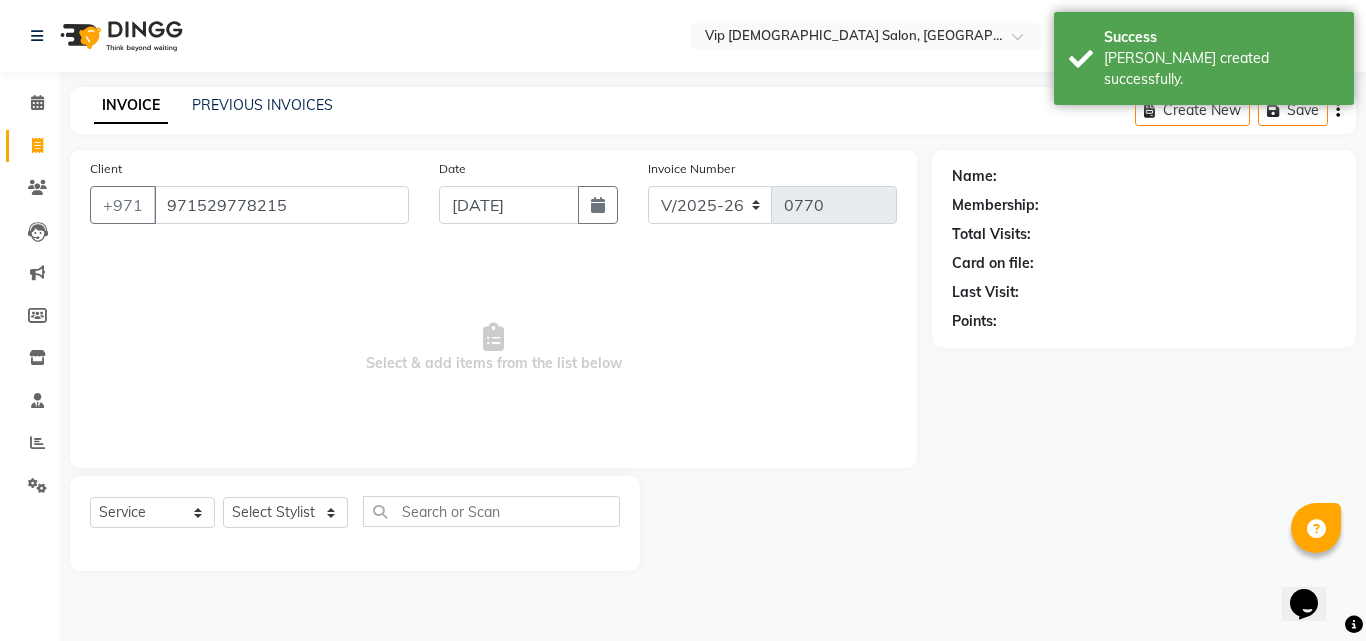 type on "971529778215" 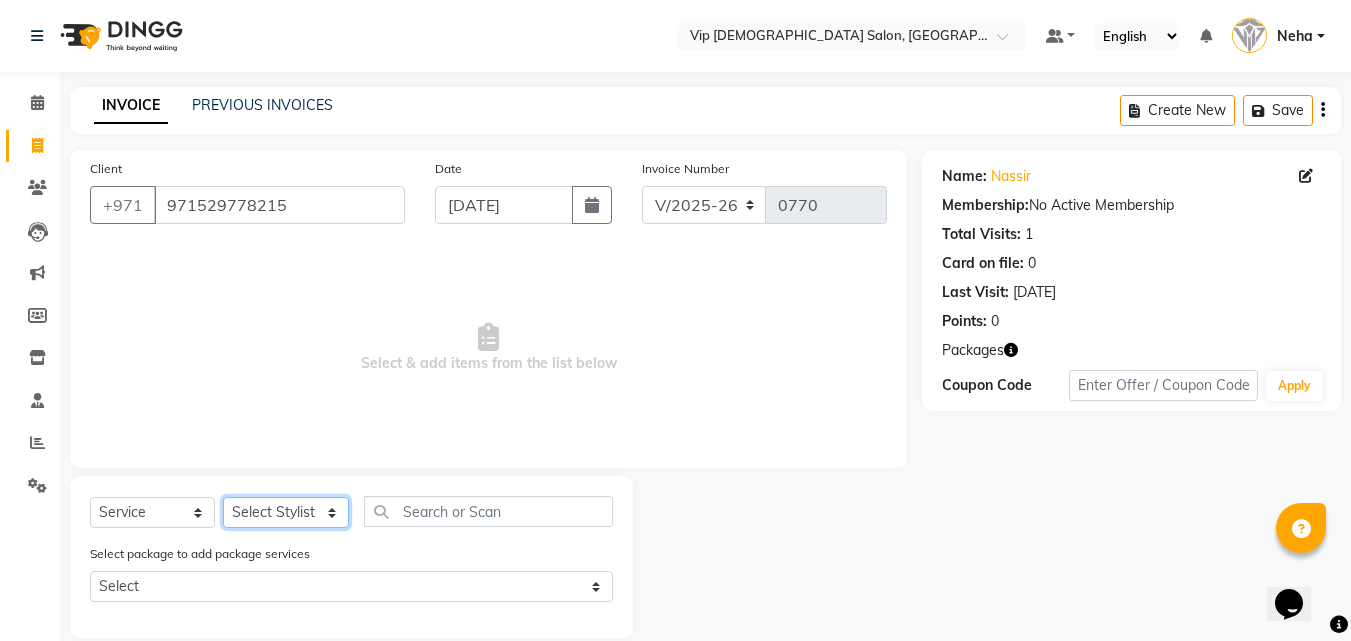 click on "Select Stylist Abdel aziz AHMED MOHAMED MOHAMED ELKHODARY ABDELHAMID Ali Rana Allauddin Anwar Ali Ameen Ayoub Lakhbizi Jairah Mr. Mohannad Neha Nelson Ricalyn Colcol Riffat Magdy Taufeeq Anwar Ali Tauseef  Akhilaque Zoya Bhatti." 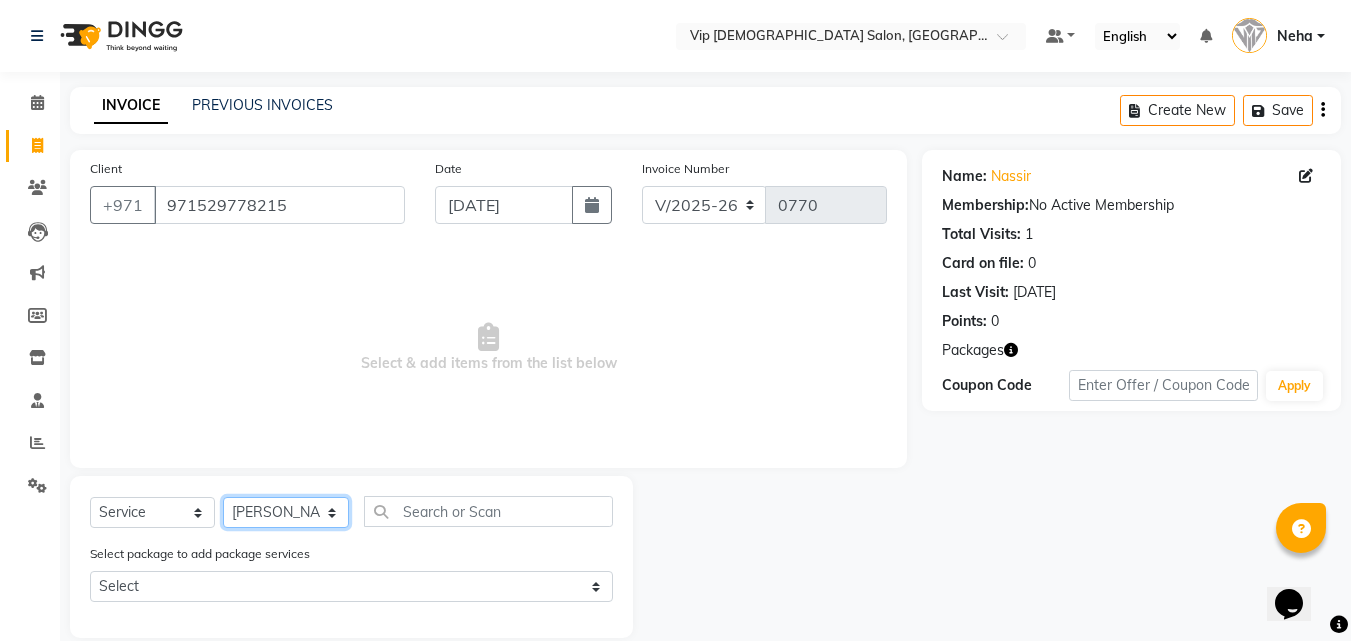 click on "Select Stylist Abdel aziz AHMED MOHAMED MOHAMED ELKHODARY ABDELHAMID Ali Rana Allauddin Anwar Ali Ameen Ayoub Lakhbizi Jairah Mr. Mohannad Neha Nelson Ricalyn Colcol Riffat Magdy Taufeeq Anwar Ali Tauseef  Akhilaque Zoya Bhatti." 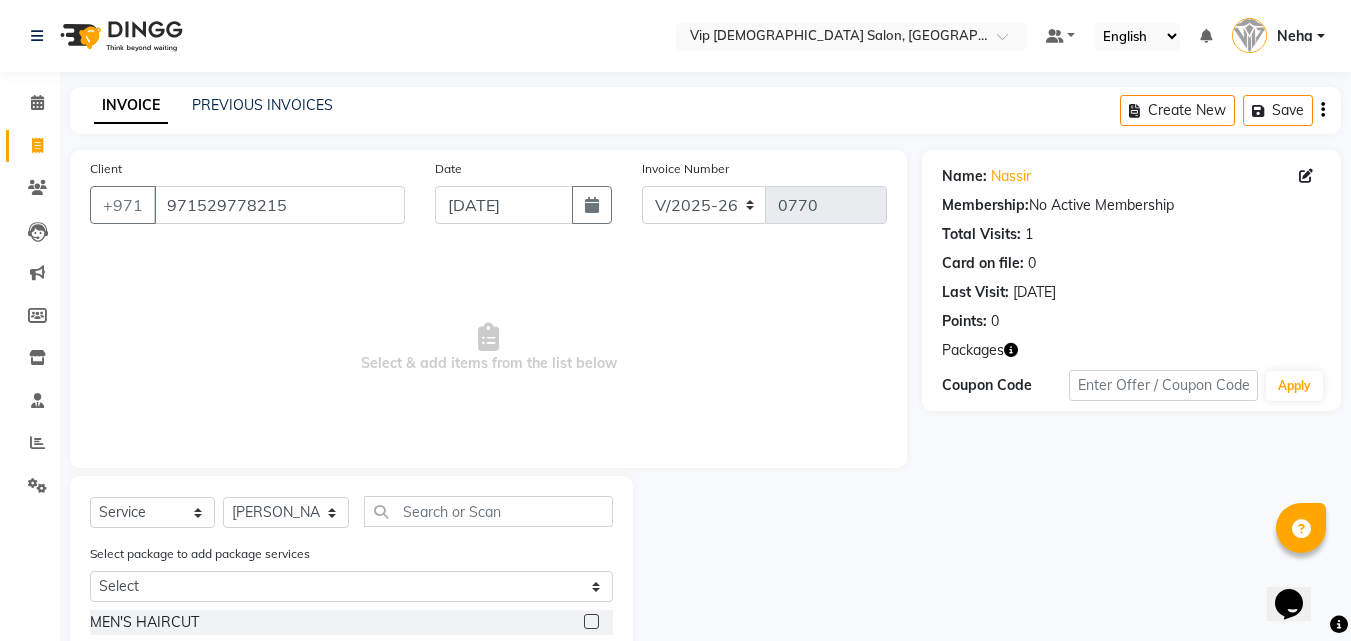 click 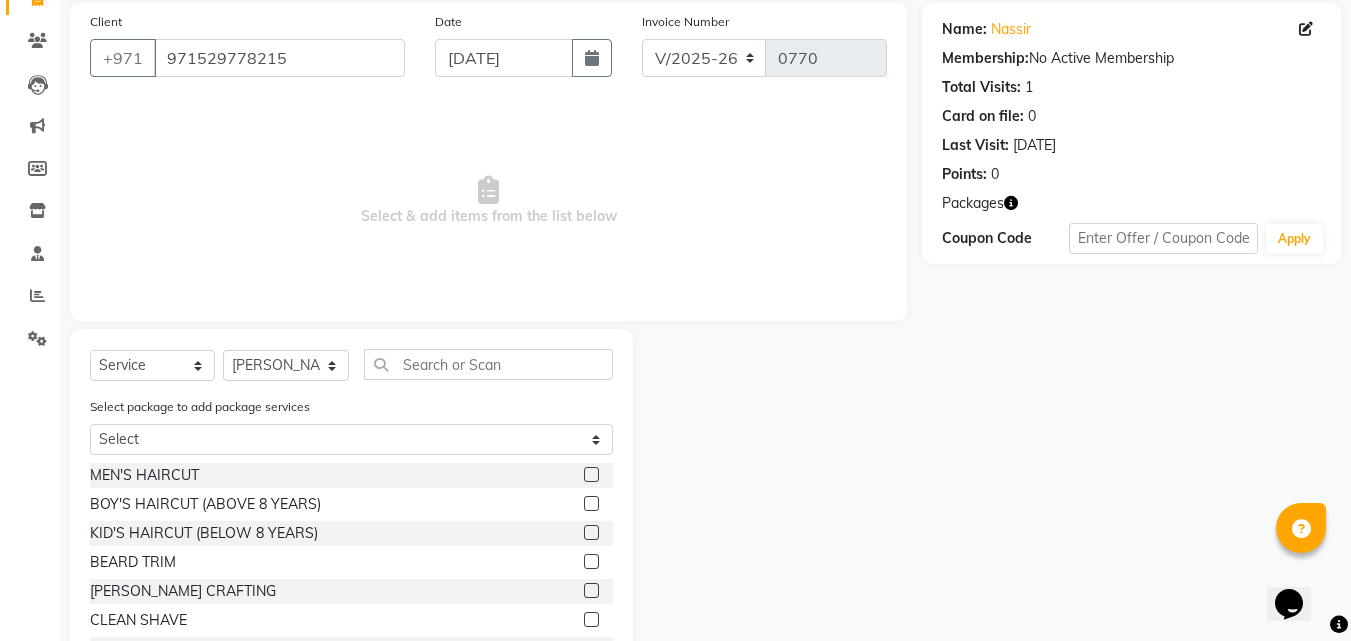 scroll, scrollTop: 160, scrollLeft: 0, axis: vertical 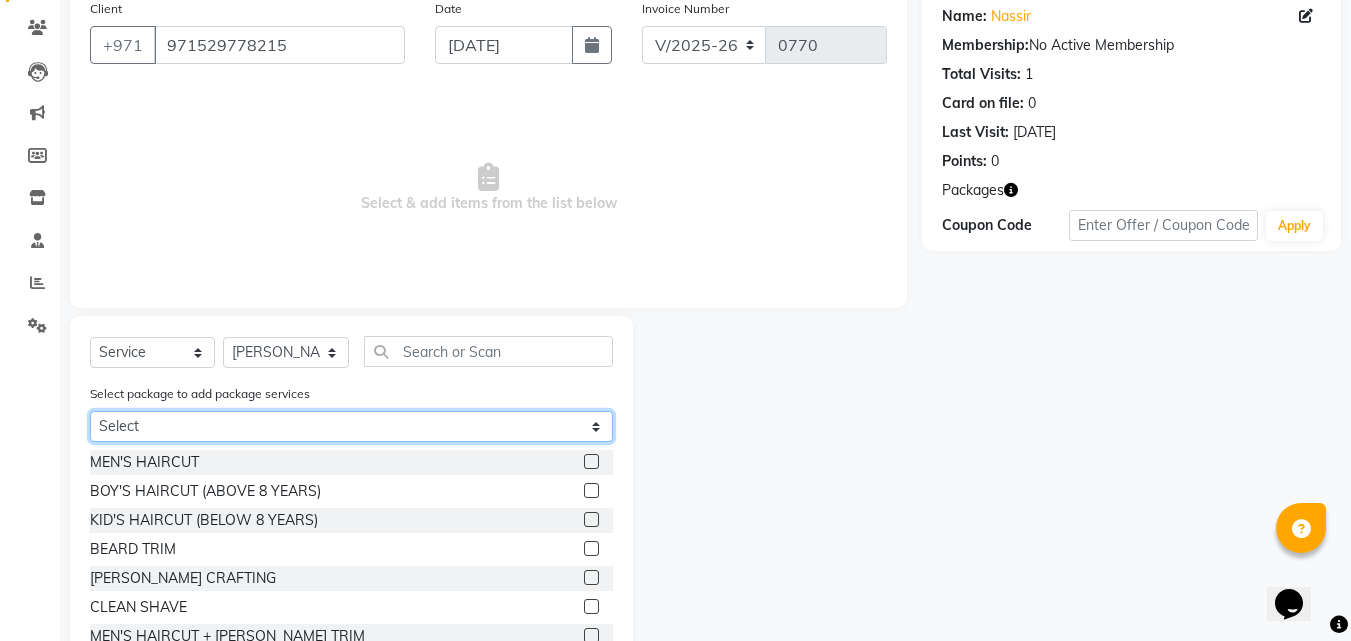 click on "Select QUICK FRESH COMBO 2" 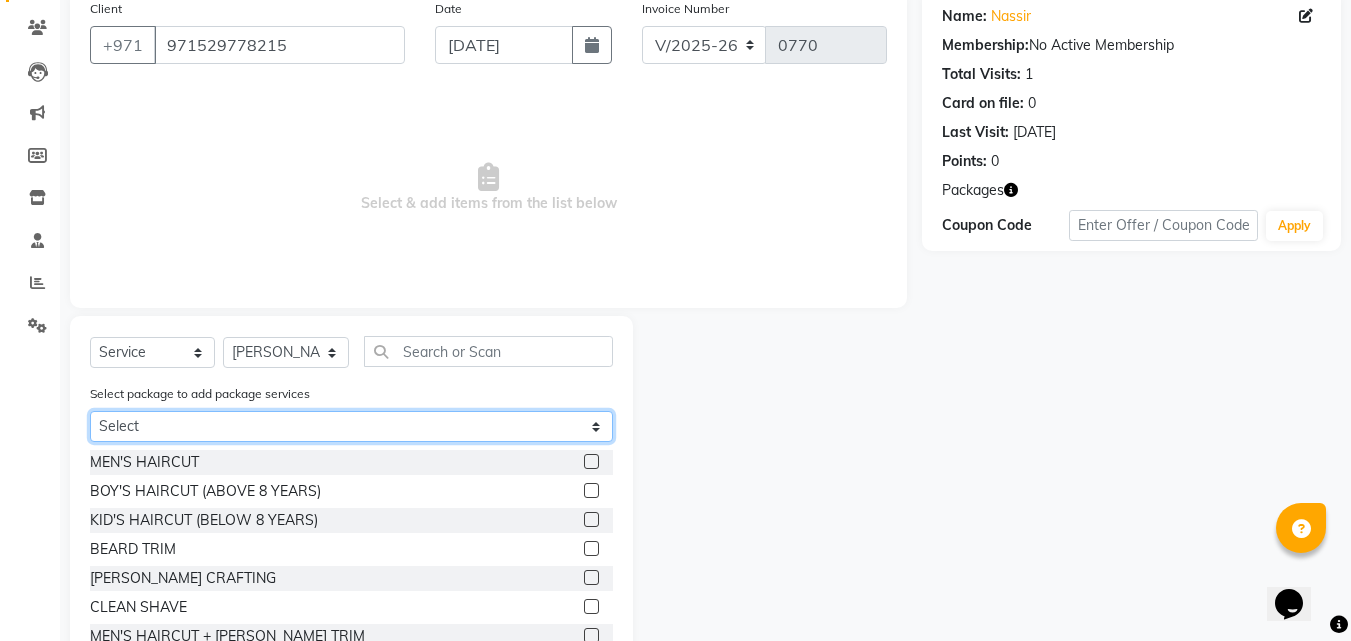 select on "1: Object" 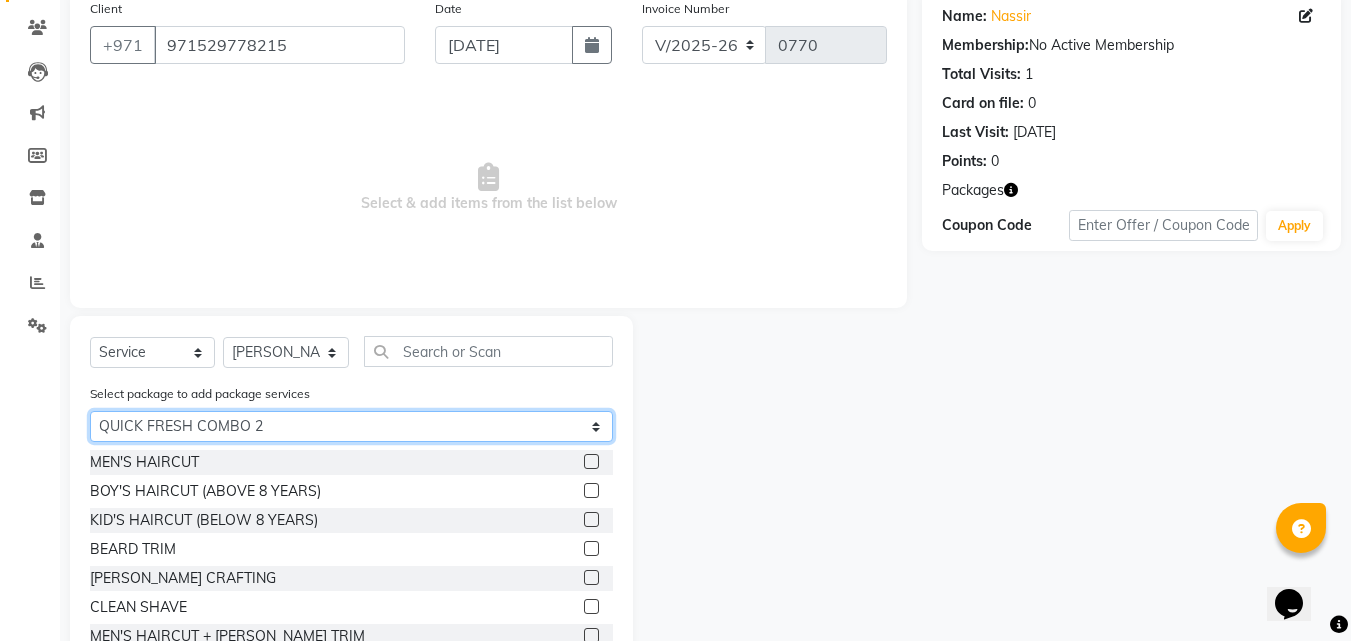 click on "Select QUICK FRESH COMBO 2" 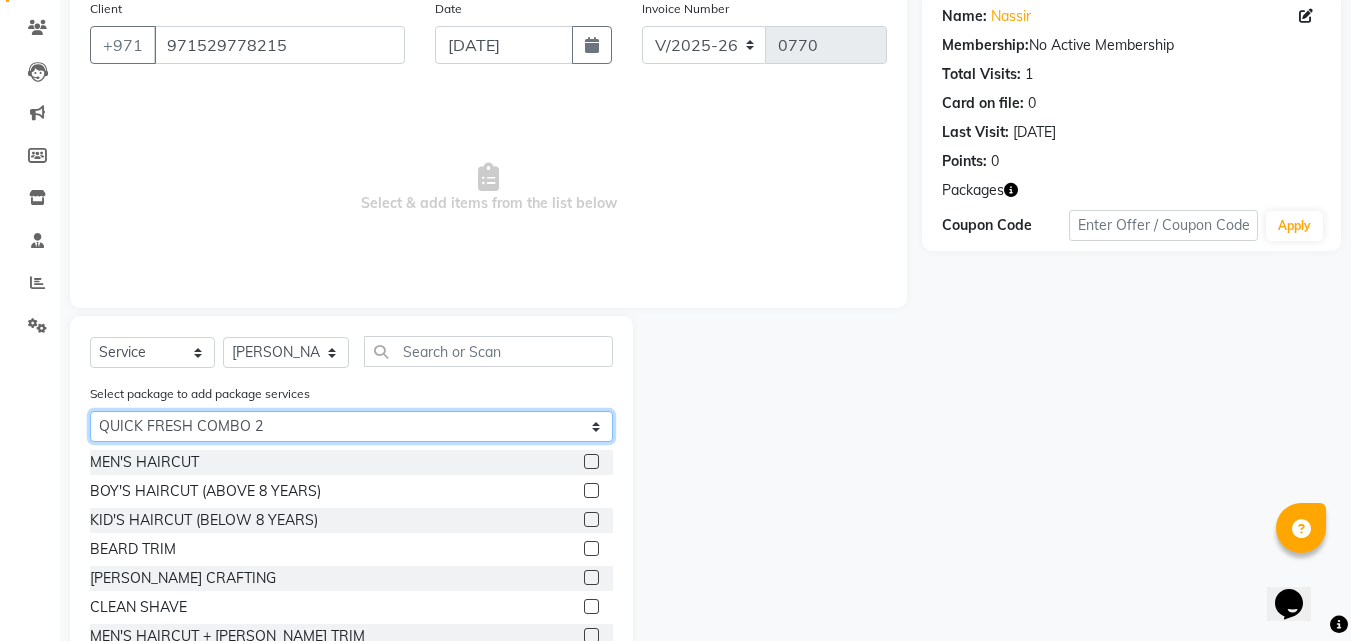 scroll, scrollTop: 85, scrollLeft: 0, axis: vertical 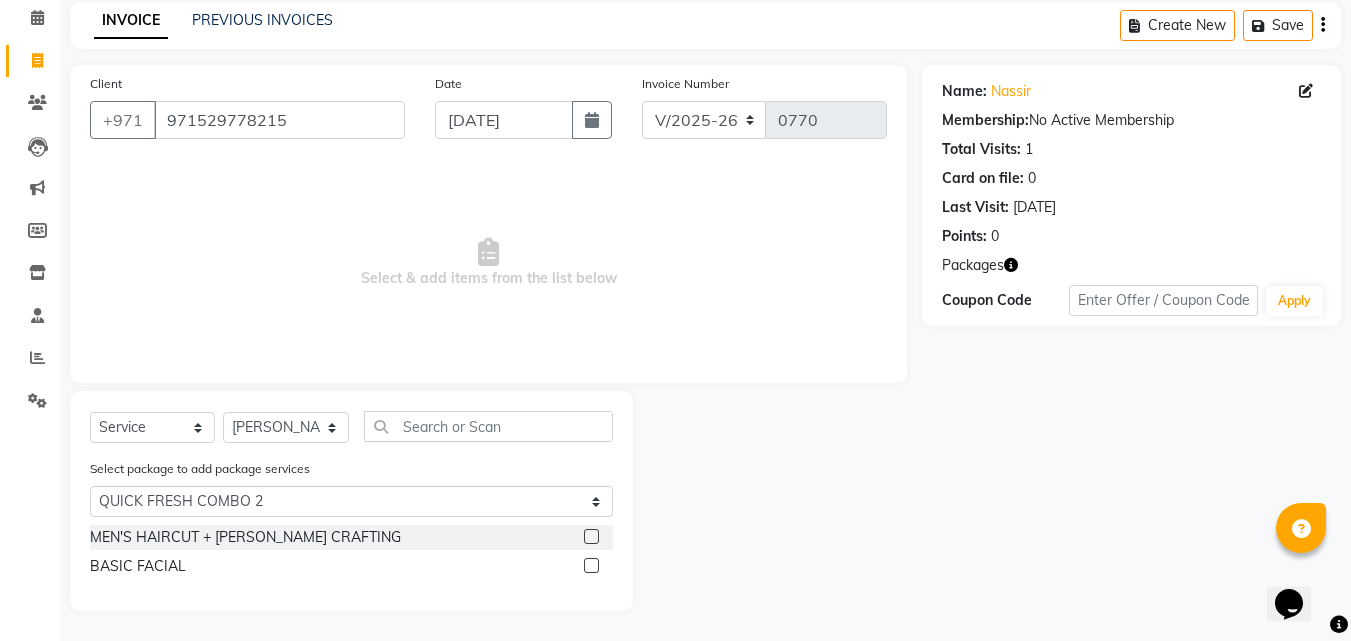 click 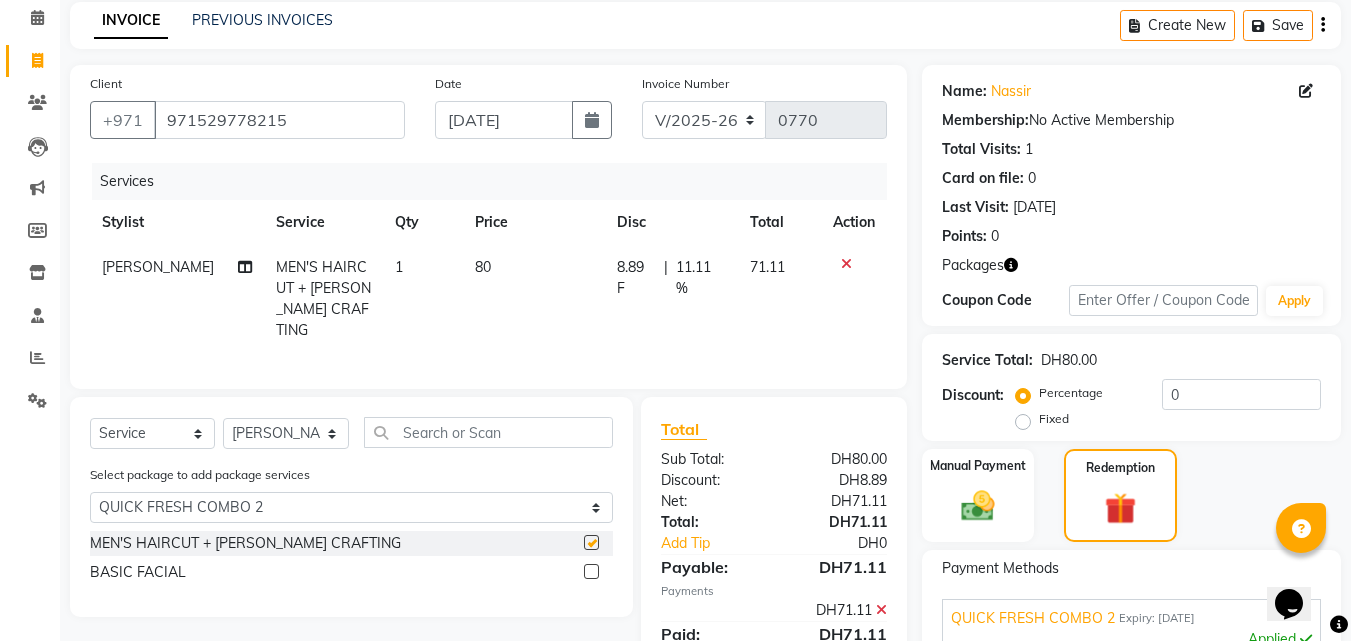 checkbox on "false" 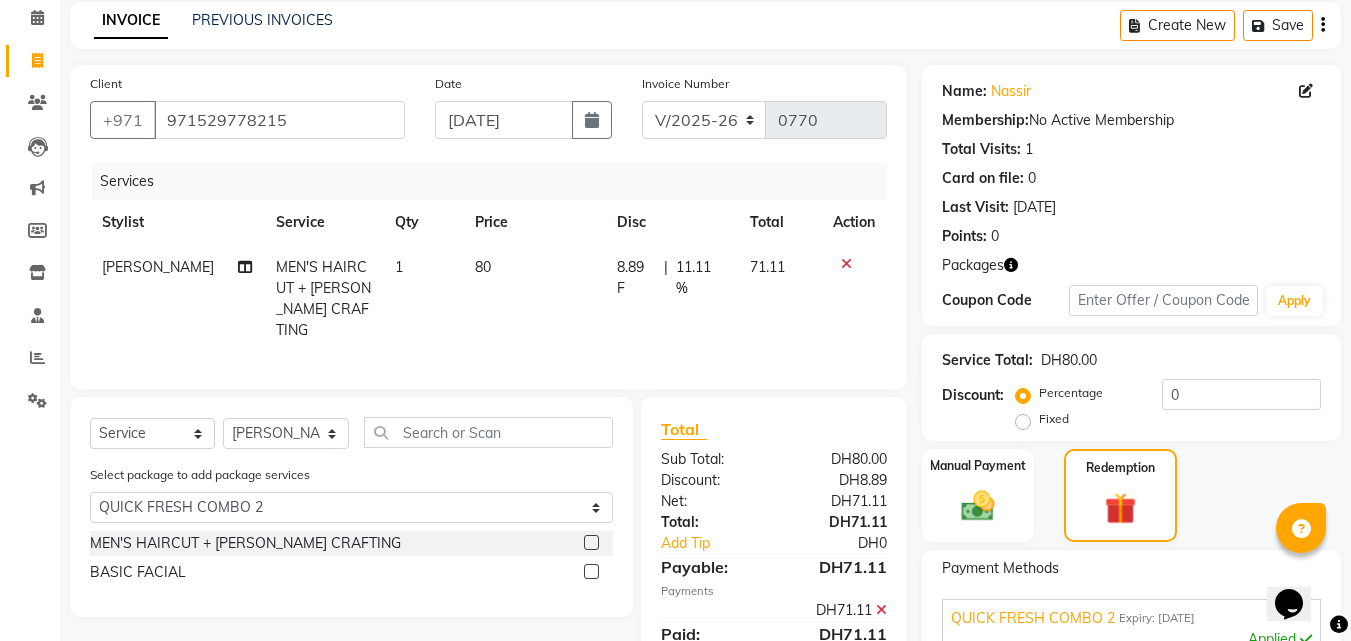 click 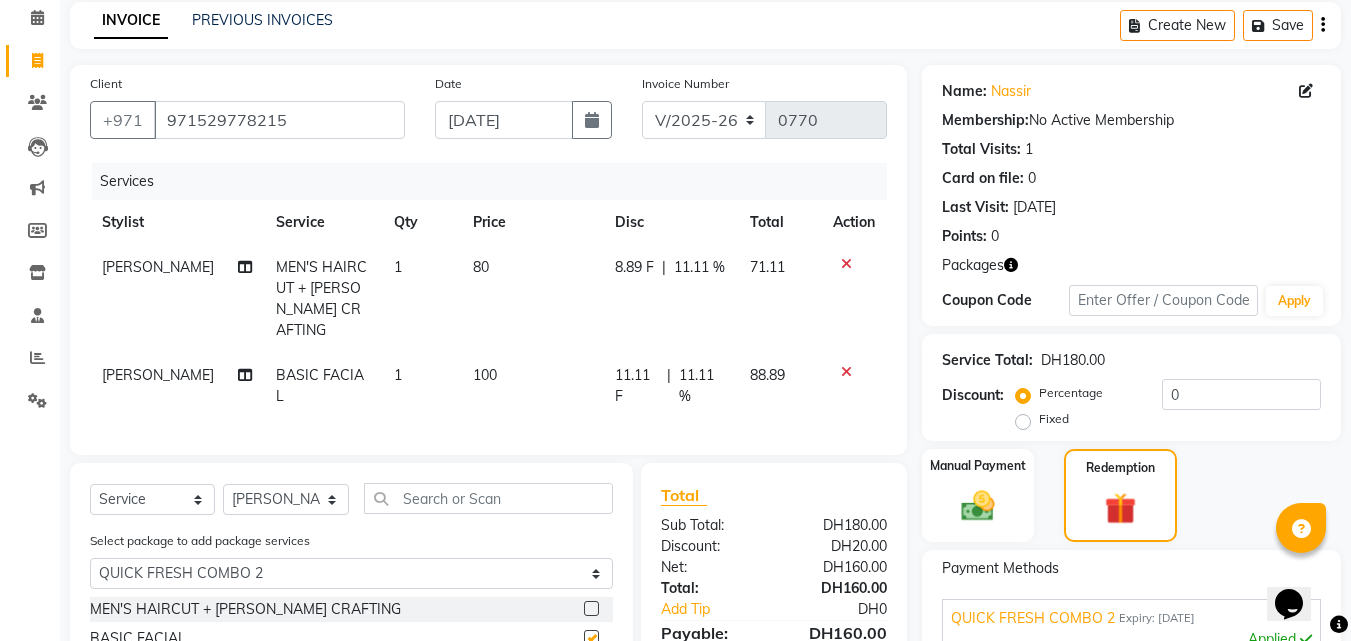 checkbox on "false" 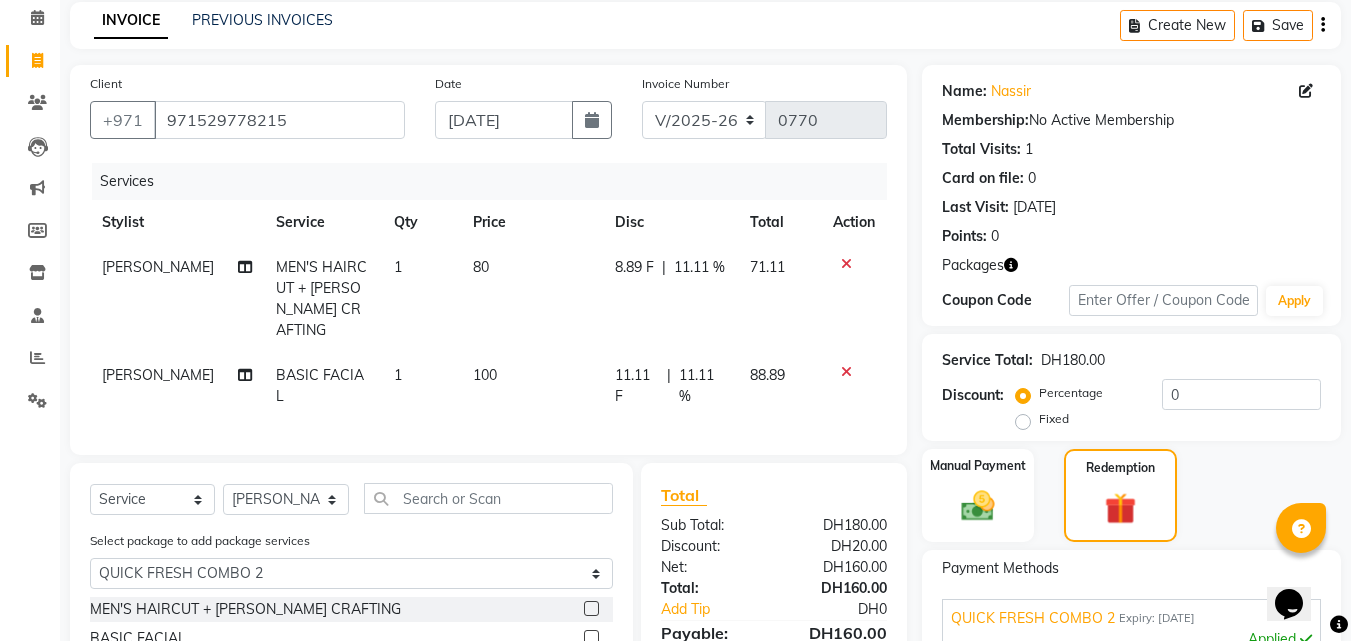 click on "Manual Payment Redemption" 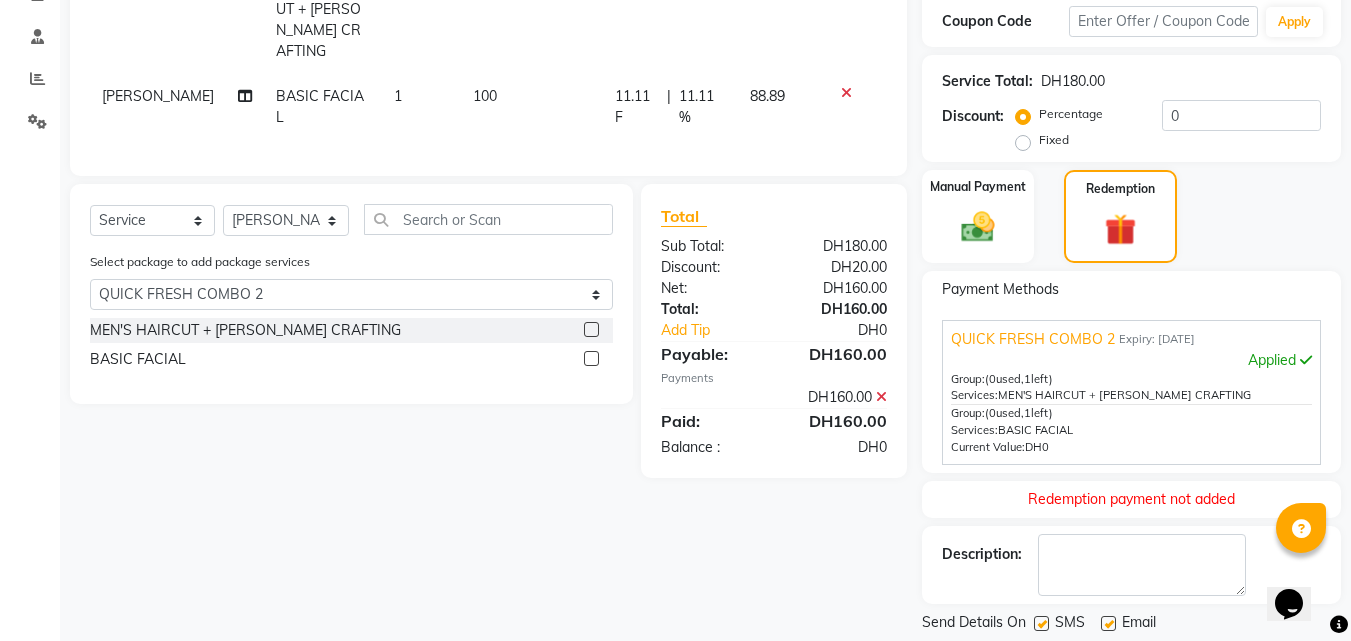scroll, scrollTop: 425, scrollLeft: 0, axis: vertical 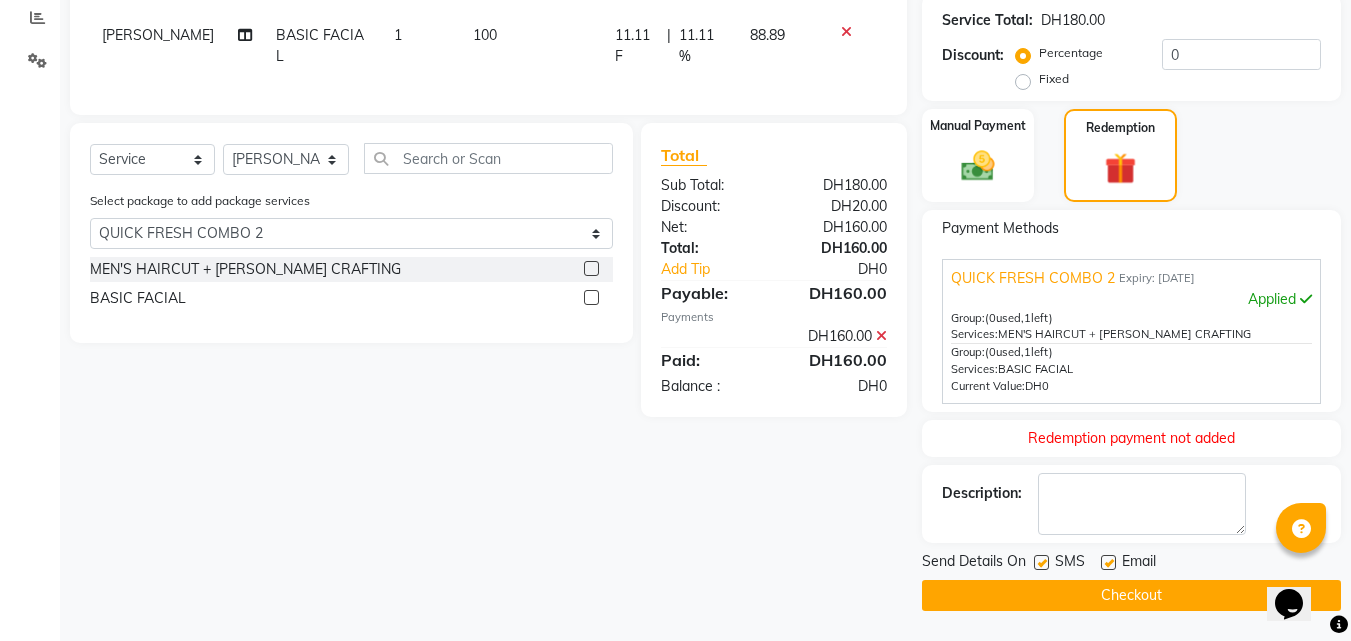 click on "Group:   (0  used,  1  left)  Services:   MEN'S HAIRCUT + BEARD CRAFTING" at bounding box center (1131, 327) 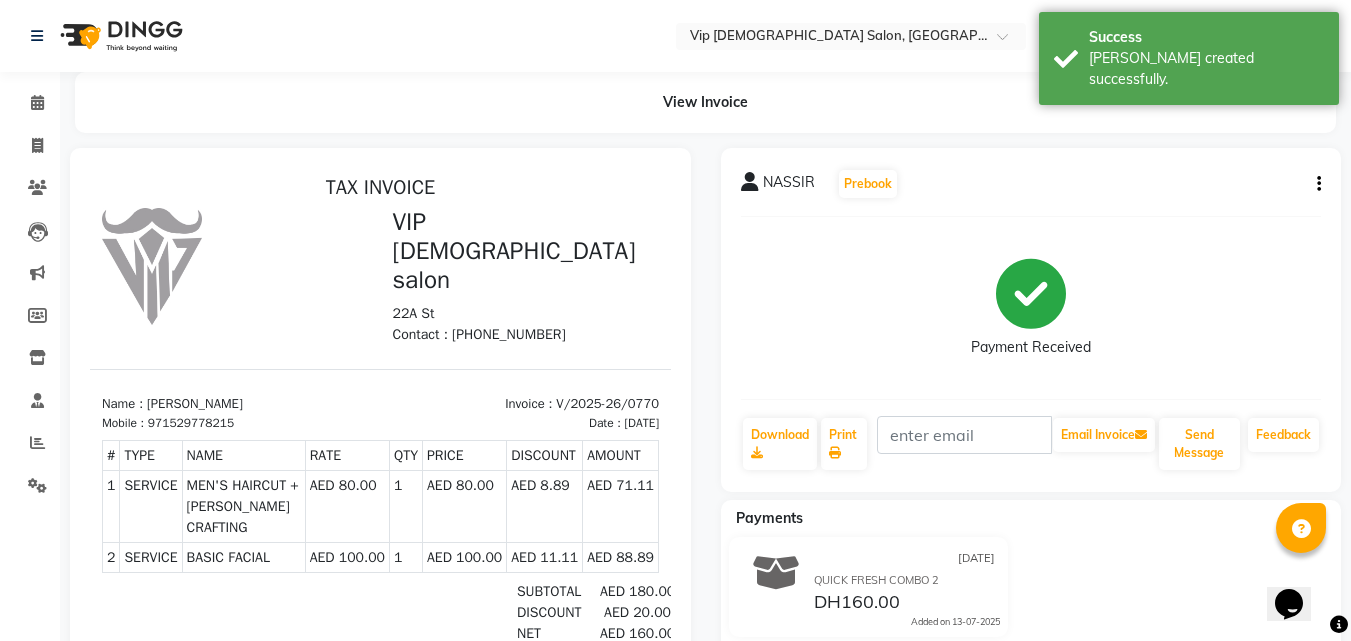 scroll, scrollTop: 0, scrollLeft: 0, axis: both 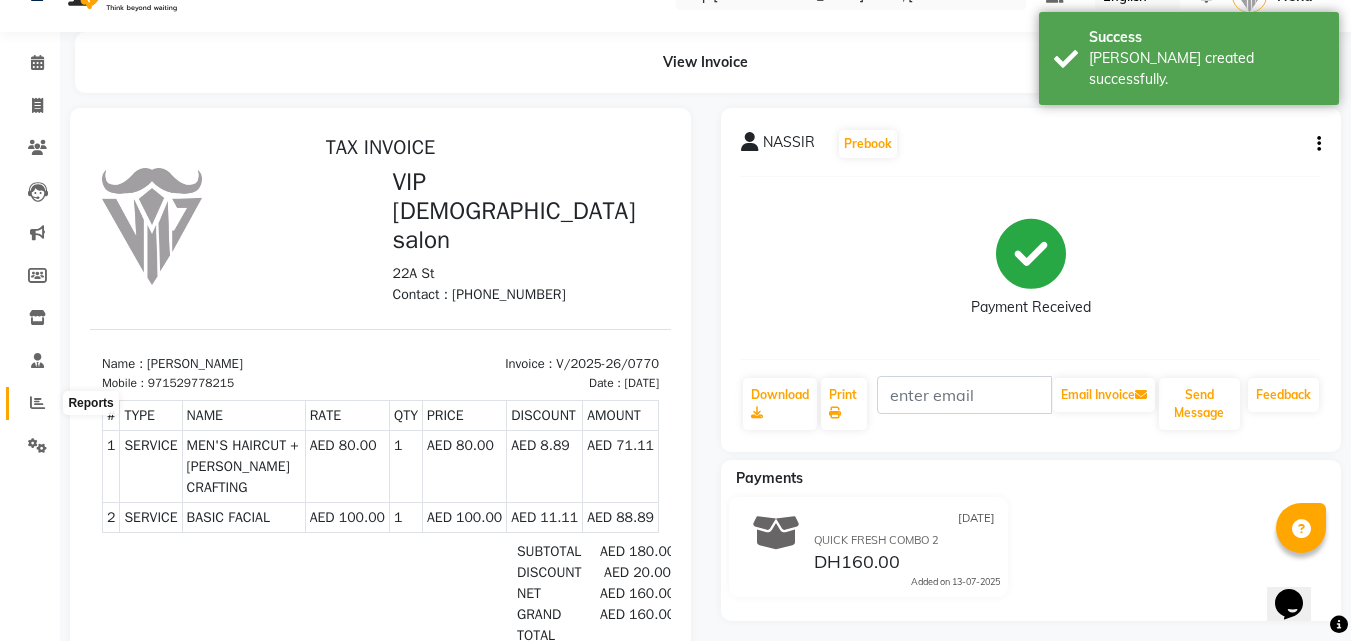 click 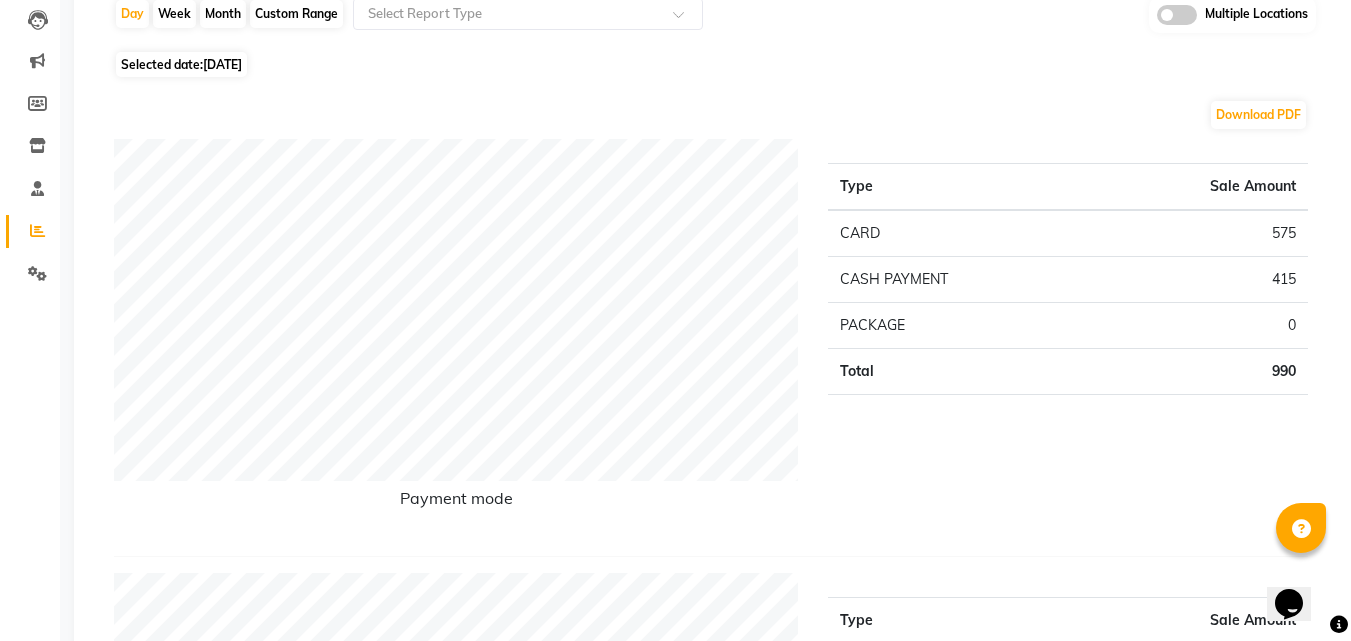 scroll, scrollTop: 200, scrollLeft: 0, axis: vertical 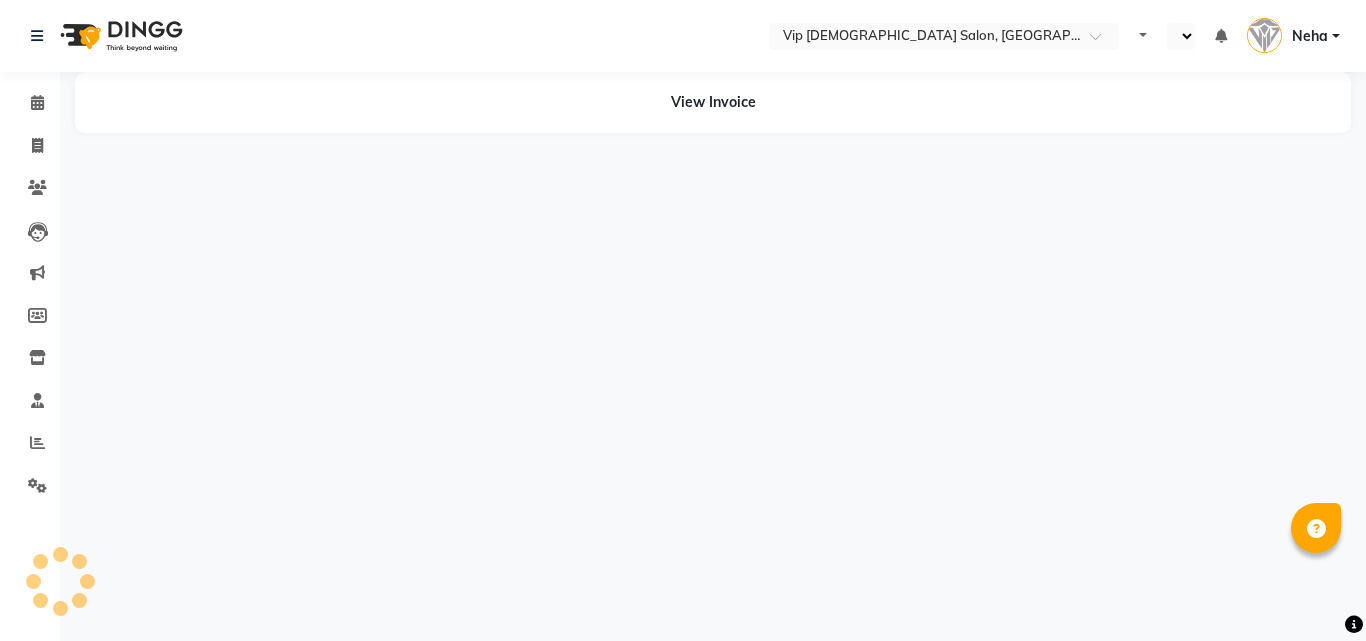 select on "en" 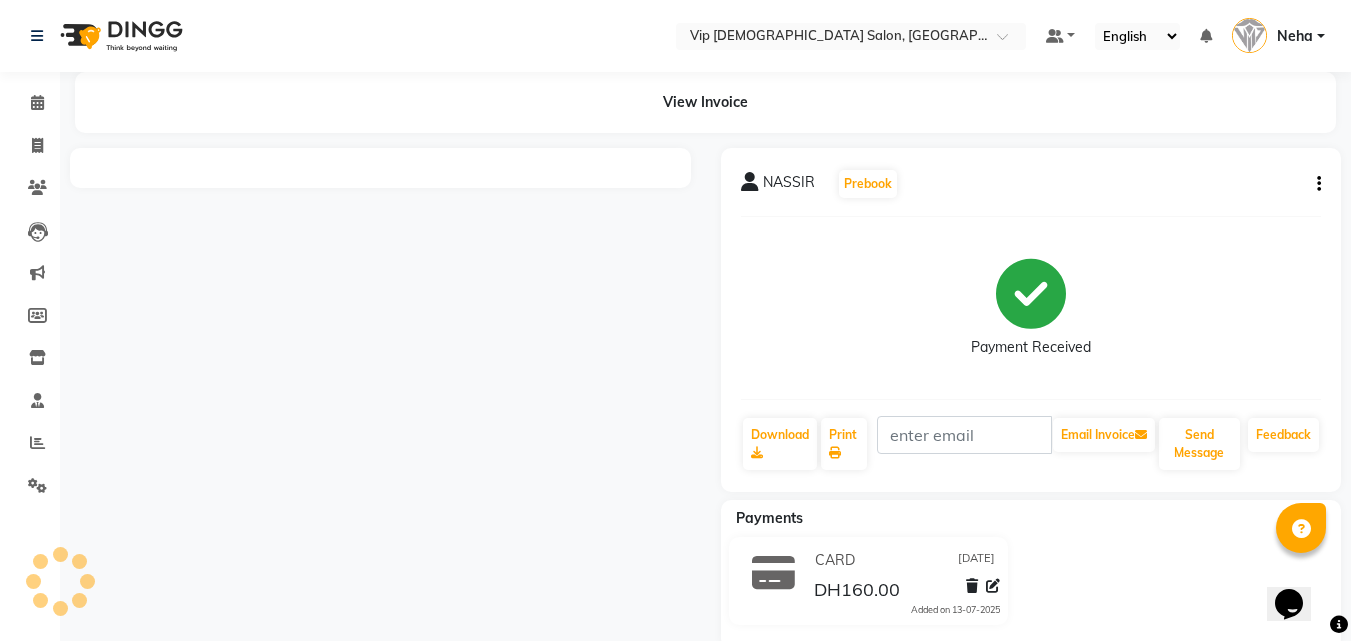 scroll, scrollTop: 0, scrollLeft: 0, axis: both 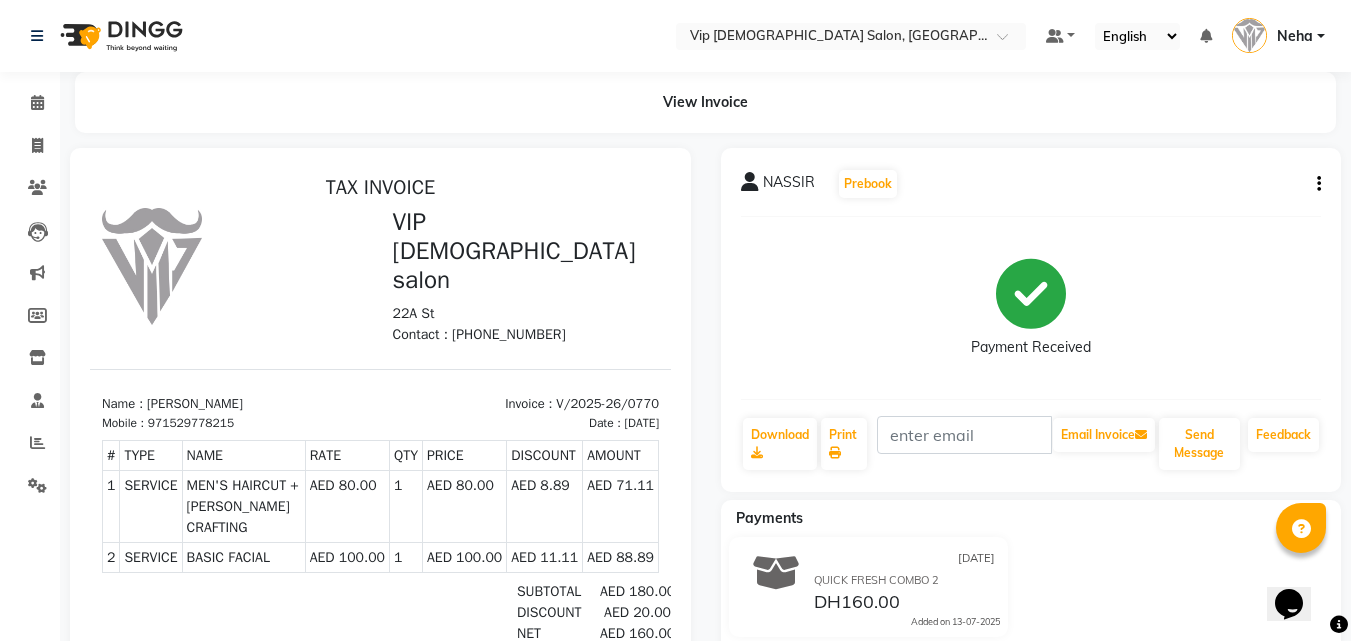 click on "Payment Received" 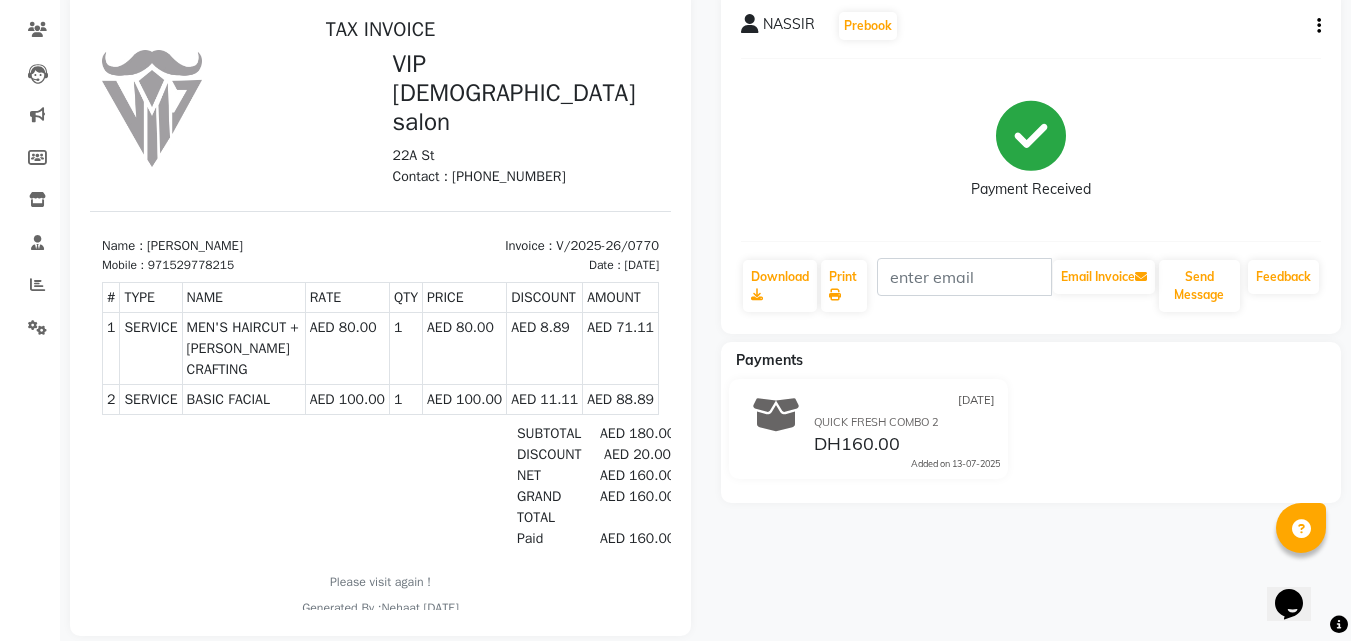 scroll, scrollTop: 0, scrollLeft: 0, axis: both 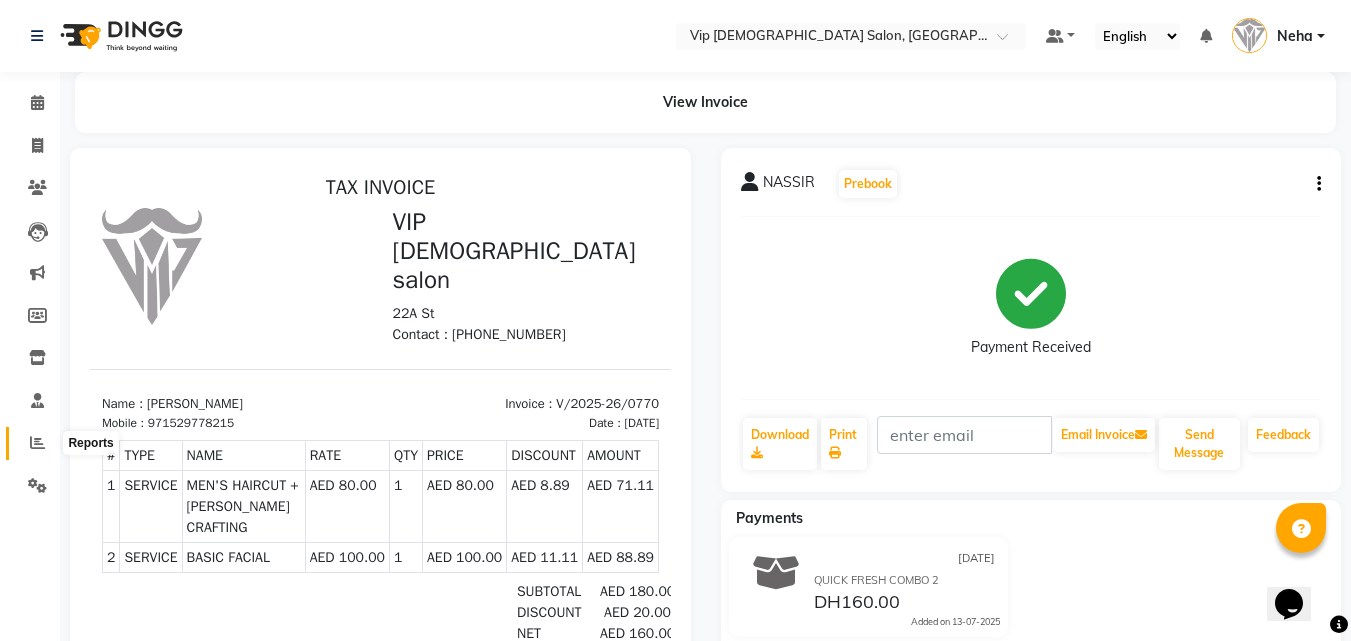 click 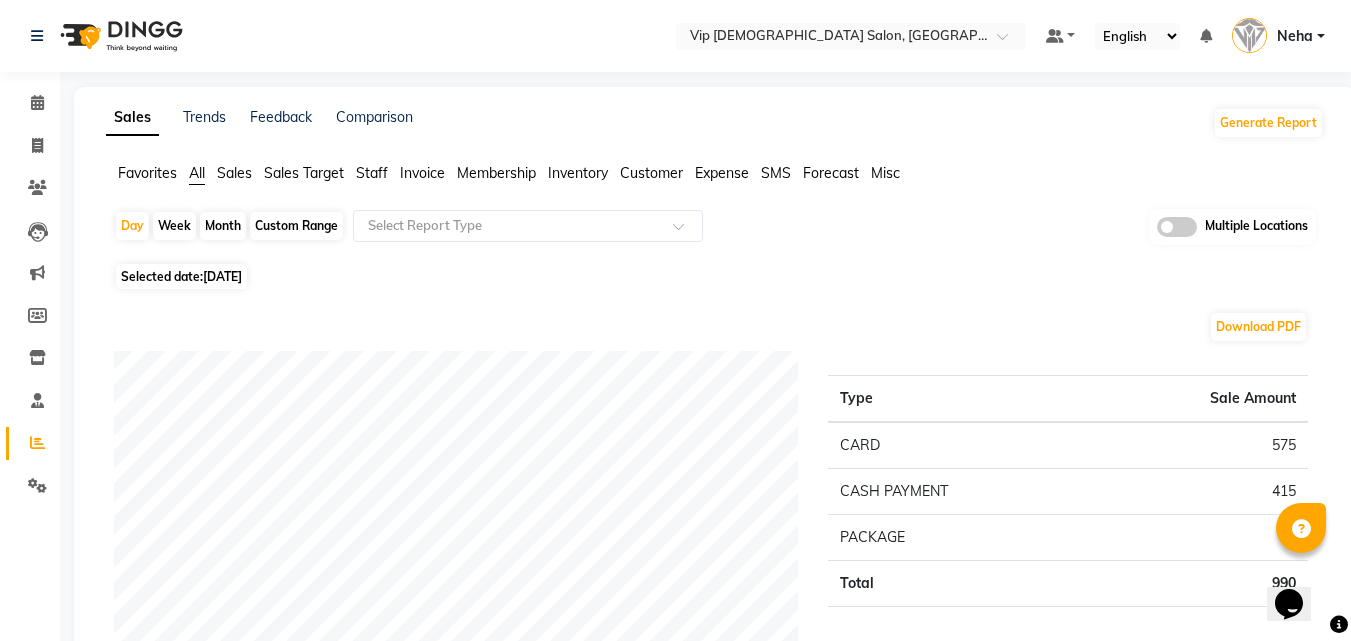 click on "Download PDF Payment mode Type Sale Amount CARD 575 CASH PAYMENT 415 PACKAGE 0 Total 990 Staff summary Type Sale Amount Ali Rana 260 Allauddin Anwar Ali 215 Ayoub Lakhbizi 320 Ahmed Mohamed Mohamed Elkhodary Abdelhamid 155 Taufeeq Anwar Ali 150 Riffat Magdy 50 Total 1150 Sales summary Type Sale Amount Gift card 0 Products 0 Prepaid 0 Vouchers 0 Memberships 0 Services 990 Packages 160 Tips 25 Fee 0 Total 1175 Service by category Type Sale Amount HAIR 851 FACE TREATMENTS 88 WAXING 50 Total 989 Service sales Type Sale Amount MEN'S HAIRCUT + BEARD CRAFTING 551 MEN'S HAIRCUT 150 BEARD CRAFTING 105 BASIC FACIAL 88 FACE WAX 40 HAIR STYLE (WASH+BLOWDRY) 25 BEARD COLOR 20 NOSE WAX 10 Total 989" 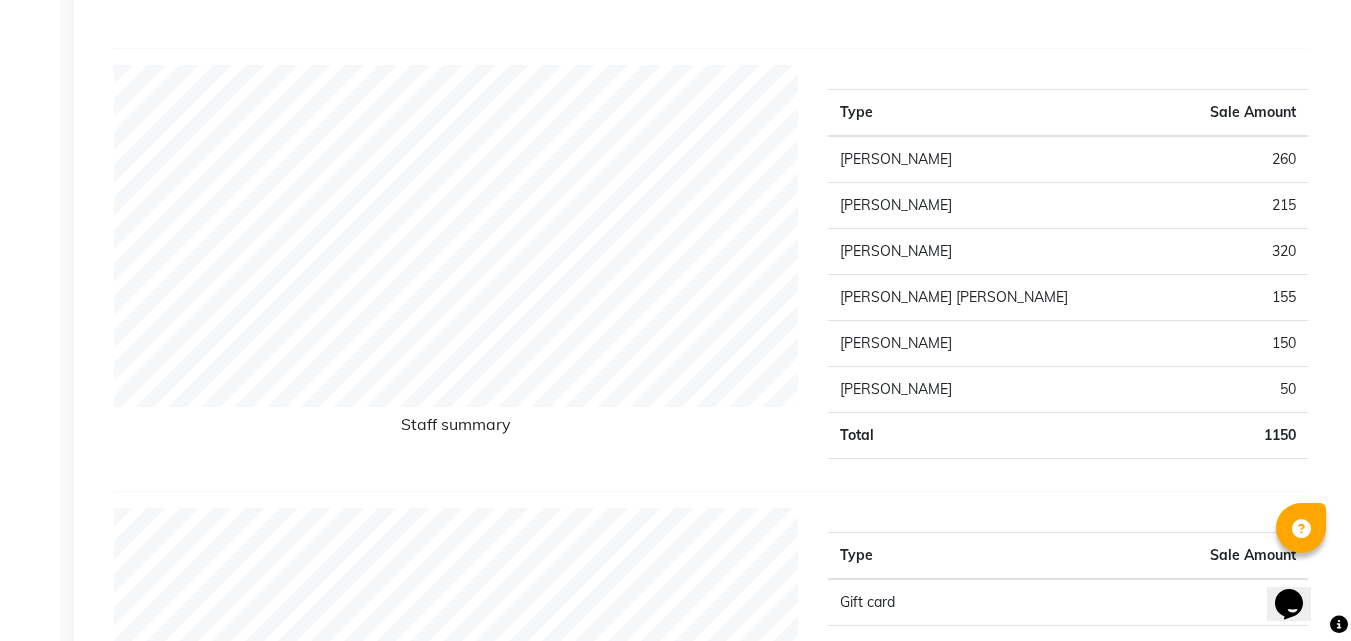 scroll, scrollTop: 600, scrollLeft: 0, axis: vertical 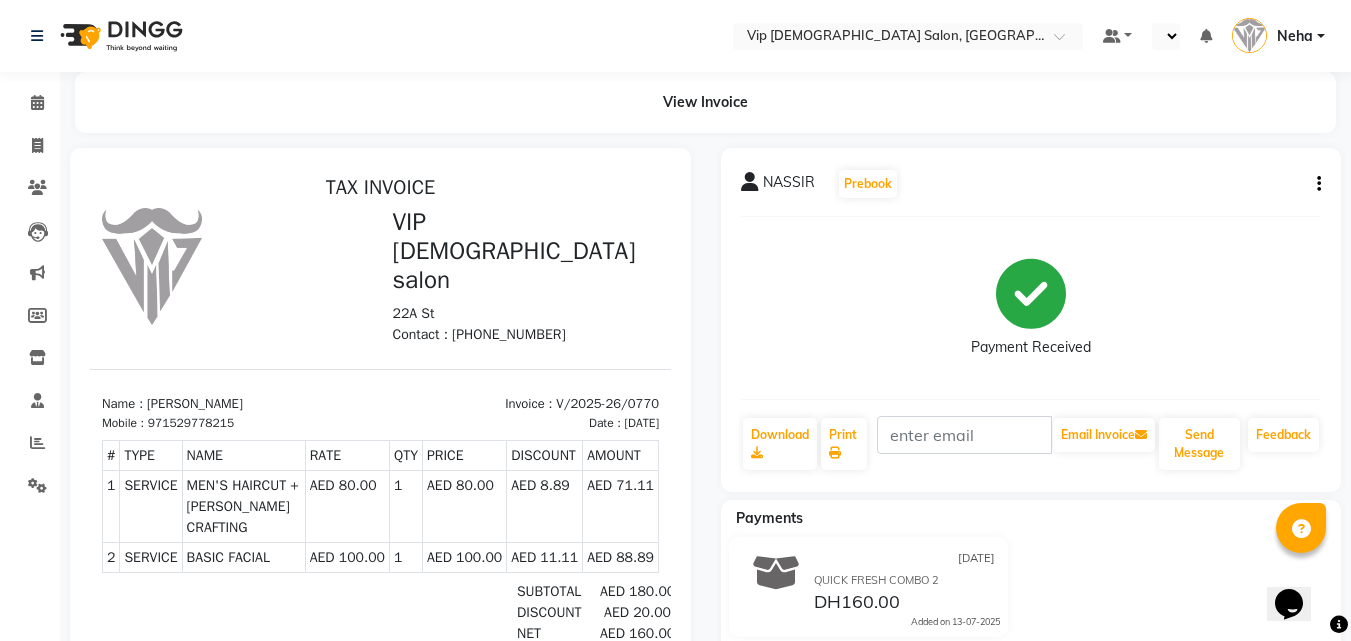 select on "en" 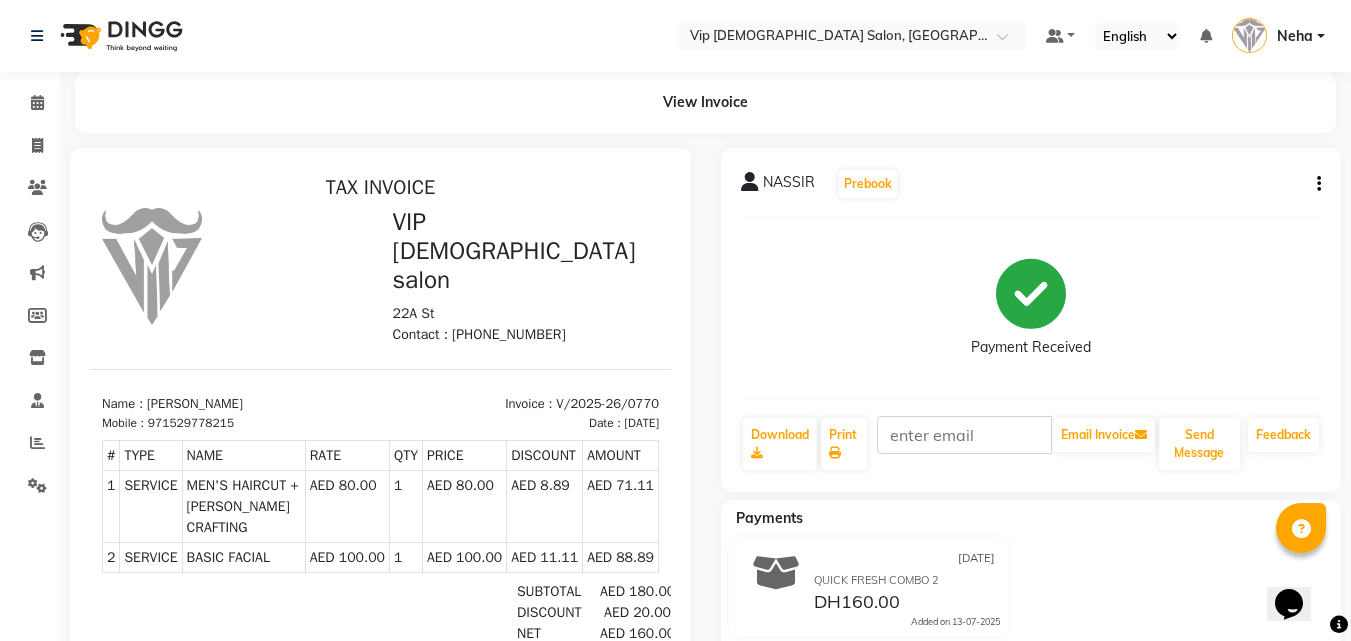 click on "Payment Received" 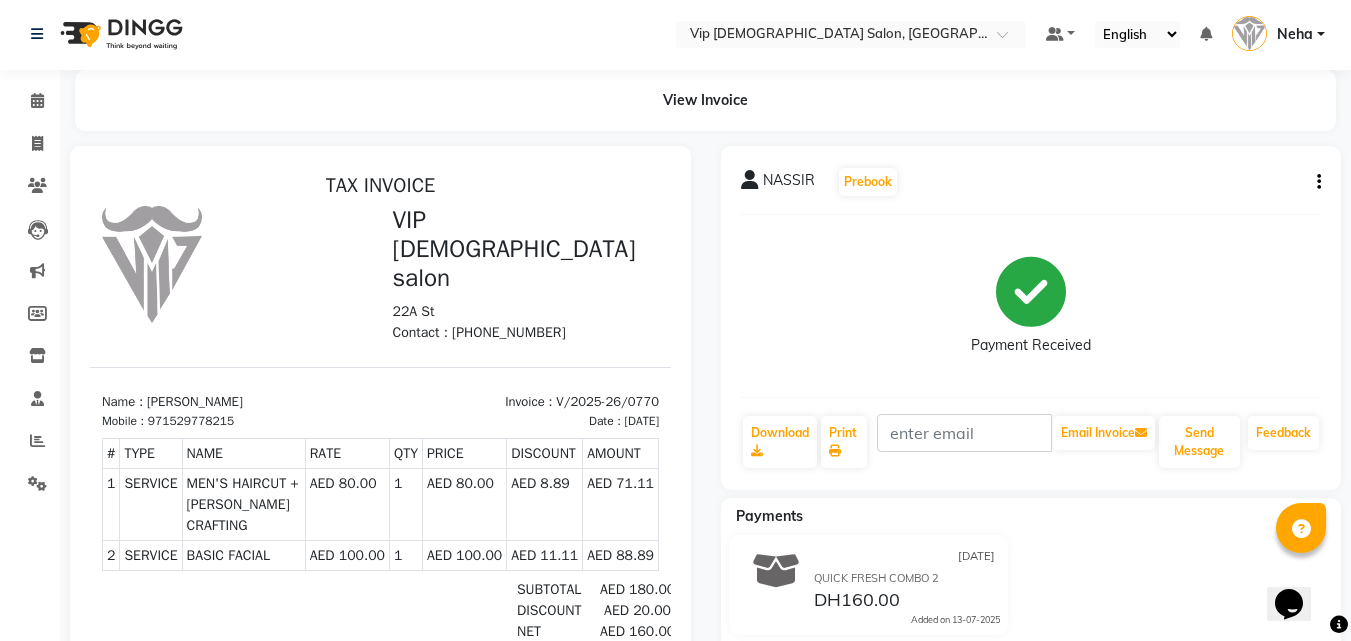 scroll, scrollTop: 0, scrollLeft: 0, axis: both 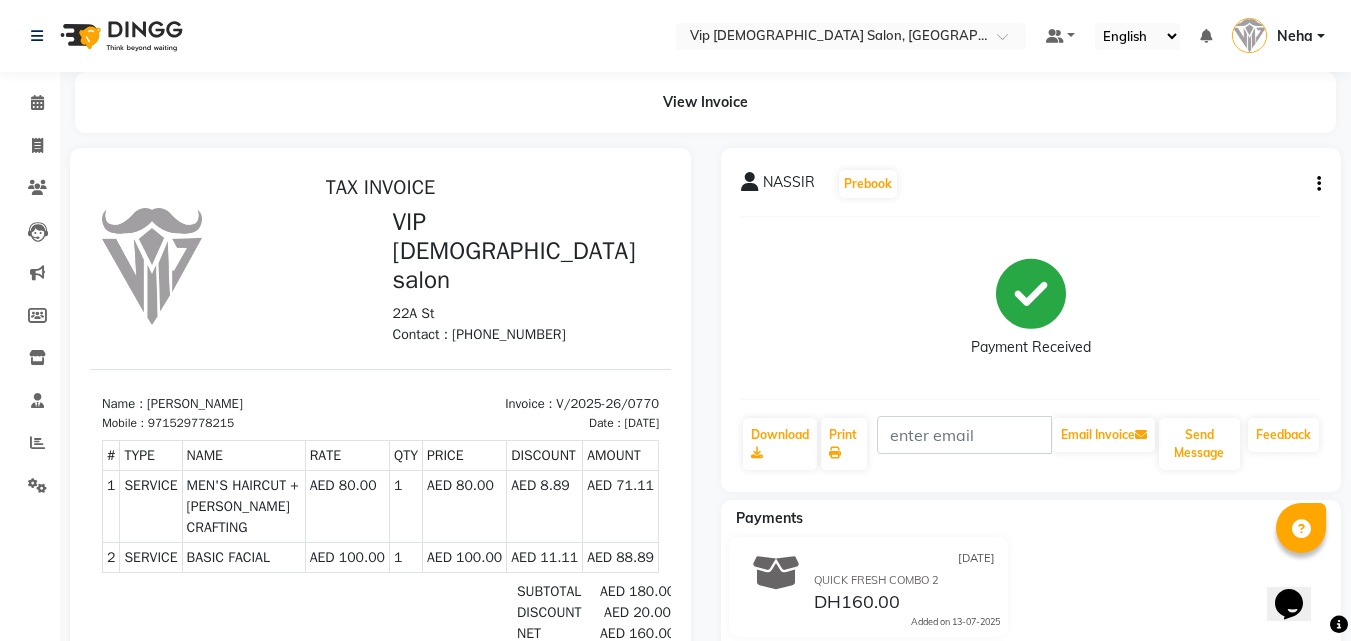 click 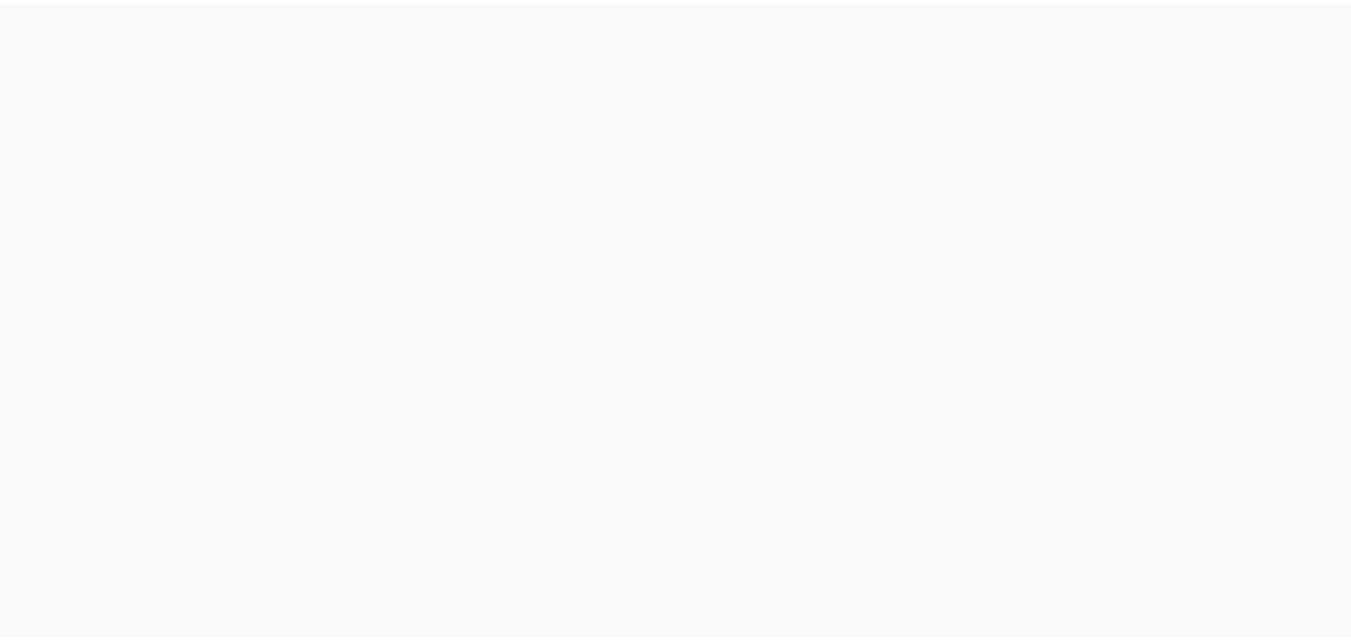 scroll, scrollTop: 0, scrollLeft: 0, axis: both 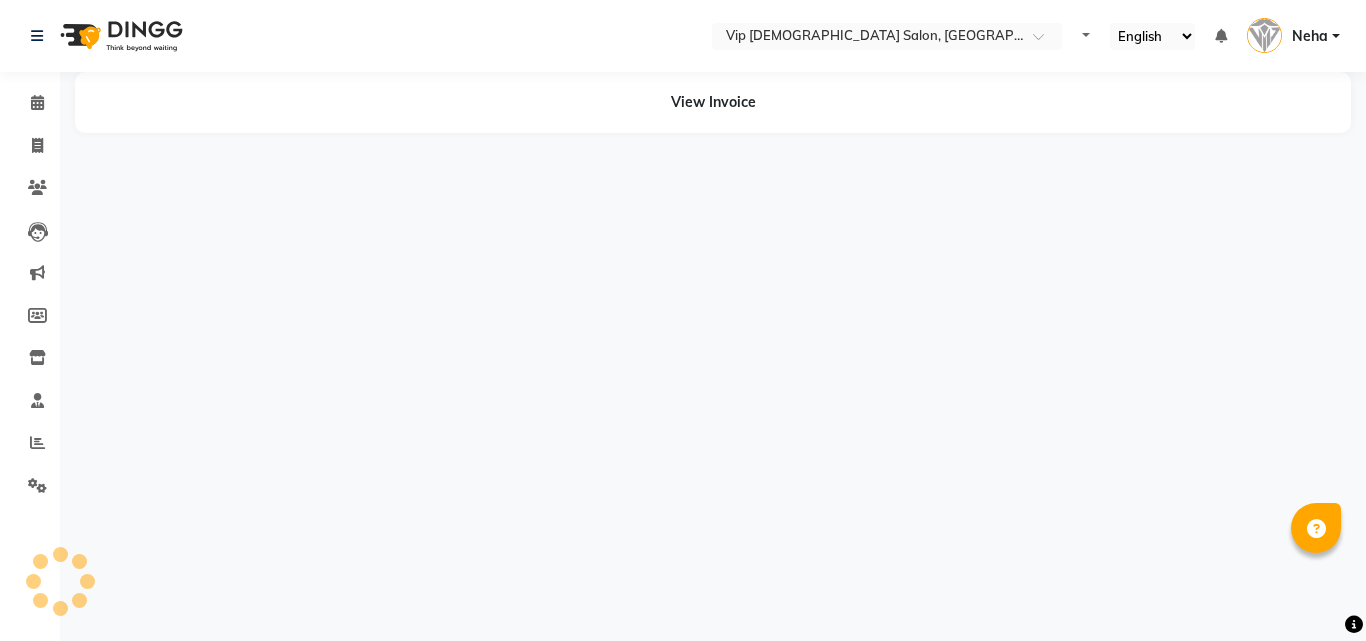 select on "en" 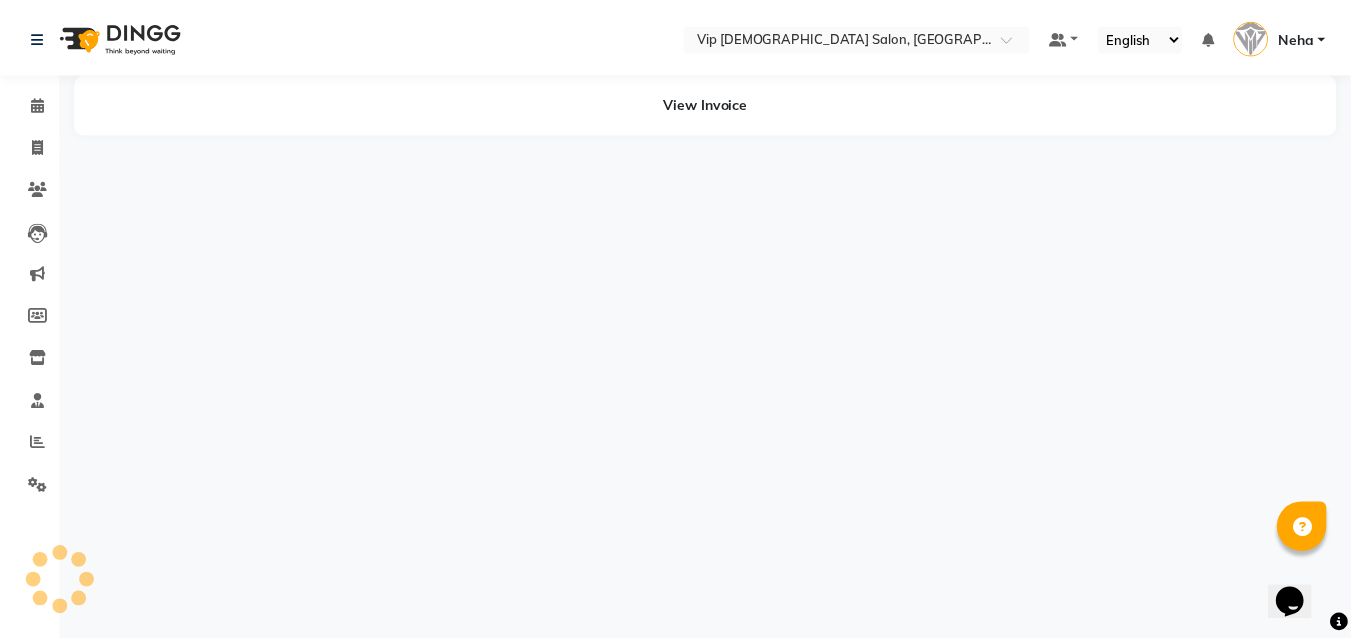 scroll, scrollTop: 0, scrollLeft: 0, axis: both 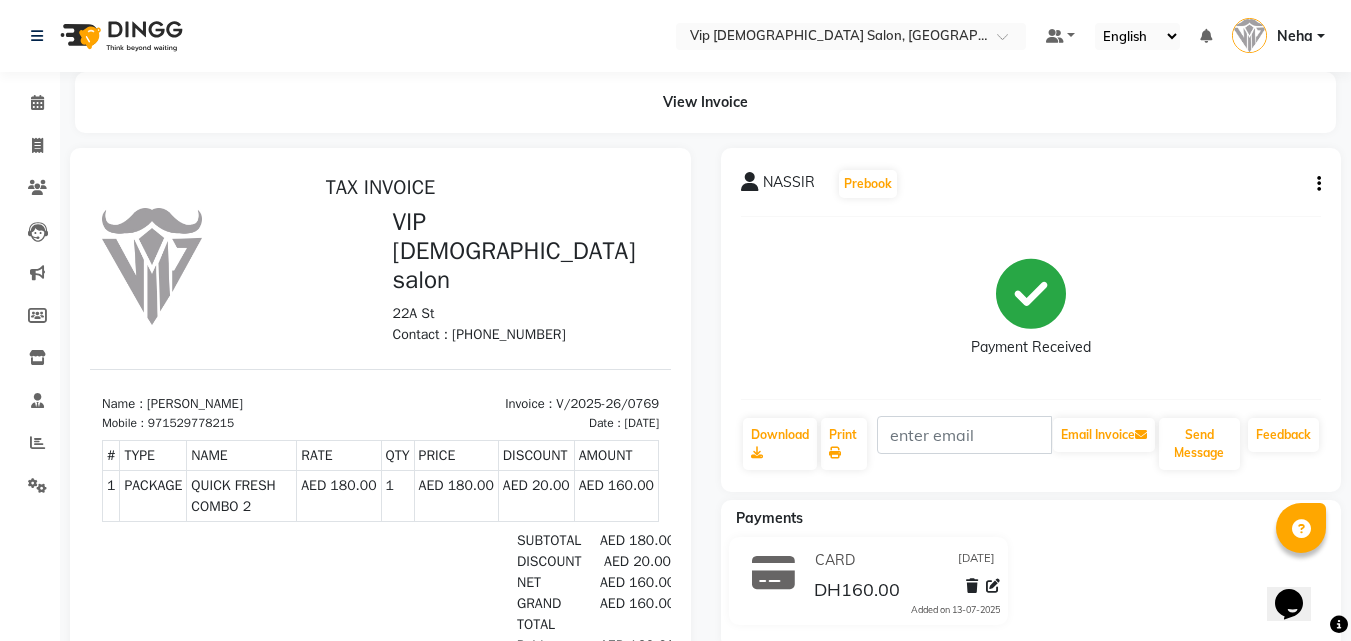 click 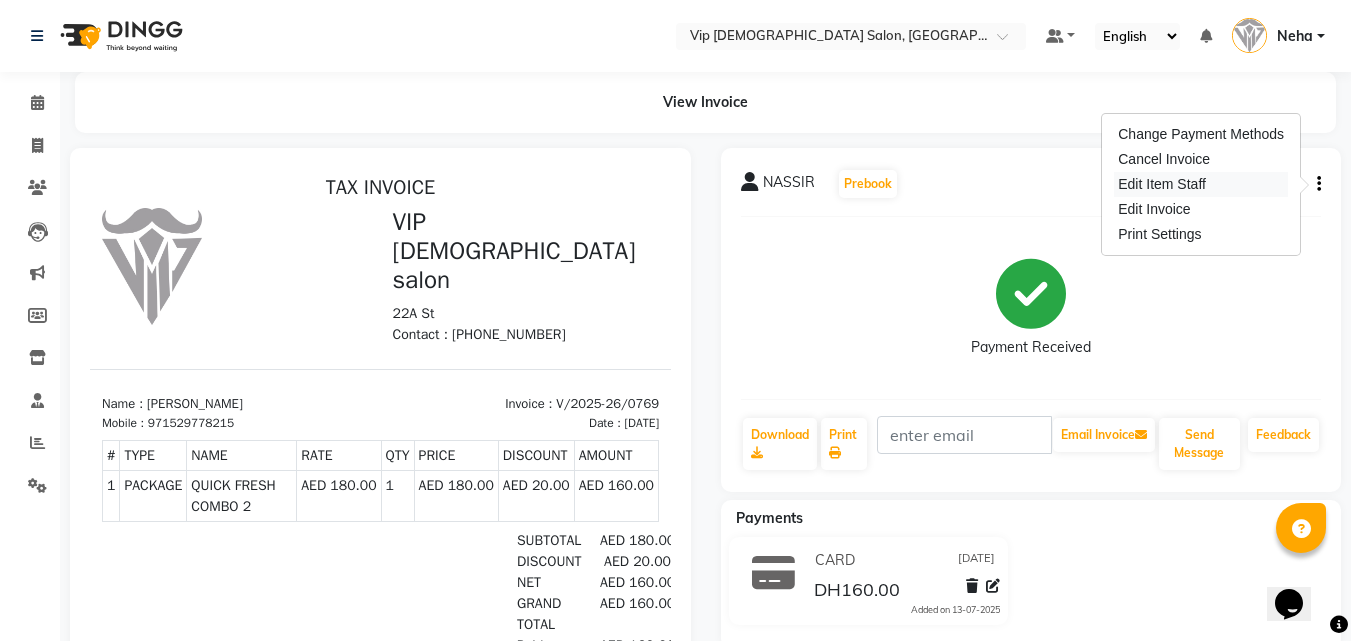 click on "Edit Item Staff" at bounding box center (1201, 184) 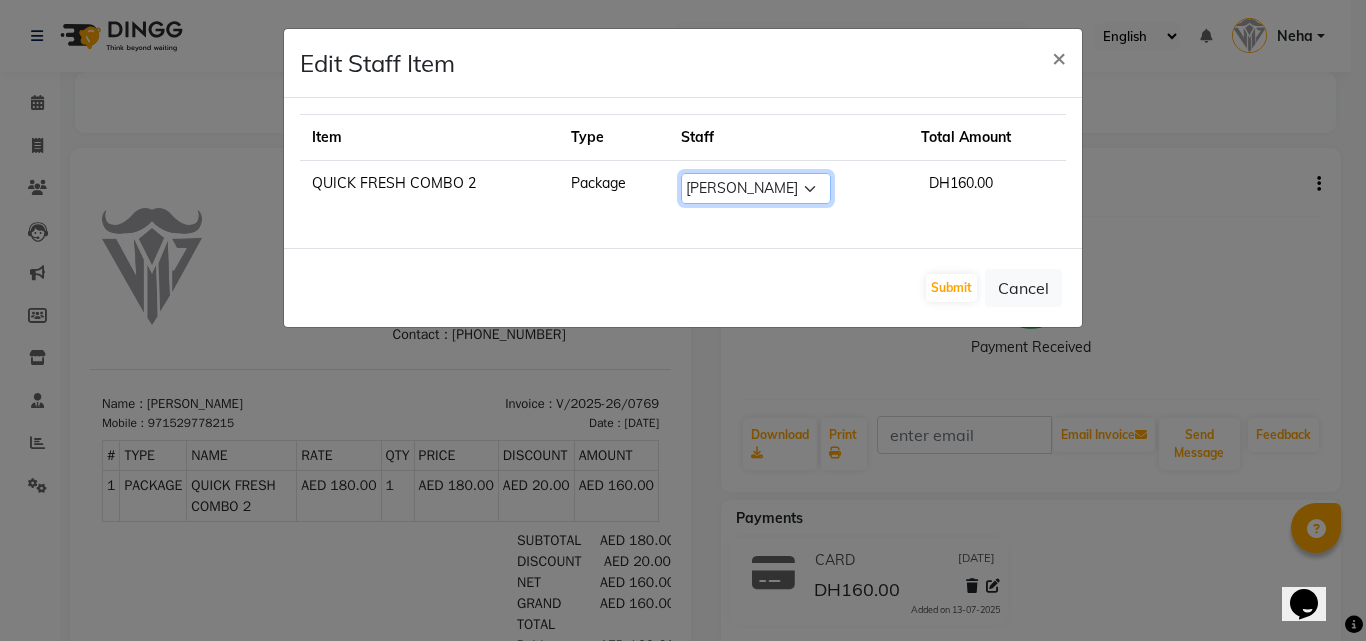 click on "Select  [PERSON_NAME]   [PERSON_NAME] [PERSON_NAME] [PERSON_NAME] [PERSON_NAME] [PERSON_NAME]   [PERSON_NAME] Lakhbizi   Jairah   Mr. Mohannad   [PERSON_NAME]   [PERSON_NAME]   [PERSON_NAME]   [PERSON_NAME] [PERSON_NAME]  Akhilaque   [PERSON_NAME]." 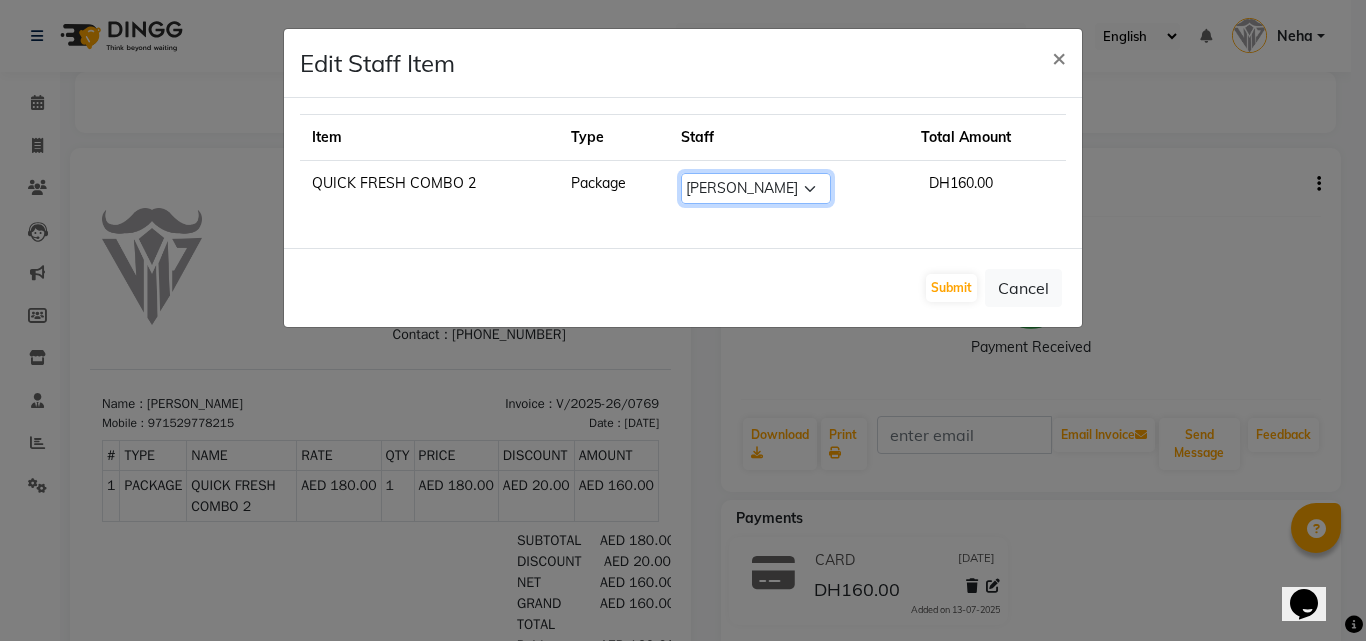 select on "84119" 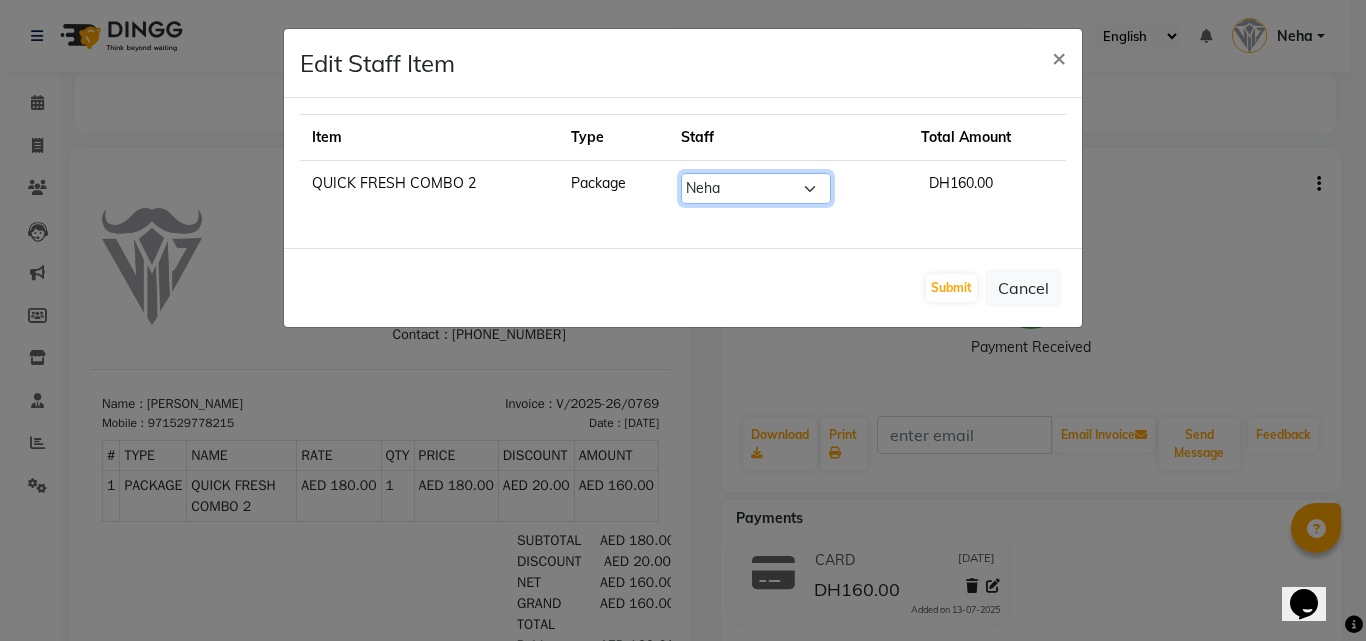 click on "Select  [PERSON_NAME]   [PERSON_NAME] [PERSON_NAME] [PERSON_NAME] [PERSON_NAME] [PERSON_NAME]   [PERSON_NAME] Lakhbizi   Jairah   Mr. Mohannad   [PERSON_NAME]   [PERSON_NAME]   [PERSON_NAME]   [PERSON_NAME] [PERSON_NAME]  Akhilaque   [PERSON_NAME]." 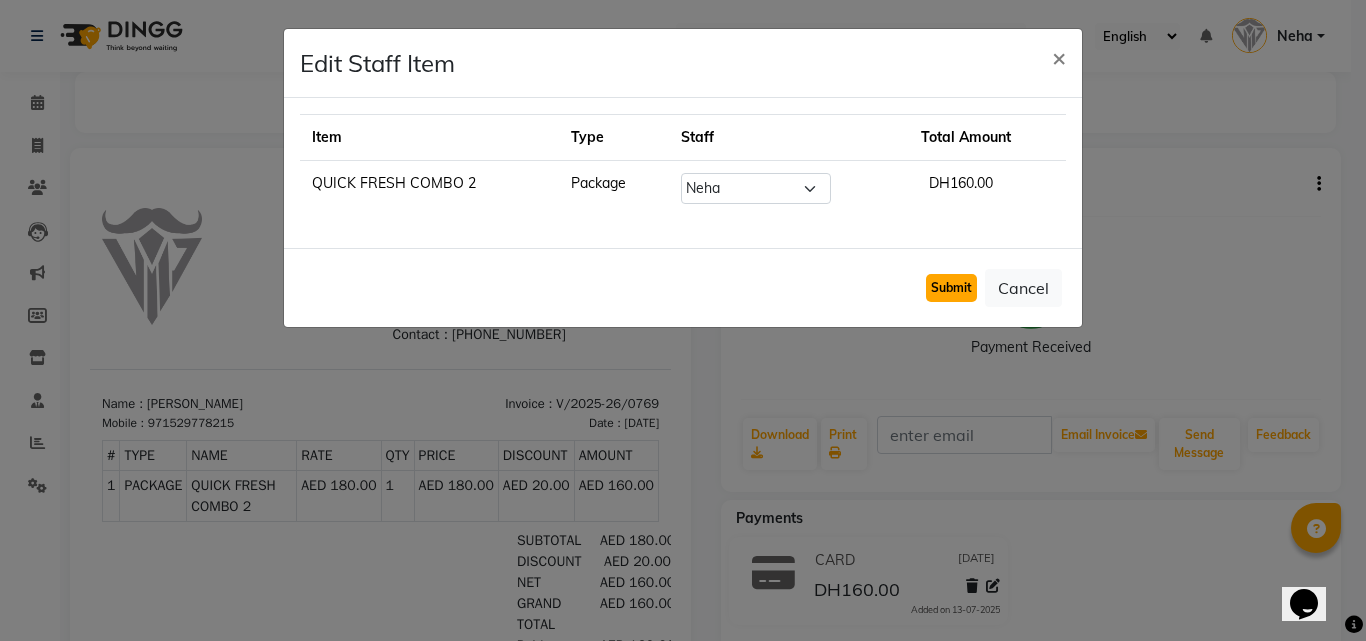 click on "Submit" 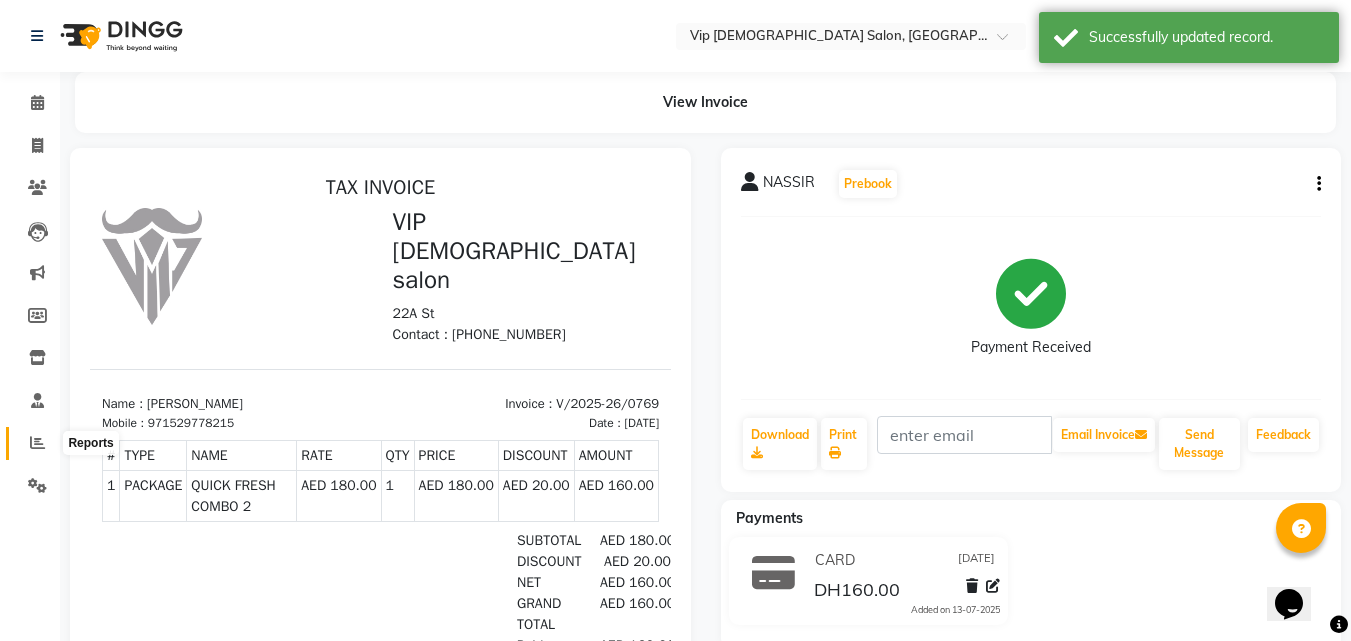 click 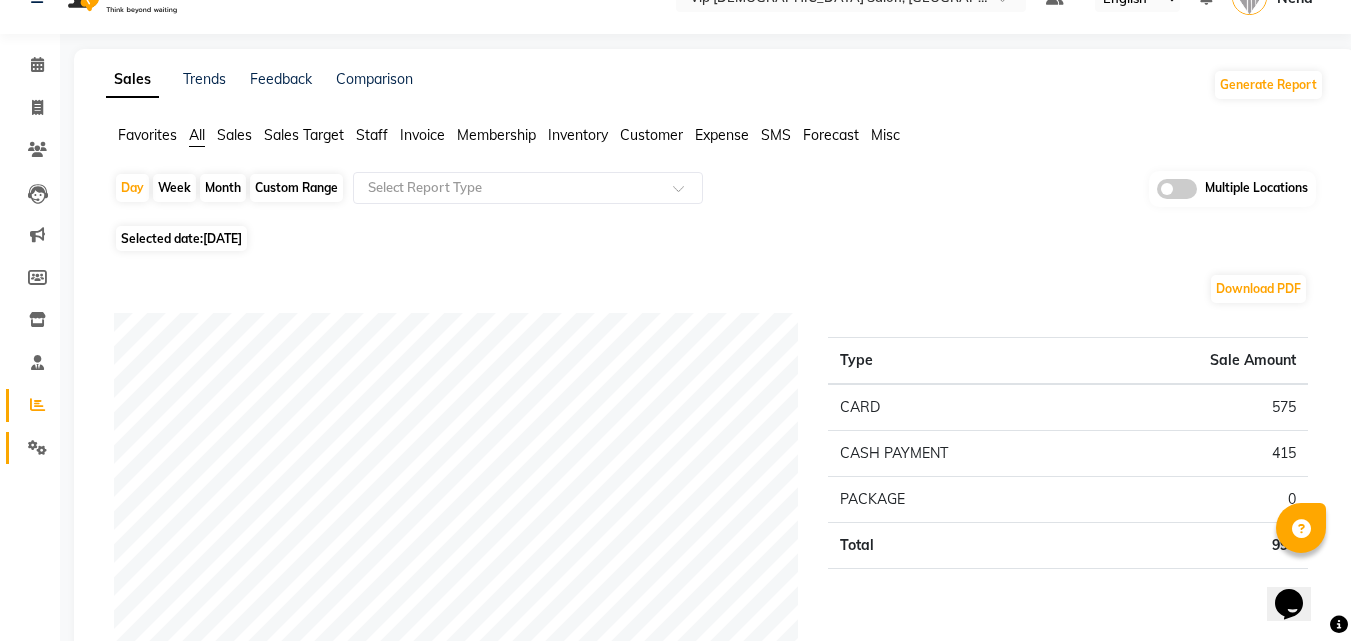 scroll, scrollTop: 0, scrollLeft: 0, axis: both 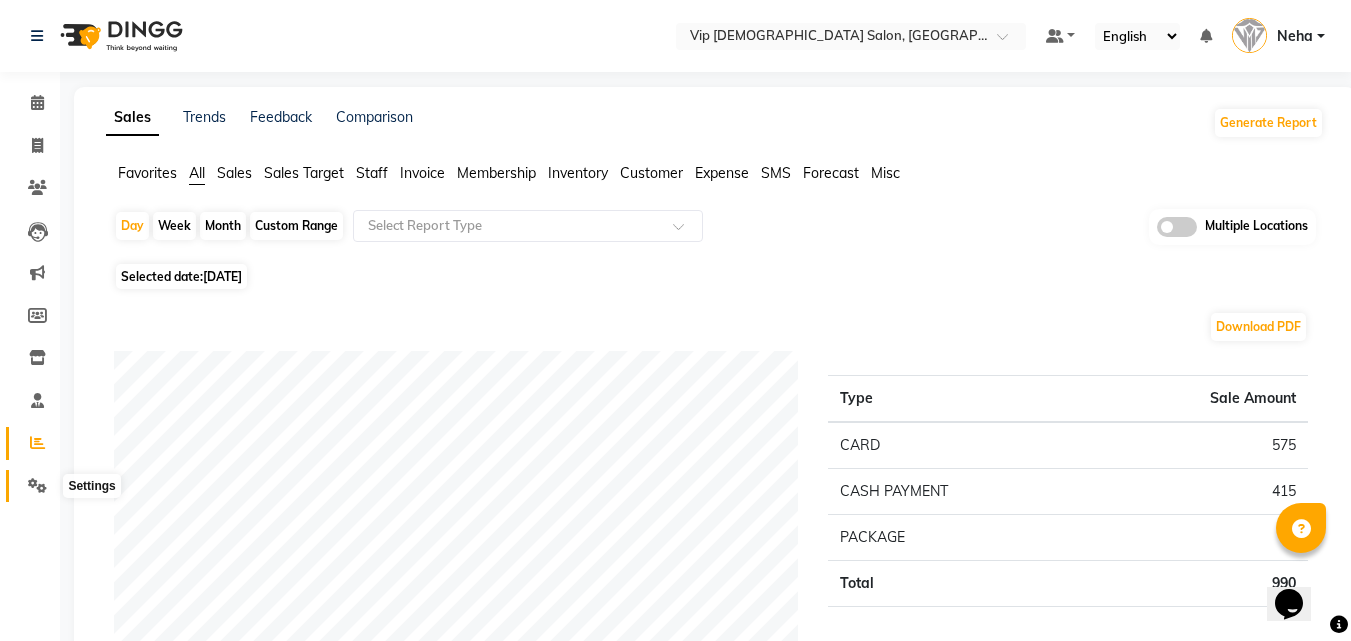 click 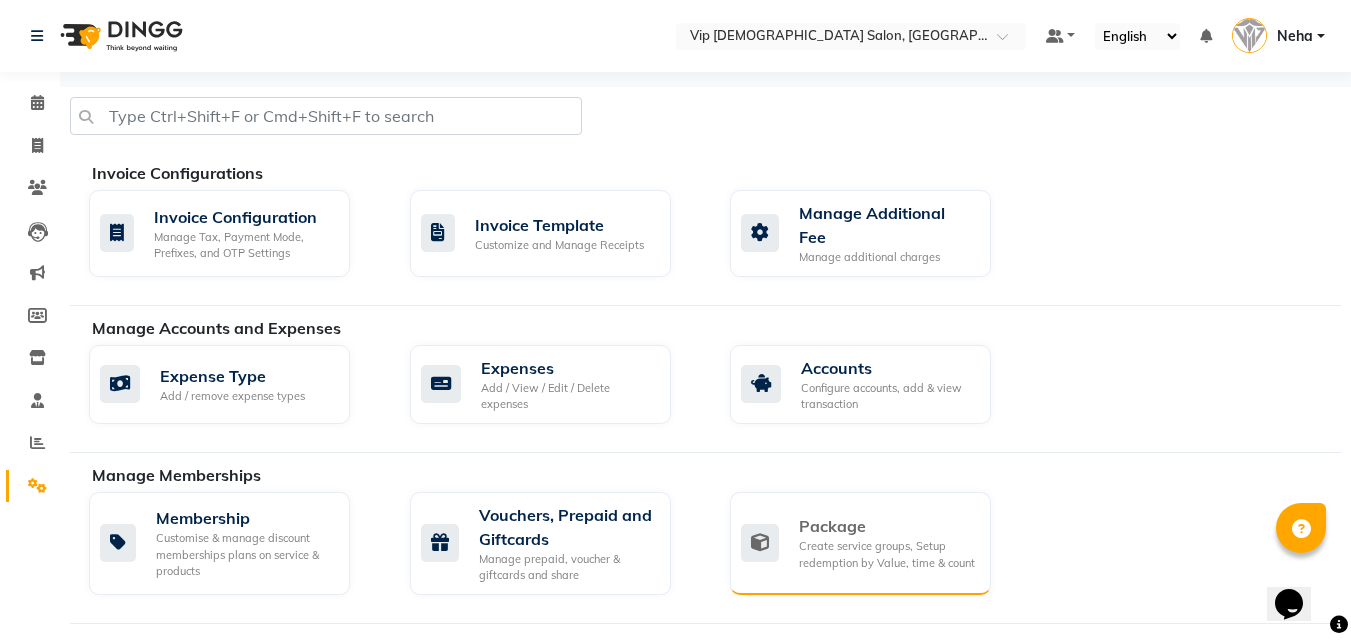 click on "Create service groups, Setup redemption by Value, time & count" 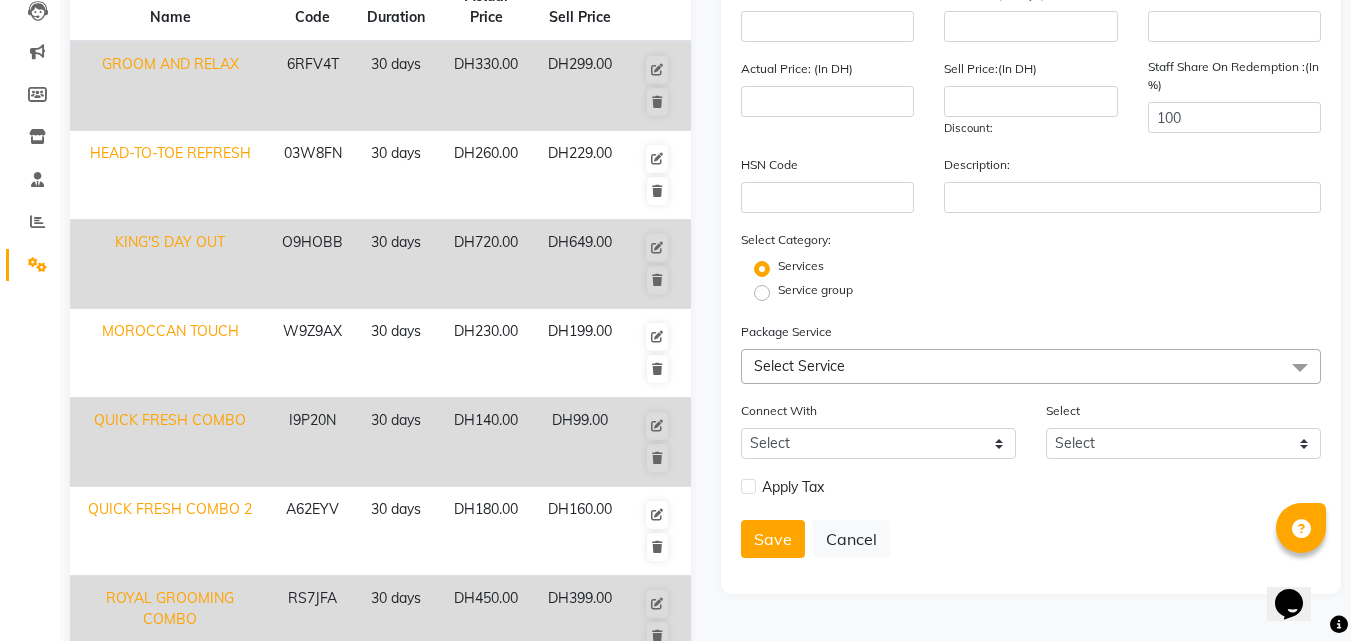scroll, scrollTop: 440, scrollLeft: 0, axis: vertical 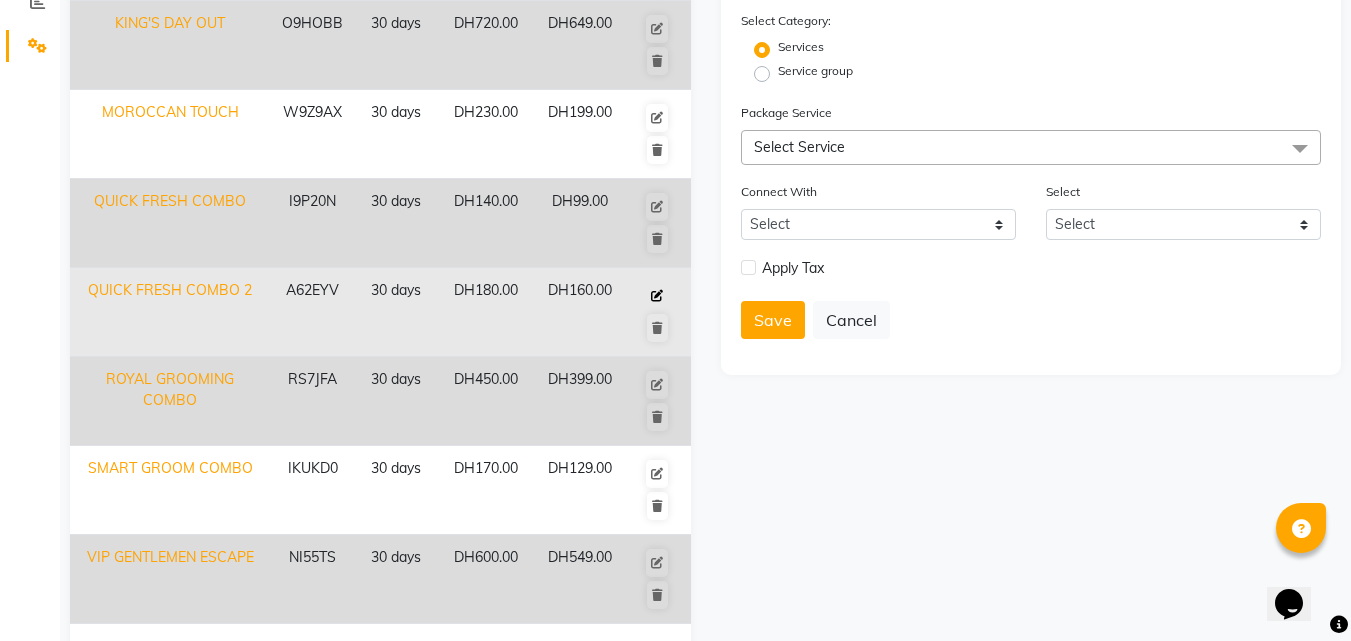 click 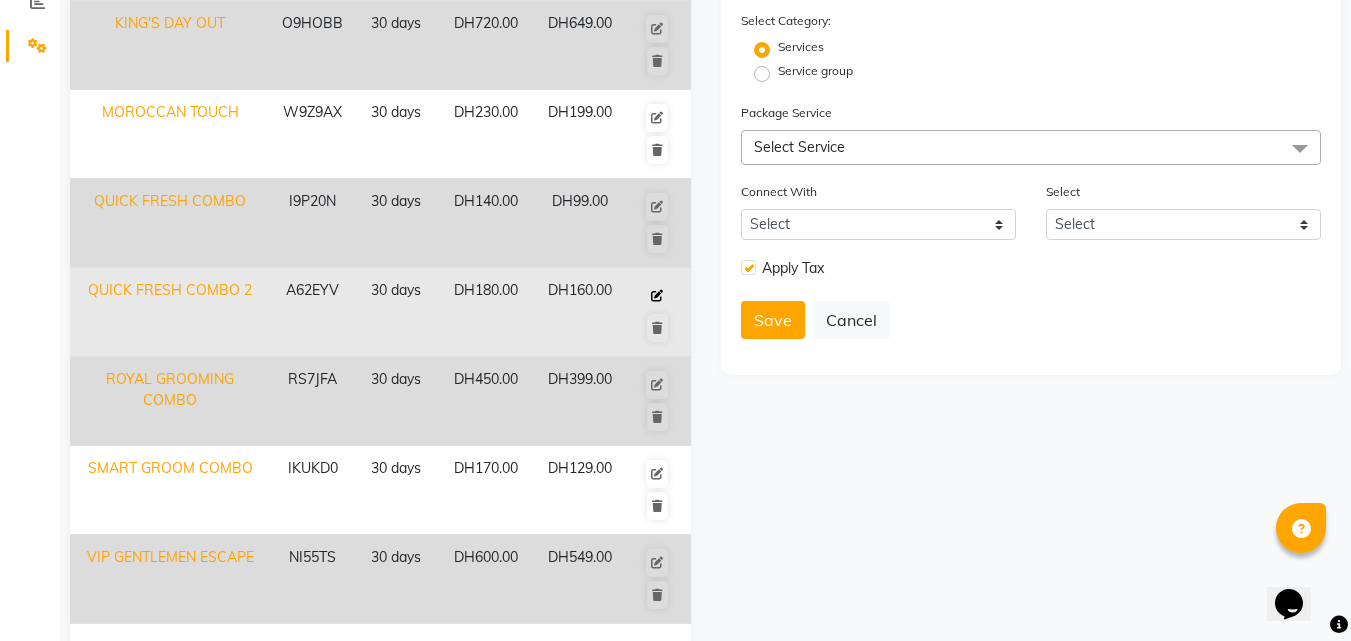 type on "QUICK FRESH COMBO 2" 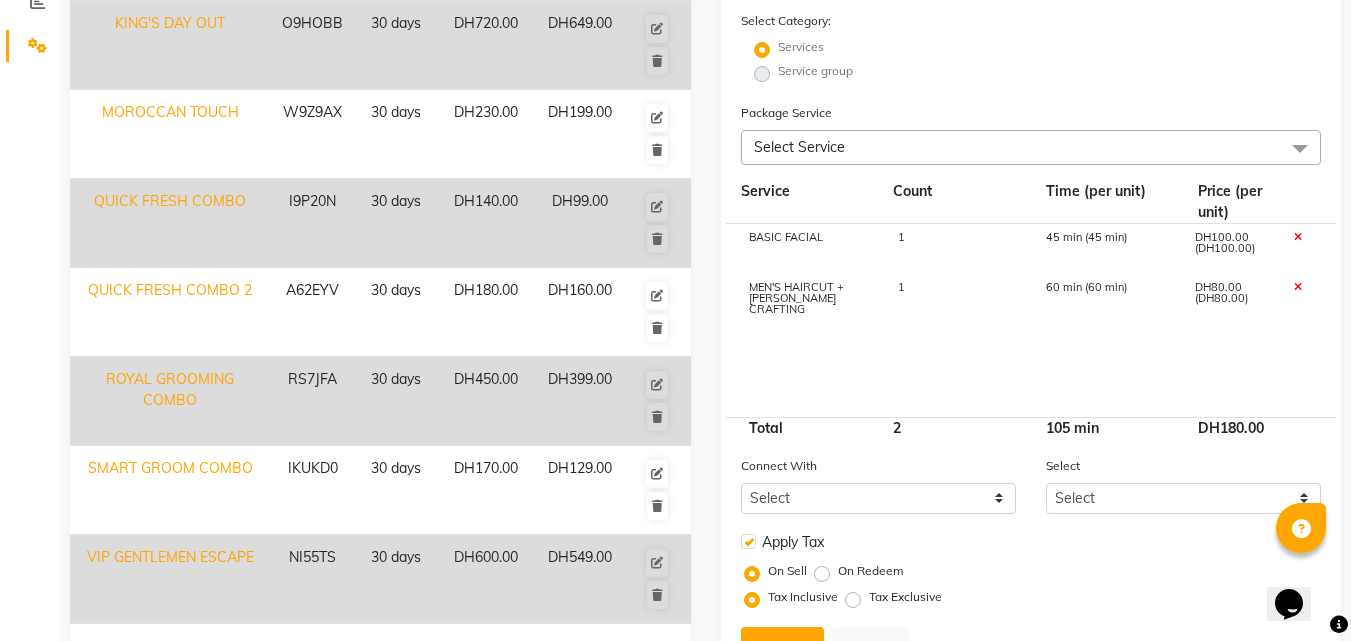 click on "Services" 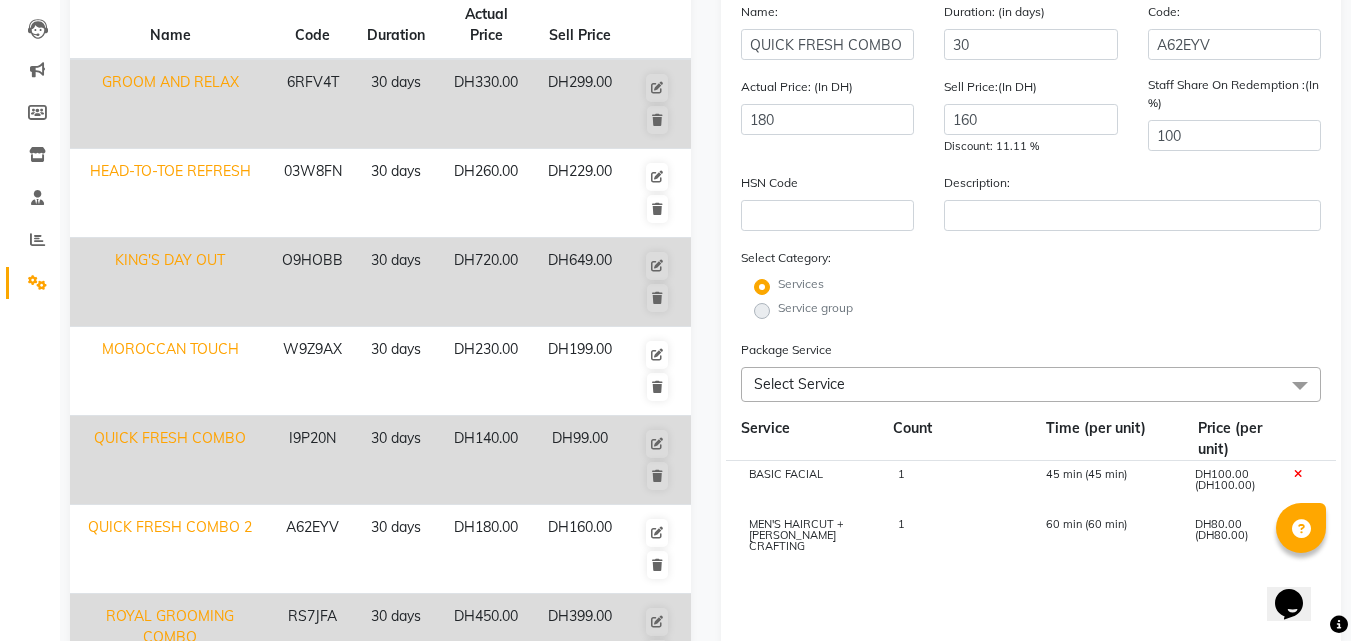 scroll, scrollTop: 0, scrollLeft: 0, axis: both 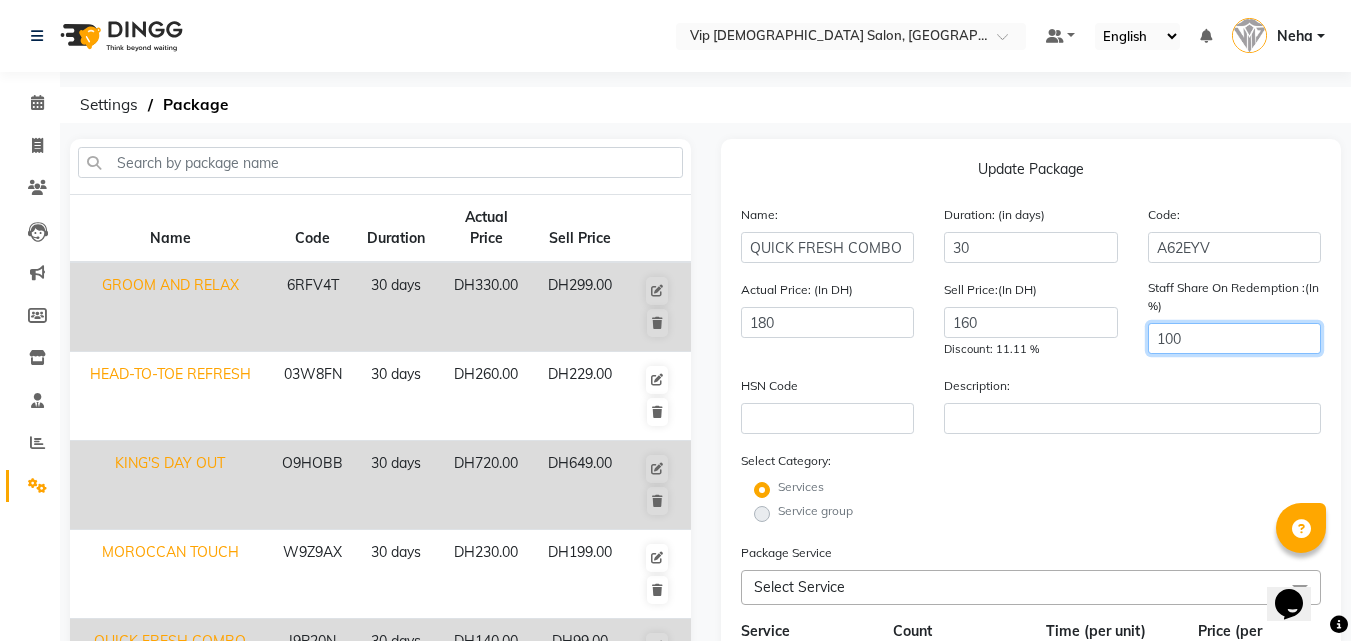 click on "100" 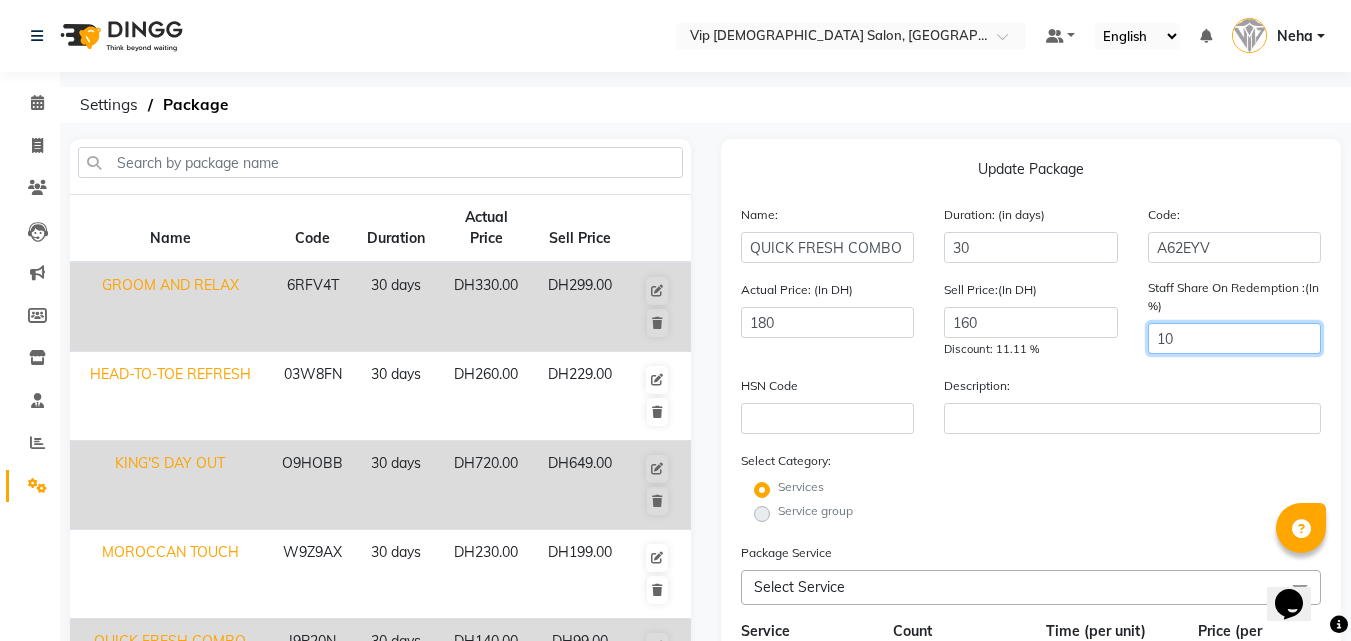 type on "1" 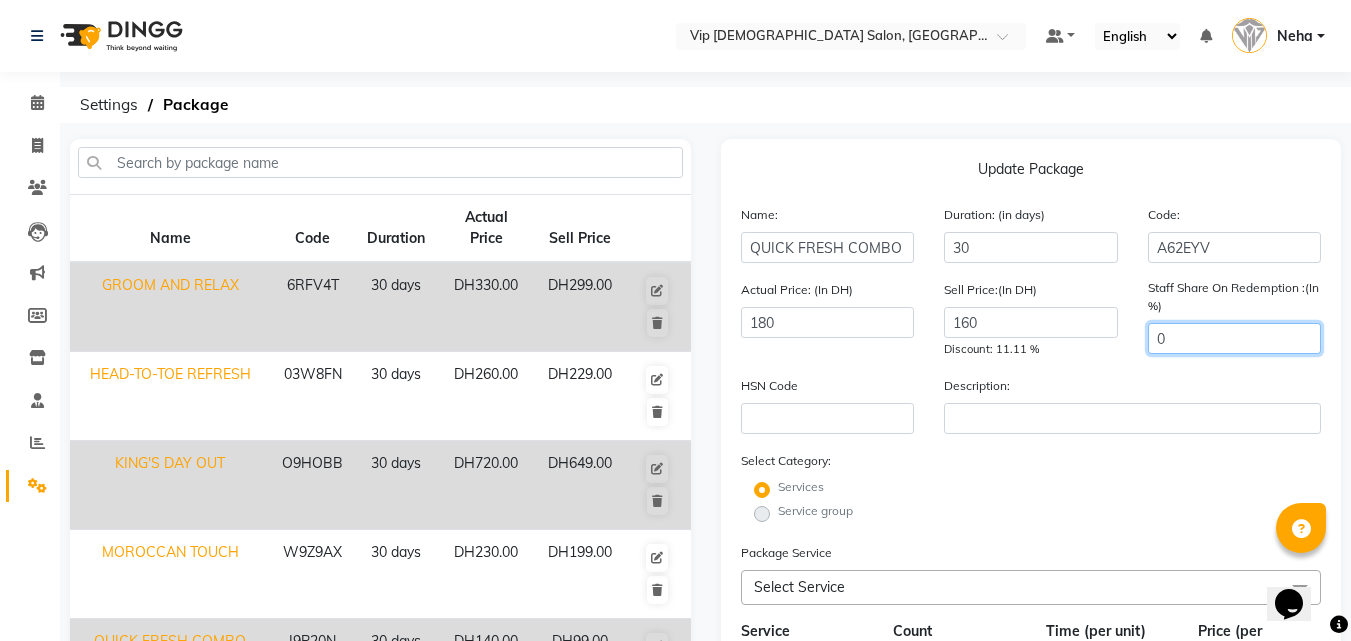 type on "0" 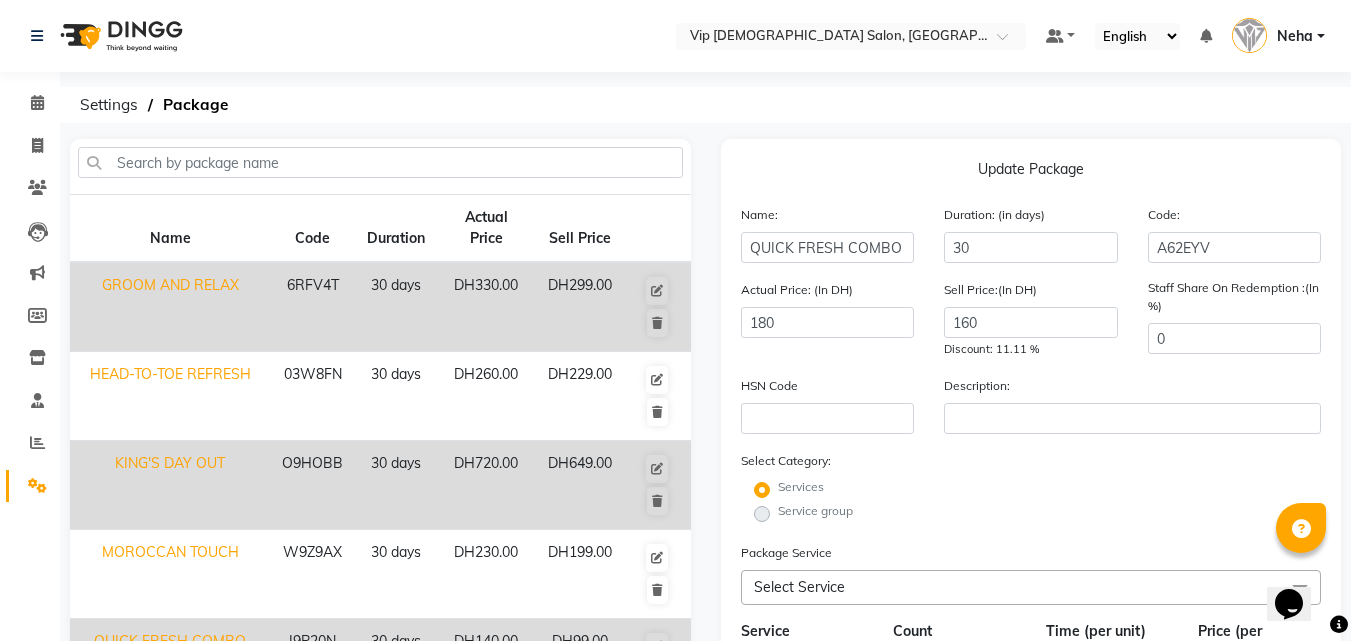 click on "Services" 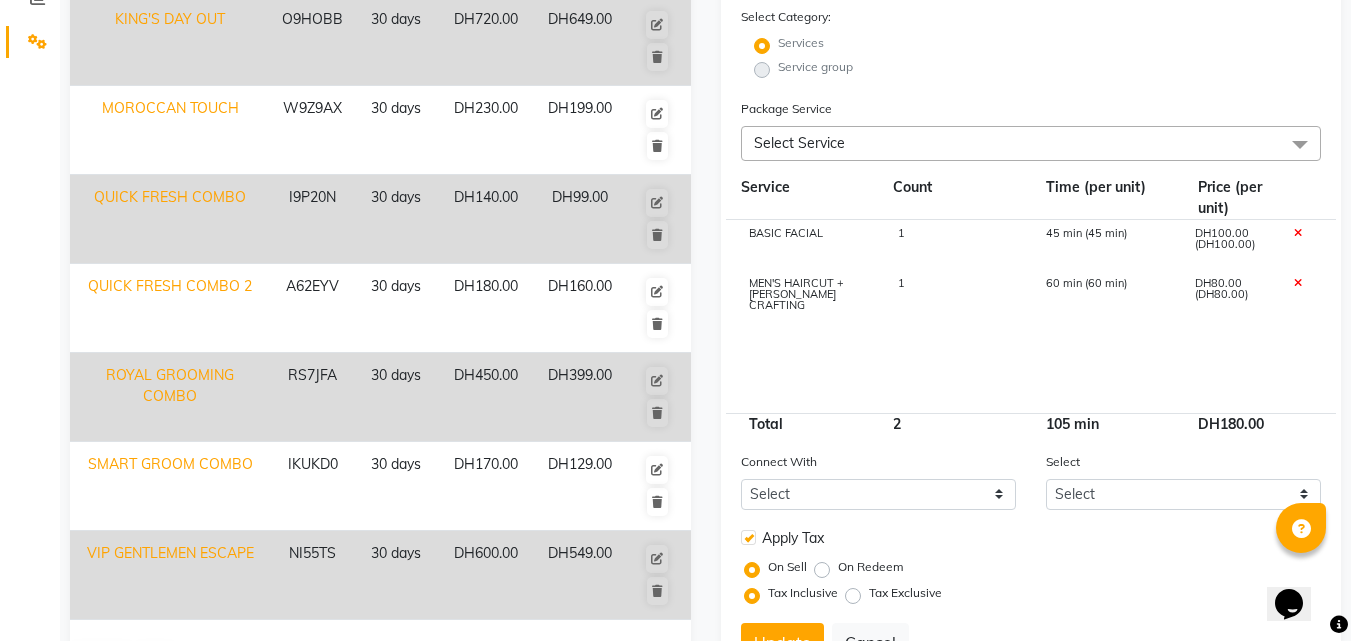 scroll, scrollTop: 530, scrollLeft: 0, axis: vertical 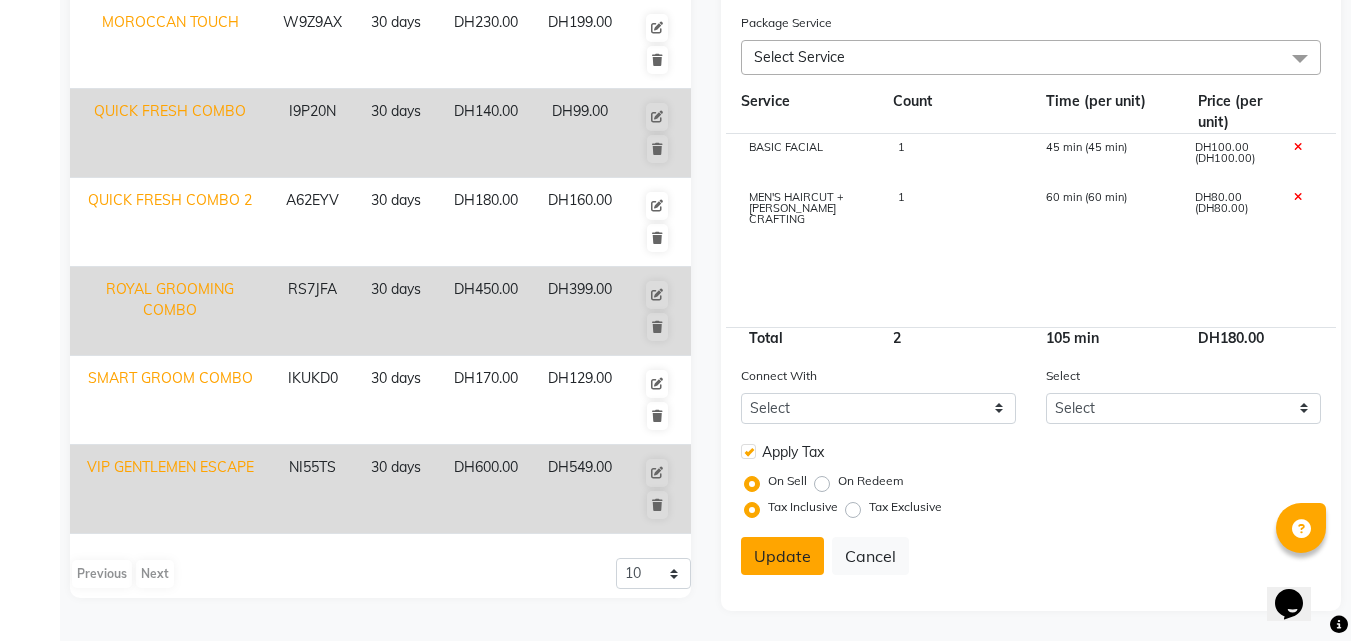 click on "Update" 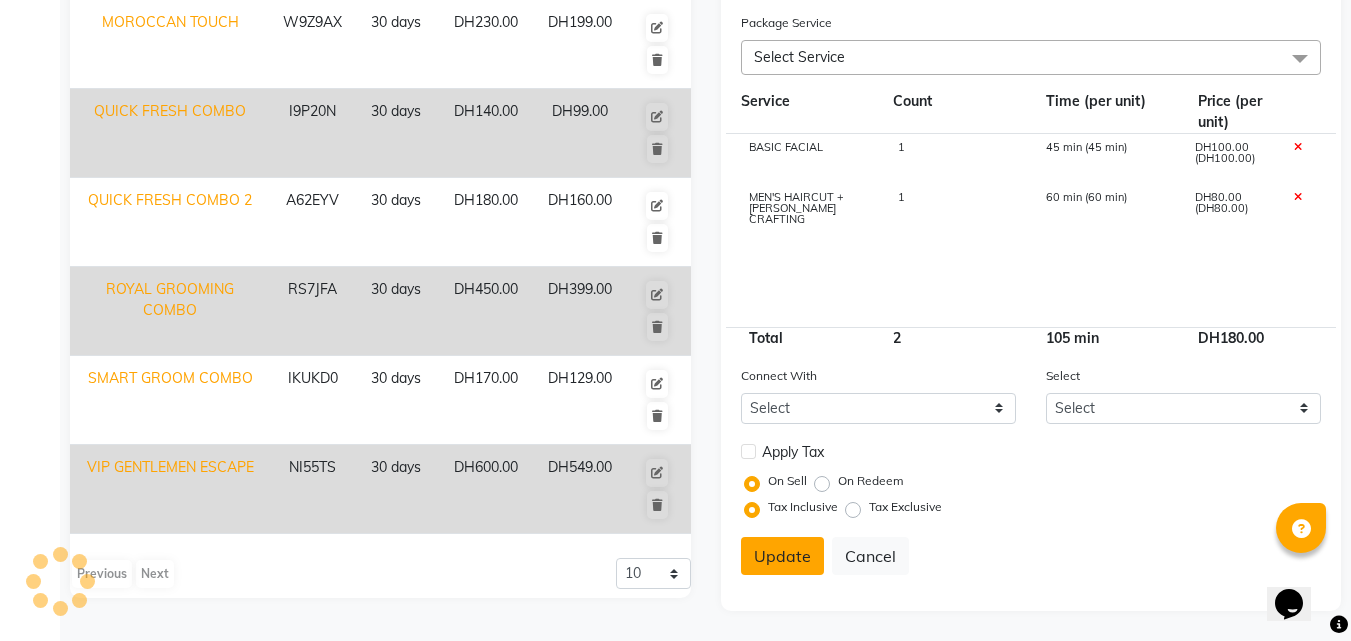 type 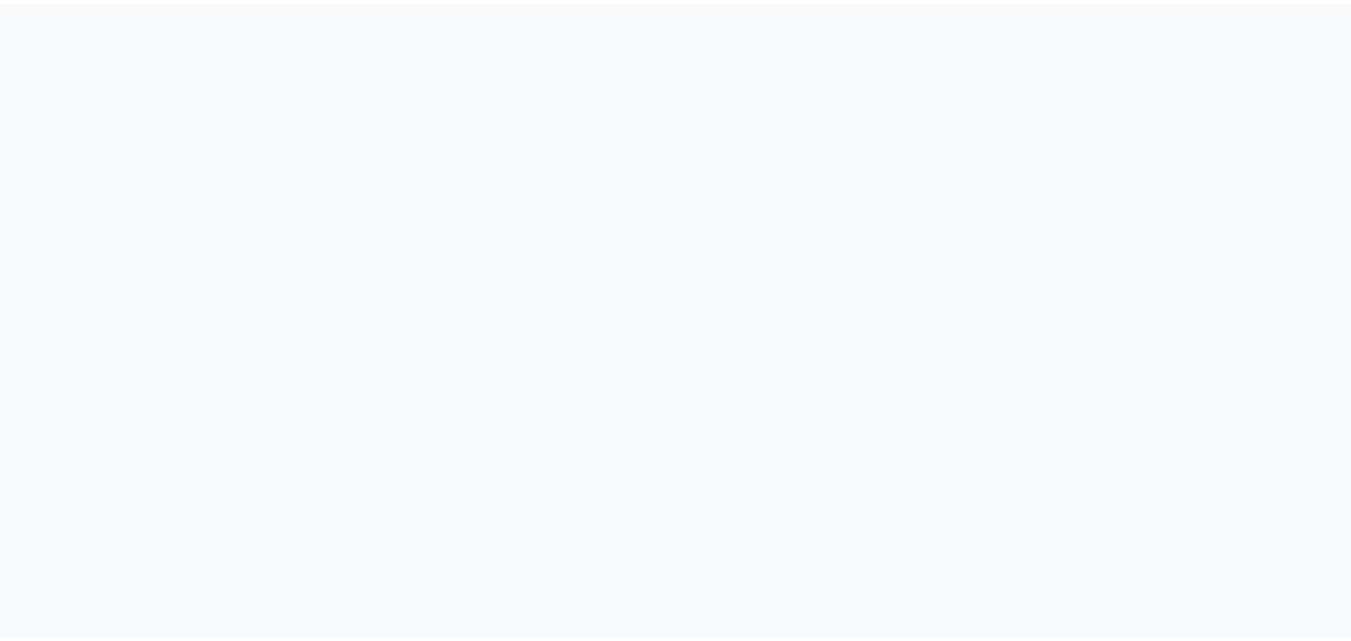 scroll, scrollTop: 0, scrollLeft: 0, axis: both 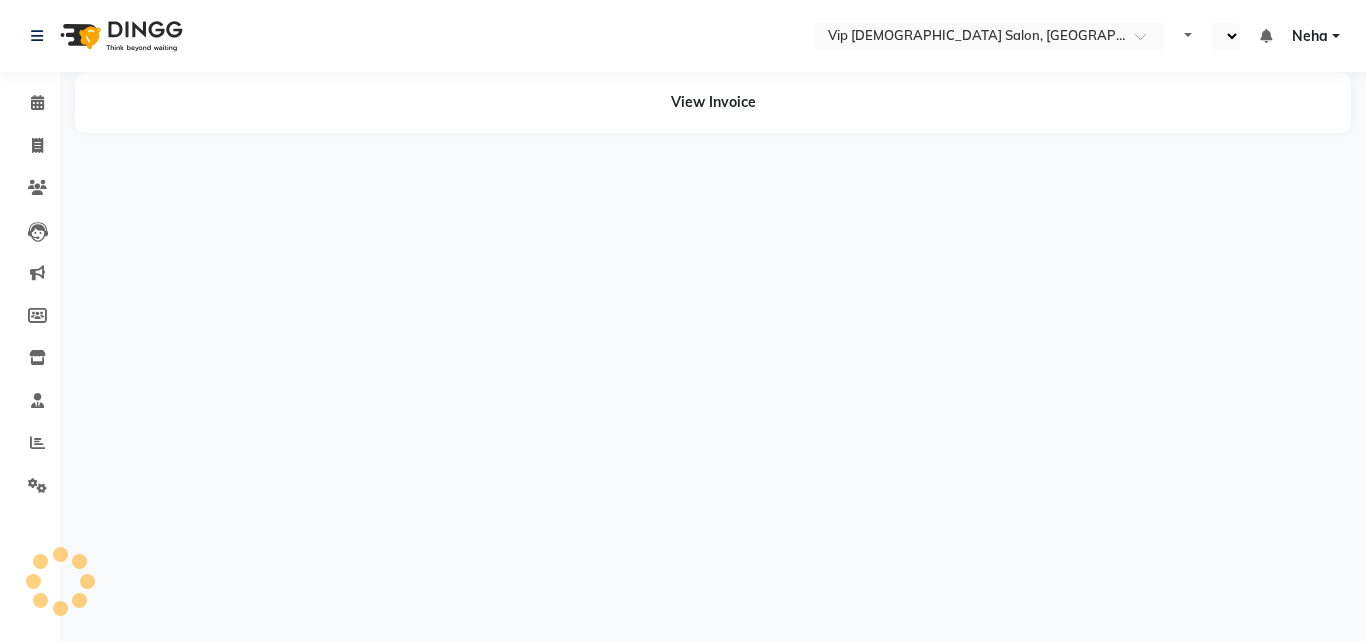 select on "en" 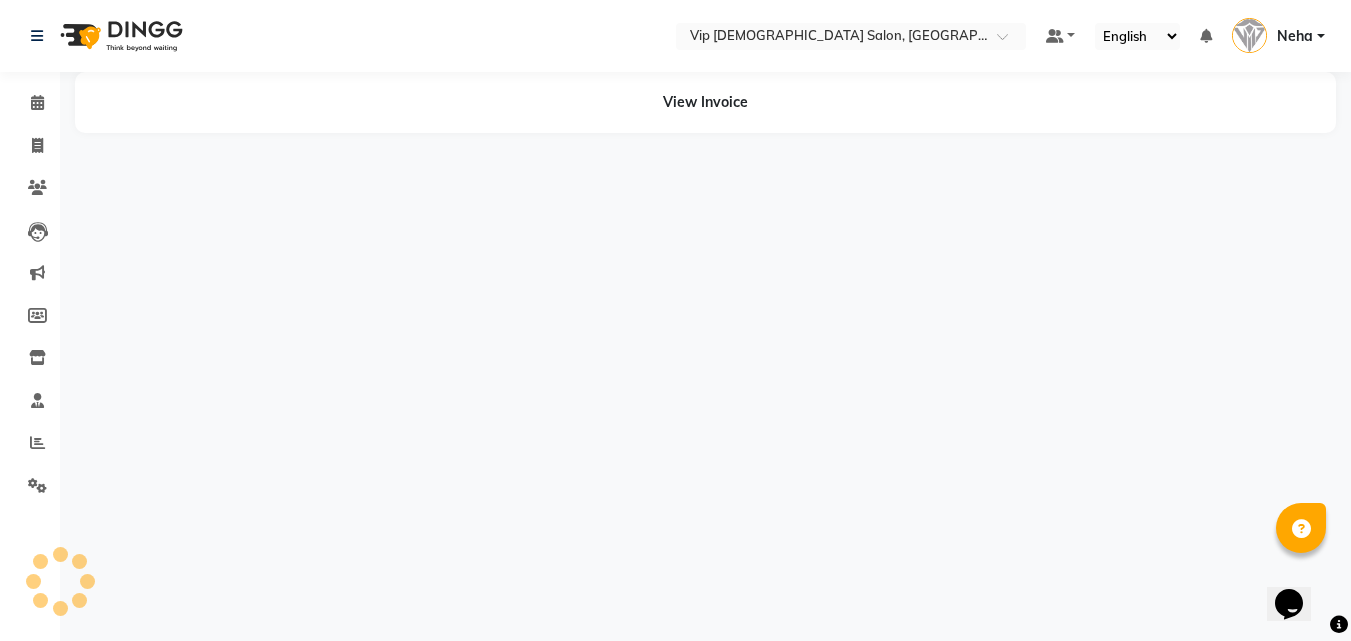 scroll, scrollTop: 0, scrollLeft: 0, axis: both 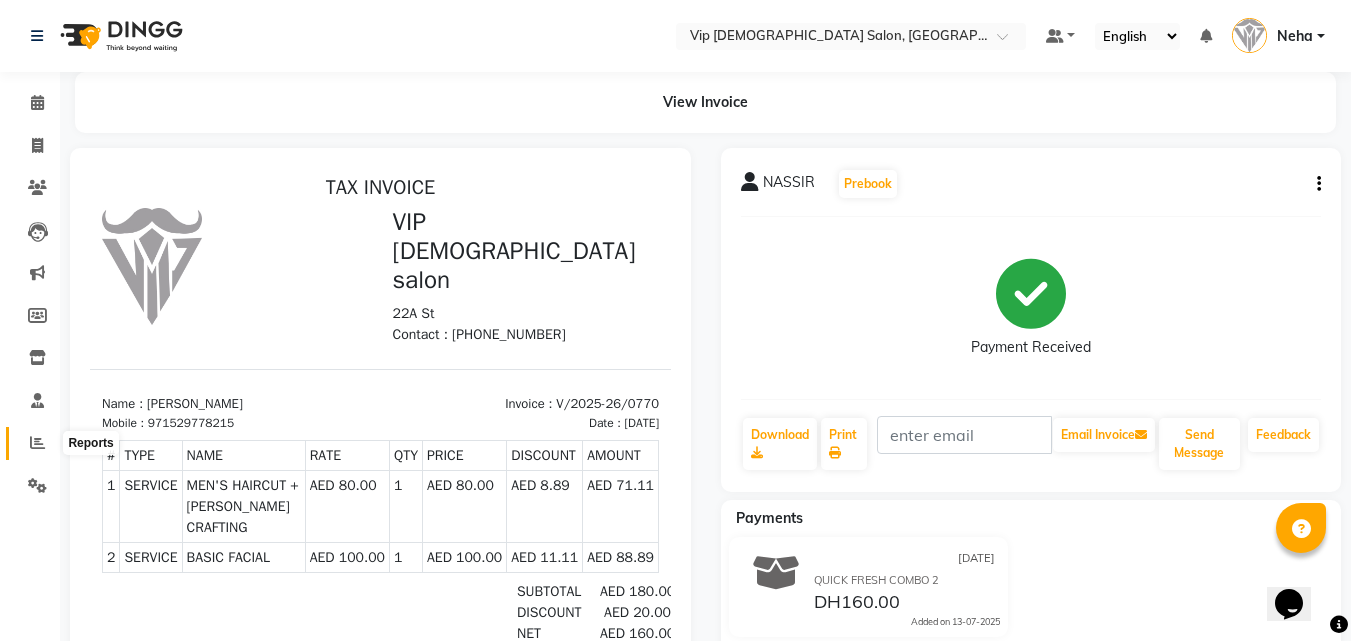 click 